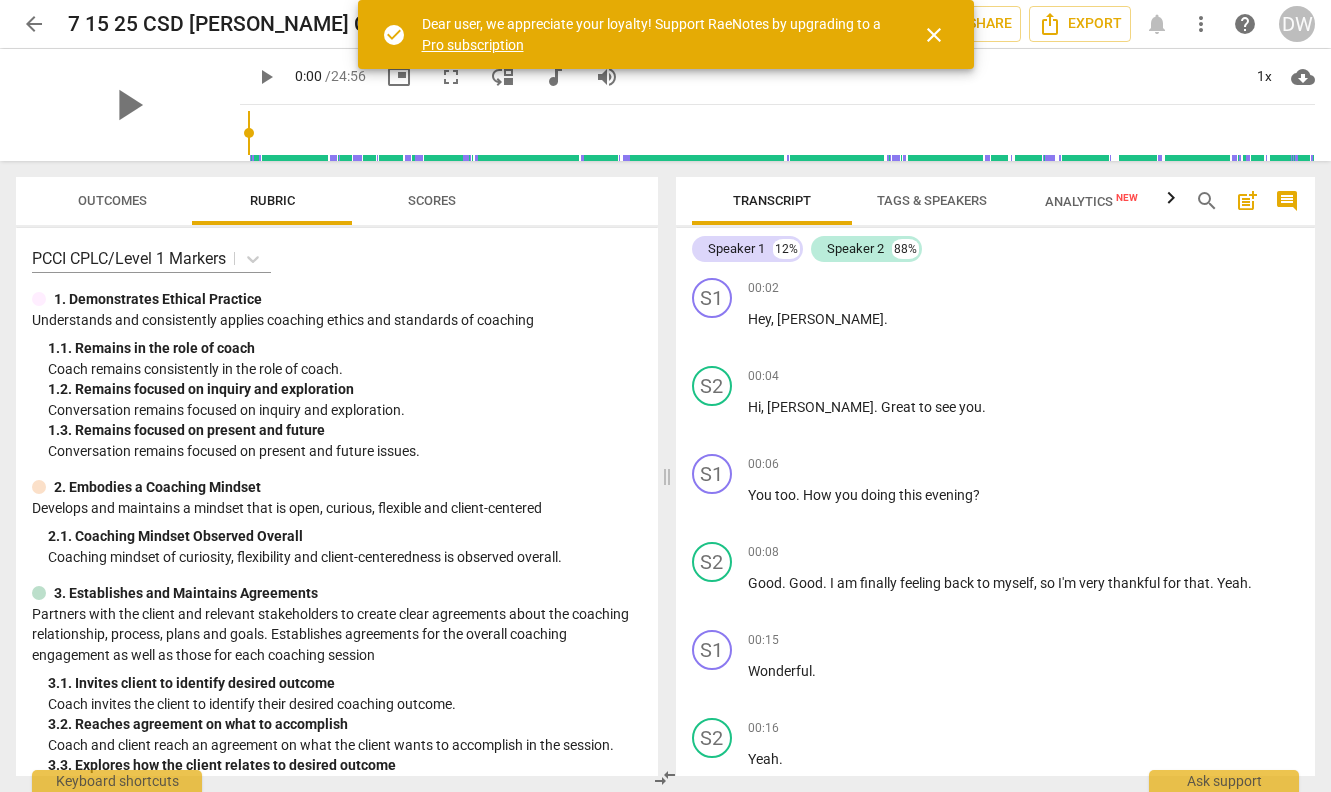 scroll, scrollTop: 0, scrollLeft: 0, axis: both 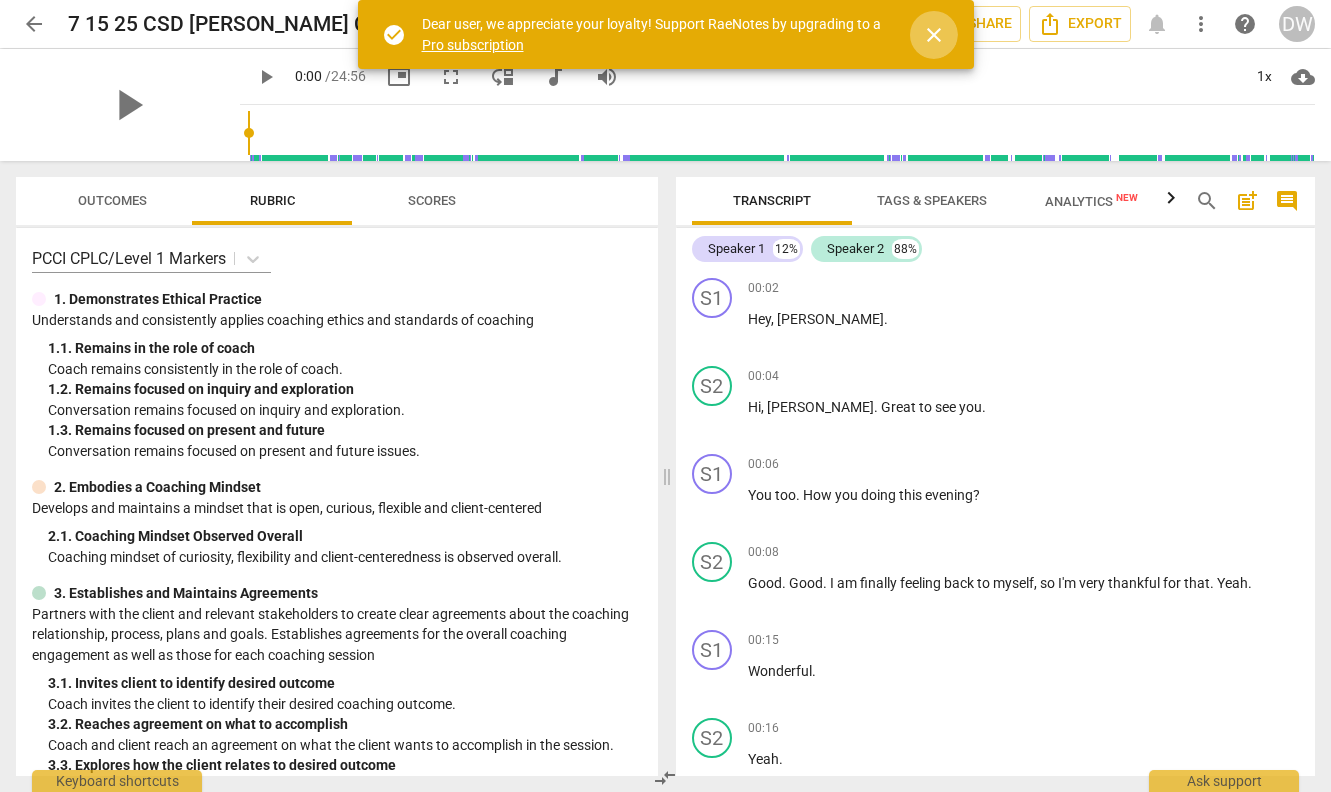 click on "close" at bounding box center [934, 35] 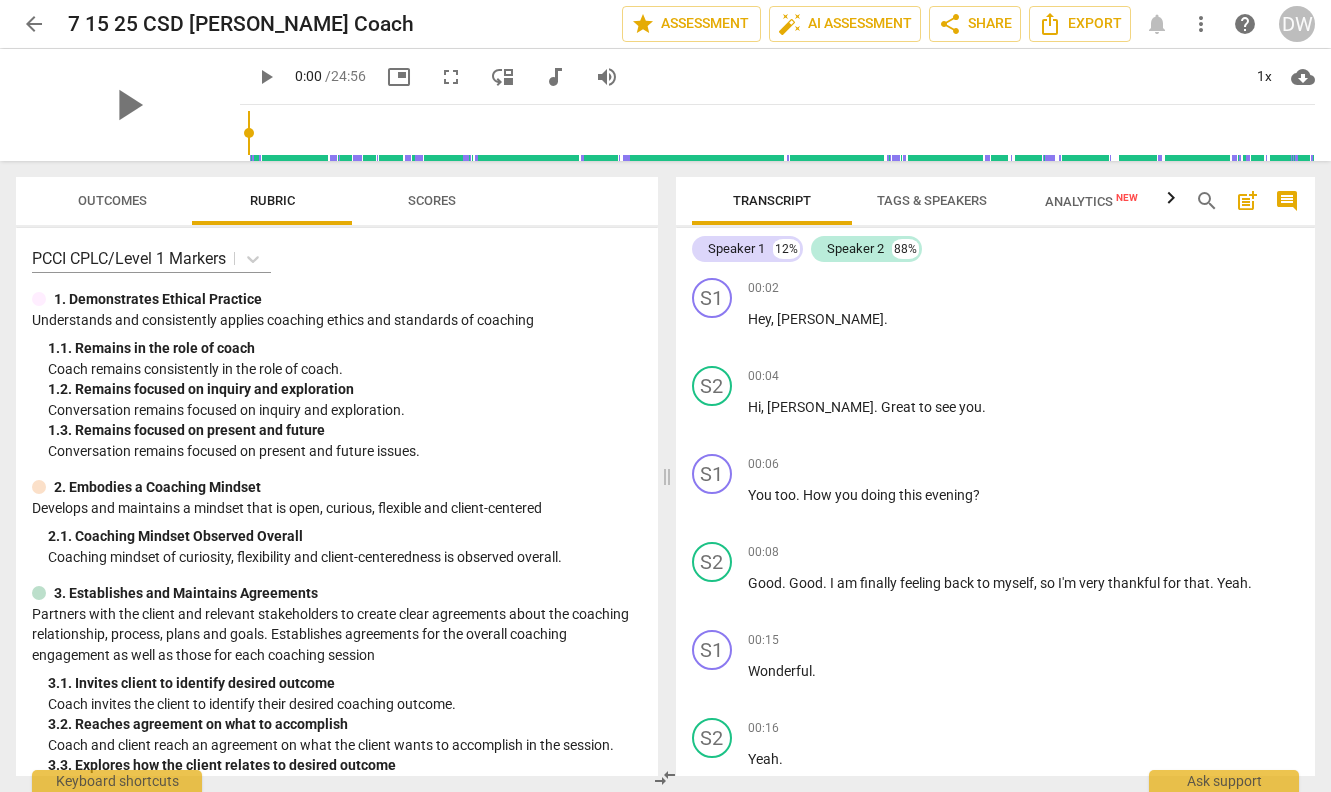 click on "post_add" at bounding box center [1247, 201] 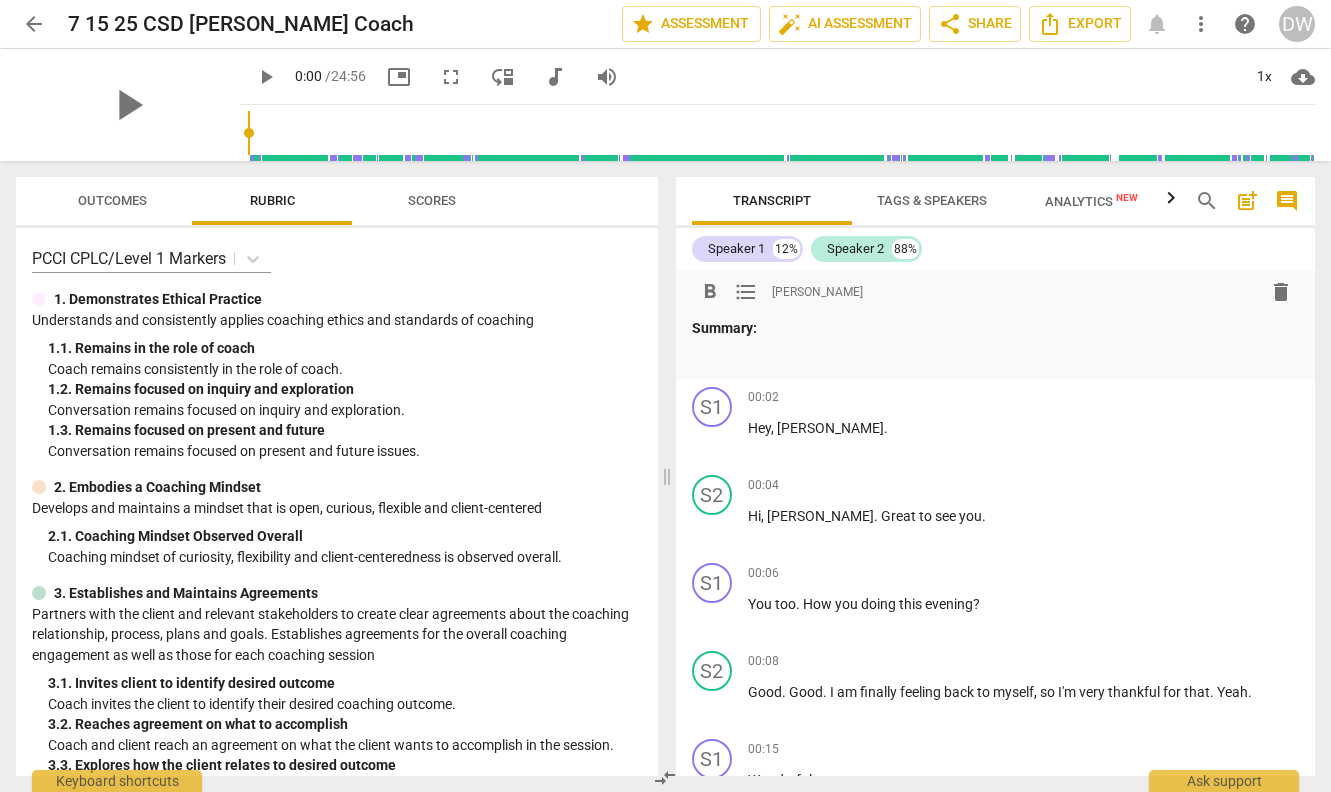 type 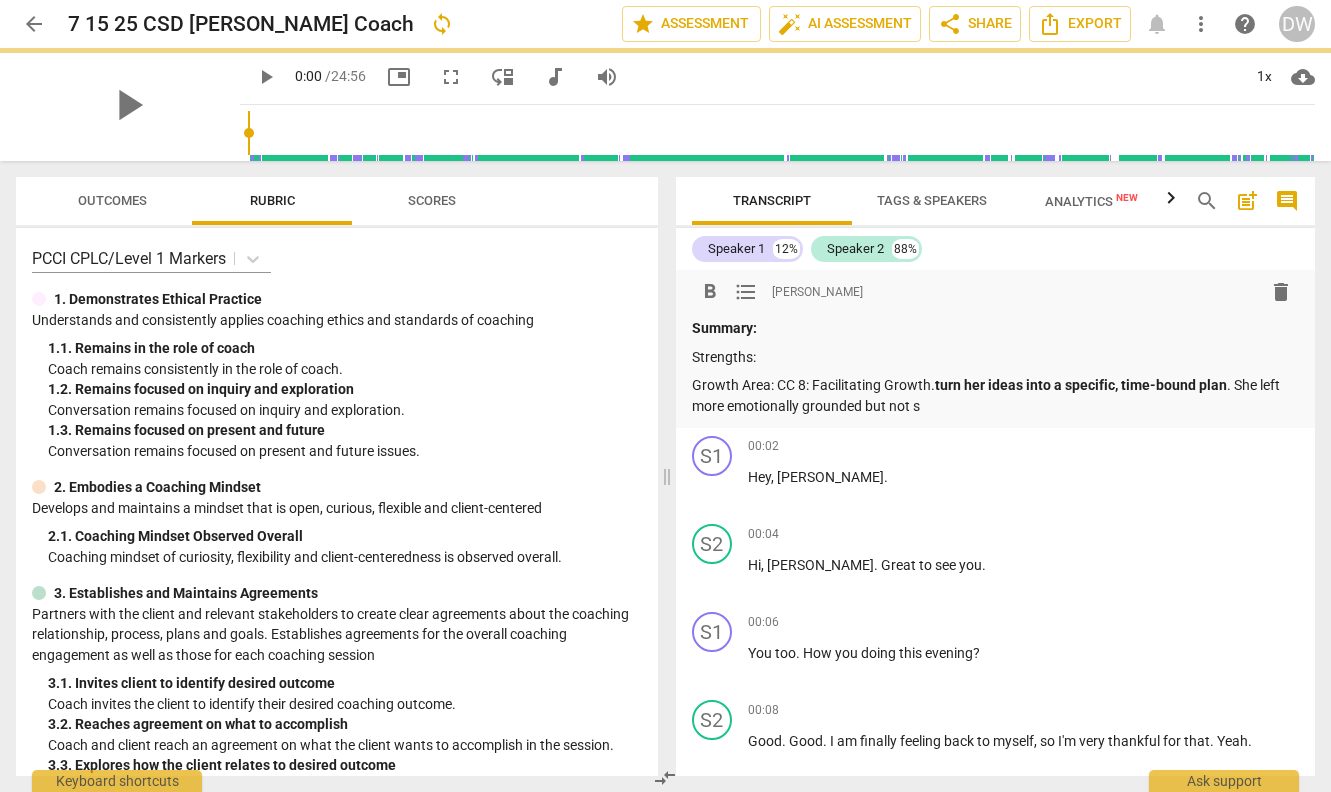 click on "turn her ideas into a specific, time-bound plan" at bounding box center (1081, 385) 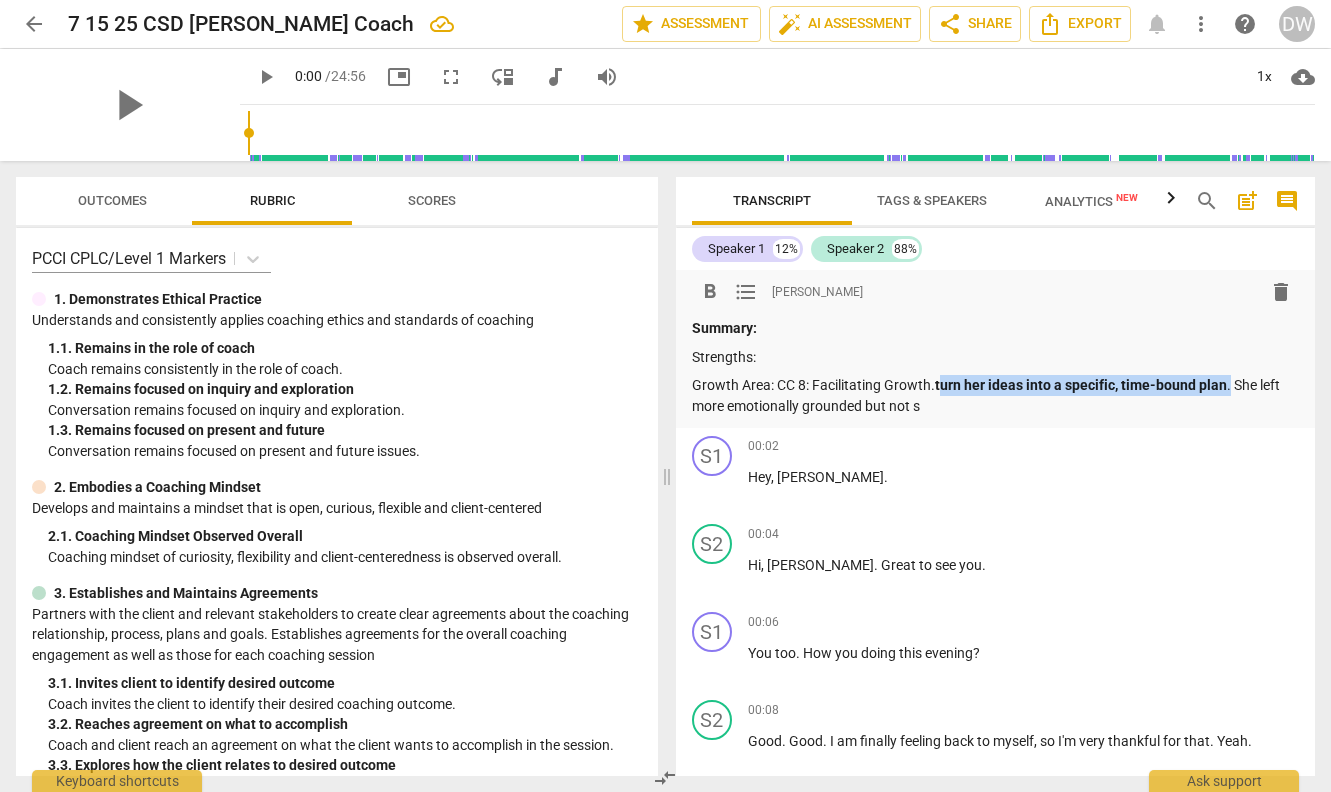 drag, startPoint x: 939, startPoint y: 384, endPoint x: 1229, endPoint y: 388, distance: 290.0276 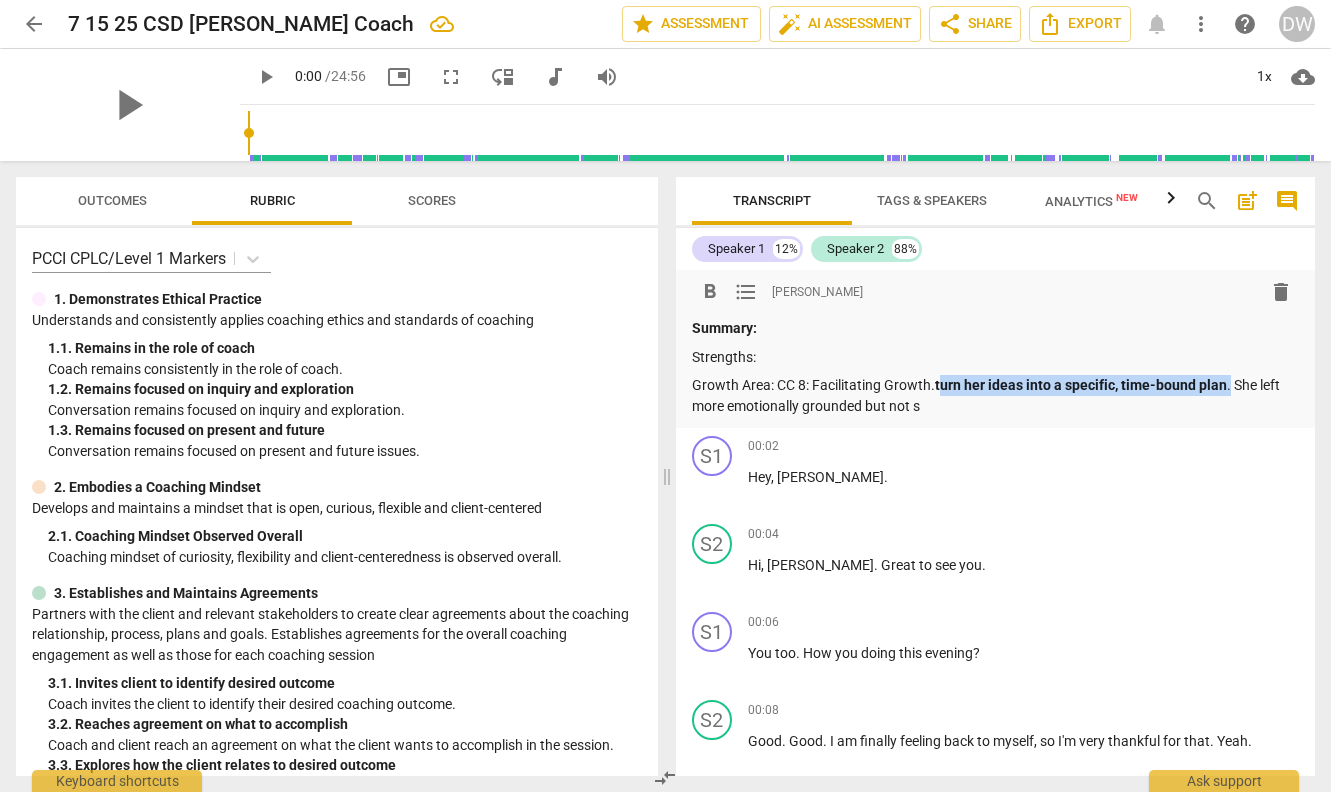 click on "Growth Area: CC 8: Facilitating Growth.  turn her ideas into a specific, time-bound plan . She left more emotionally grounded but not s" at bounding box center (996, 395) 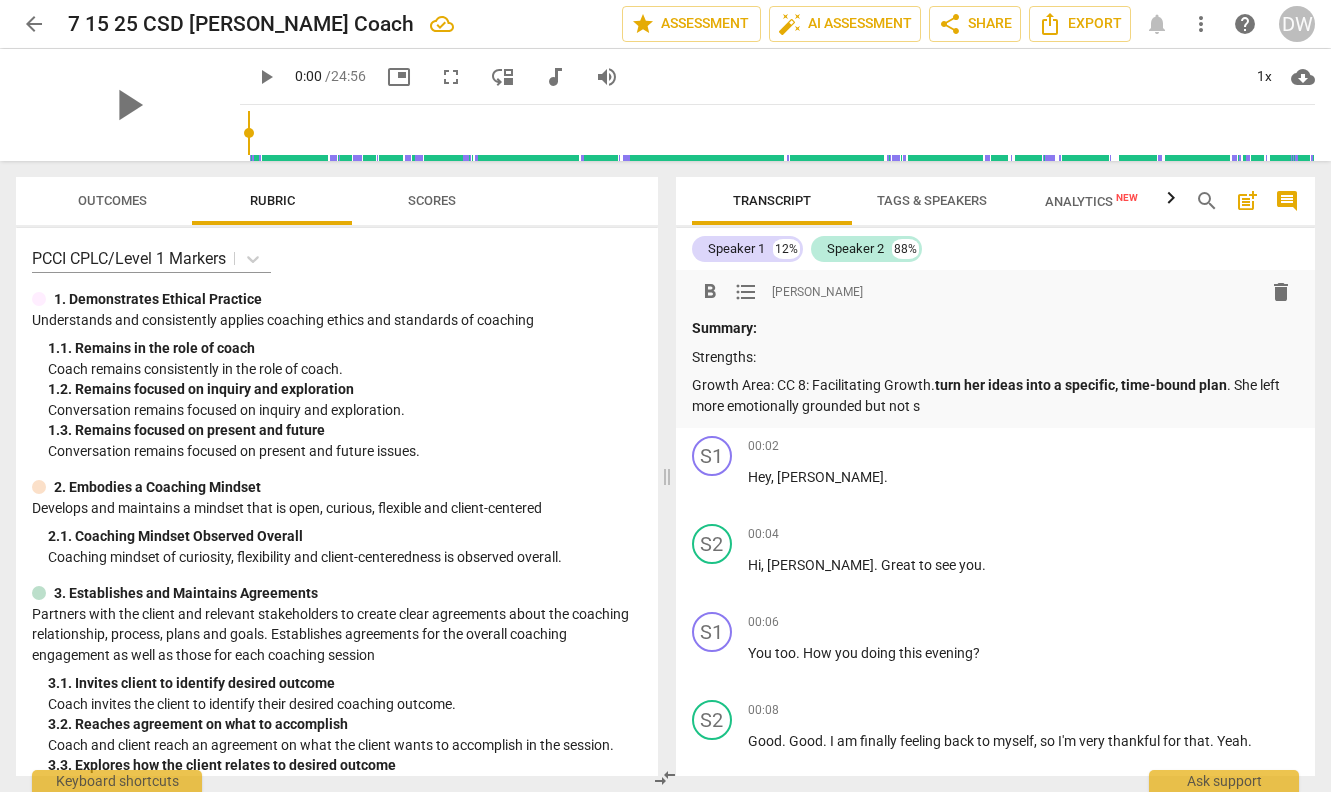 click on "Growth Area: CC 8: Facilitating Growth.  turn her ideas into a specific, time-bound plan . She left more emotionally grounded but not s" at bounding box center (996, 395) 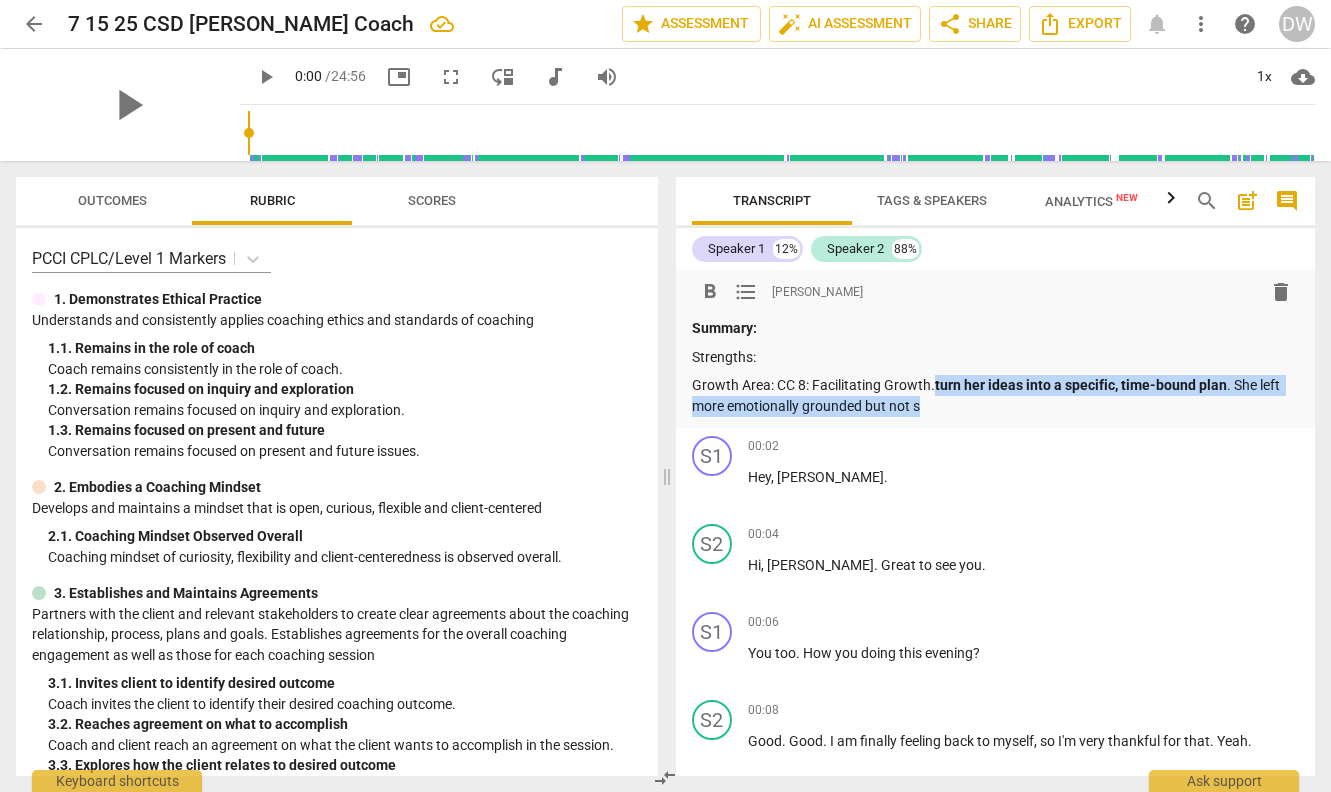 drag, startPoint x: 936, startPoint y: 389, endPoint x: 964, endPoint y: 402, distance: 30.870699 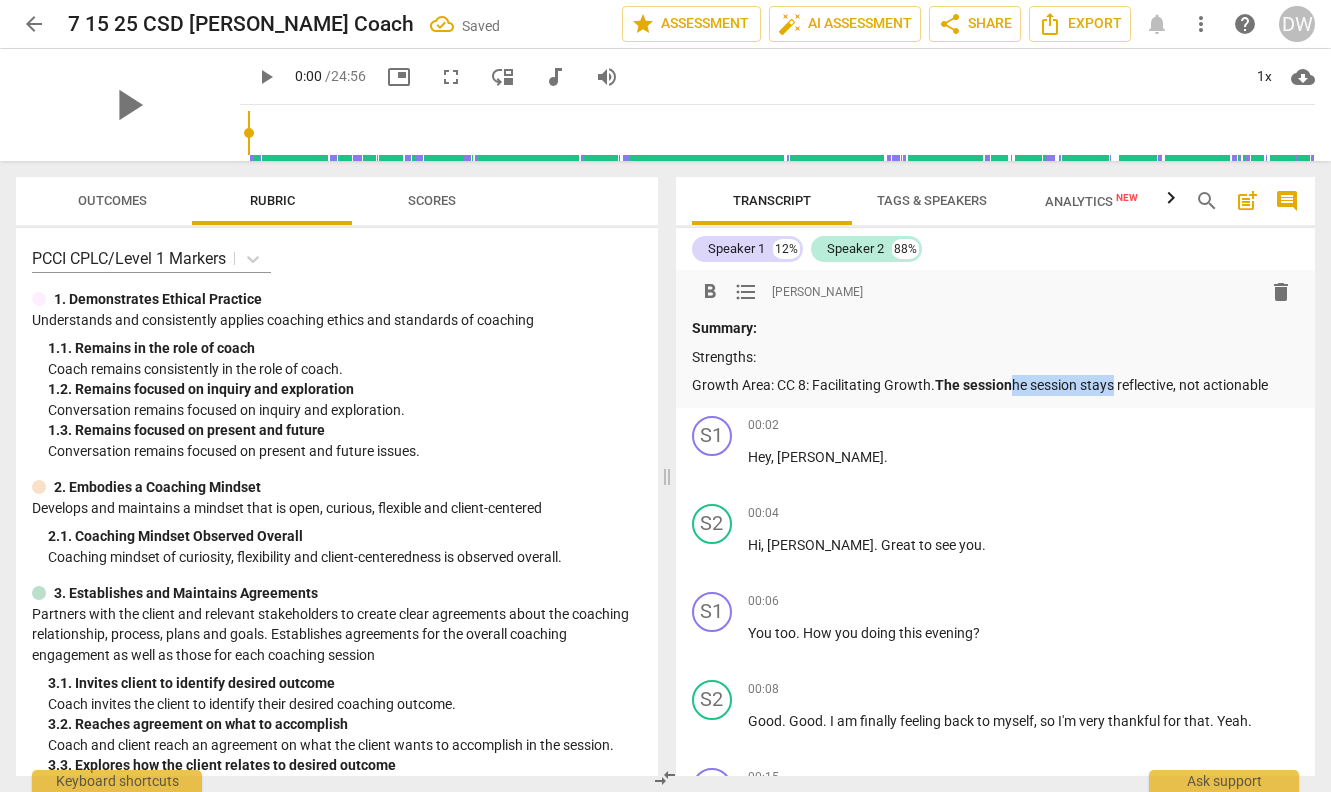 drag, startPoint x: 1017, startPoint y: 388, endPoint x: 1117, endPoint y: 386, distance: 100.02 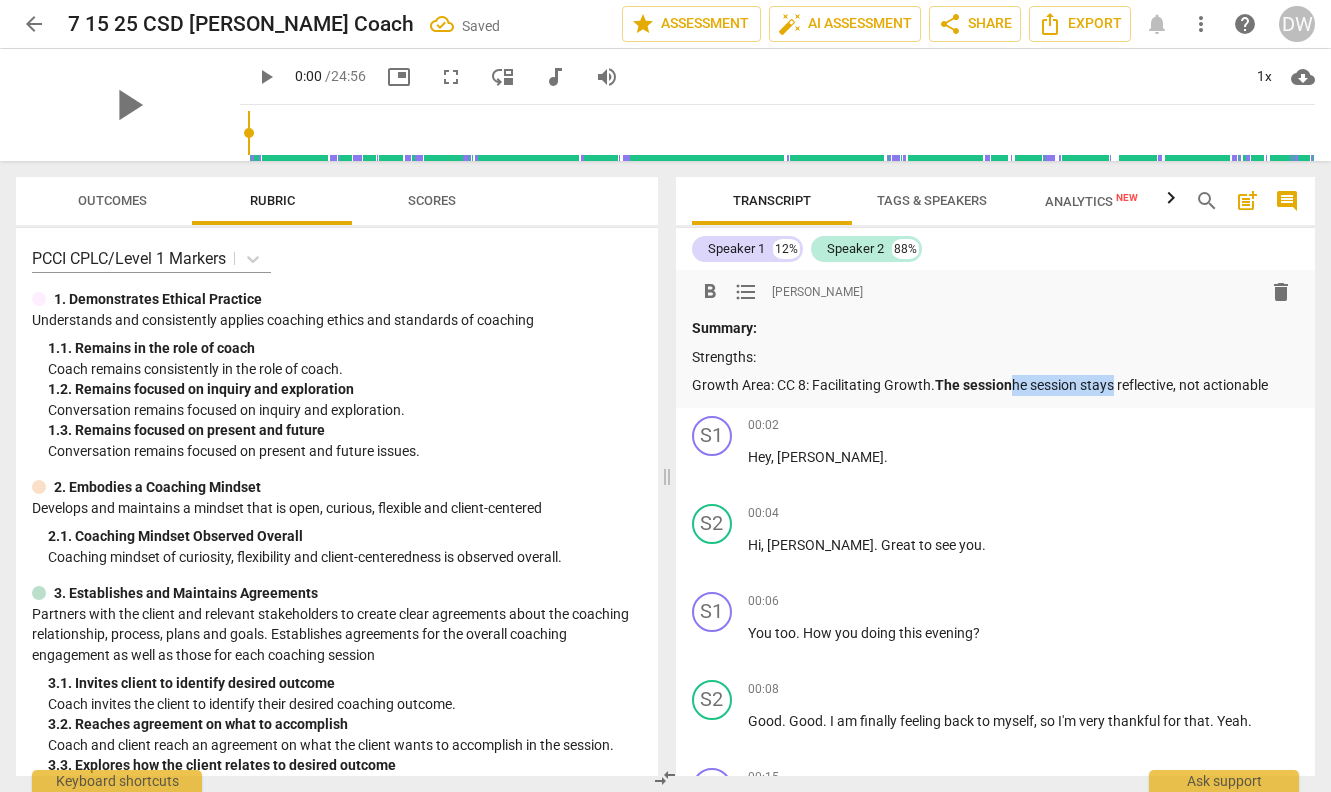 click on "Growth Area: CC 8: Facilitating Growth.  The session  he session stays reflective, not actionable" at bounding box center [996, 385] 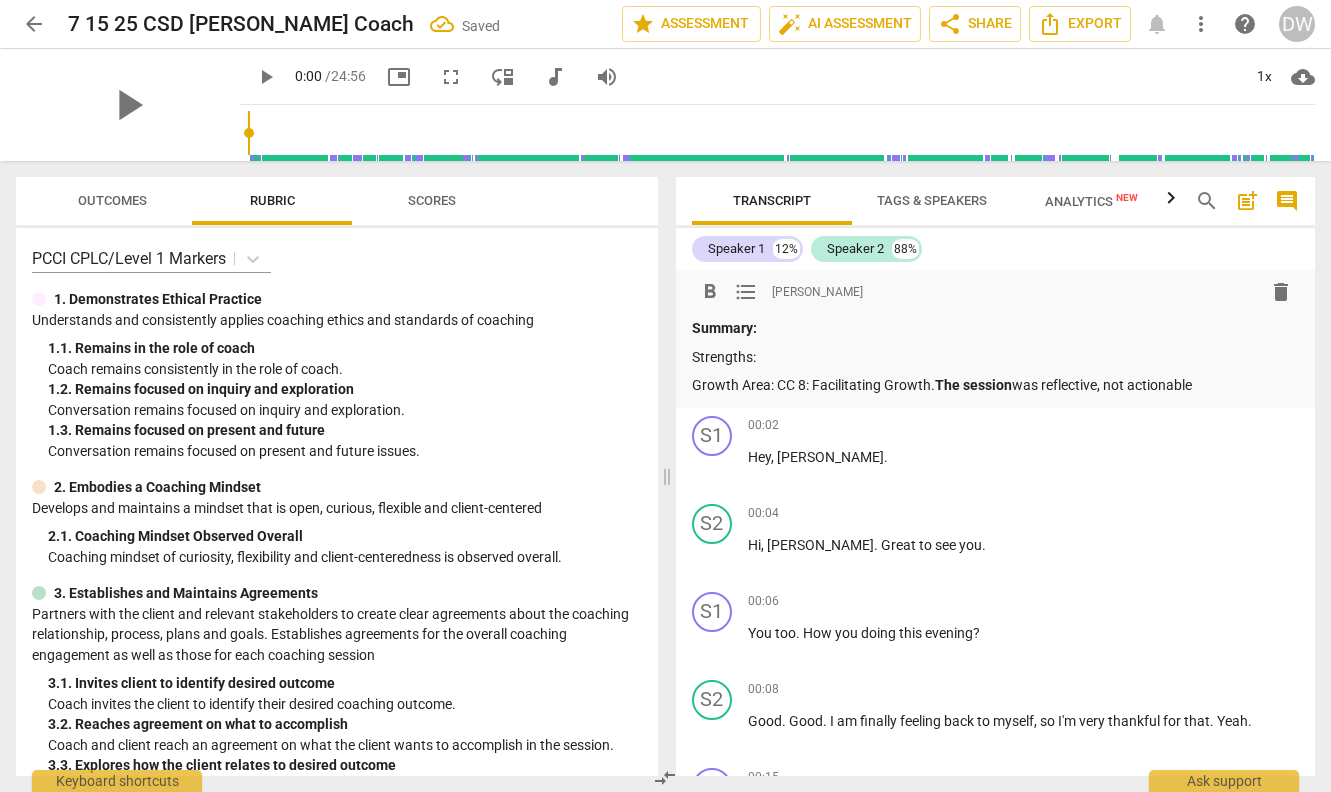 click on "Growth Area: CC 8: Facilitating Growth.  The session  was reflective, not actionable" at bounding box center [996, 385] 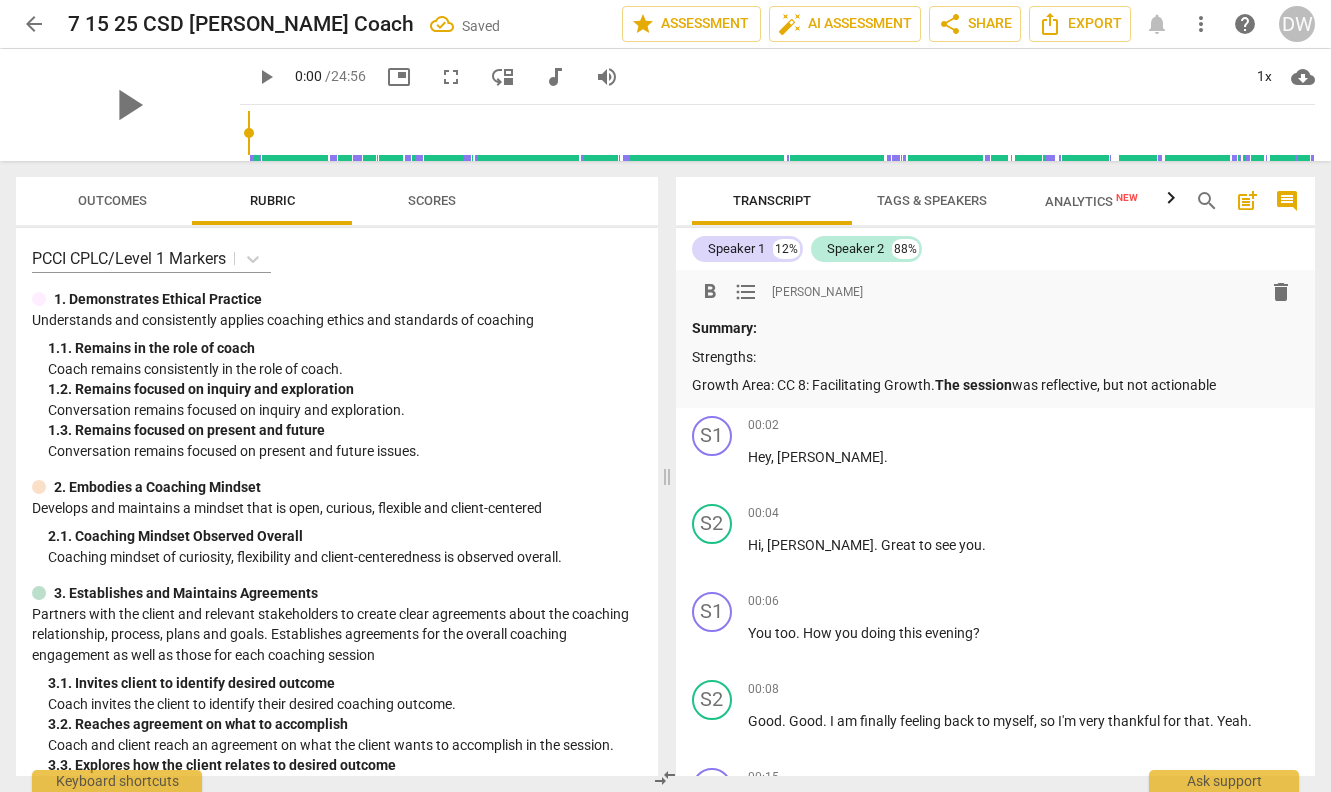 click on "Growth Area: CC 8: Facilitating Growth.  The session  was reflective, but not actionable" at bounding box center [996, 385] 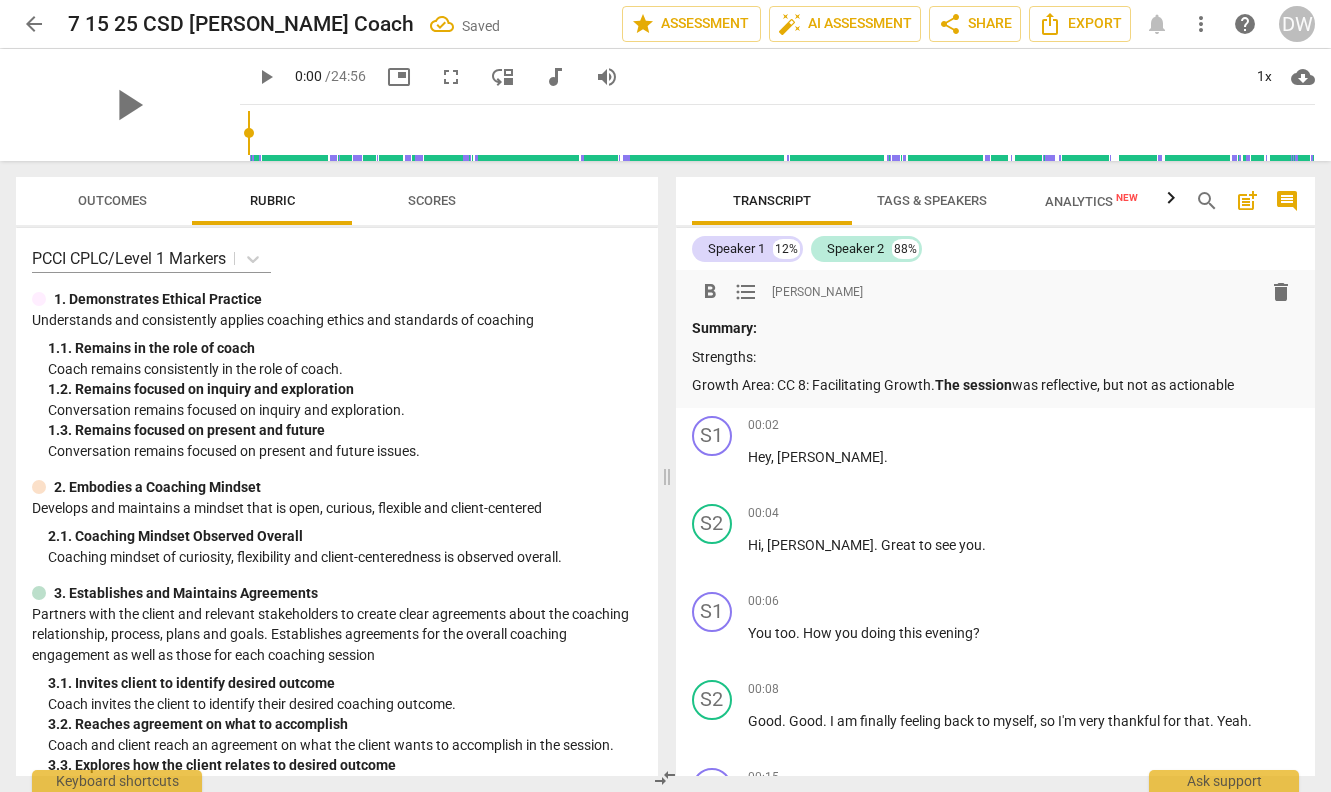click on "Growth Area: CC 8: Facilitating Growth.  The session  was reflective, but not as actionable" at bounding box center [996, 385] 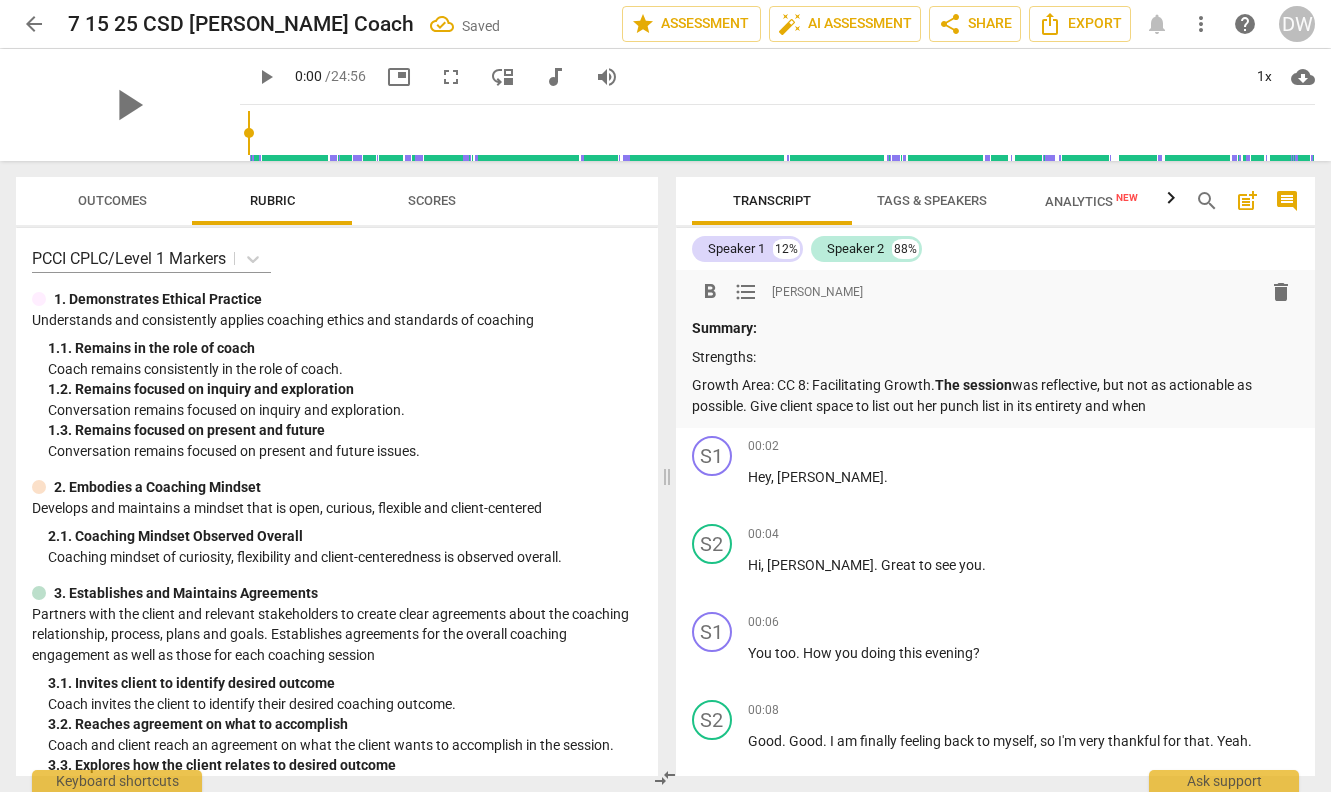 click on "Growth Area: CC 8: Facilitating Growth.  The session  was reflective, but not as actionable as possible. Give client space to list out her punch list in its entirety and when" at bounding box center [996, 395] 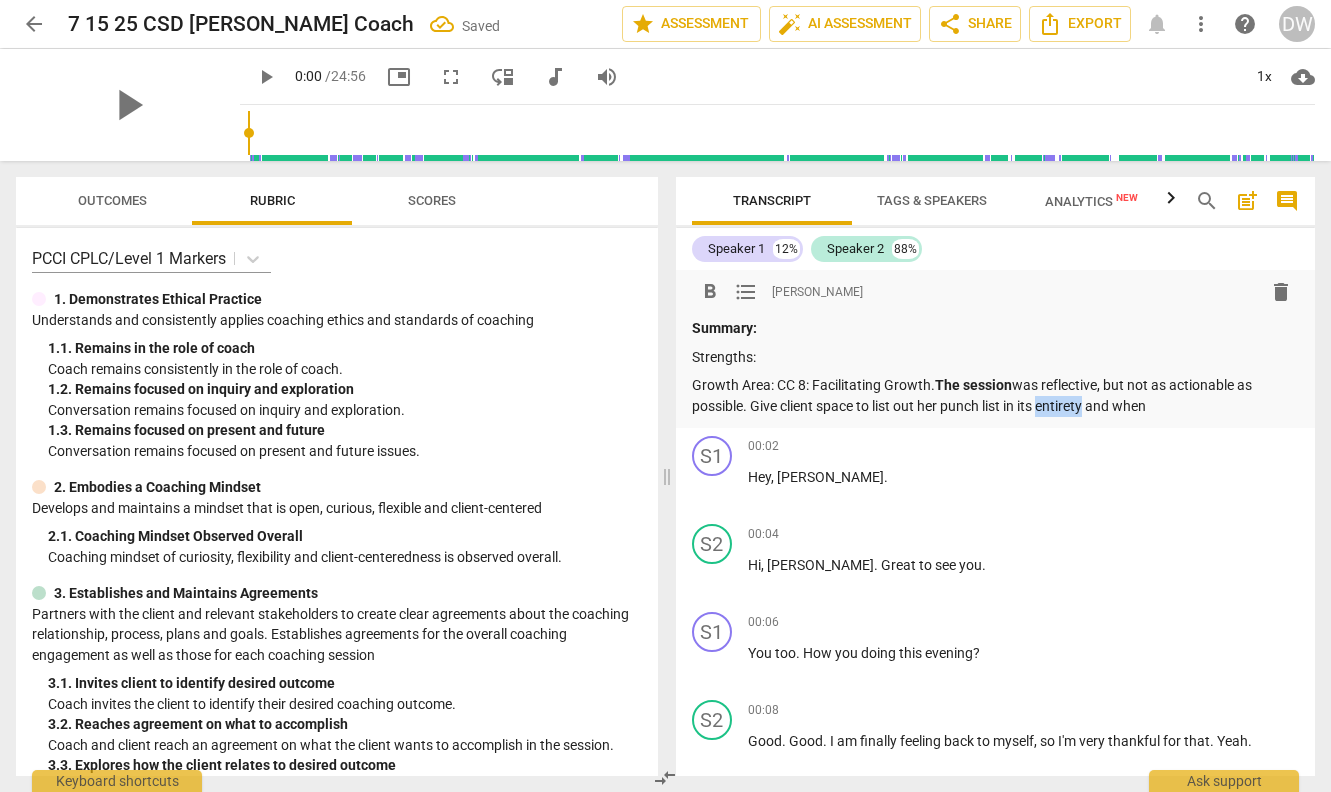 click on "Growth Area: CC 8: Facilitating Growth.  The session  was reflective, but not as actionable as possible. Give client space to list out her punch list in its entirety and when" at bounding box center [996, 395] 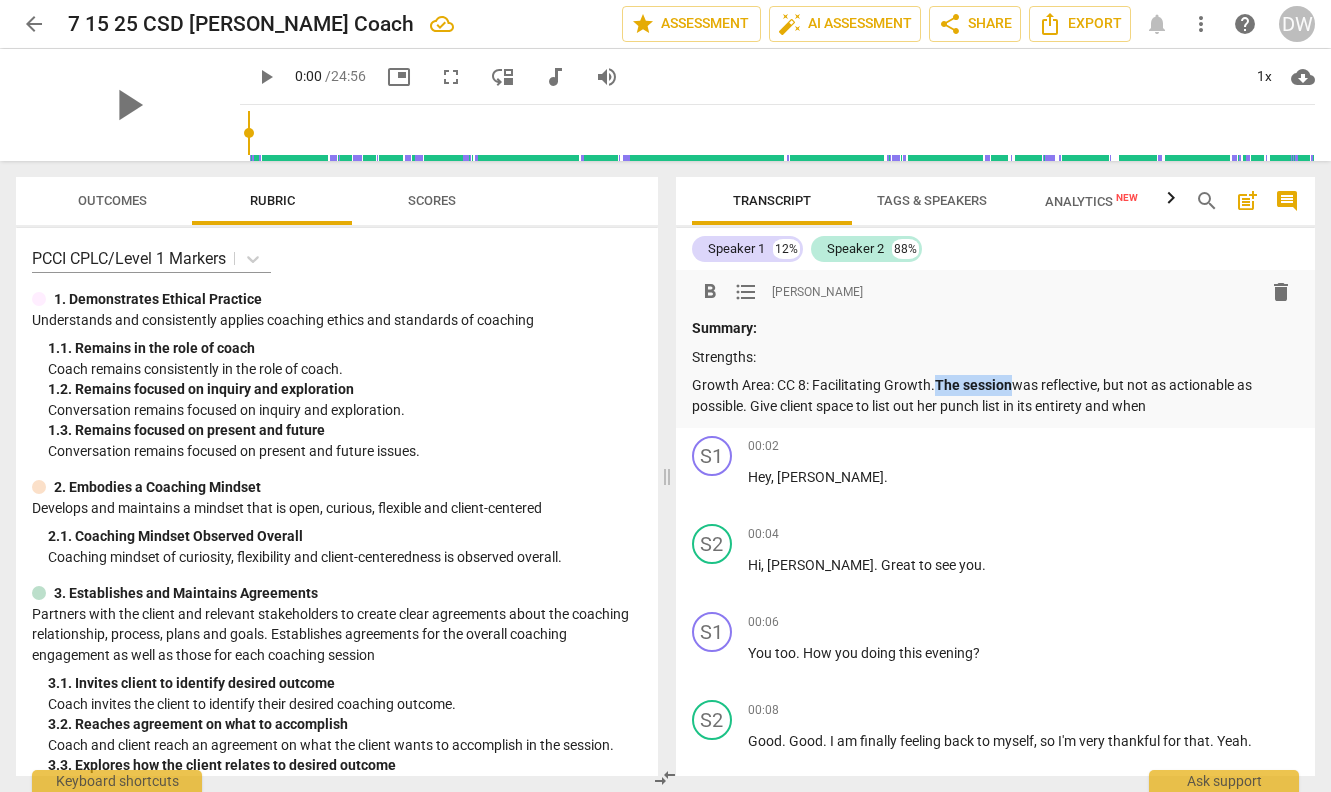 drag, startPoint x: 933, startPoint y: 384, endPoint x: 1012, endPoint y: 382, distance: 79.025314 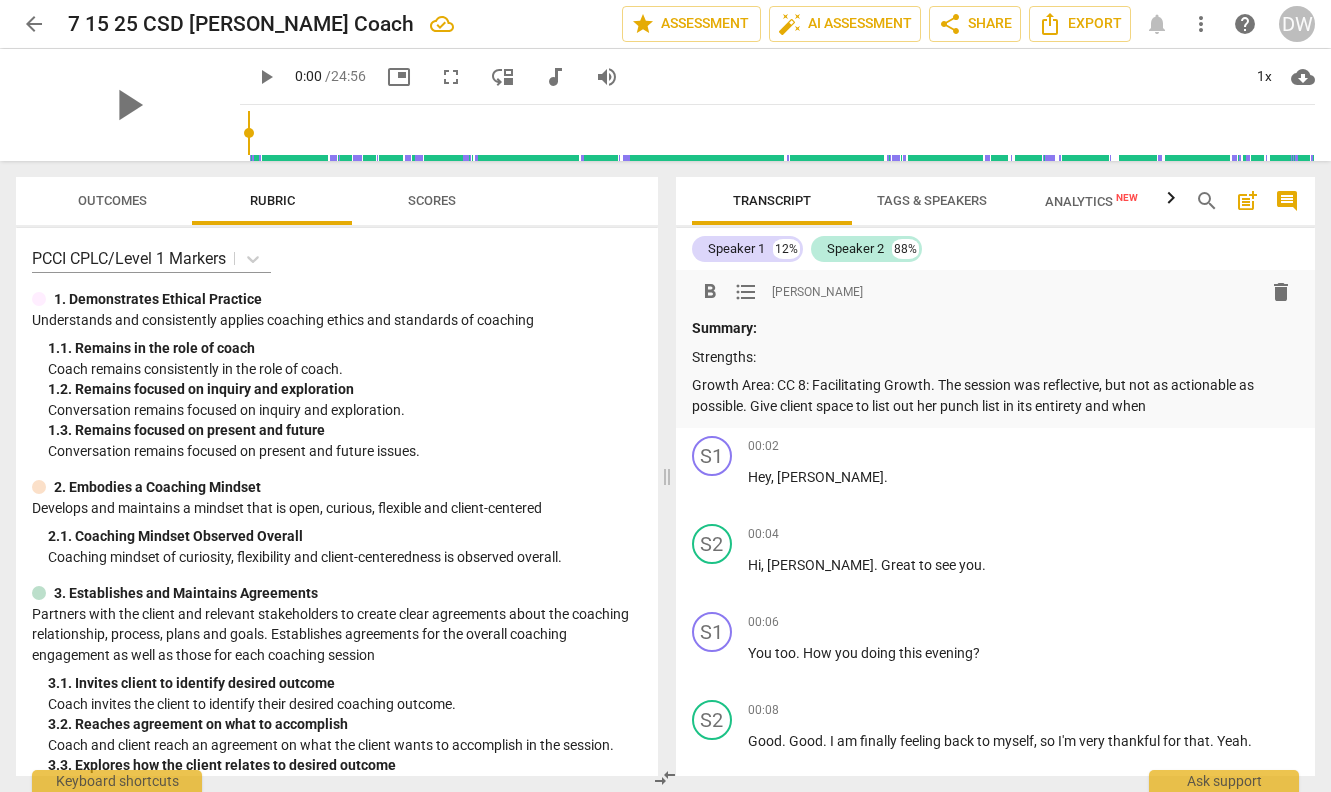 click on "Growth Area: CC 8: Facilitating Growth. The session   was reflective, but not as actionable as possible. Give client space to list out her punch list in its entirety and when" at bounding box center [996, 395] 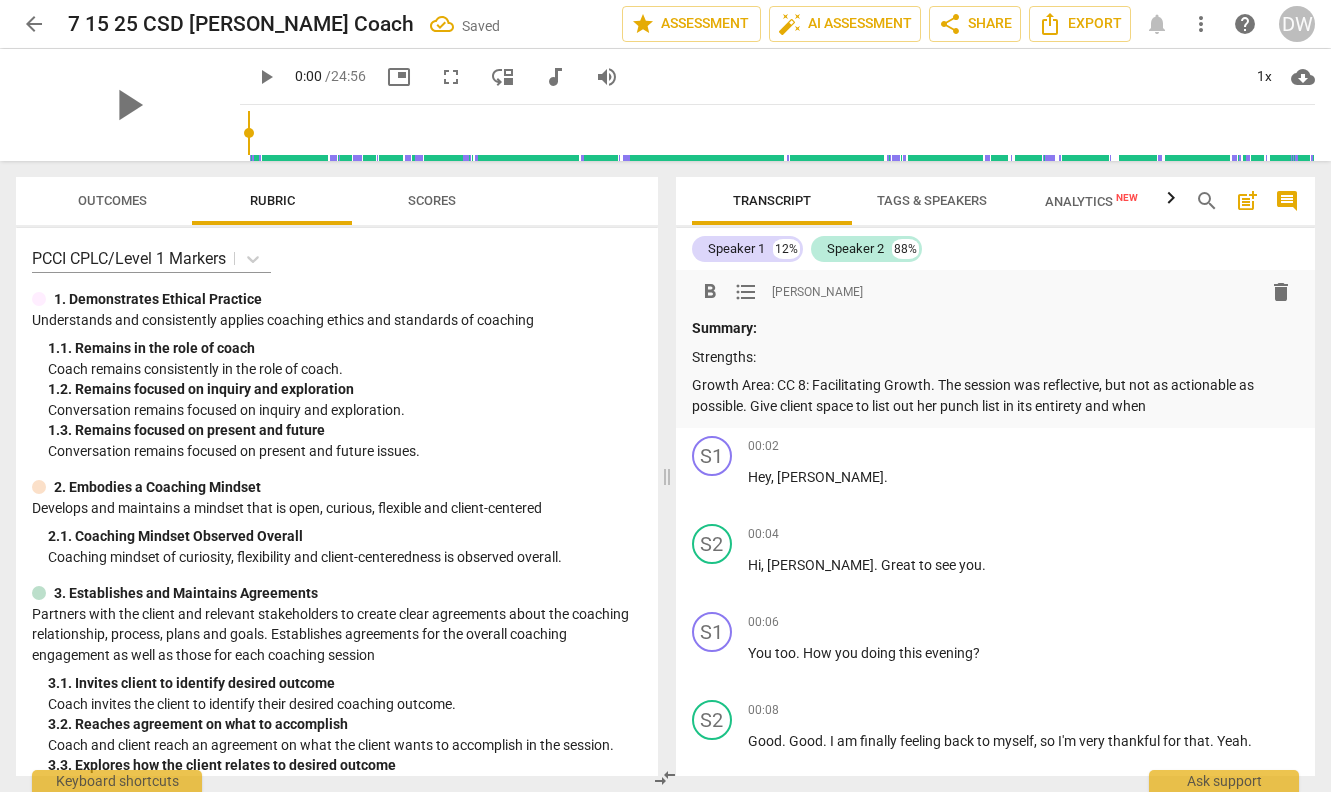 click on "Growth Area: CC 8: Facilitating Growth. The session   was reflective, but not as actionable as possible. Give client space to list out her punch list in its entirety and when" at bounding box center [996, 395] 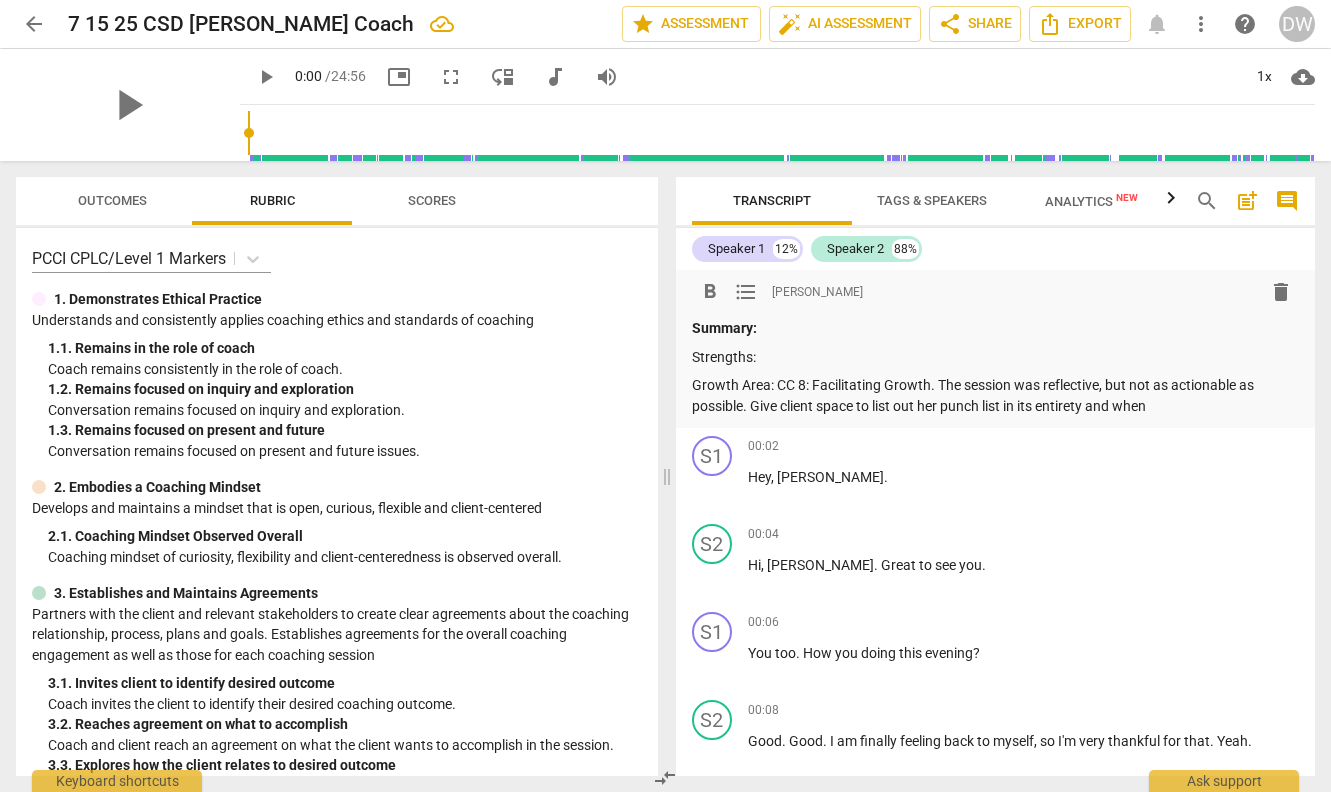 drag, startPoint x: 1177, startPoint y: 407, endPoint x: 750, endPoint y: 407, distance: 427 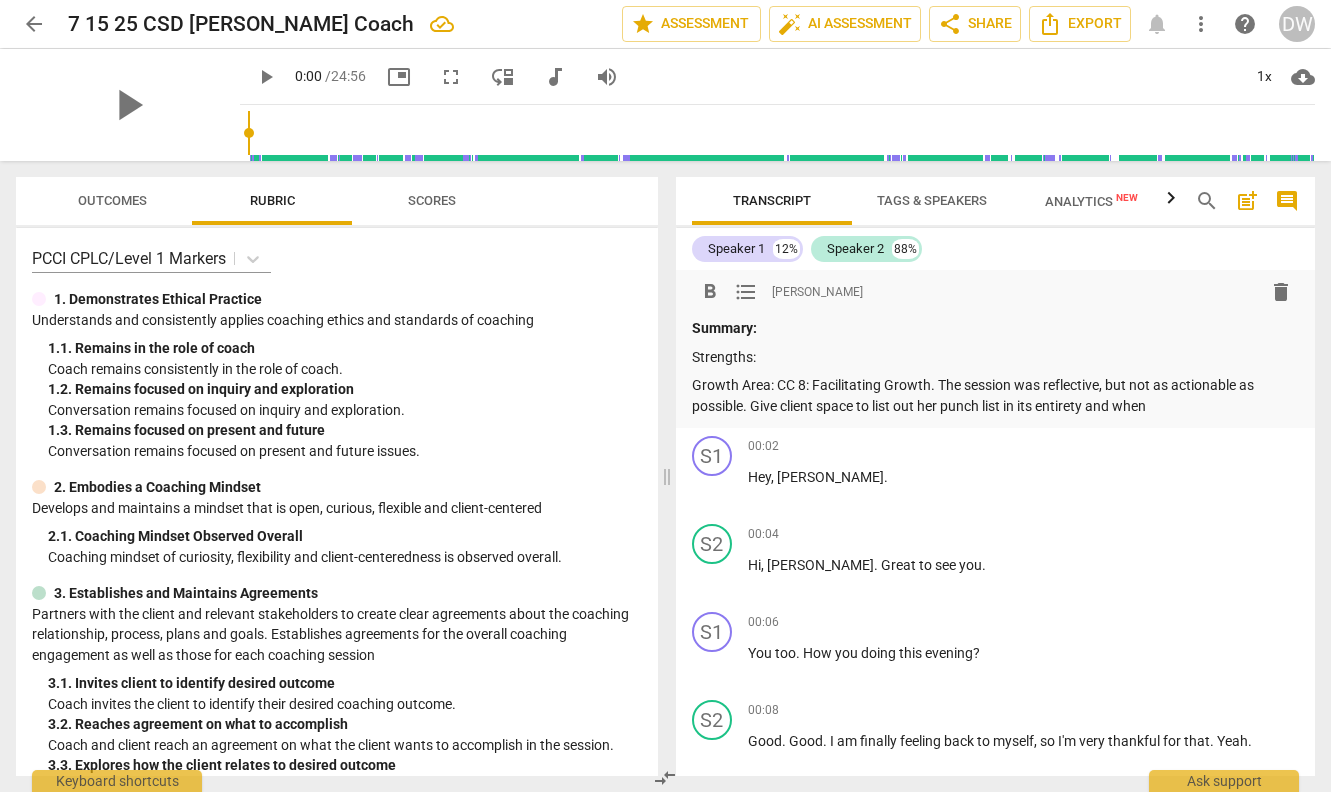 click on "Growth Area: CC 8: Facilitating Growth. The session   was reflective, but not as actionable as possible. Give client space to list out her punch list in its entirety and when" at bounding box center [996, 395] 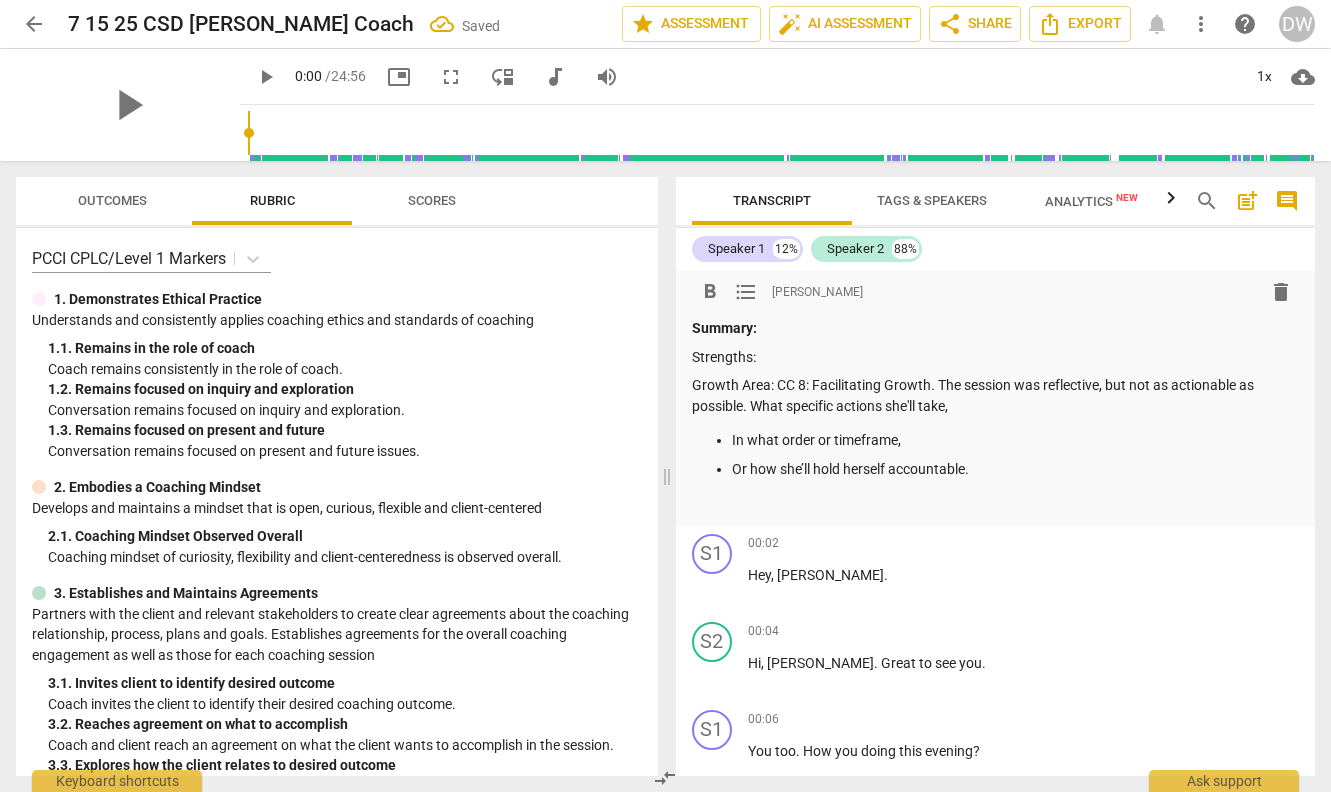 click on "Growth Area: CC 8: Facilitating Growth. The session   was reflective, but not as actionable as possible. What specific actions she'll take," at bounding box center [996, 395] 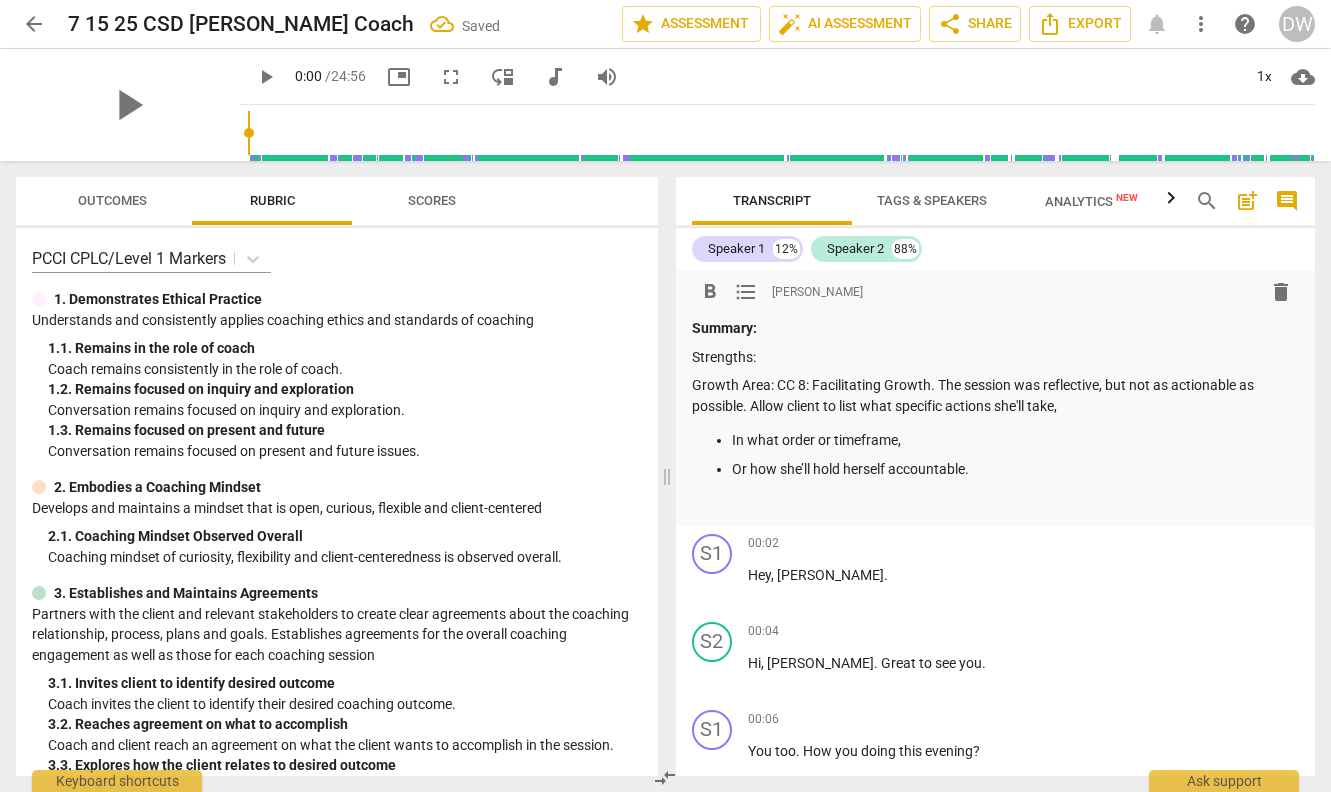 click on "Growth Area: CC 8: Facilitating Growth. The session   was reflective, but not as actionable as possible. Allow client to list what specific actions she'll take," at bounding box center [996, 395] 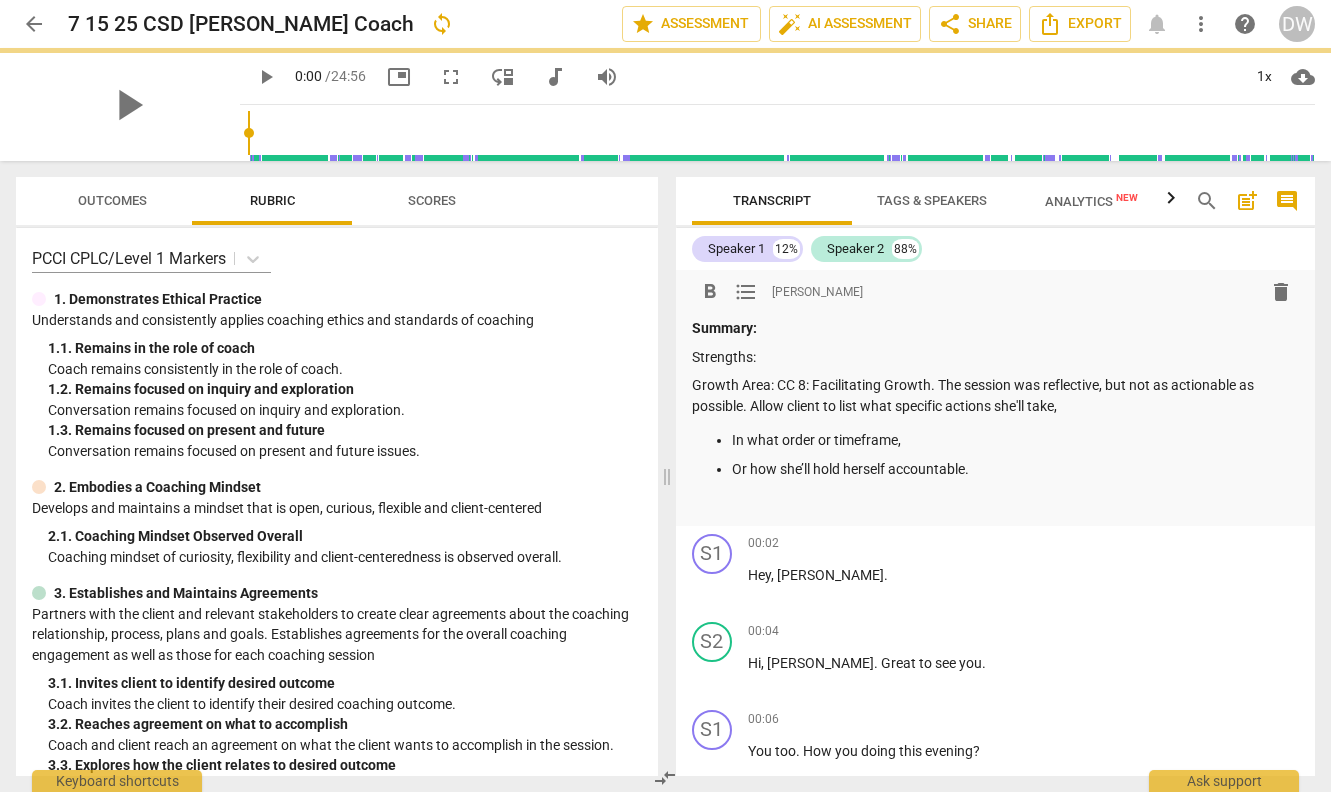 click on "In what order or timeframe," at bounding box center [1016, 440] 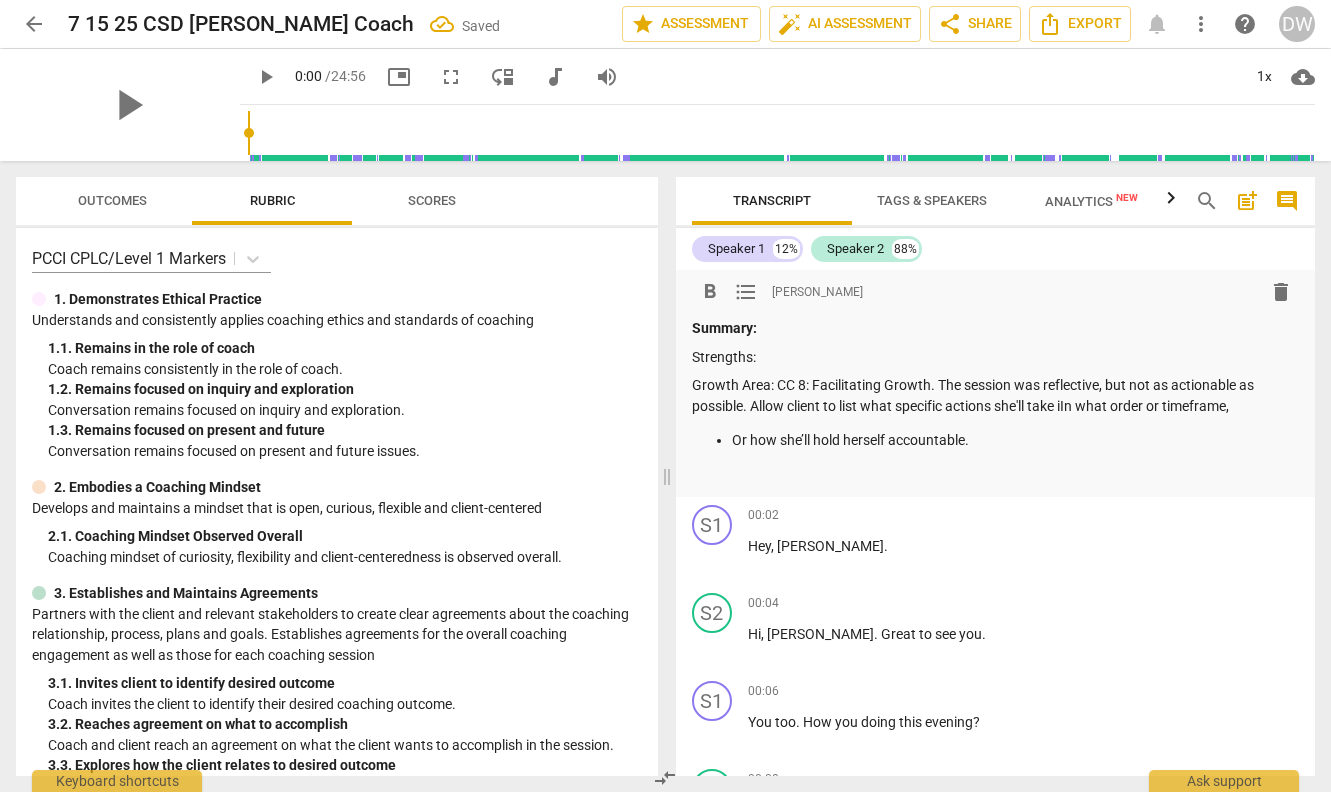 click on "Growth Area: CC 8: Facilitating Growth. The session   was reflective, but not as actionable as possible. Allow client to list what specific actions she'll take iIn what order or timeframe," at bounding box center [996, 395] 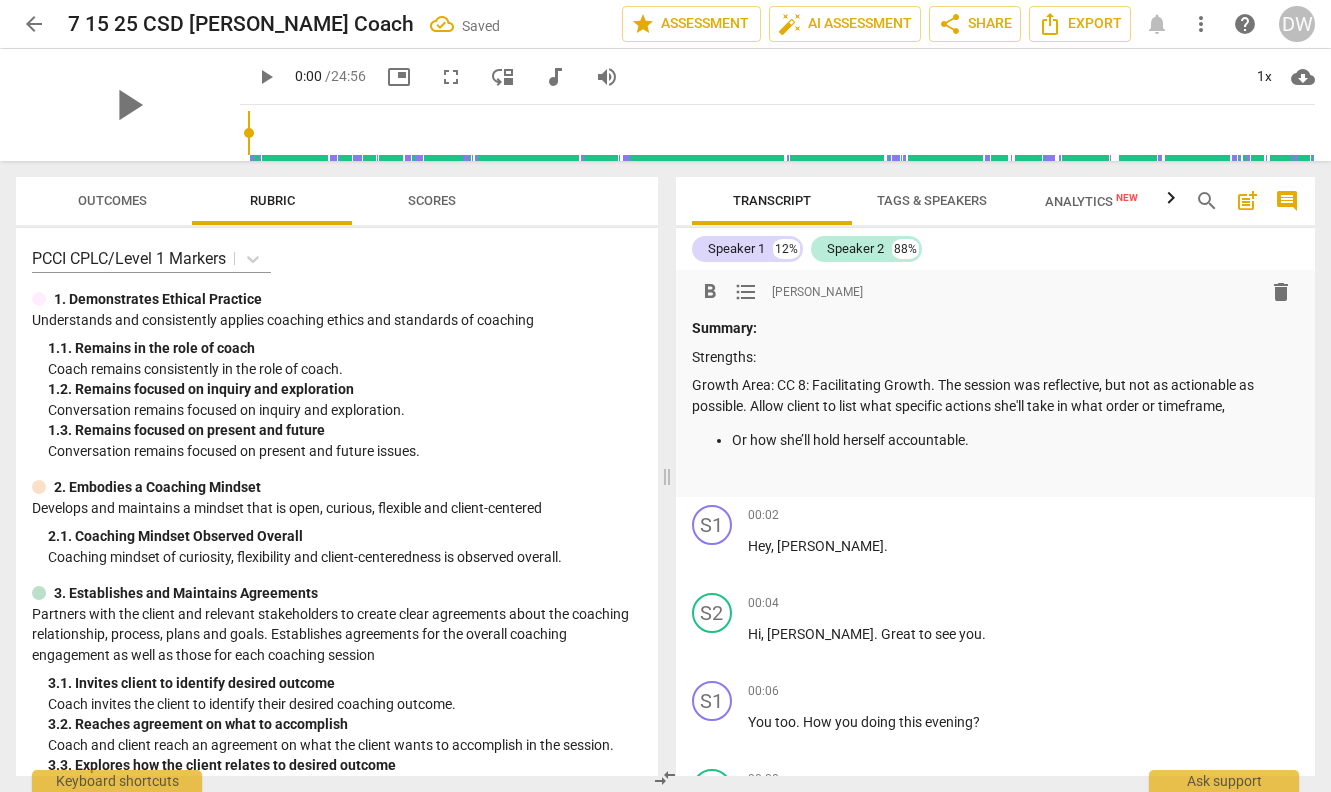 click on "Growth Area: CC 8: Facilitating Growth. The session   was reflective, but not as actionable as possible. Allow client to list what specific actions she'll take in what order or timeframe," at bounding box center [996, 395] 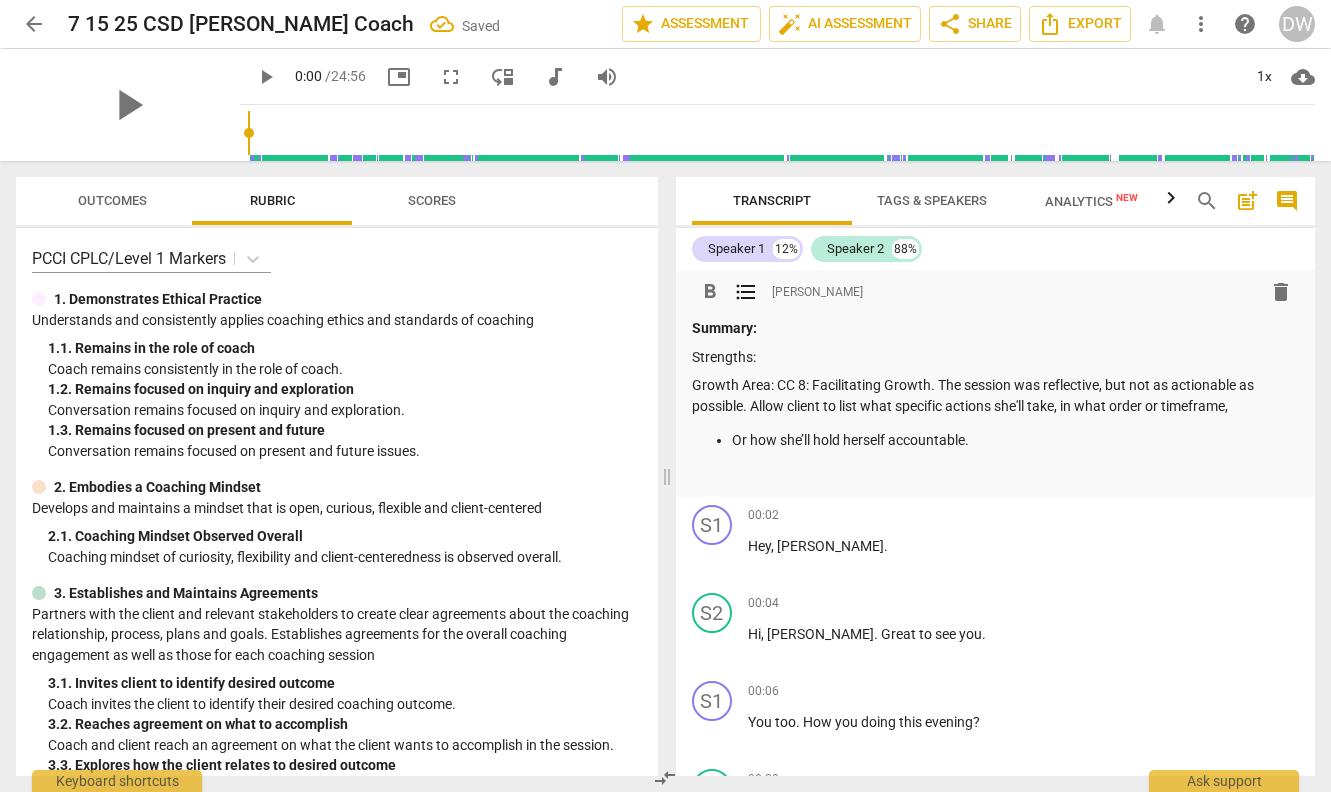 click on "Or how she’ll hold herself accountable." at bounding box center [1016, 440] 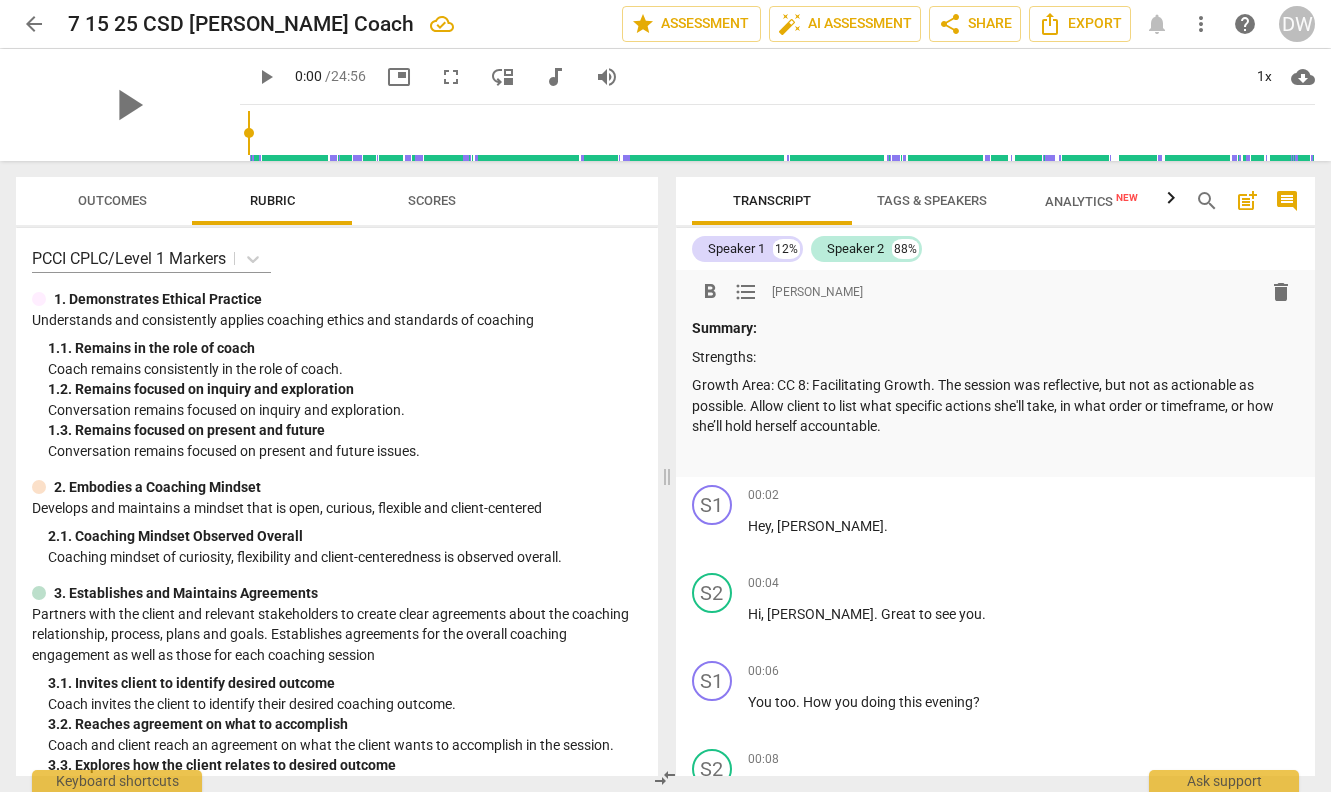 click on "Growth Area: CC 8: Facilitating Growth. The session   was reflective, but not as actionable as possible. Allow client to list what specific actions she'll take, in what order or timeframe, or how she’ll hold herself accountable." at bounding box center [996, 406] 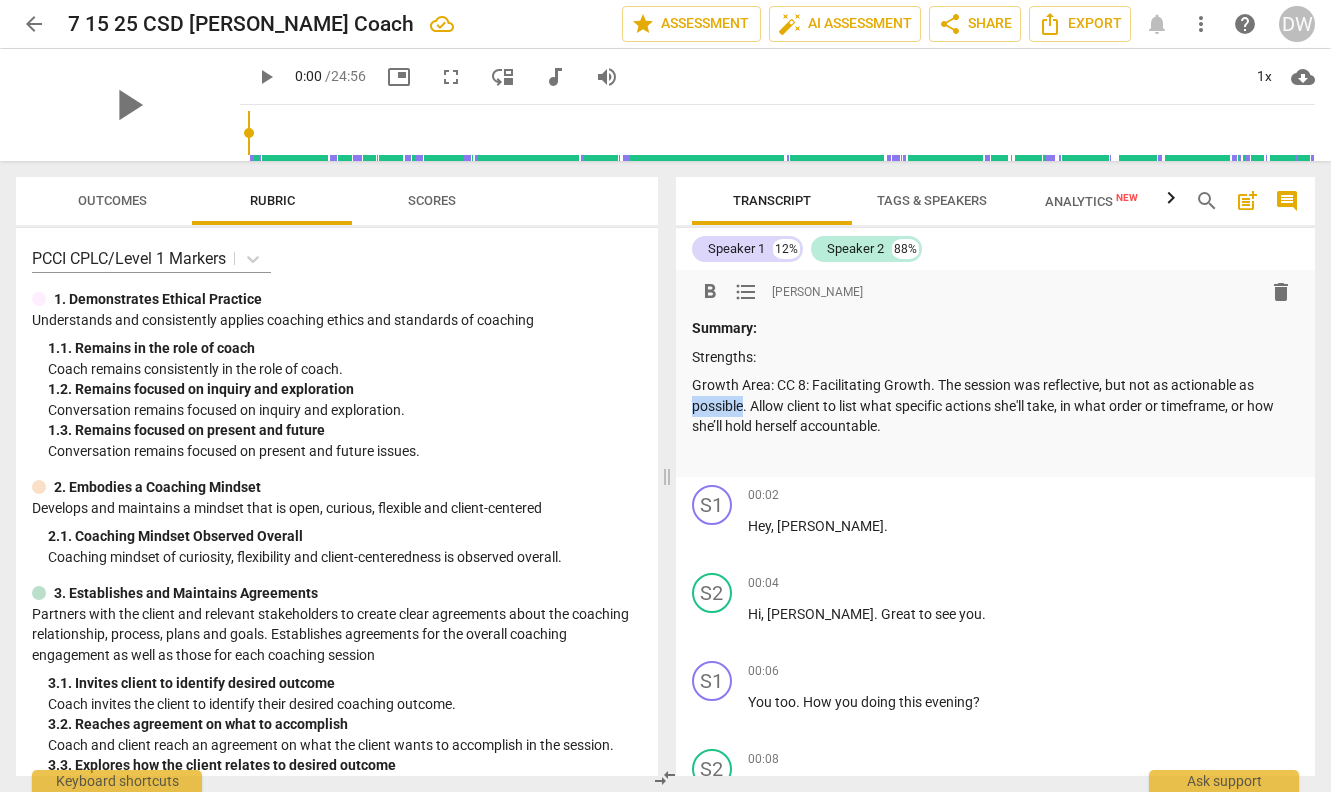 click on "Growth Area: CC 8: Facilitating Growth. The session   was reflective, but not as actionable as possible. Allow client to list what specific actions she'll take, in what order or timeframe, or how she’ll hold herself accountable." at bounding box center [996, 406] 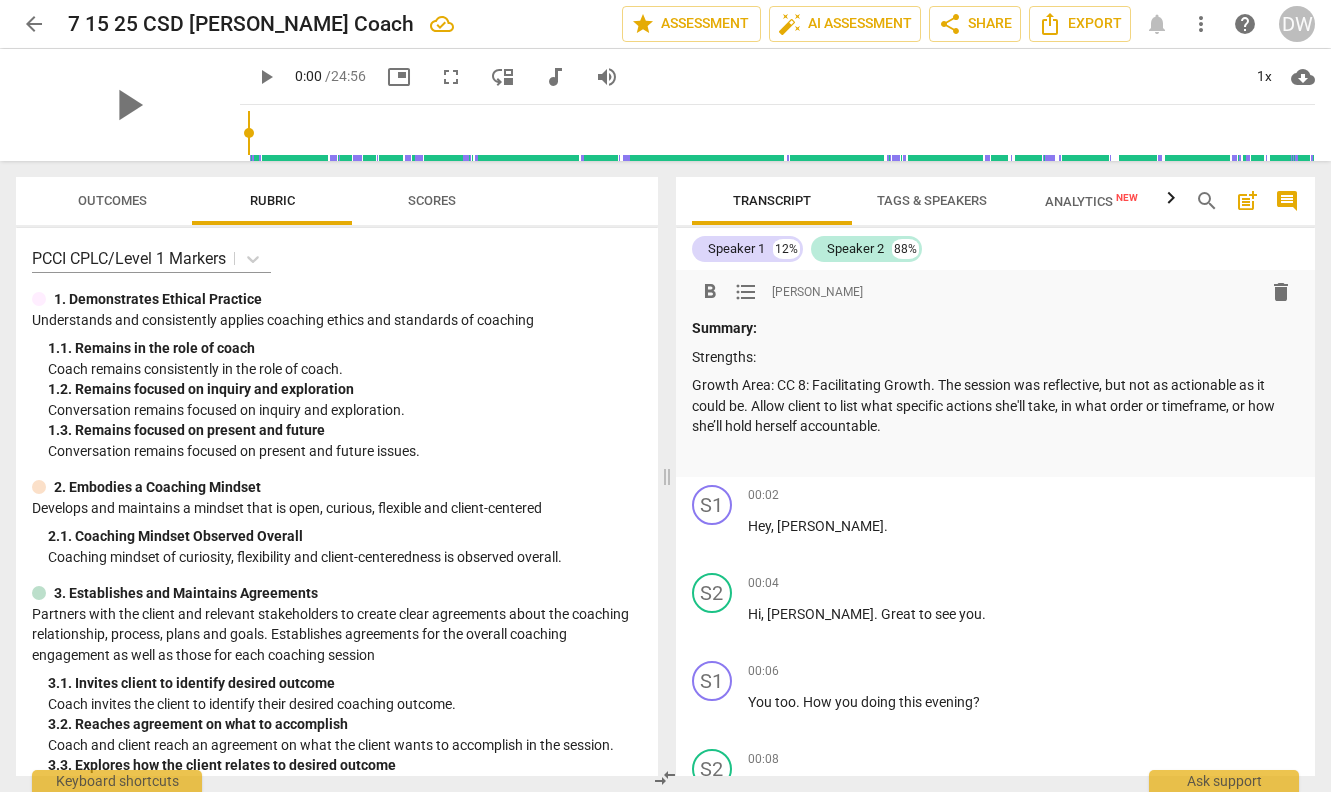click on "Strengths:" at bounding box center [996, 357] 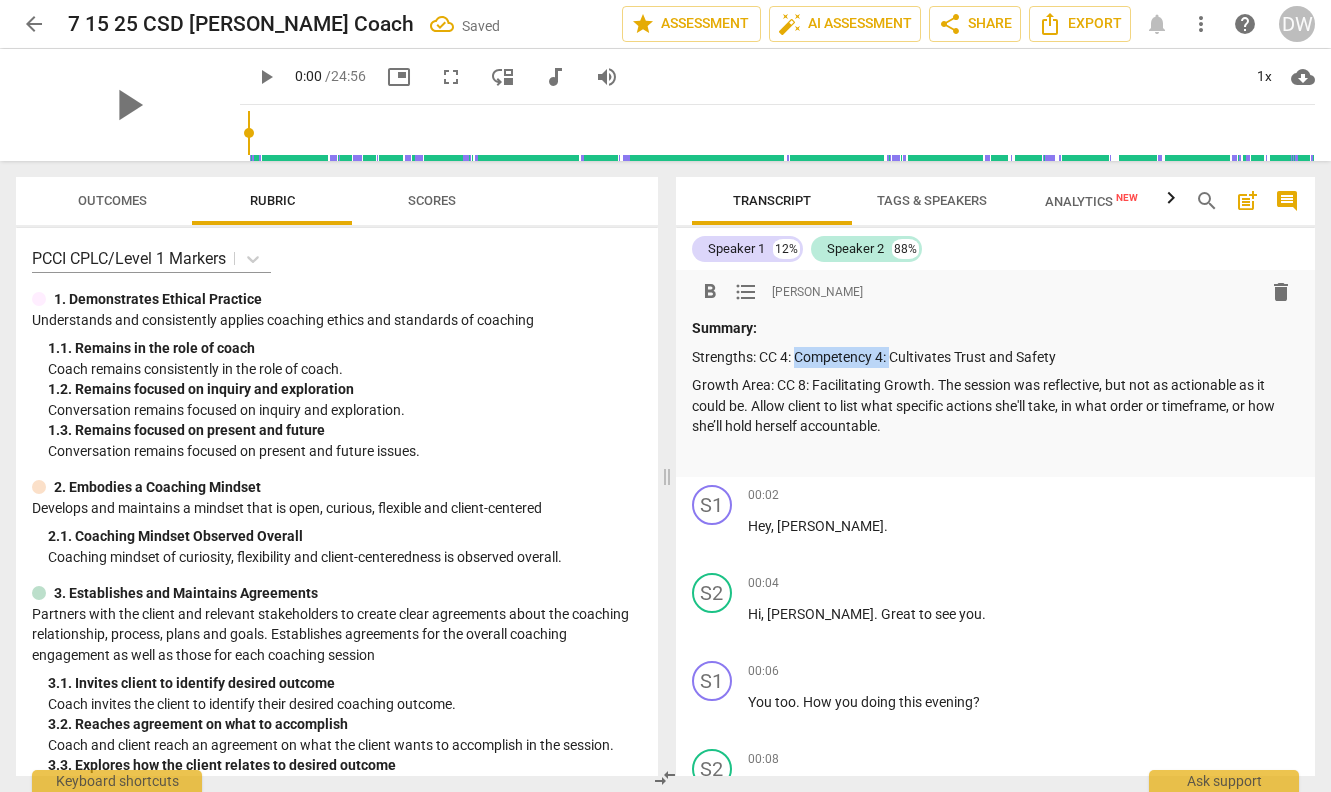 drag, startPoint x: 893, startPoint y: 361, endPoint x: 794, endPoint y: 361, distance: 99 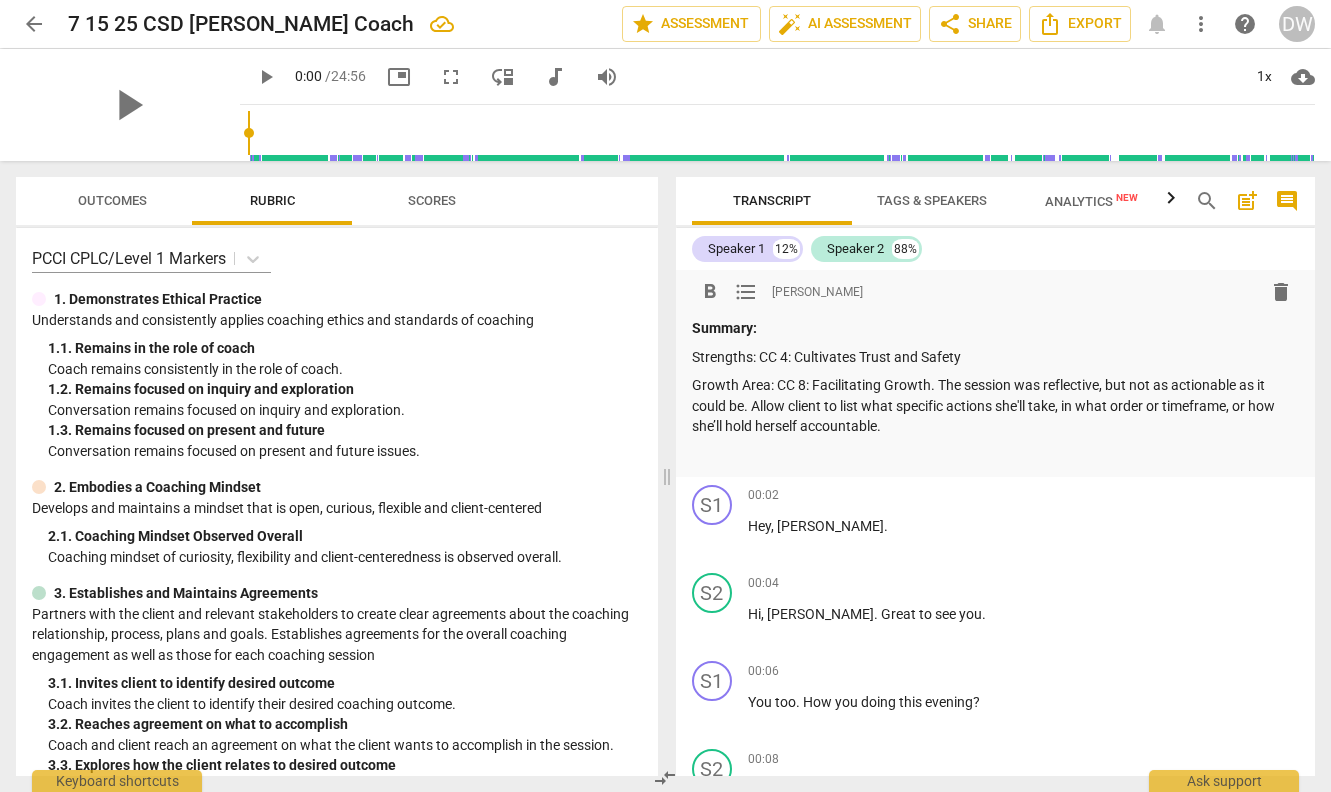 click on "Strengths: CC 4: Cultivates Trust and Safety" at bounding box center [996, 357] 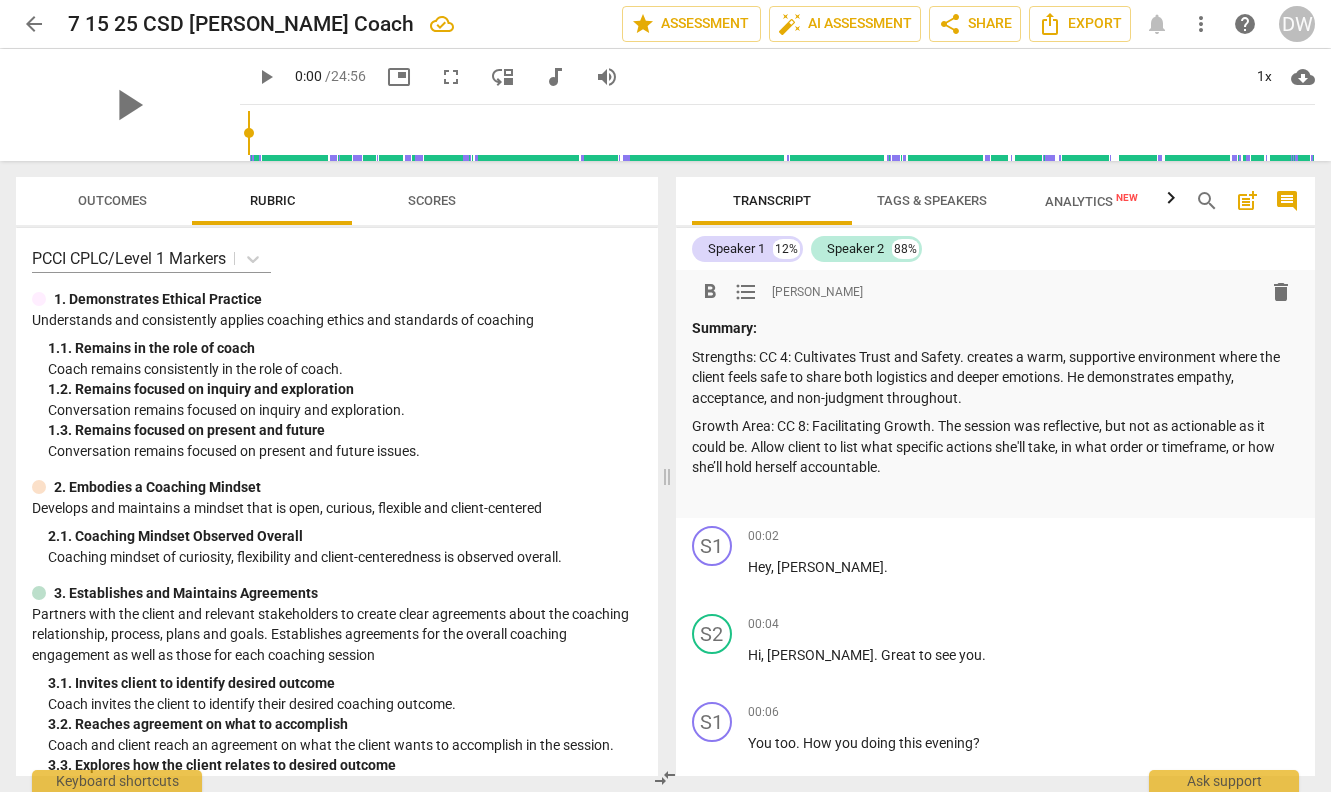 click on "Strengths: CC 4: Cultivates Trust and Safety. creates a warm, supportive environment where the client feels safe to share both logistics and deeper emotions. He demonstrates empathy, acceptance, and non-judgment throughout." at bounding box center (996, 378) 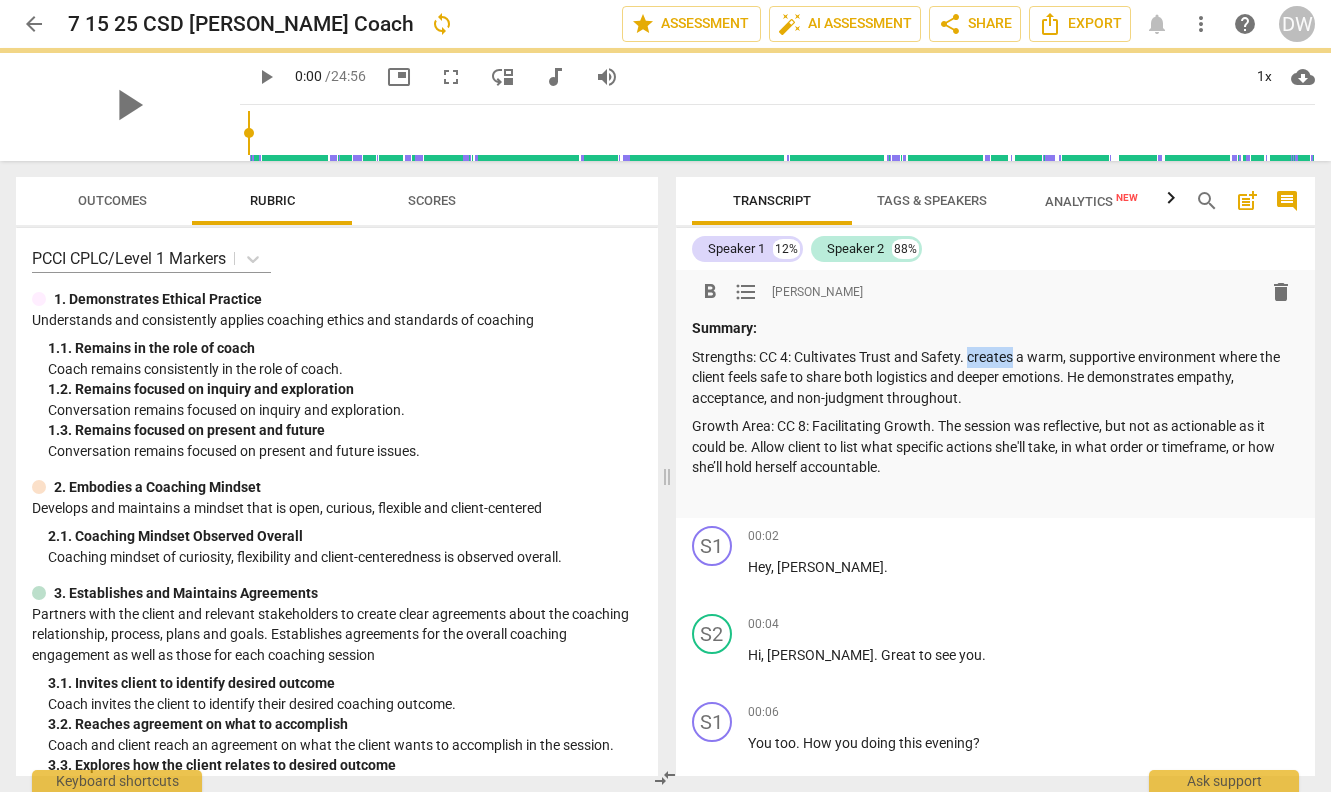 click on "Strengths: CC 4: Cultivates Trust and Safety. creates a warm, supportive environment where the client feels safe to share both logistics and deeper emotions. He demonstrates empathy, acceptance, and non-judgment throughout." at bounding box center [996, 378] 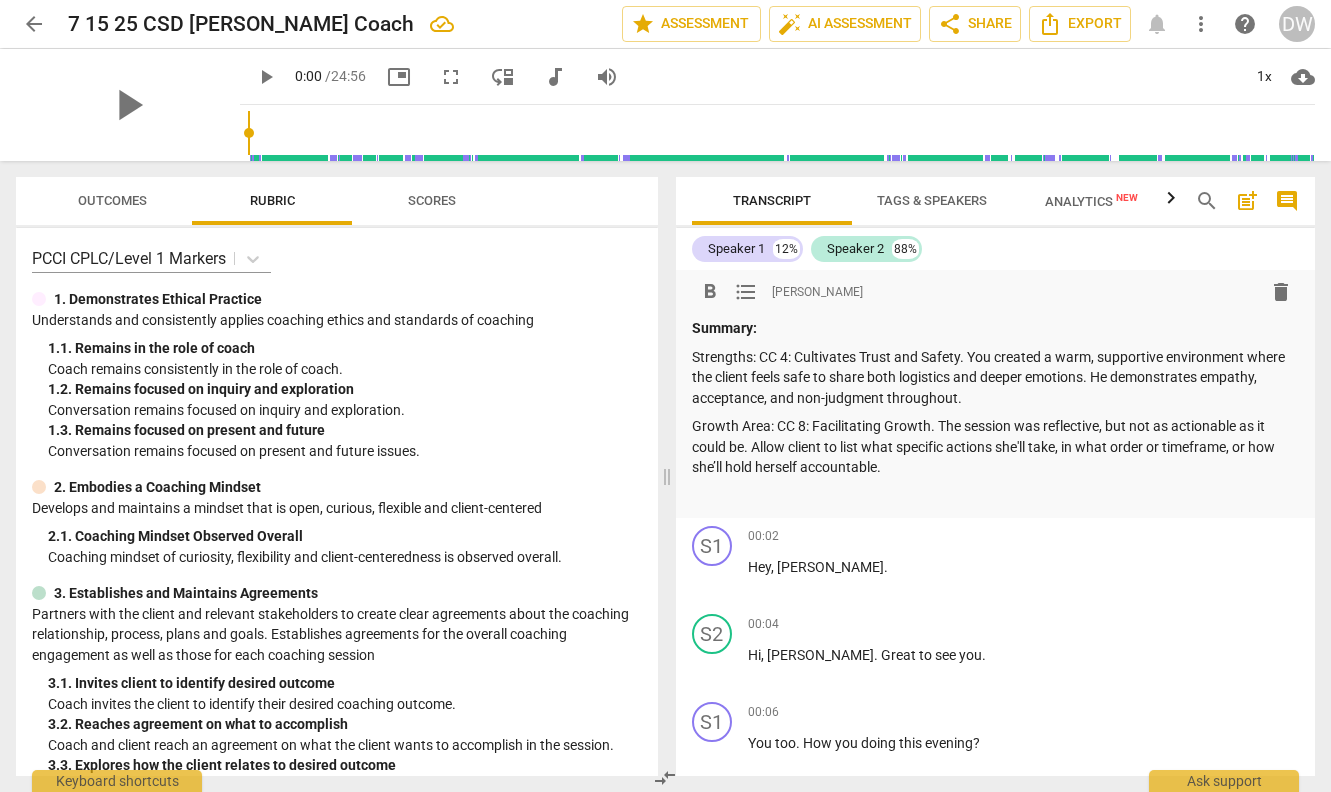 click on "Strengths: CC 4: Cultivates Trust and Safety. You created a warm, supportive environment where the client feels safe to share both logistics and deeper emotions. He demonstrates empathy, acceptance, and non-judgment throughout." at bounding box center [996, 378] 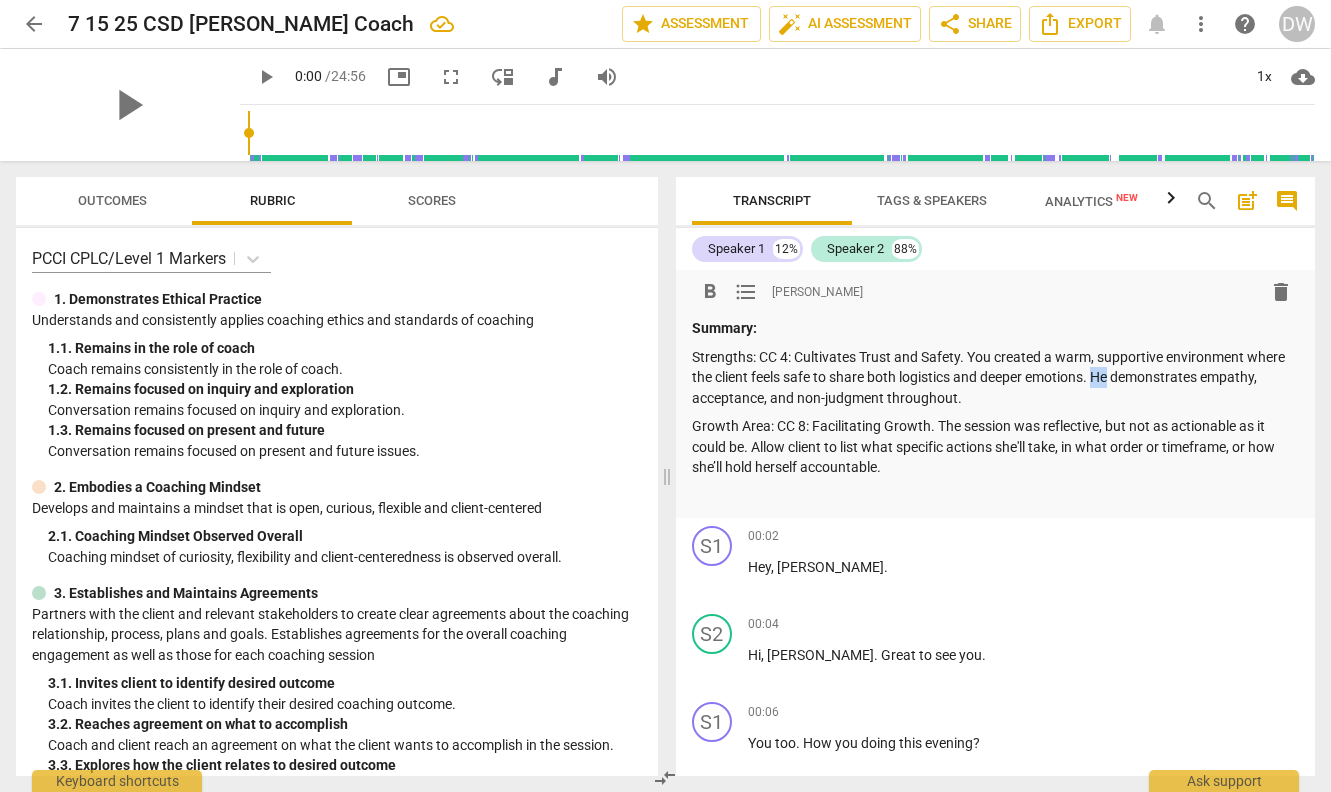 click on "Strengths: CC 4: Cultivates Trust and Safety. You created a warm, supportive environment where the client feels safe to share both logistics and deeper emotions. He demonstrates empathy, acceptance, and non-judgment throughout." at bounding box center [996, 378] 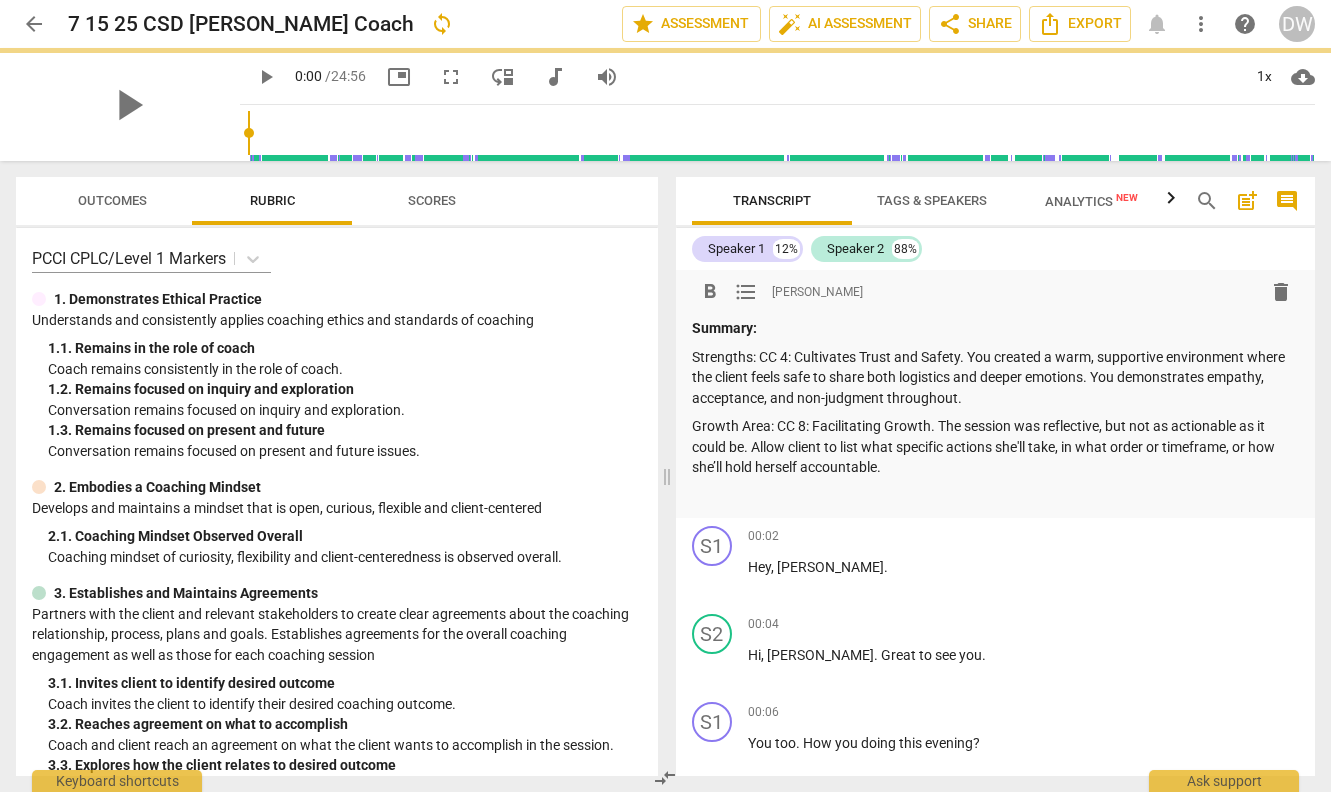 click on "Strengths: CC 4: Cultivates Trust and Safety. You created a warm, supportive environment where the client feels safe to share both logistics and deeper emotions. You demonstrates empathy, acceptance, and non-judgment throughout." at bounding box center [996, 378] 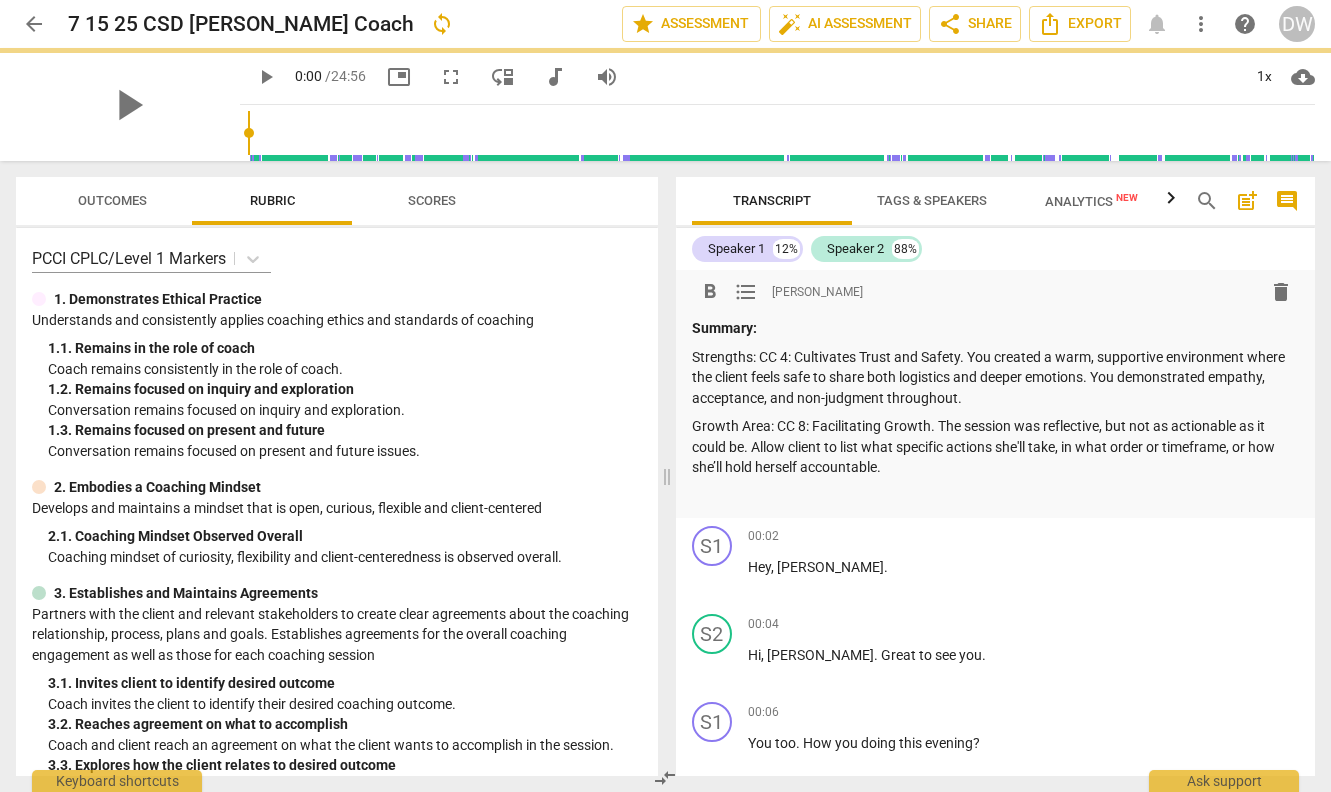 click on "Strengths: CC 4: Cultivates Trust and Safety. You created a warm, supportive environment where the client feels safe to share both logistics and deeper emotions. You demonstrated empathy, acceptance, and non-judgment throughout." at bounding box center [996, 378] 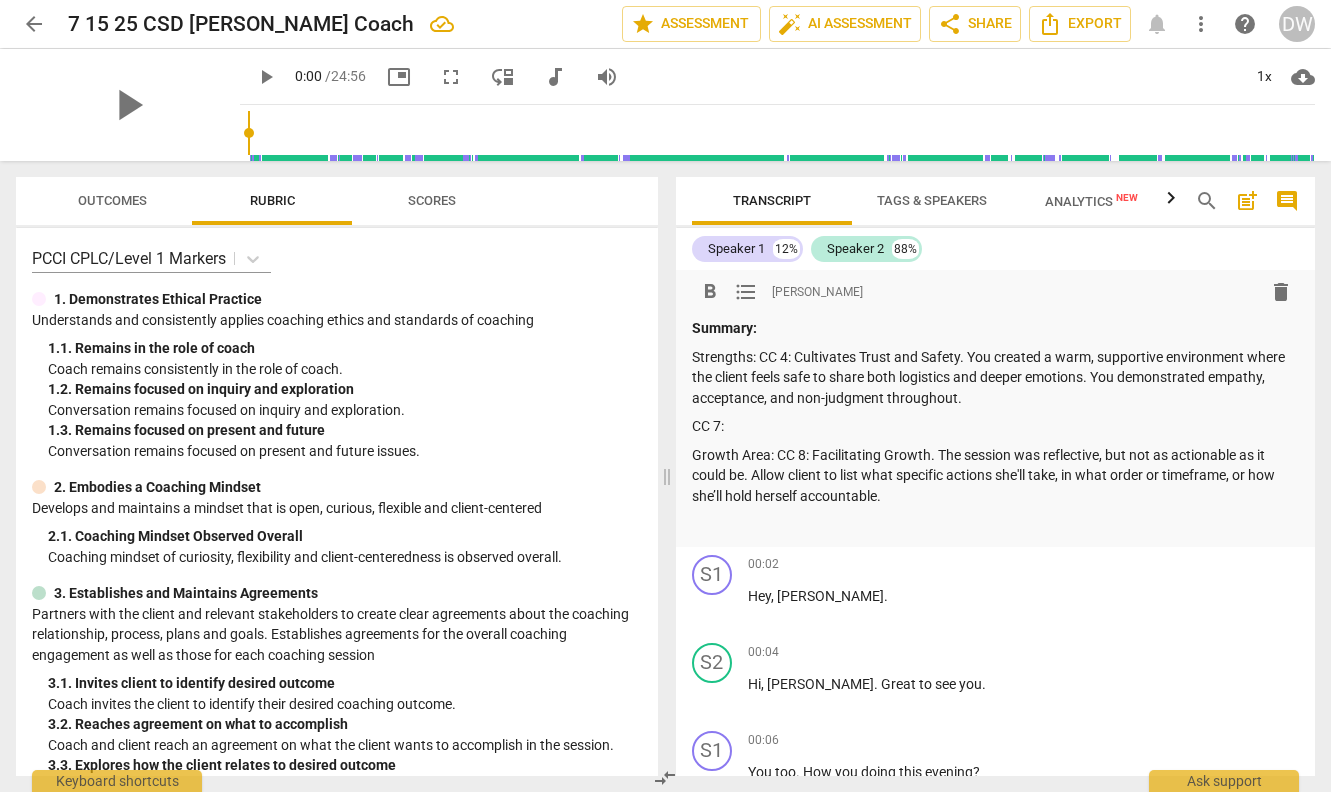 click on "CC 7:" at bounding box center [996, 426] 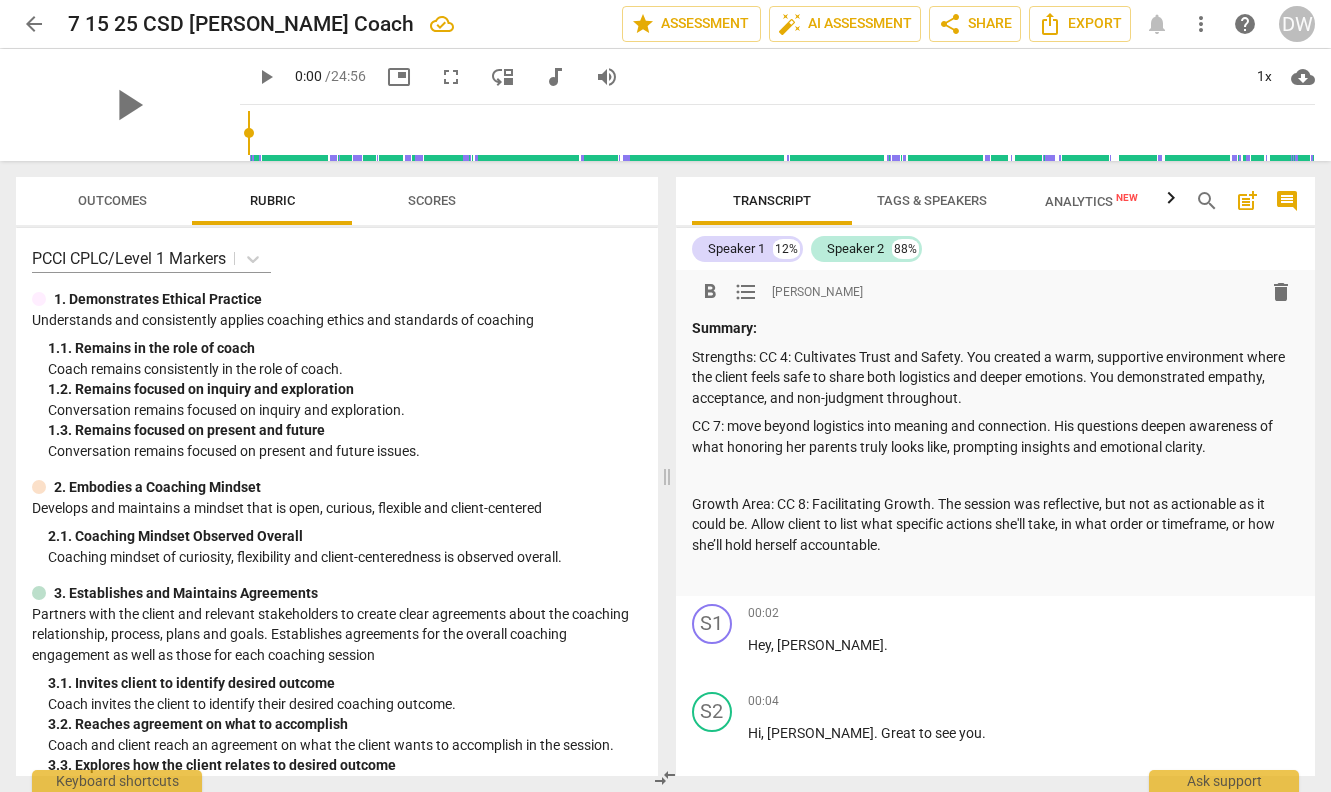 click on "CC 7: move beyond logistics into meaning and connection. His questions deepen awareness of what honoring her parents truly looks like, prompting insights and emotional clarity." at bounding box center (996, 436) 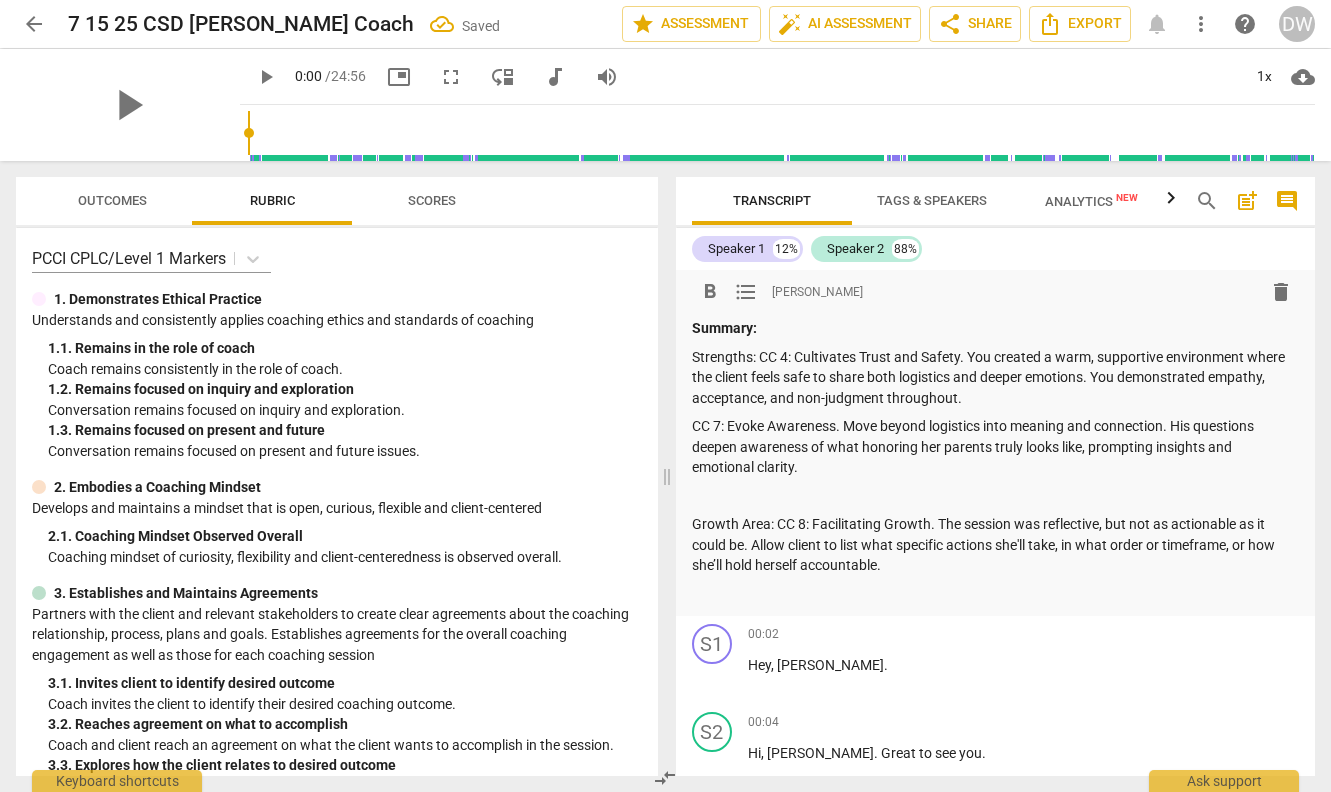 click on "CC 7: Evoke Awareness. Move beyond logistics into meaning and connection. His questions deepen awareness of what honoring her parents truly looks like, prompting insights and emotional clarity." at bounding box center (996, 447) 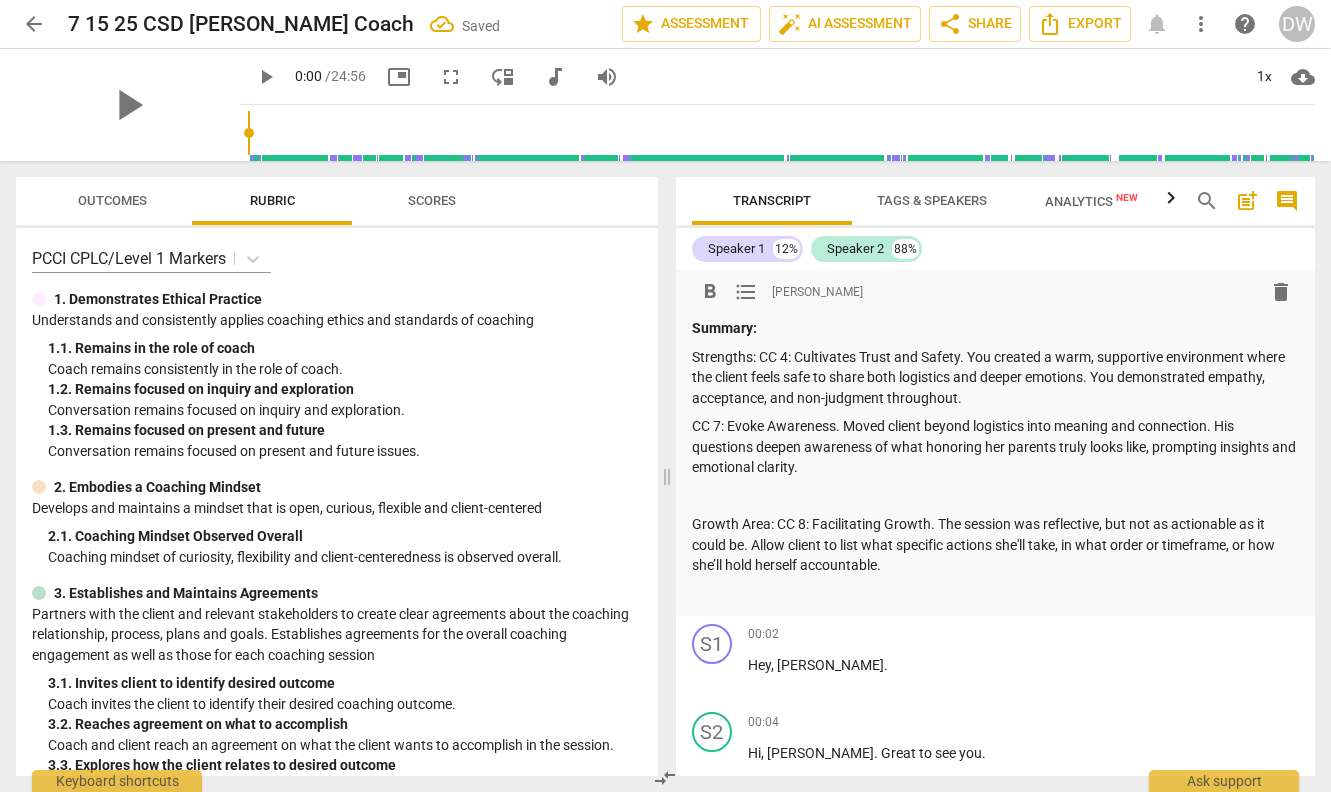 click on "CC 7: Evoke Awareness. Moved client beyond logistics into meaning and connection. His questions deepen awareness of what honoring her parents truly looks like, prompting insights and emotional clarity." at bounding box center (996, 447) 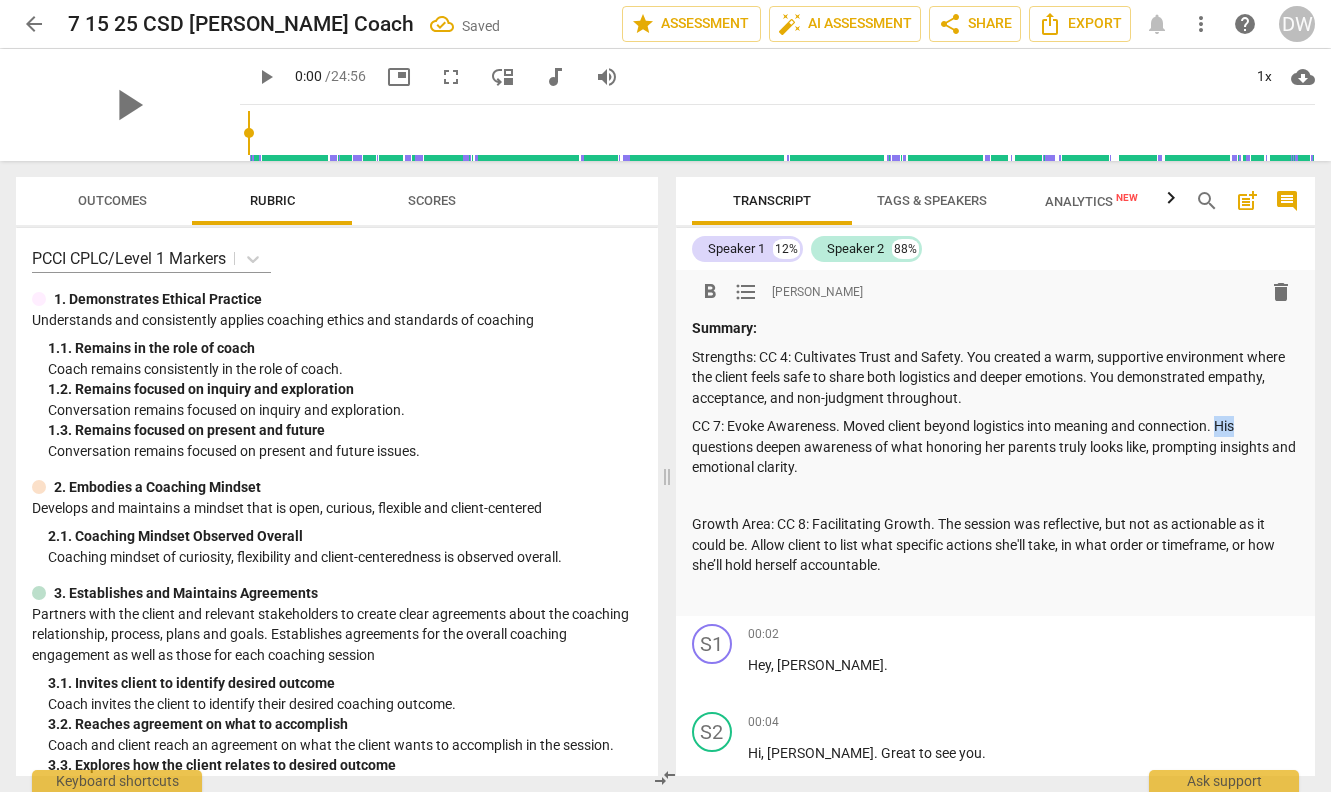 click on "CC 7: Evoke Awareness. Moved client beyond logistics into meaning and connection. His questions deepen awareness of what honoring her parents truly looks like, prompting insights and emotional clarity." at bounding box center (996, 447) 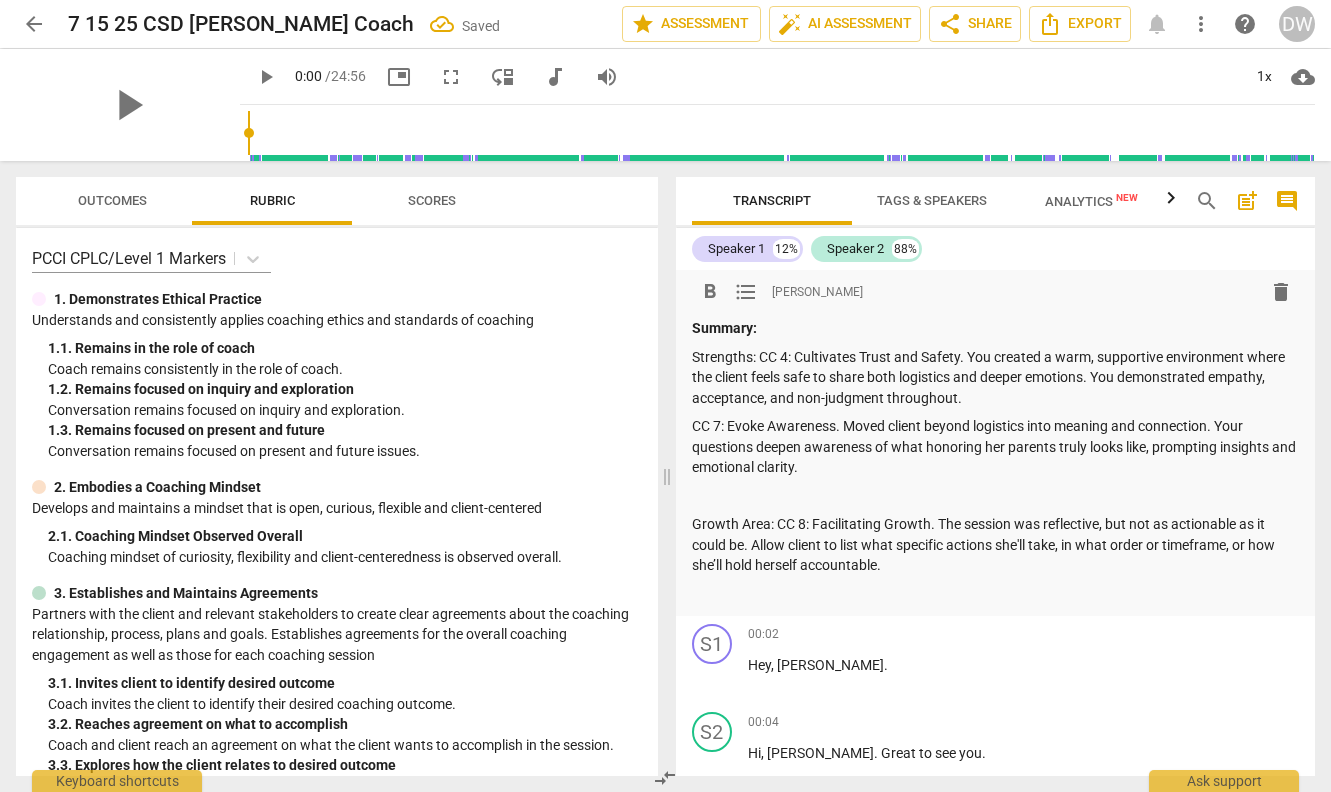 scroll, scrollTop: 44, scrollLeft: 0, axis: vertical 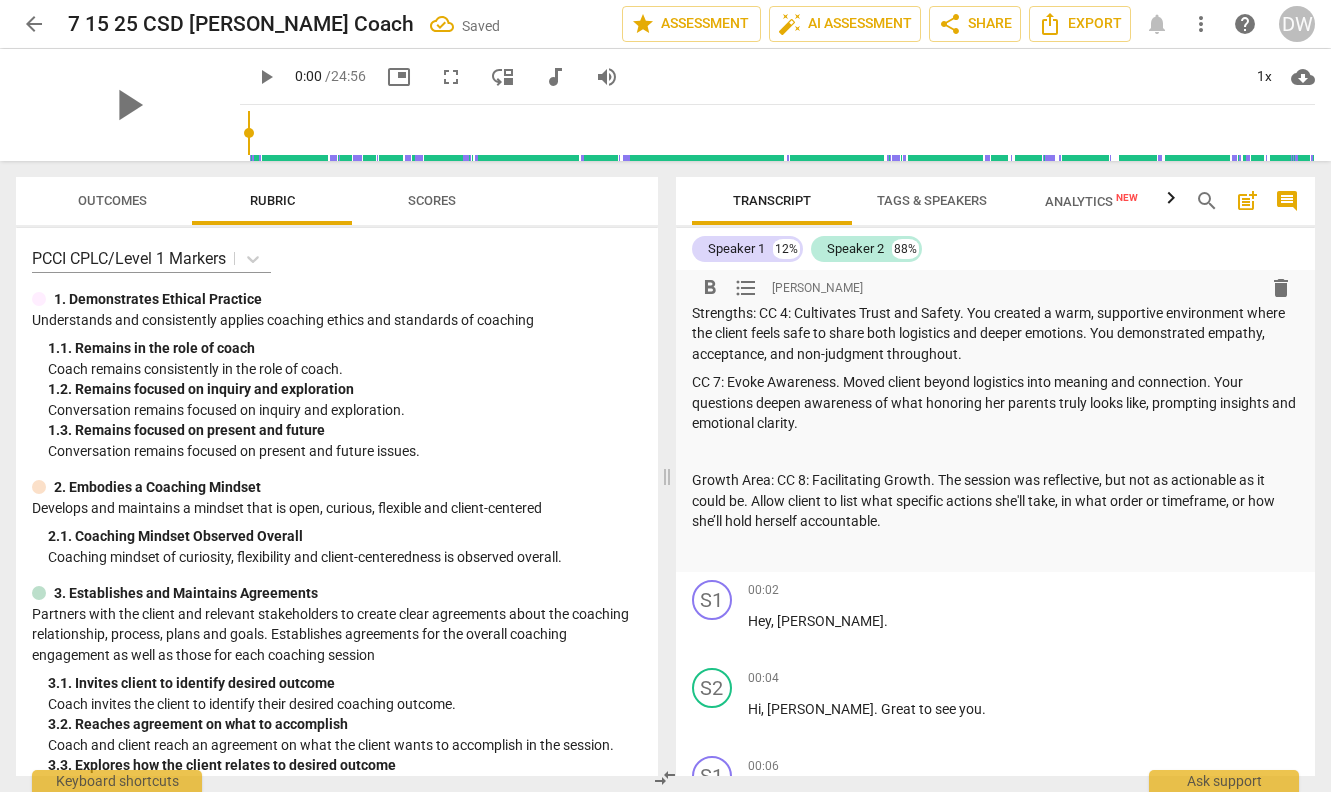 click on "Summary:    Strengths: CC 4: Cultivates Trust and Safety. You created a warm, supportive environment where the client feels safe to share both logistics and deeper emotions. You demonstrated empathy, acceptance, and non-judgment throughout. CC 7: Evoke Awareness. Moved client beyond logistics into meaning and connection. Your questions deepen awareness of what honoring her parents truly looks like, prompting insights and emotional clarity. Growth Area: CC 8: Facilitating Growth. The session   was reflective, but not as actionable as it could be. Allow client to list what specific actions she'll take, in what order or timeframe, or how she’ll hold herself accountable." at bounding box center [996, 417] 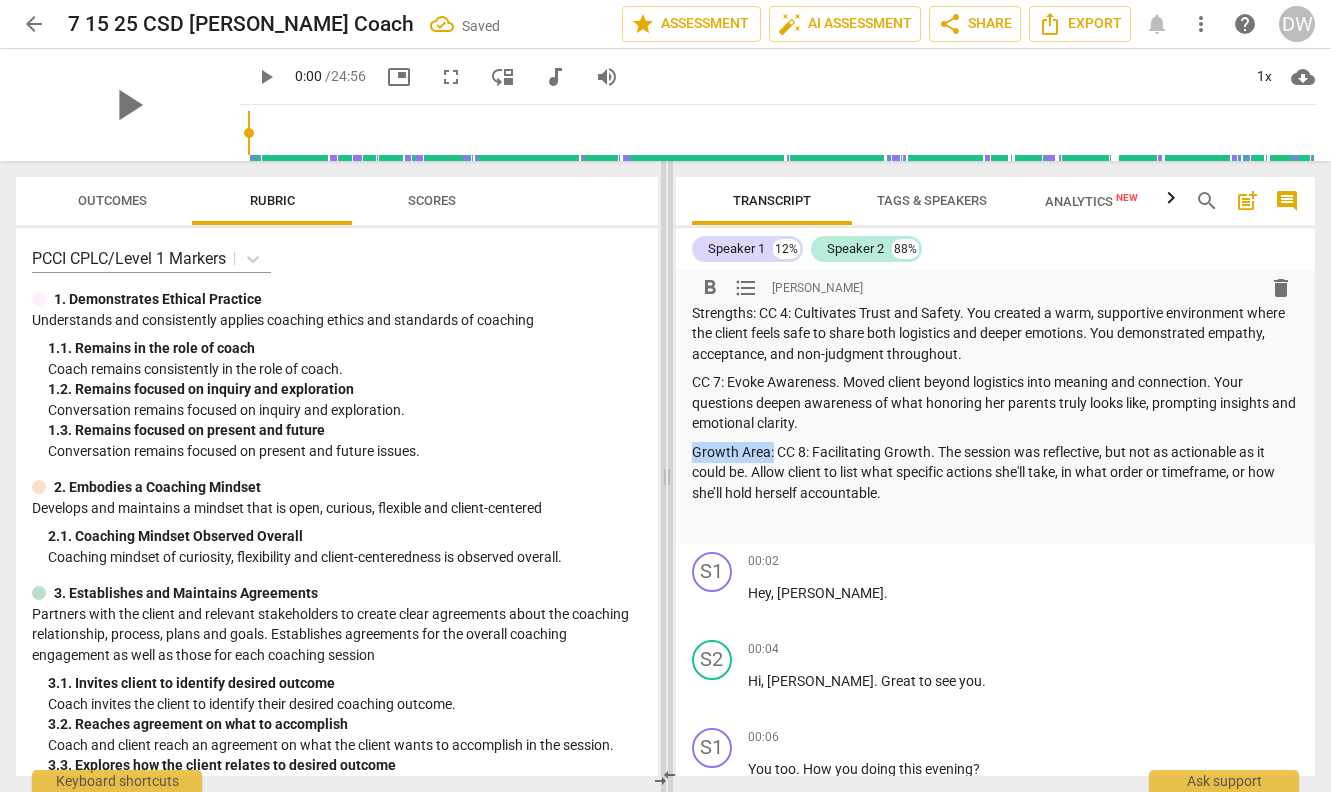 drag, startPoint x: 771, startPoint y: 450, endPoint x: 664, endPoint y: 442, distance: 107.298645 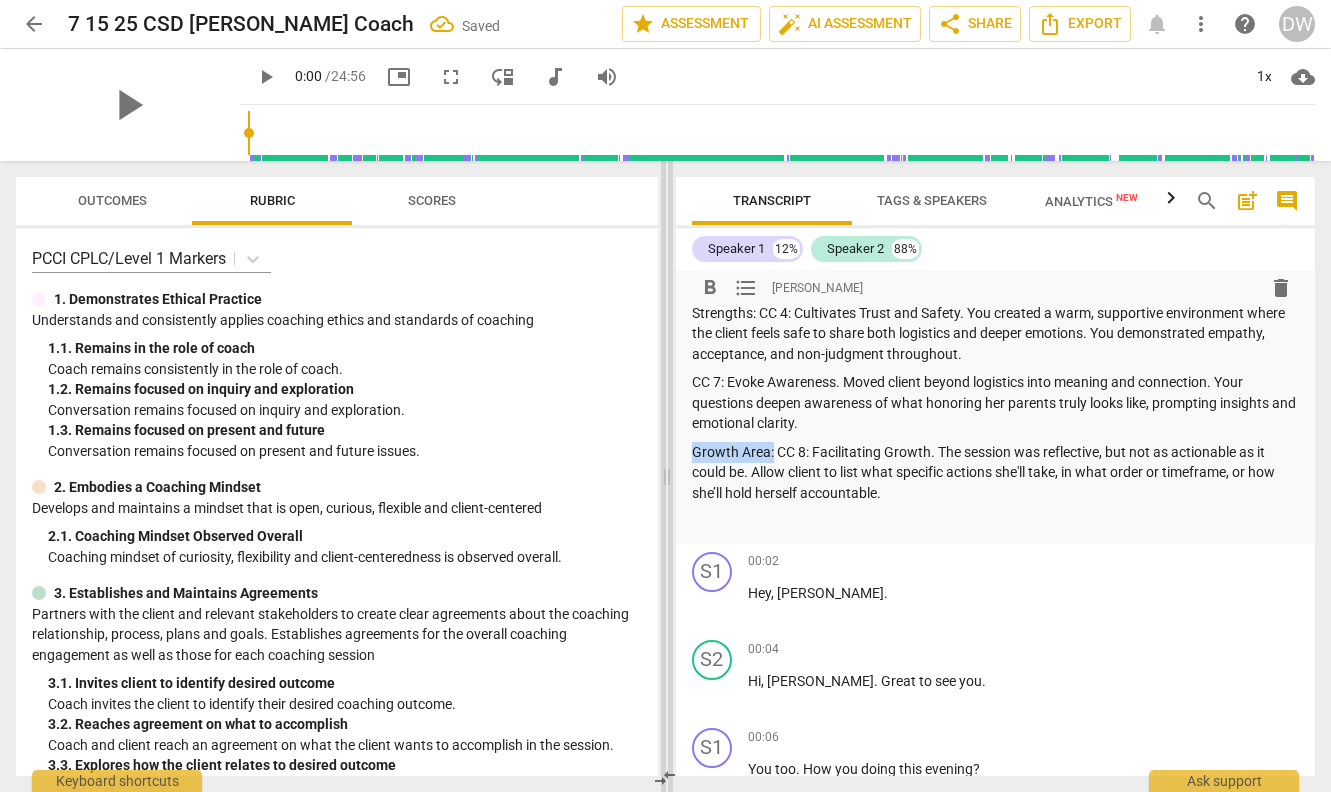 click on "Outcomes Rubric Scores PCCI CPLC/Level 1 Markers 1. Demonstrates Ethical Practice Understands and consistently applies coaching ethics and standards of coaching 1. 1. Remains in the role of coach Coach remains consistently in the role of coach. 1. 2. Remains focused on inquiry and exploration Conversation remains focused on inquiry and exploration. 1. 3. Remains focused on present and future Conversation remains focused on present and future issues. 2. Embodies a Coaching Mindset Develops and maintains a mindset that is open, curious, flexible and client-centered 2. 1. Coaching Mindset Observed Overall Coaching mindset of curiosity, flexibility and client-centeredness is observed overall. 3. Establishes and Maintains Agreements  Partners with the client and relevant stakeholders to create clear agreements about the coaching relationship, process, plans and goals. Establishes agreements for the overall coaching engagement as well as those for each coaching session 3. 3. 3. 3. 4. Cultivates Trust and Safety 4." at bounding box center (665, 476) 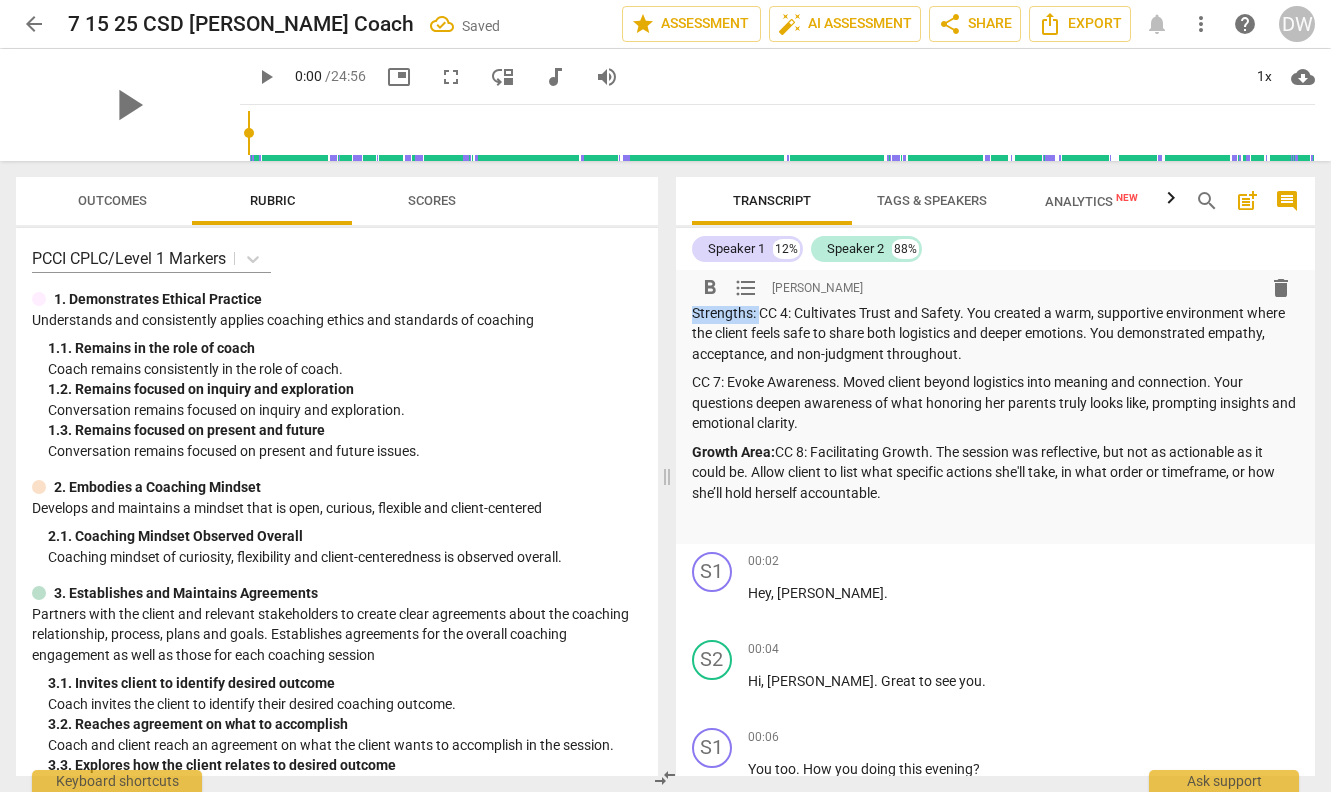 drag, startPoint x: 759, startPoint y: 315, endPoint x: 675, endPoint y: 312, distance: 84.05355 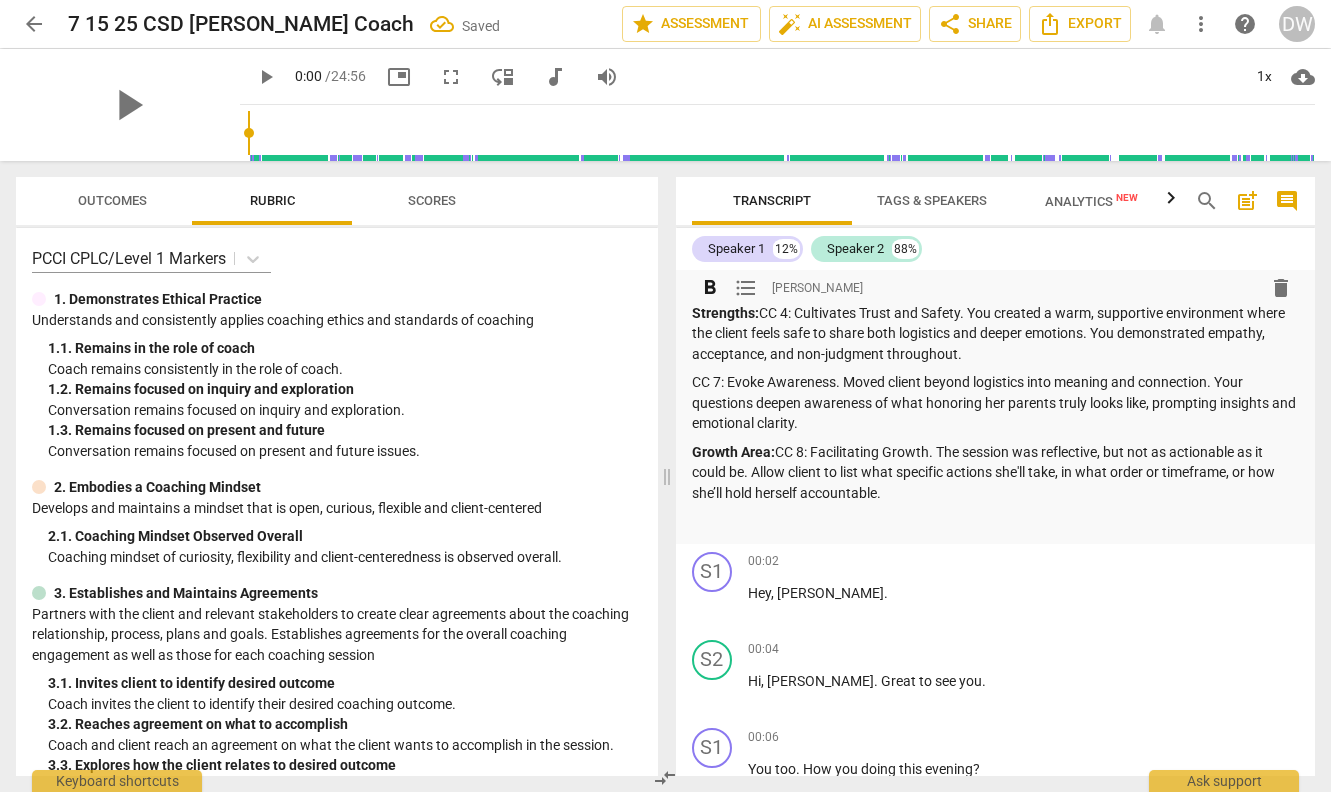 click on "Strengths:  CC 4: Cultivates Trust and Safety. You created a warm, supportive environment where the client feels safe to share both logistics and deeper emotions. You demonstrated empathy, acceptance, and non-judgment throughout." at bounding box center (996, 334) 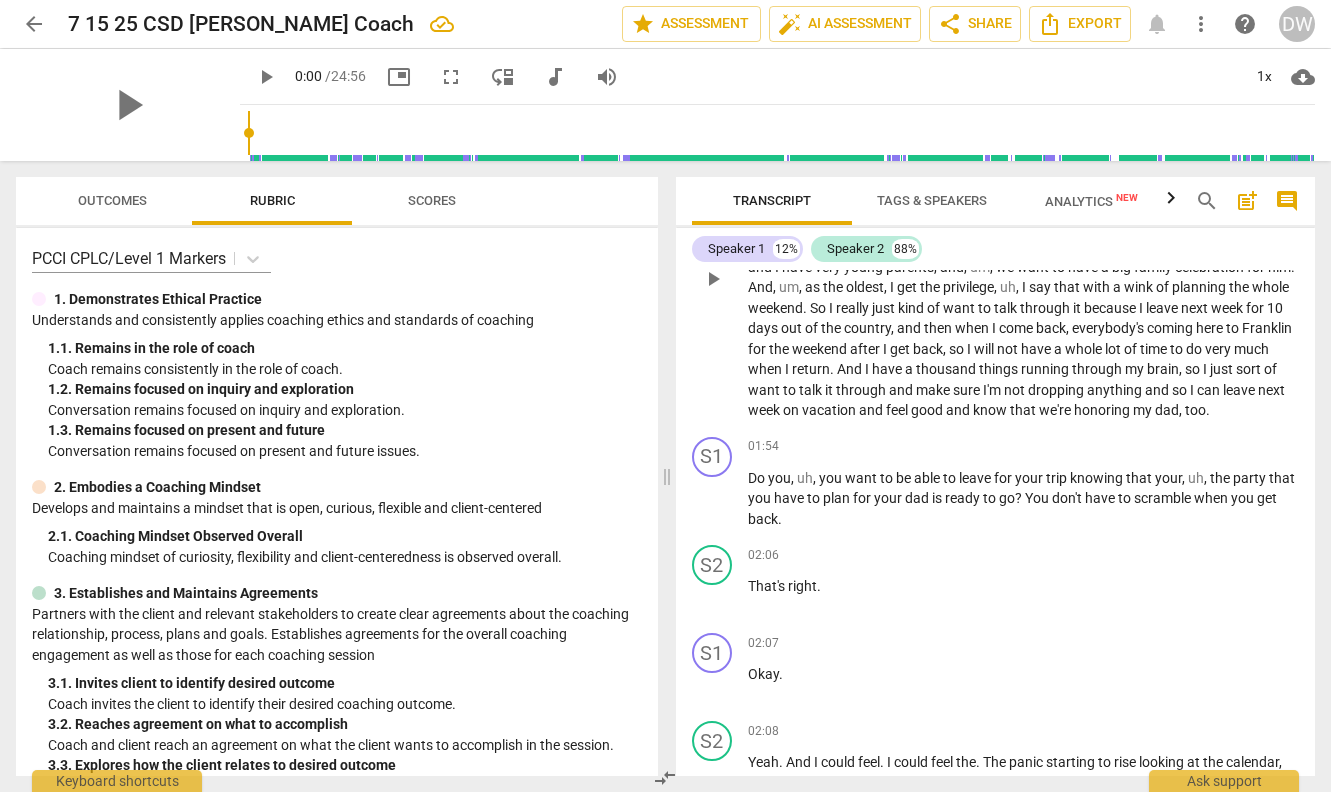 scroll, scrollTop: 1111, scrollLeft: 0, axis: vertical 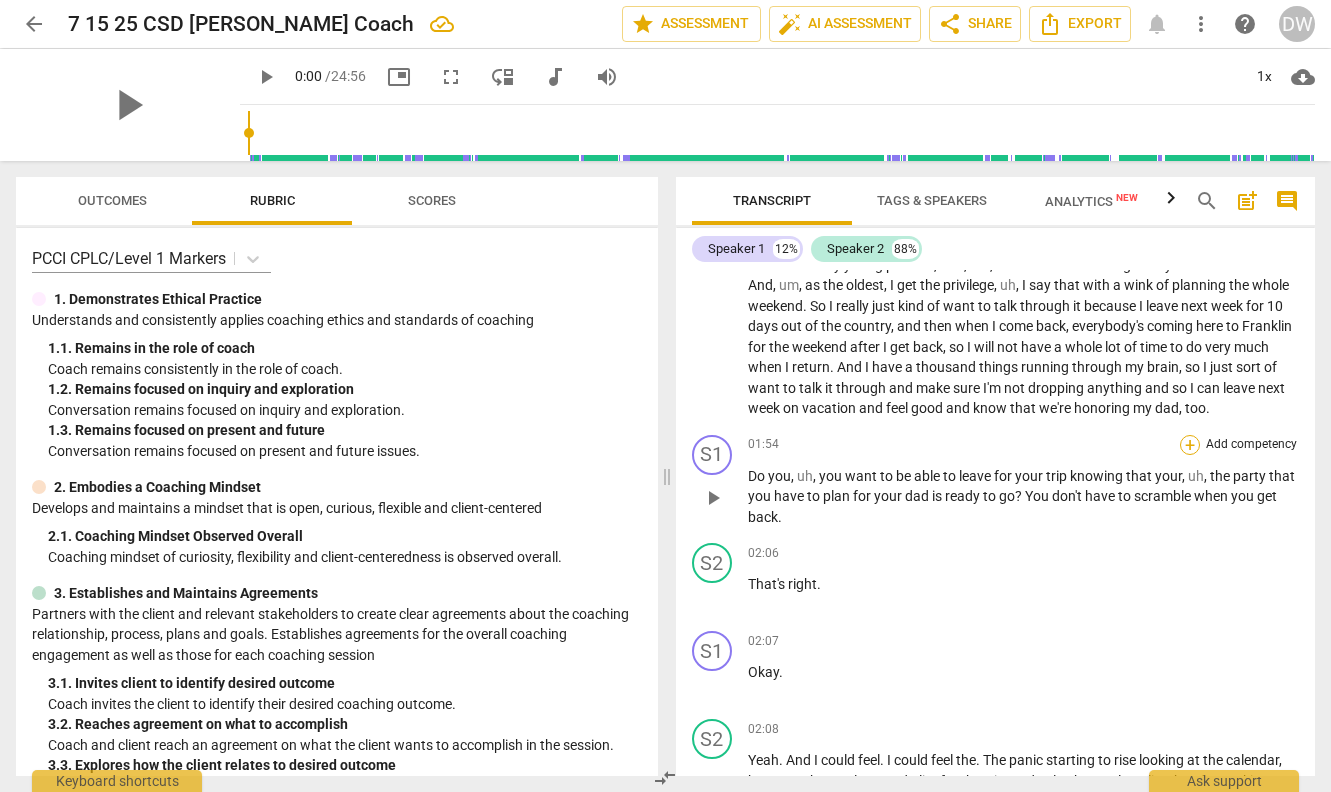 click on "+" at bounding box center (1190, 445) 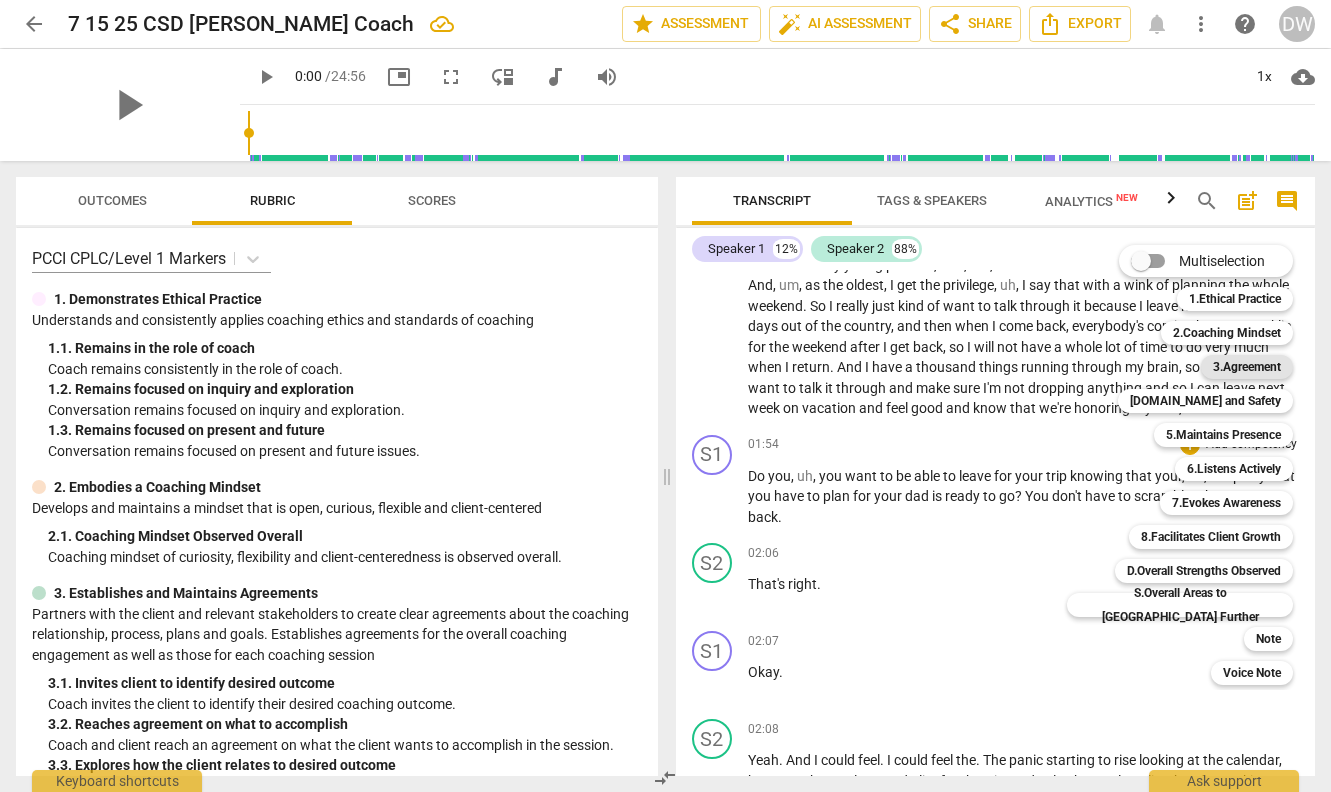 click on "3.Agreement" at bounding box center (1247, 367) 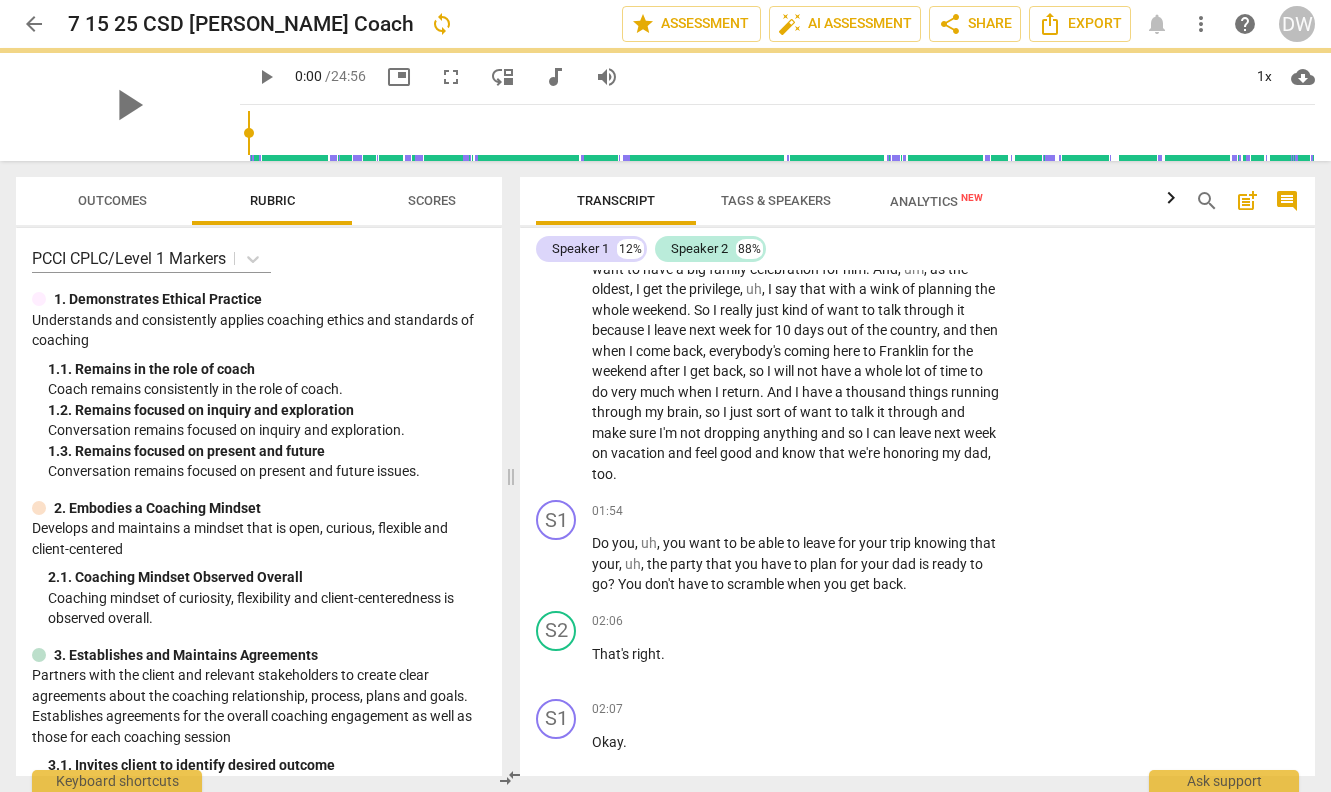 scroll, scrollTop: 1104, scrollLeft: 0, axis: vertical 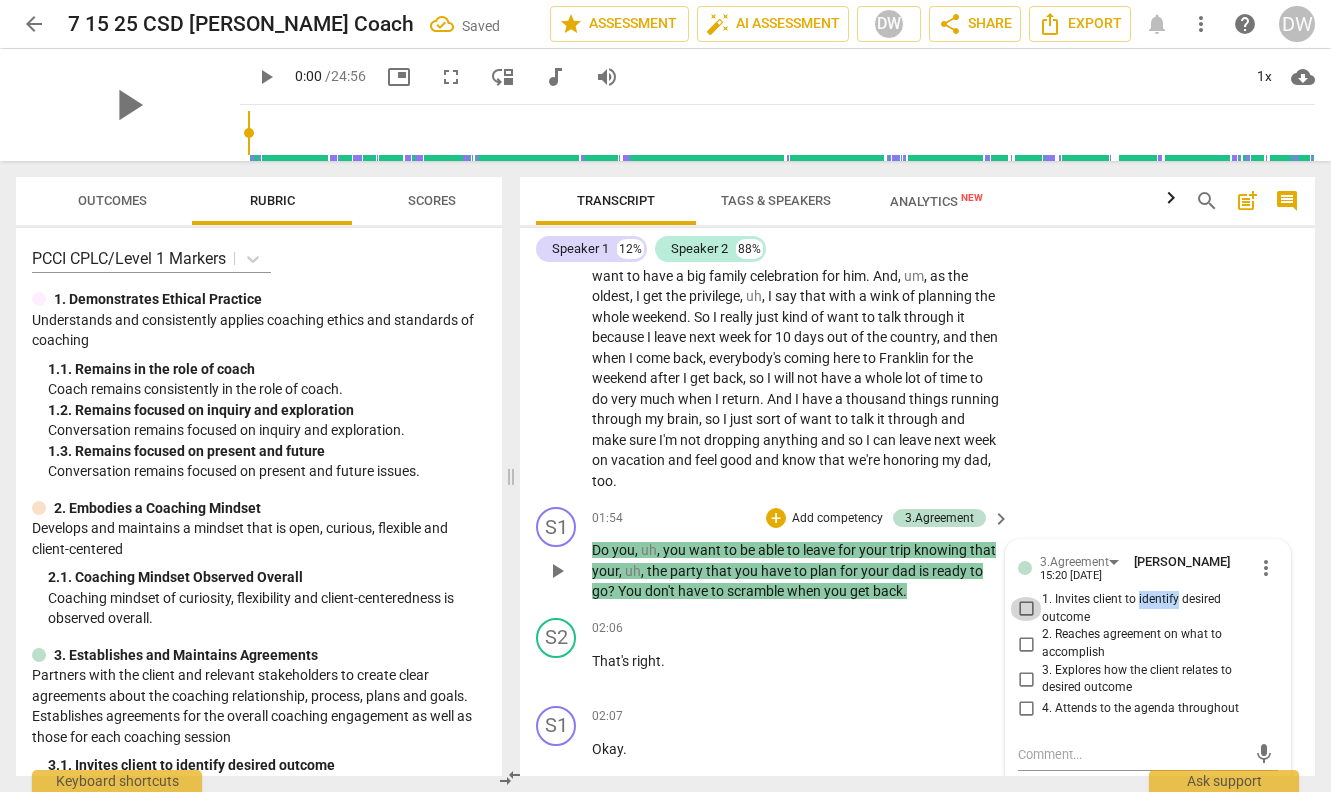 click on "1. Invites client to identify desired outcome" at bounding box center [1026, 609] 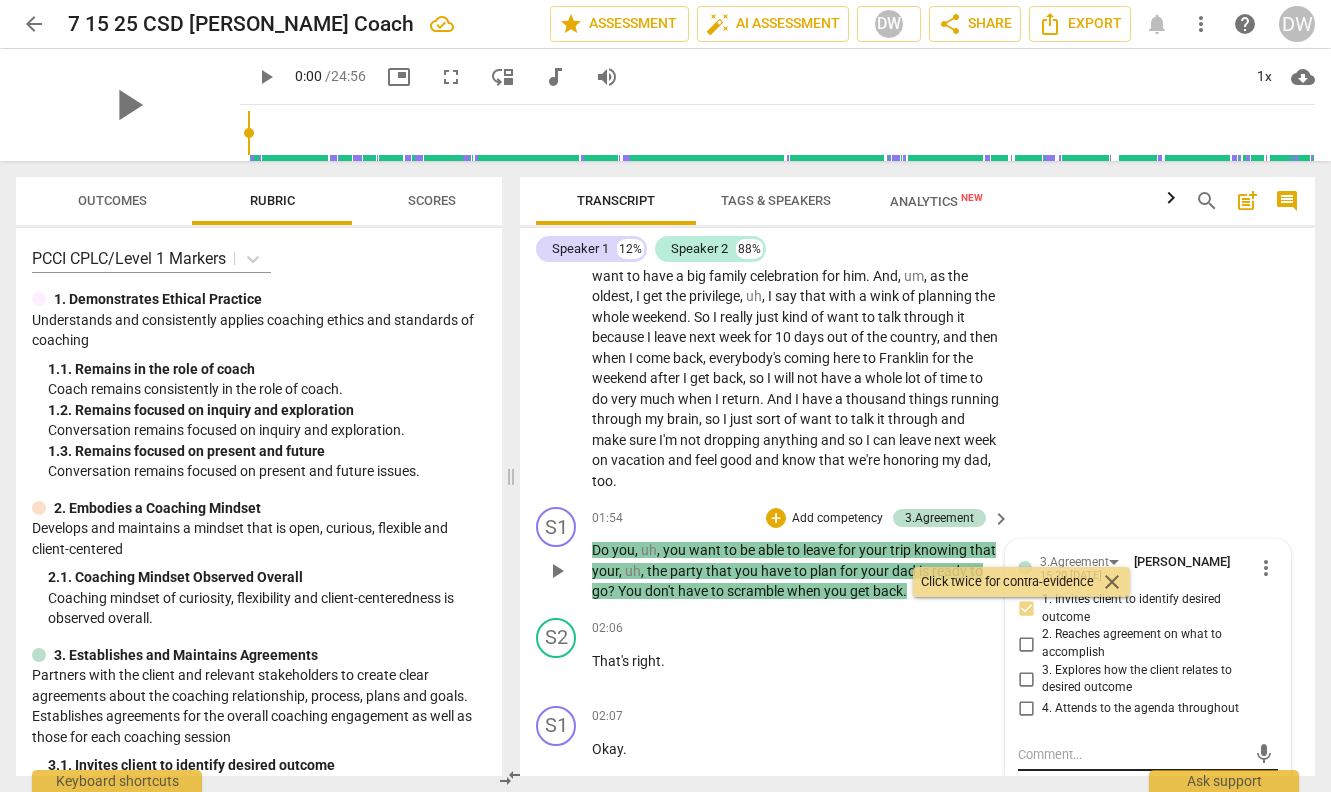 click at bounding box center [1132, 754] 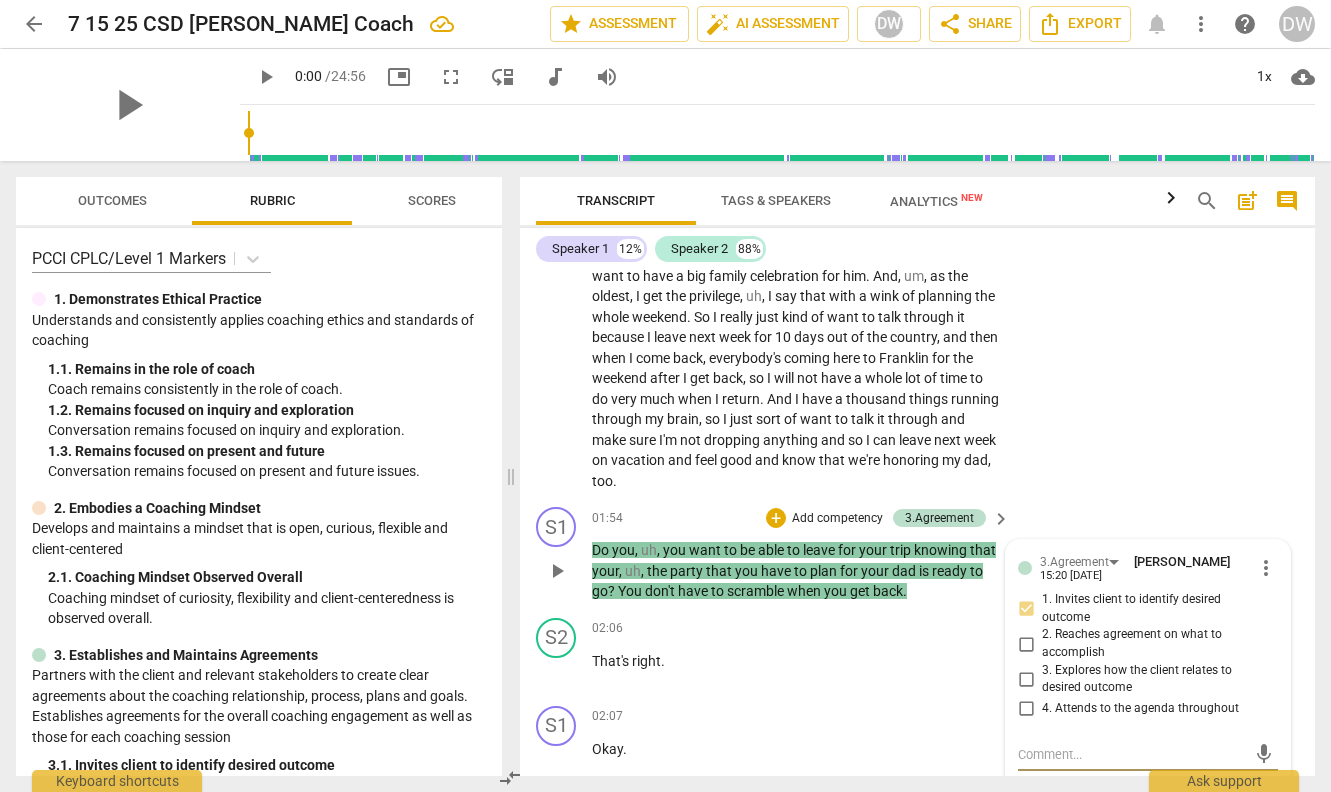 type on "G" 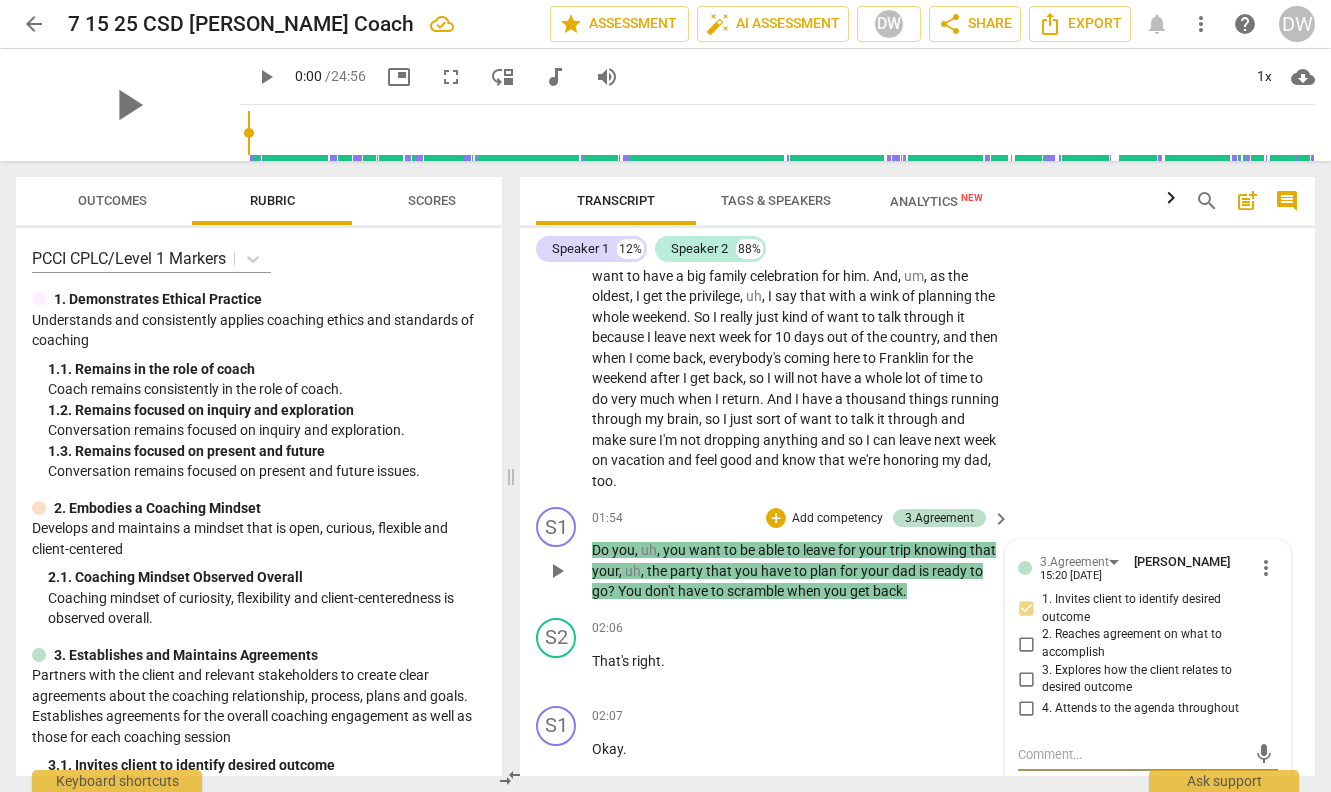 type on "G" 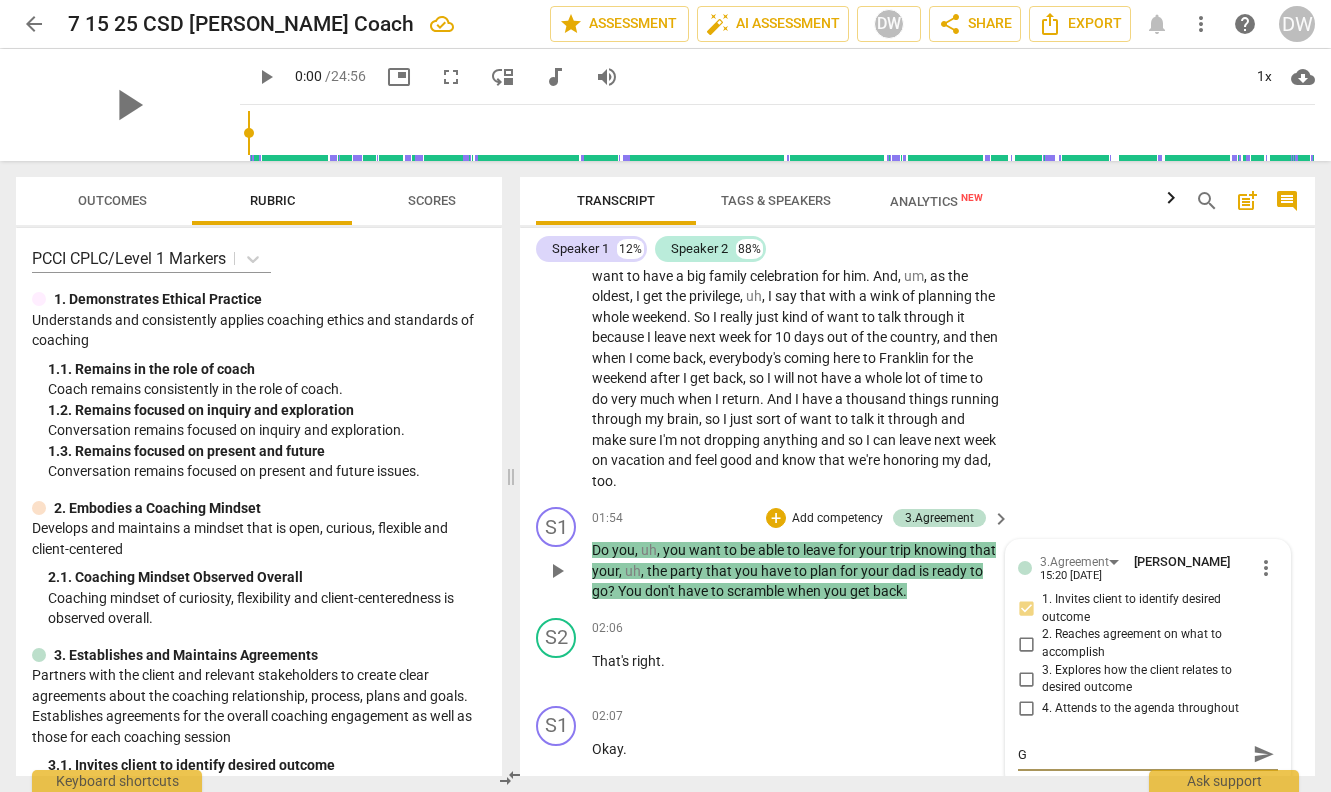type on "Go" 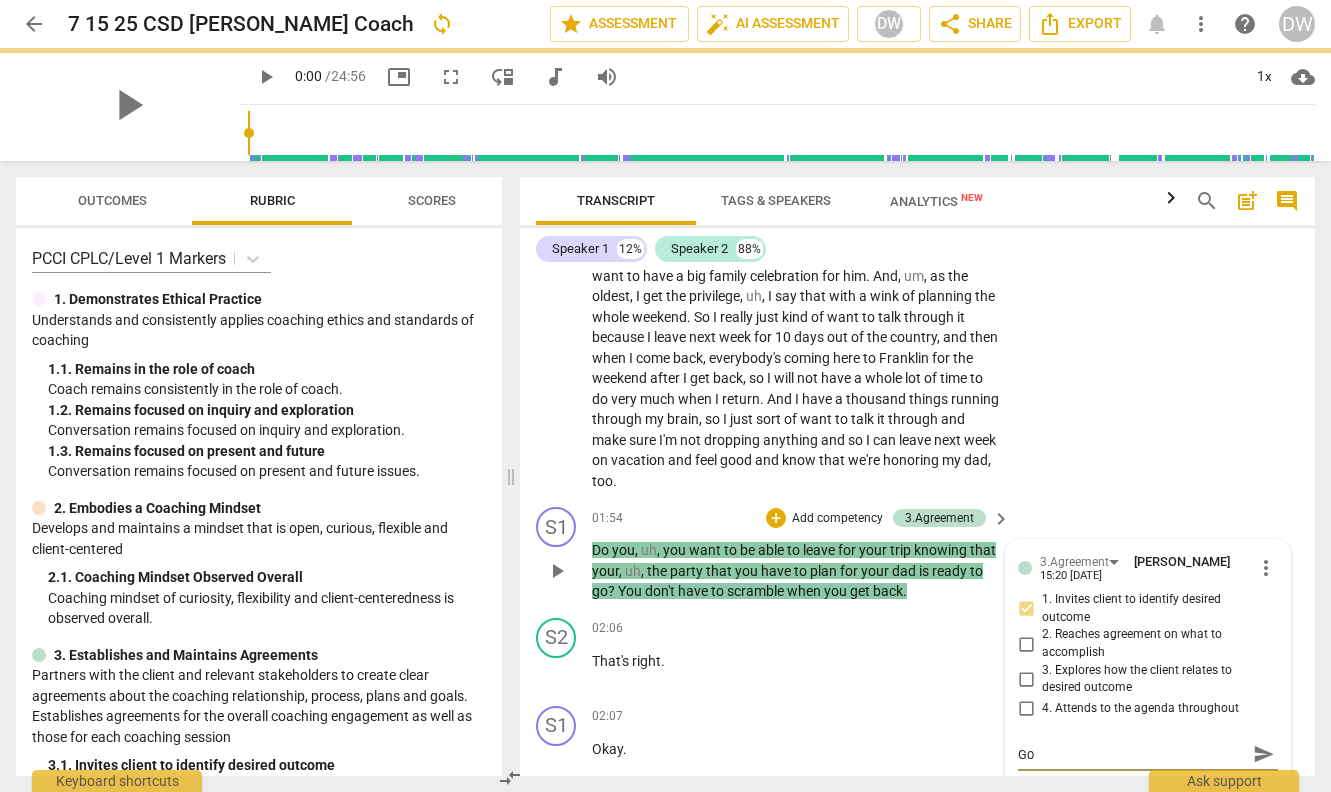 type on "Goo" 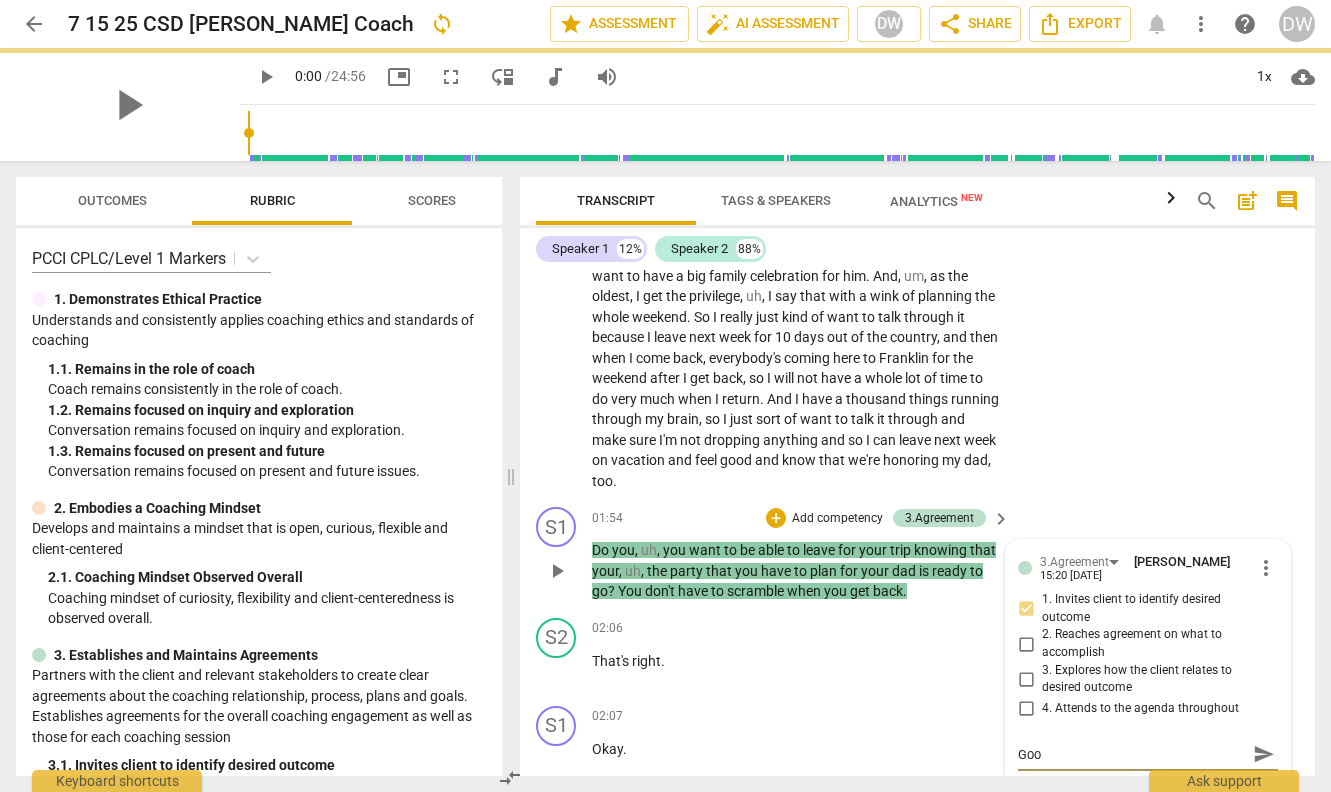 type on "Goo" 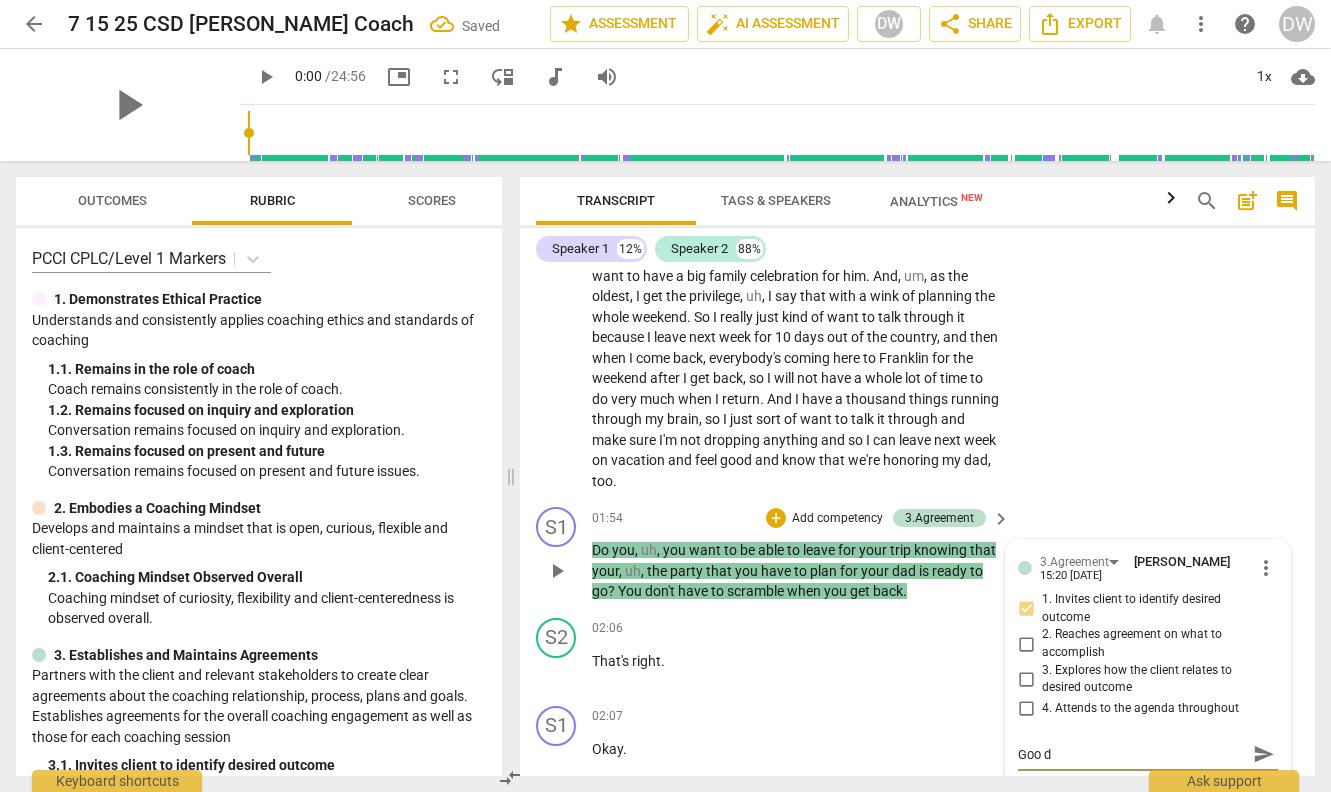type on "Goo" 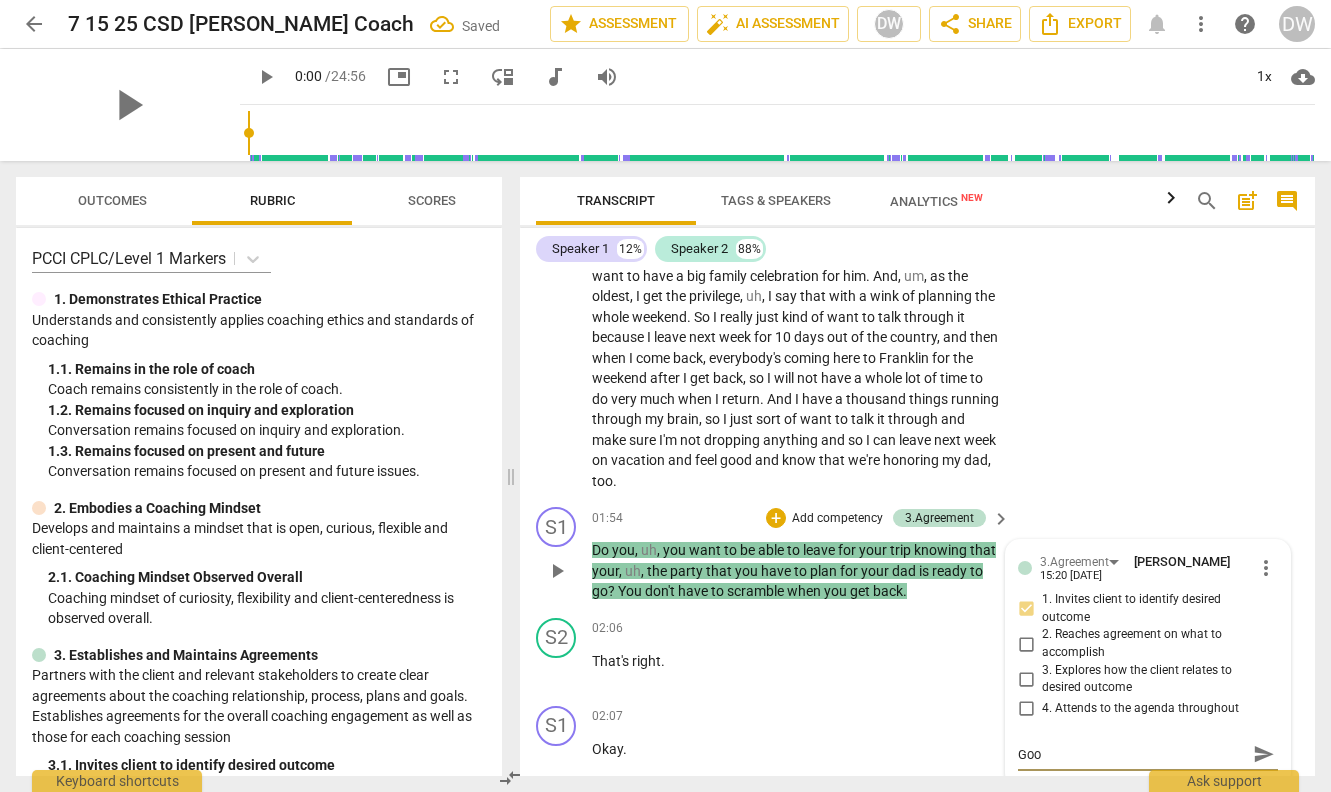 type on "Goo" 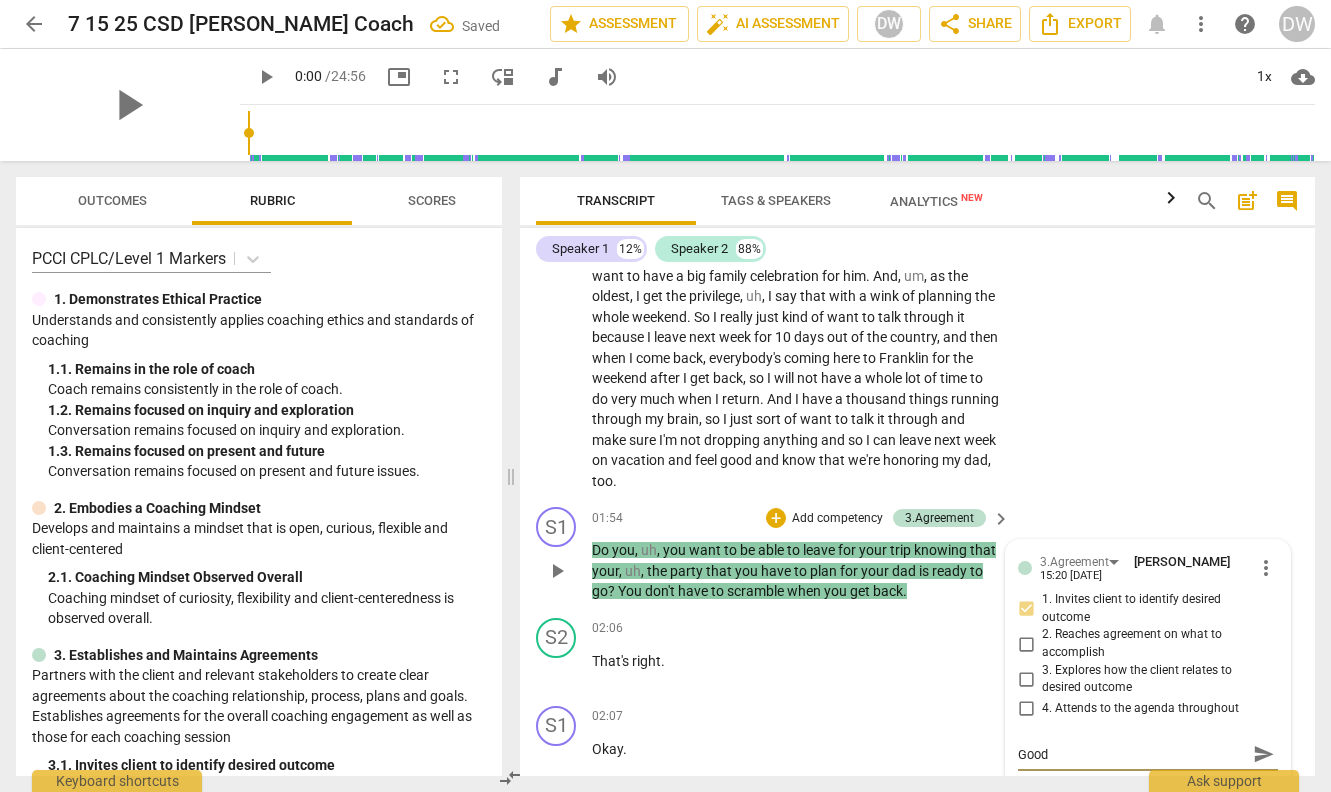 type on "Good" 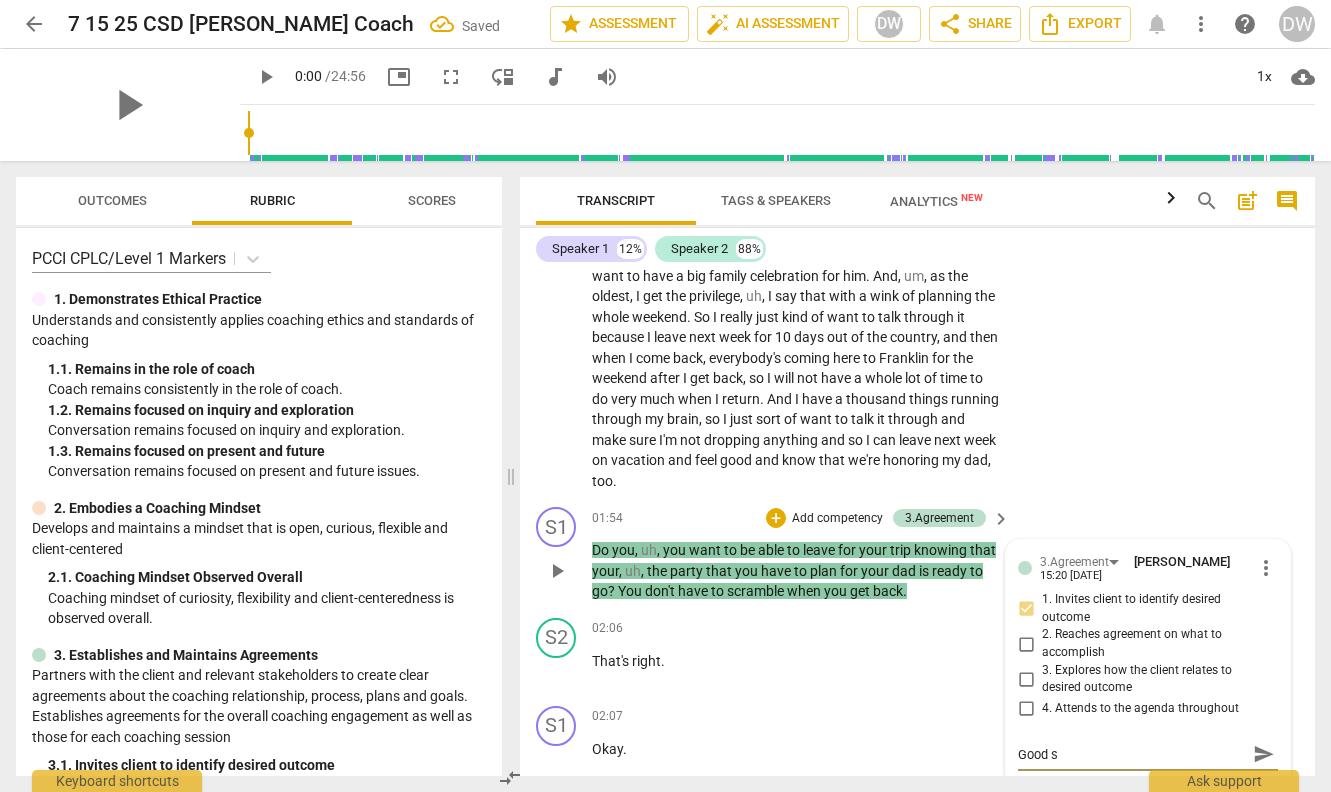 type on "Good su" 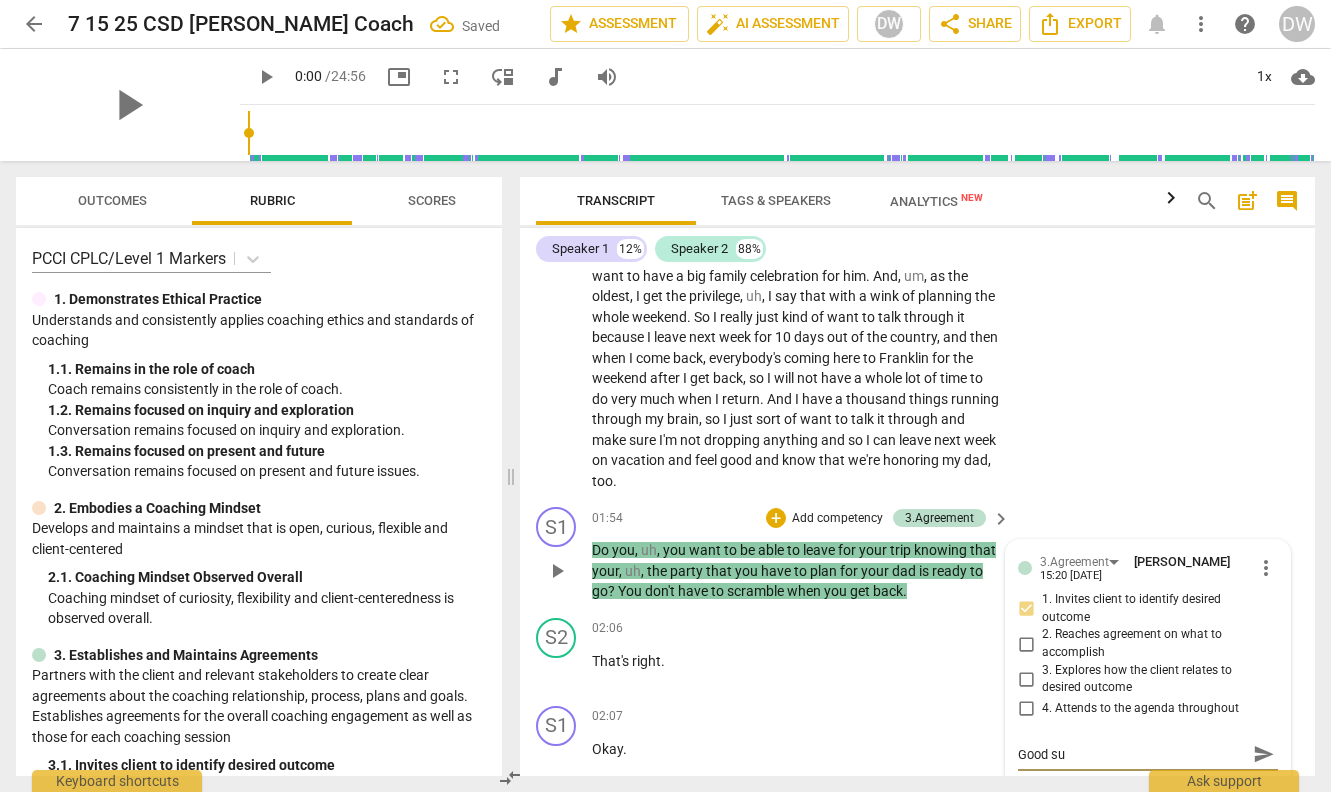 type on "Good sum" 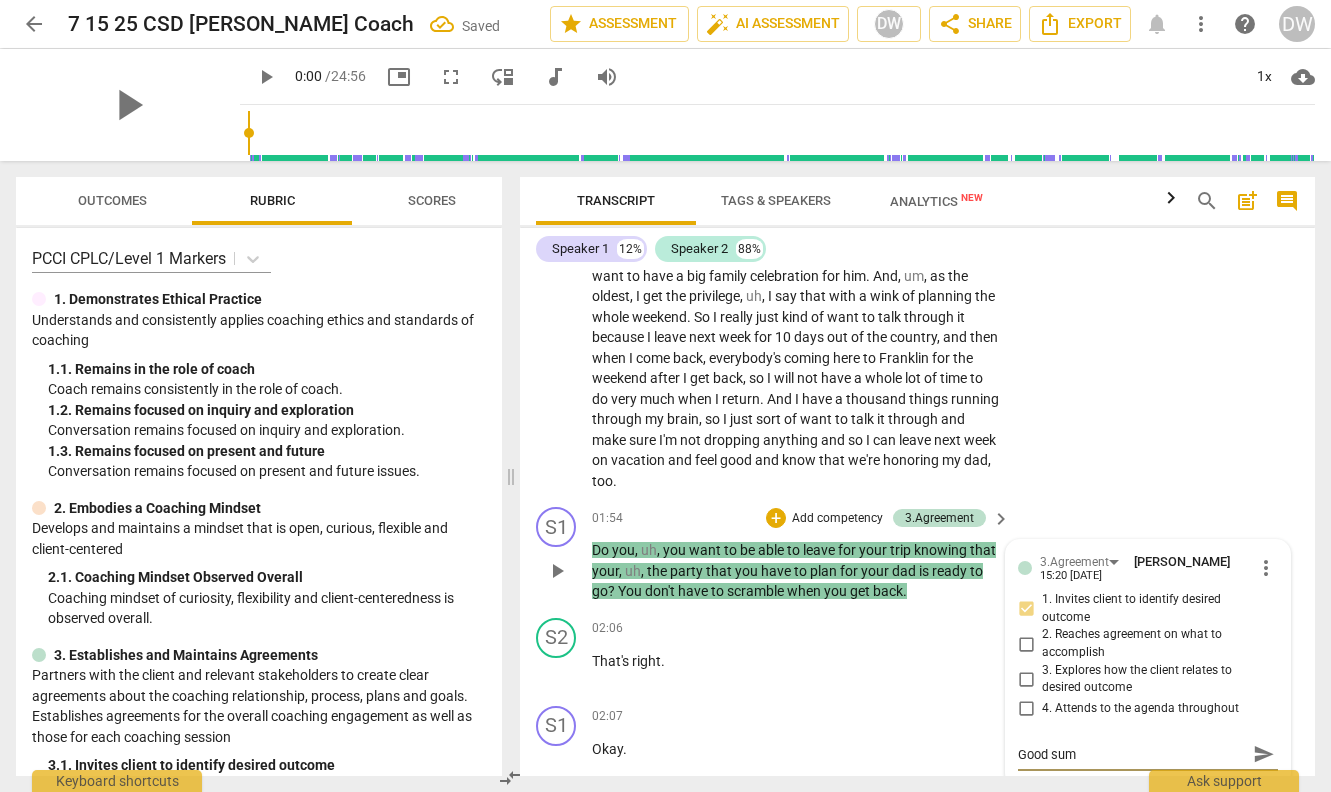 type on "Good summ" 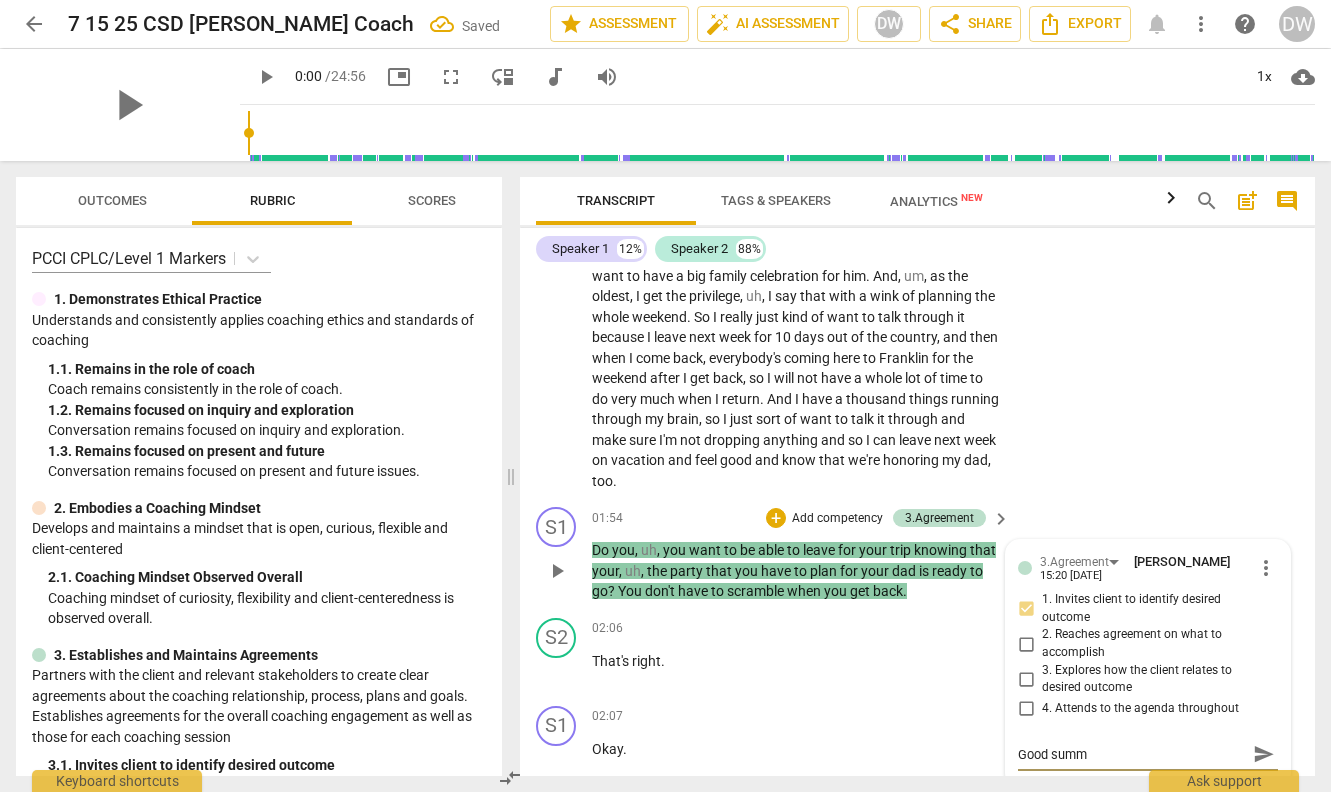 type on "Good summa" 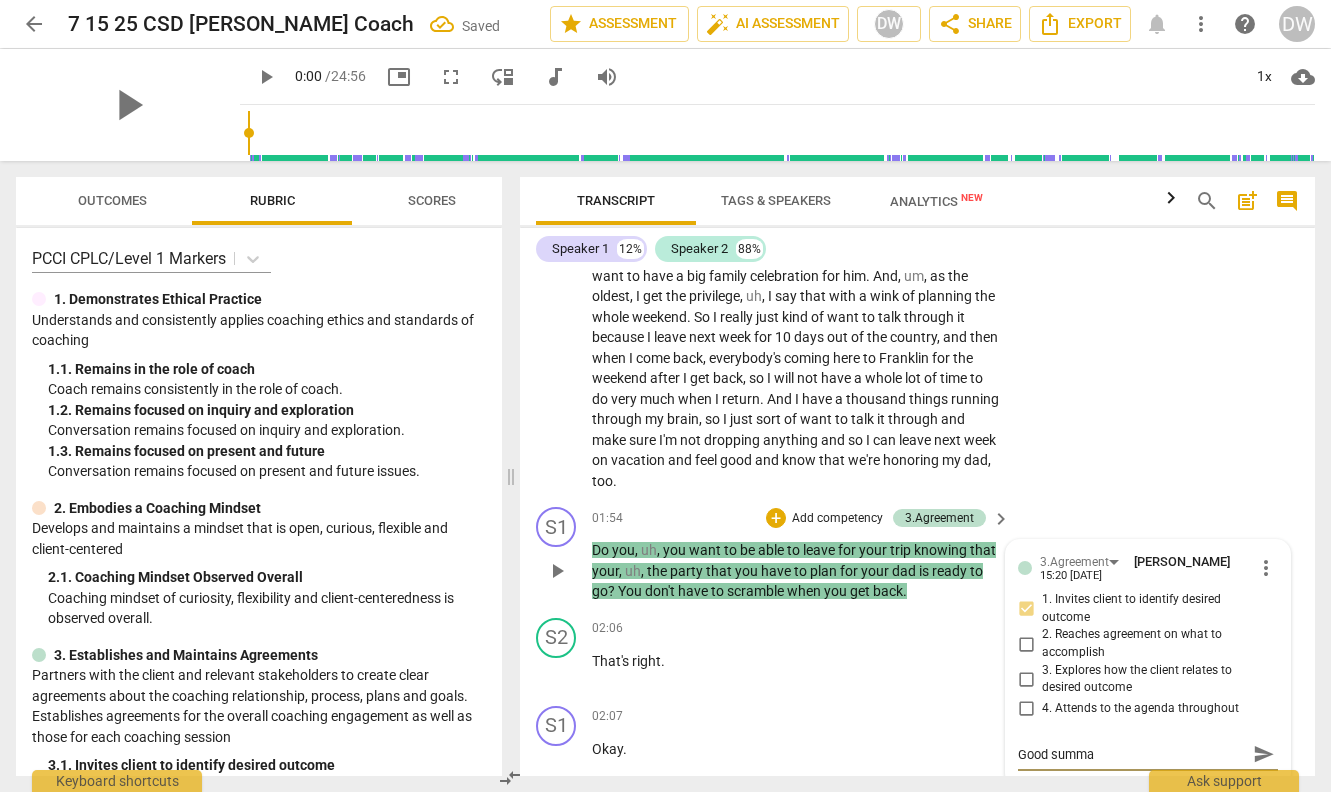 type on "Good [PERSON_NAME]" 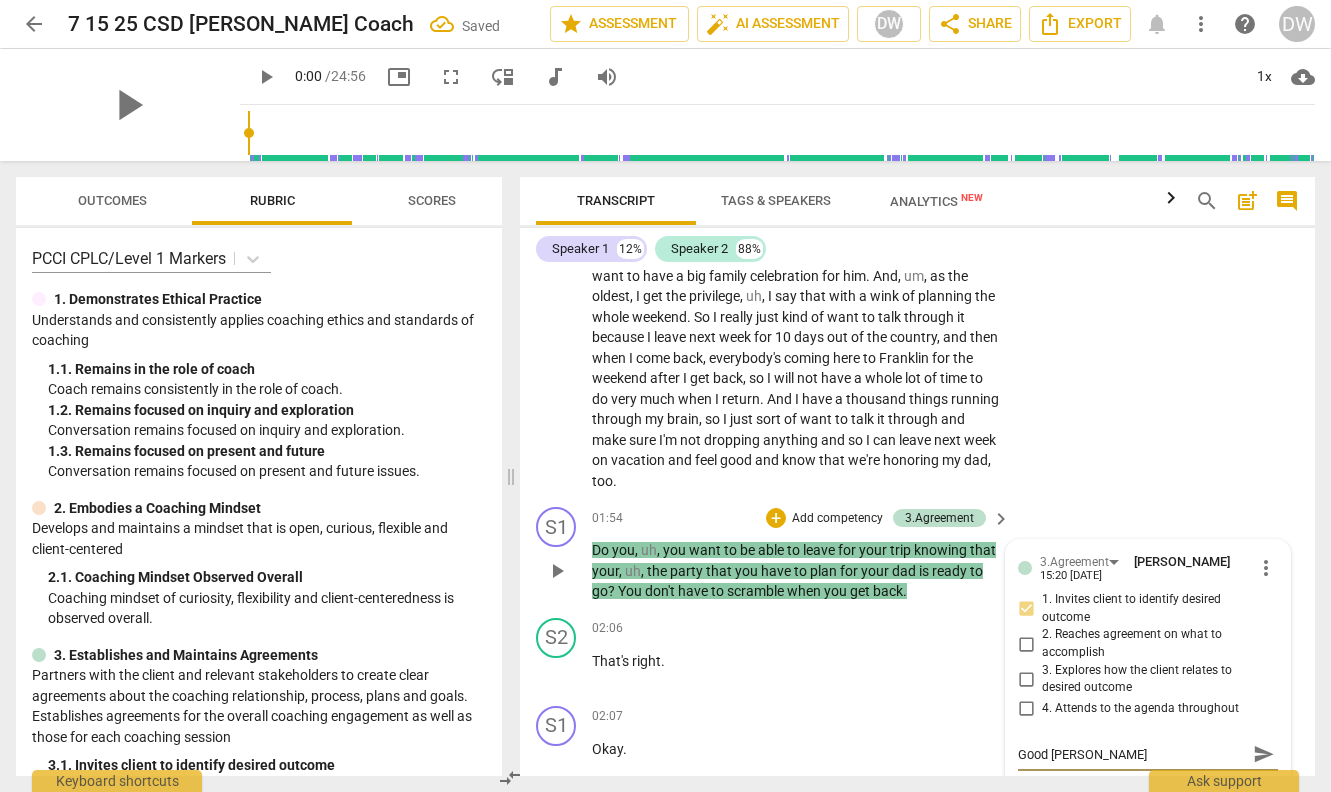 type on "Good summary" 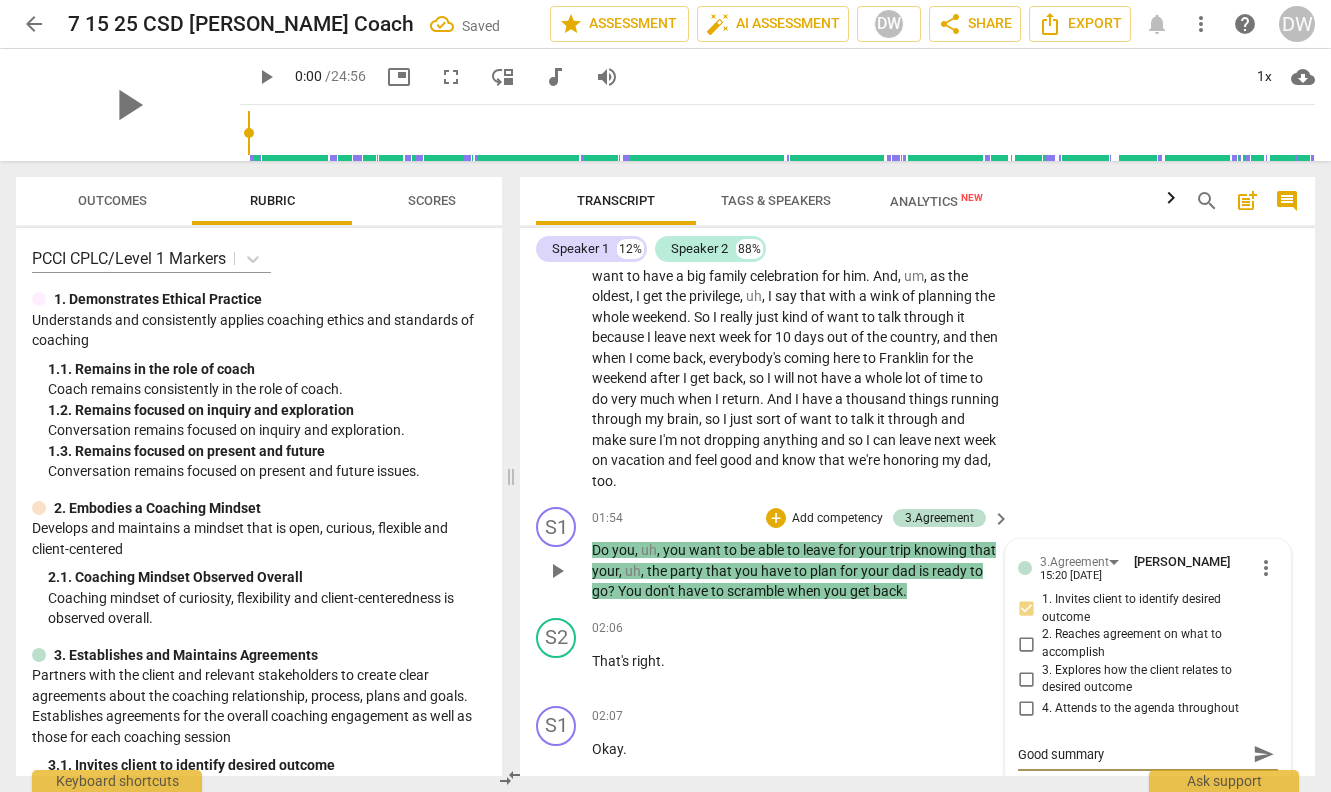 type on "Good summary" 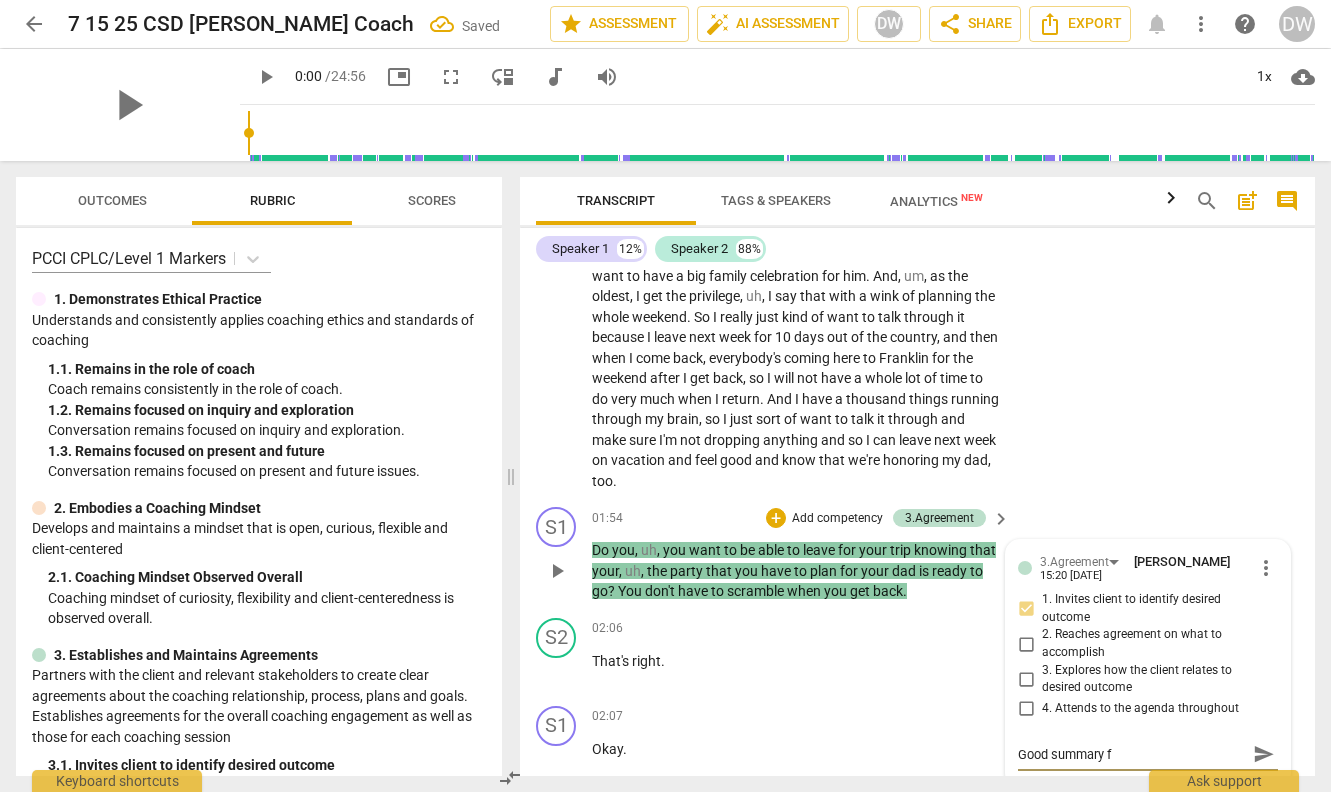 type on "Good summary fo" 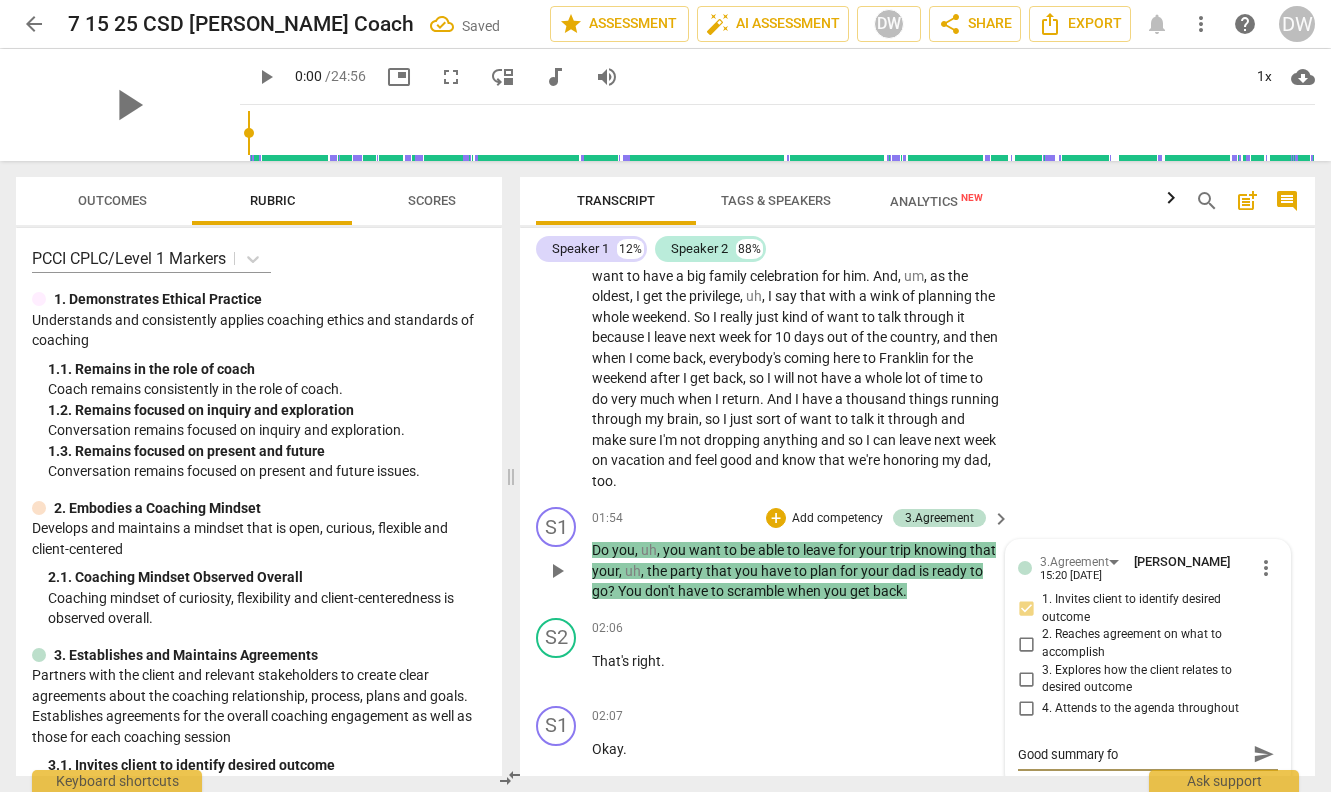 type on "Good summary for" 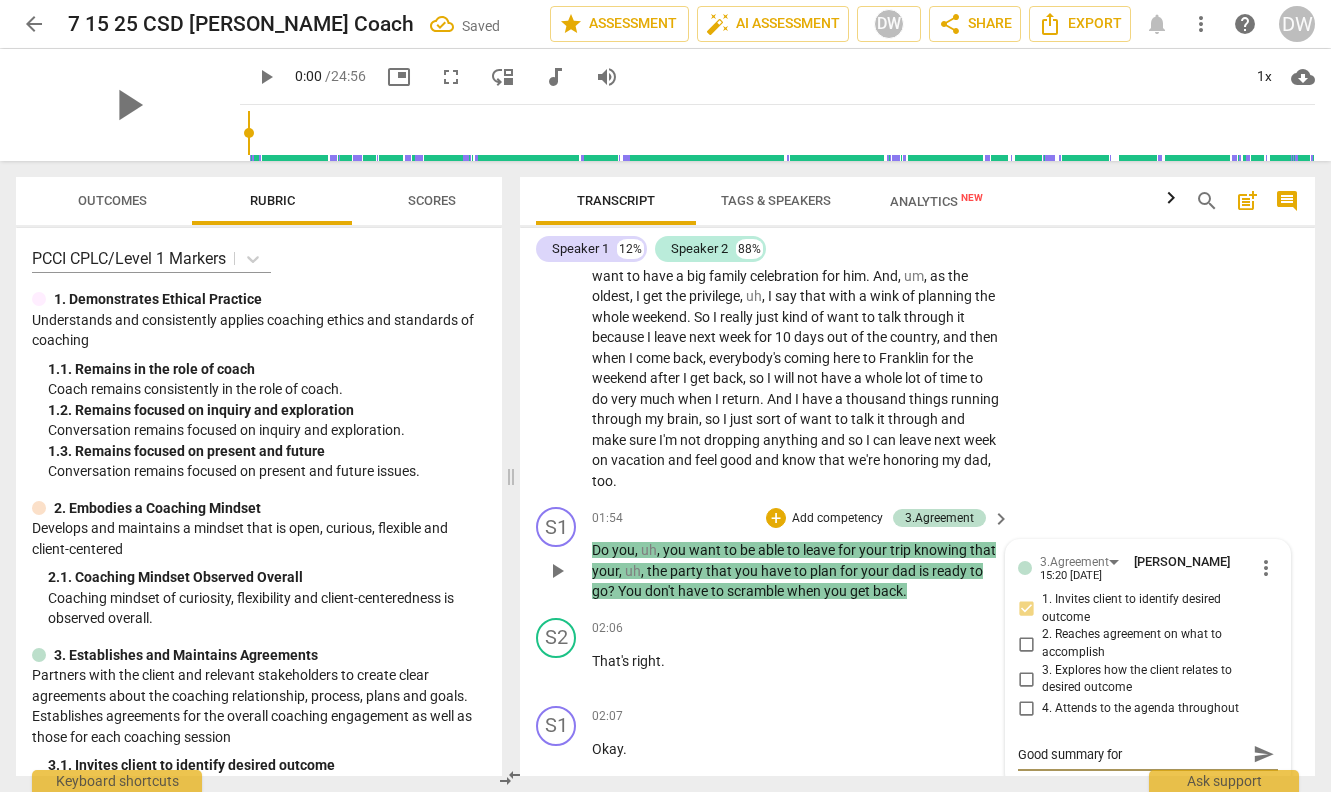 type on "Good summary for" 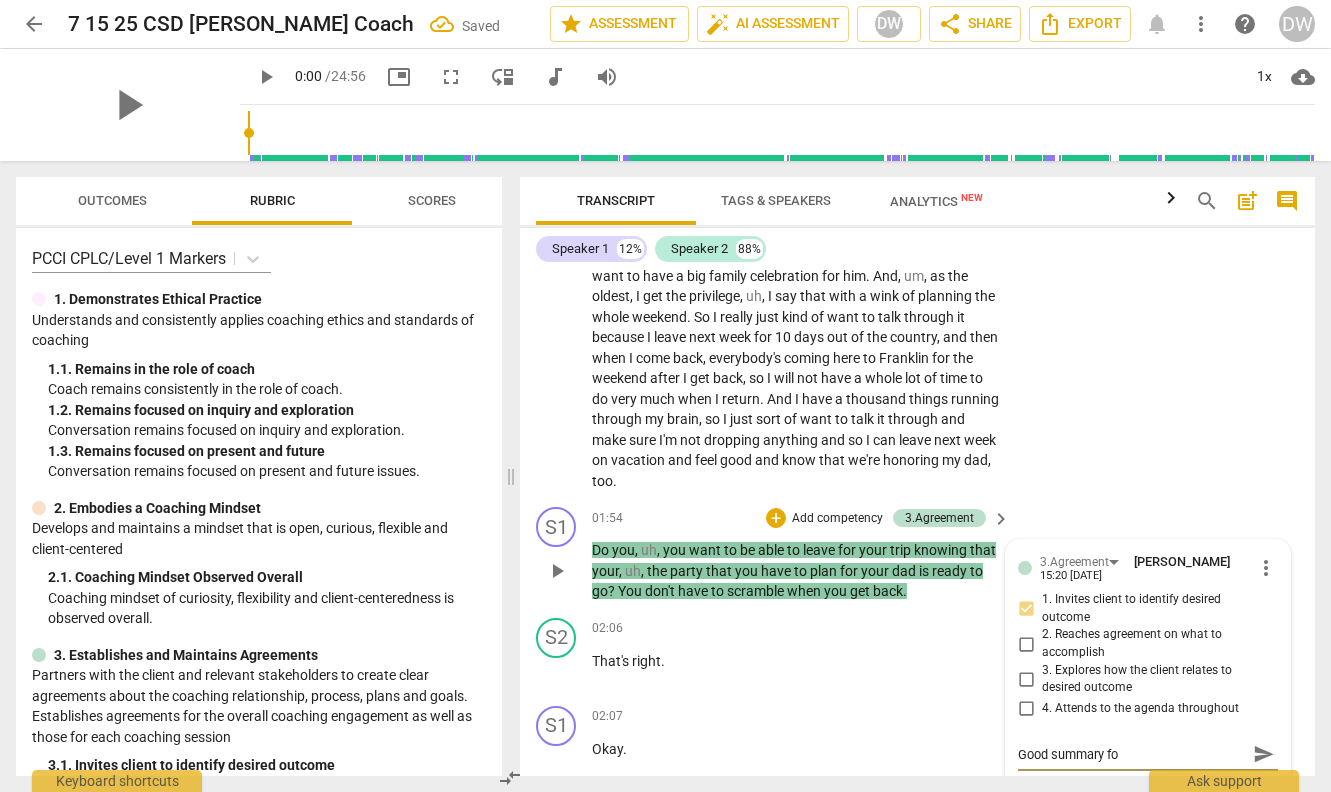 type on "Good summary f" 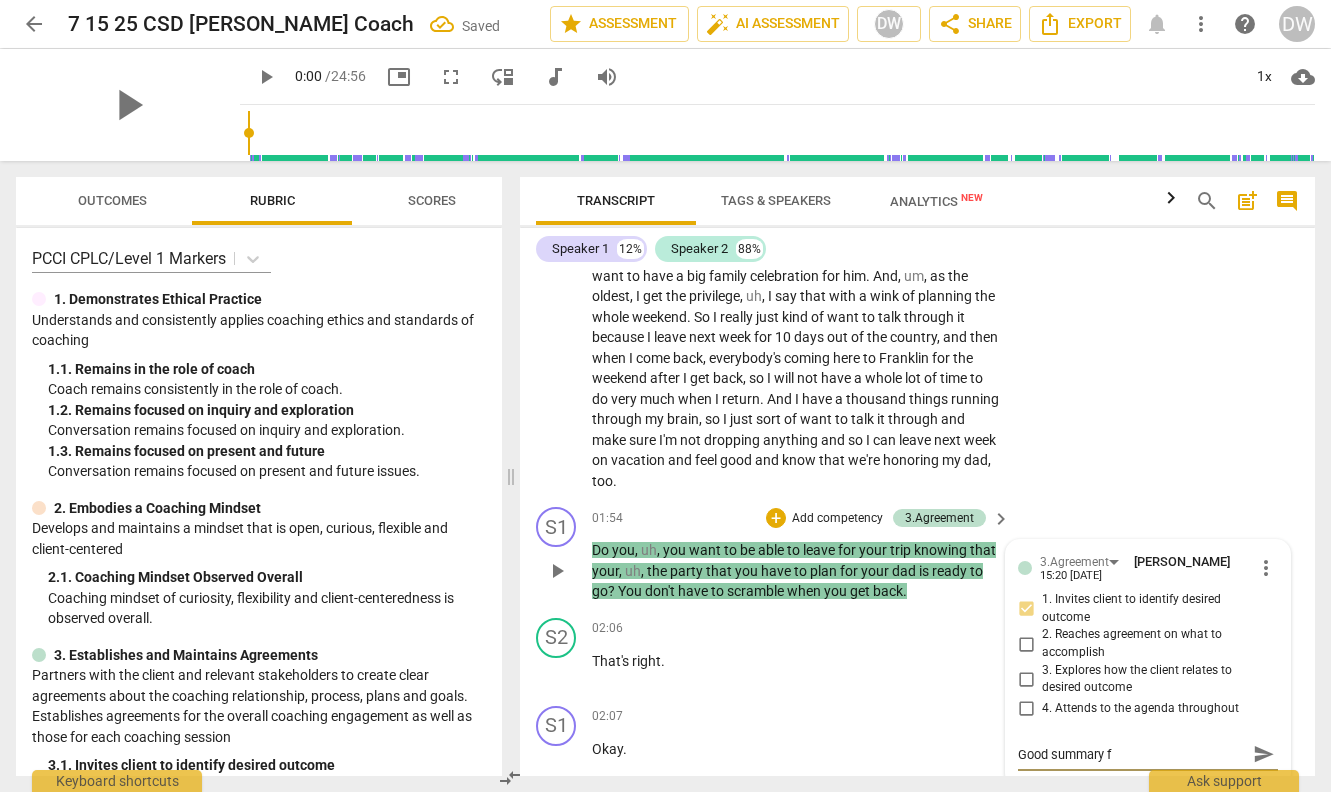 type on "Good summary" 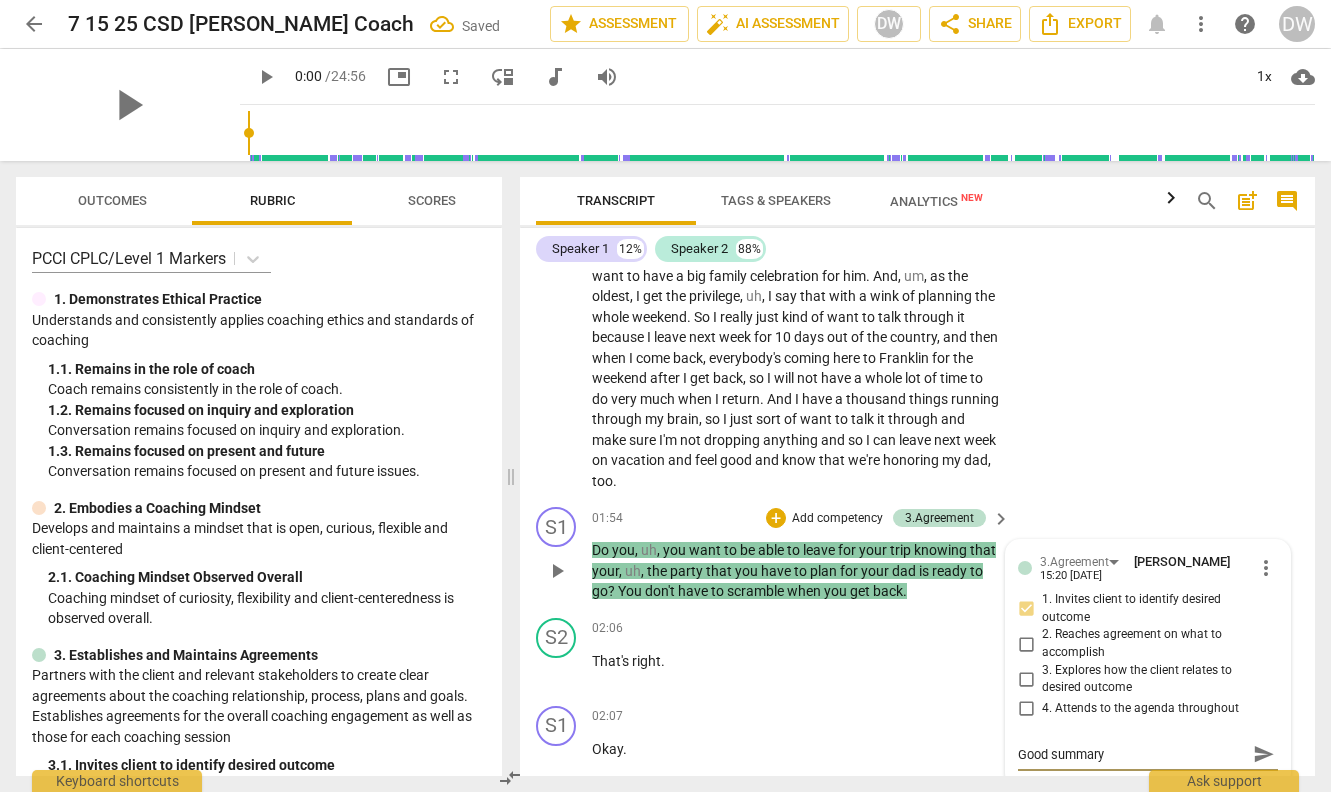 type on "Good summary o" 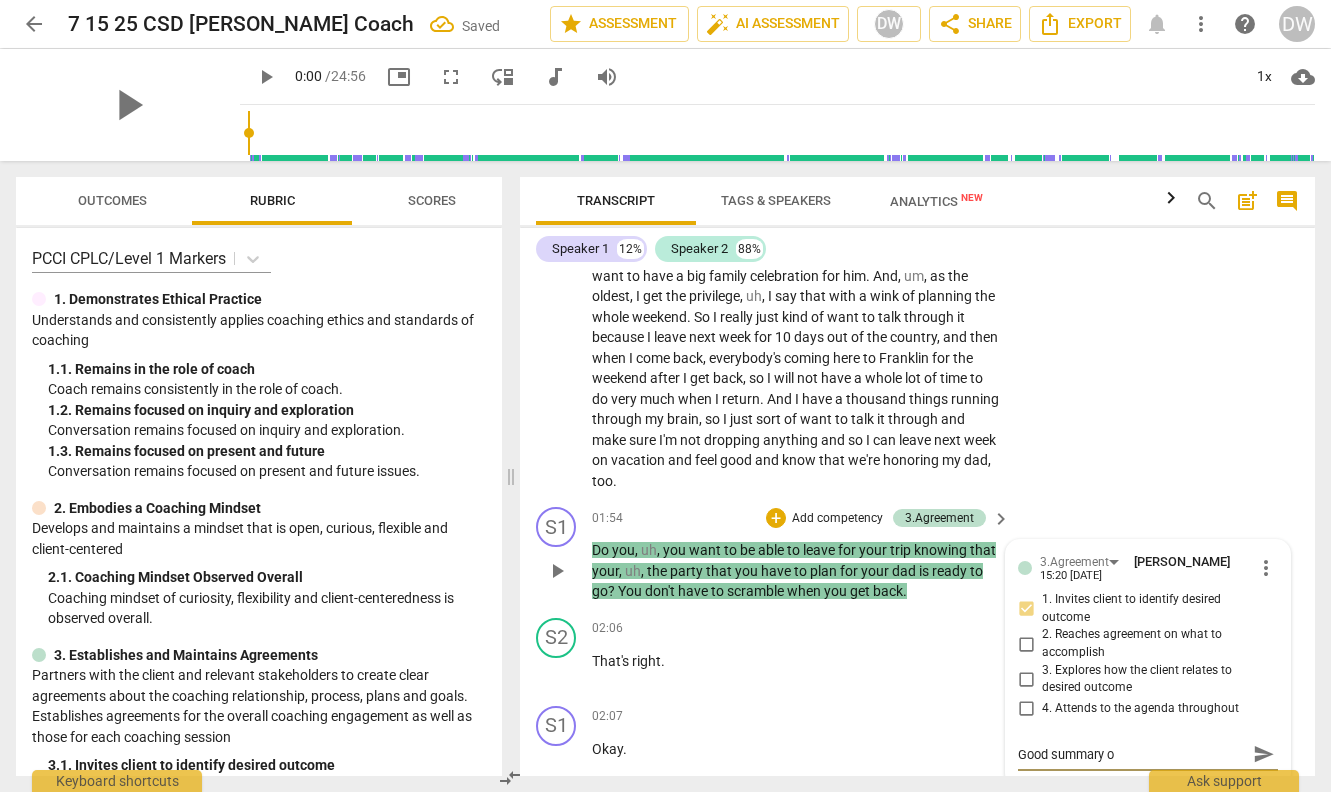 type on "Good summary of" 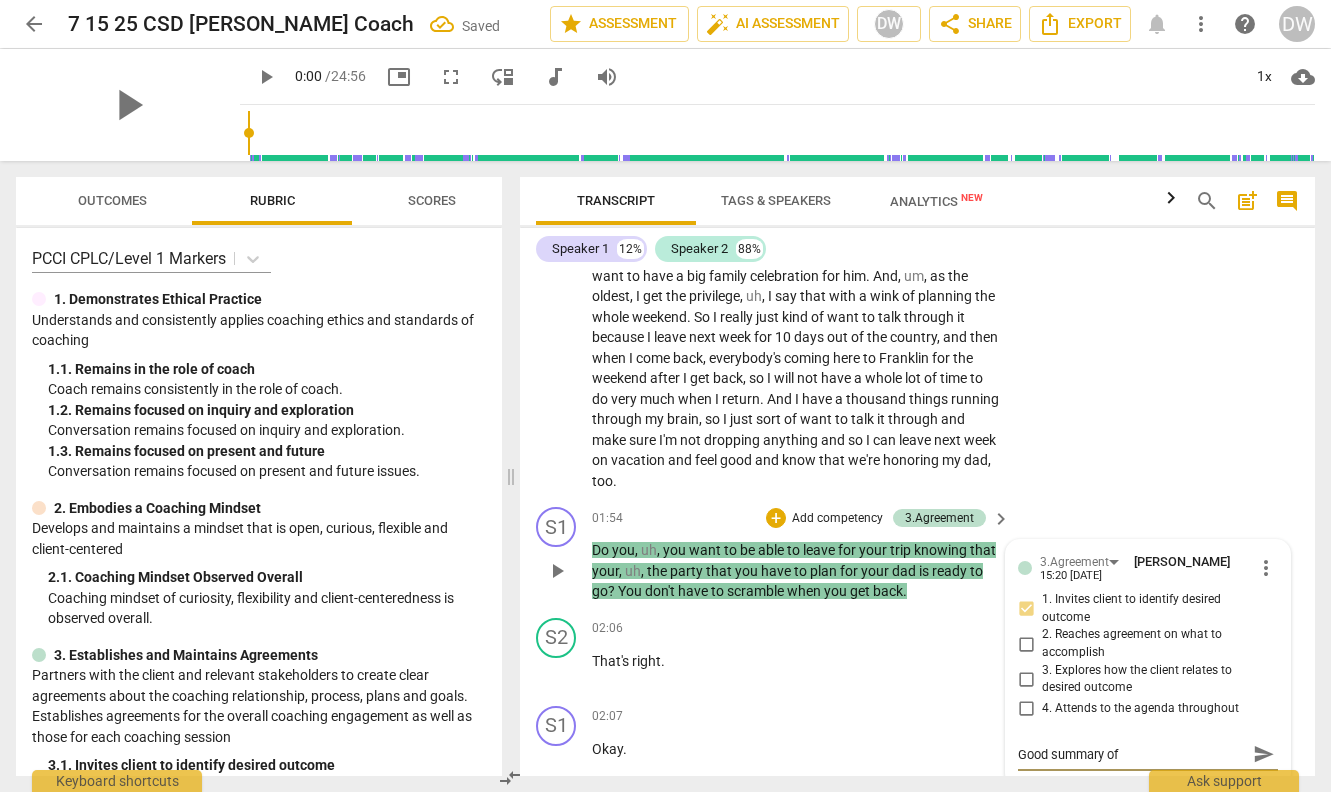 type on "Good summary of" 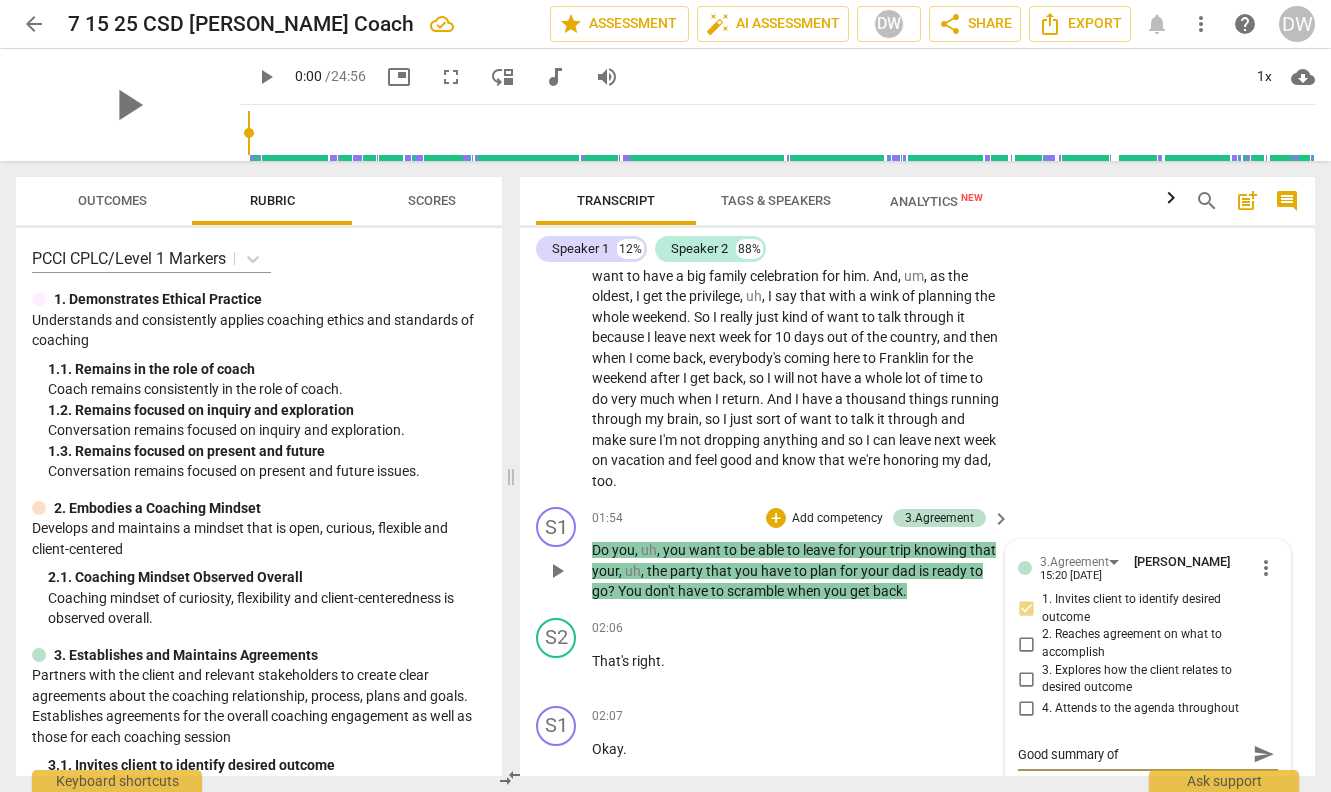 type on "Good summary of t" 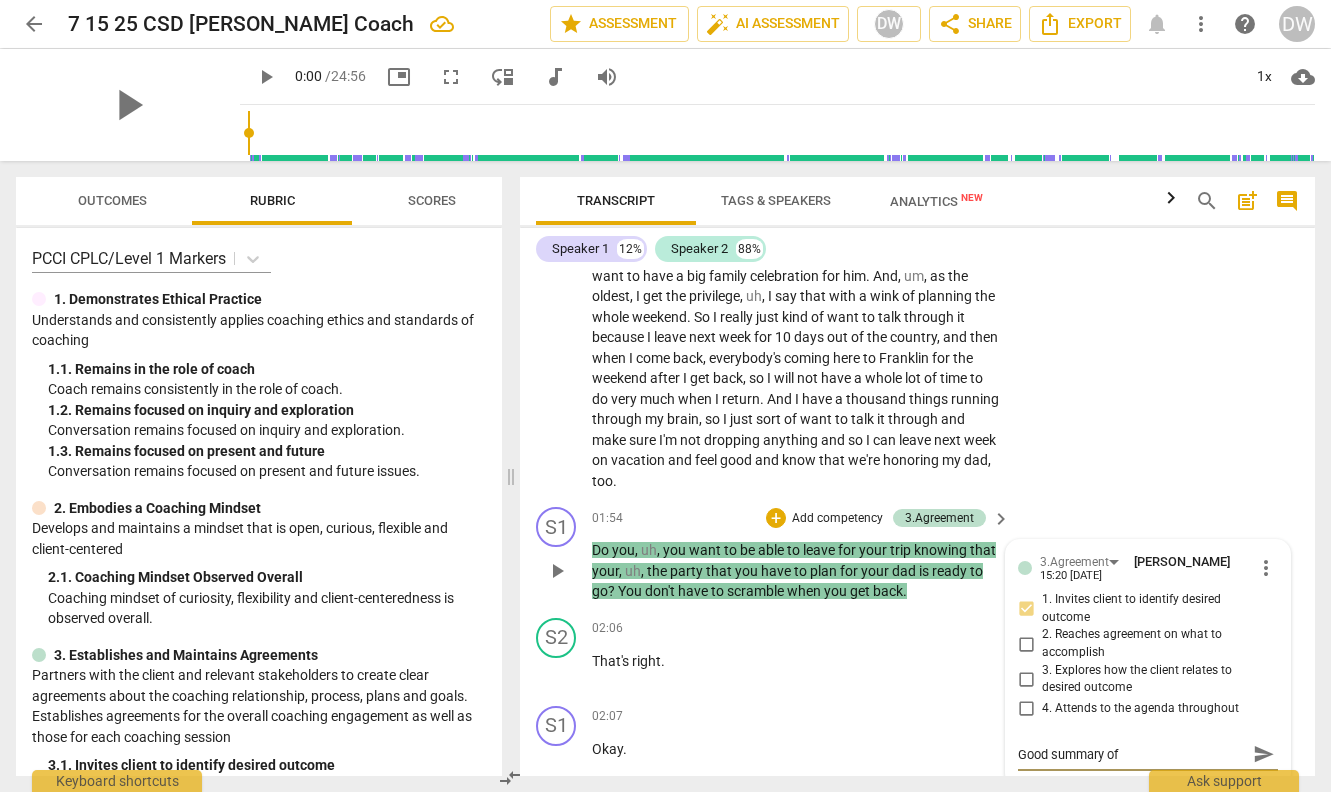 type on "Good summary of t" 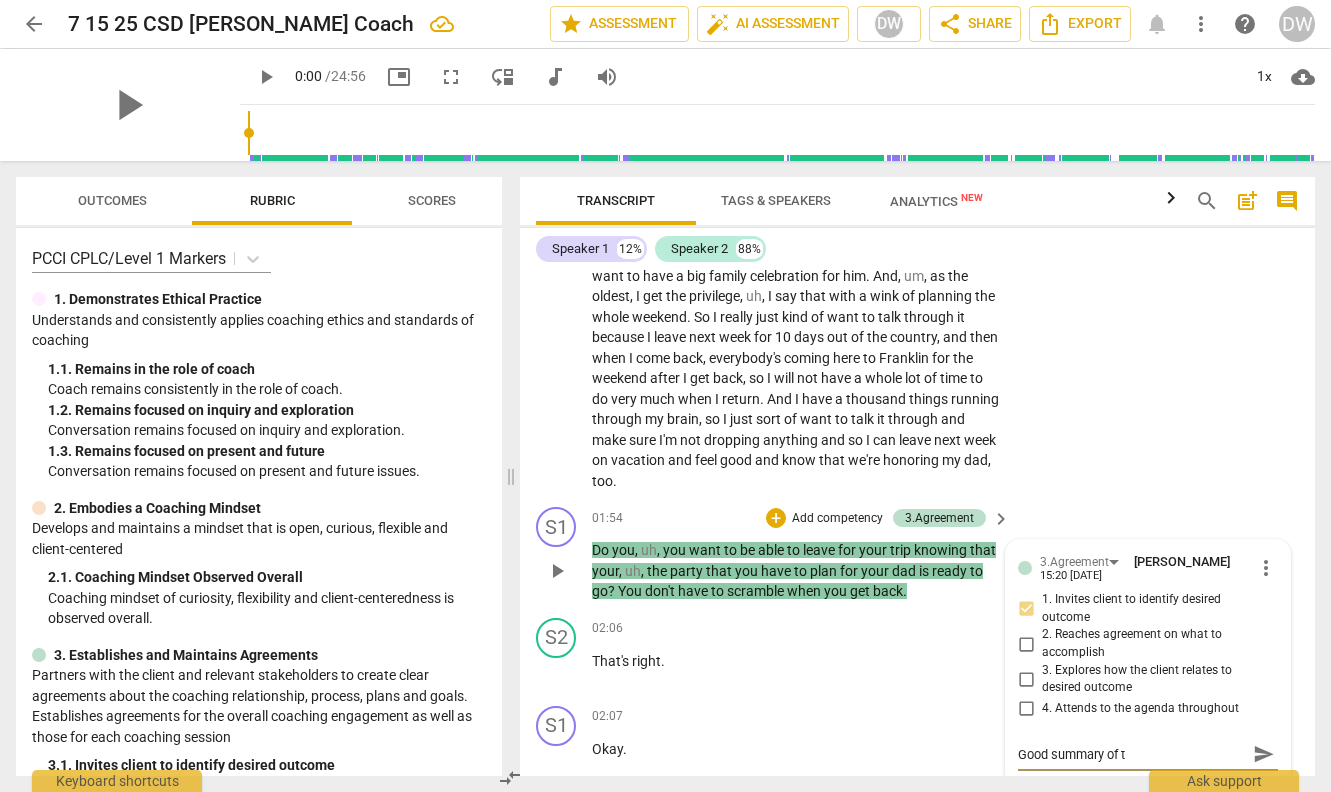 type on "Good summary of to" 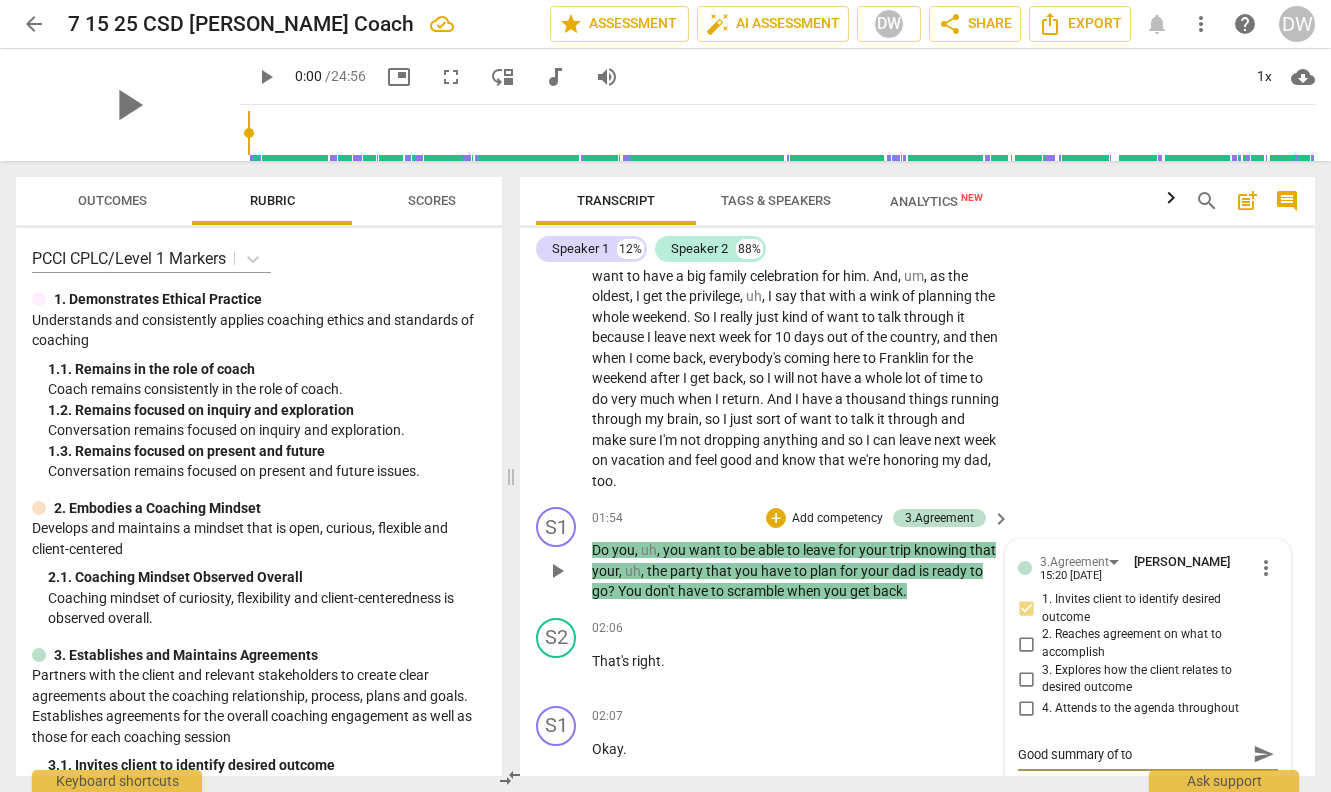 type on "Good summary of top" 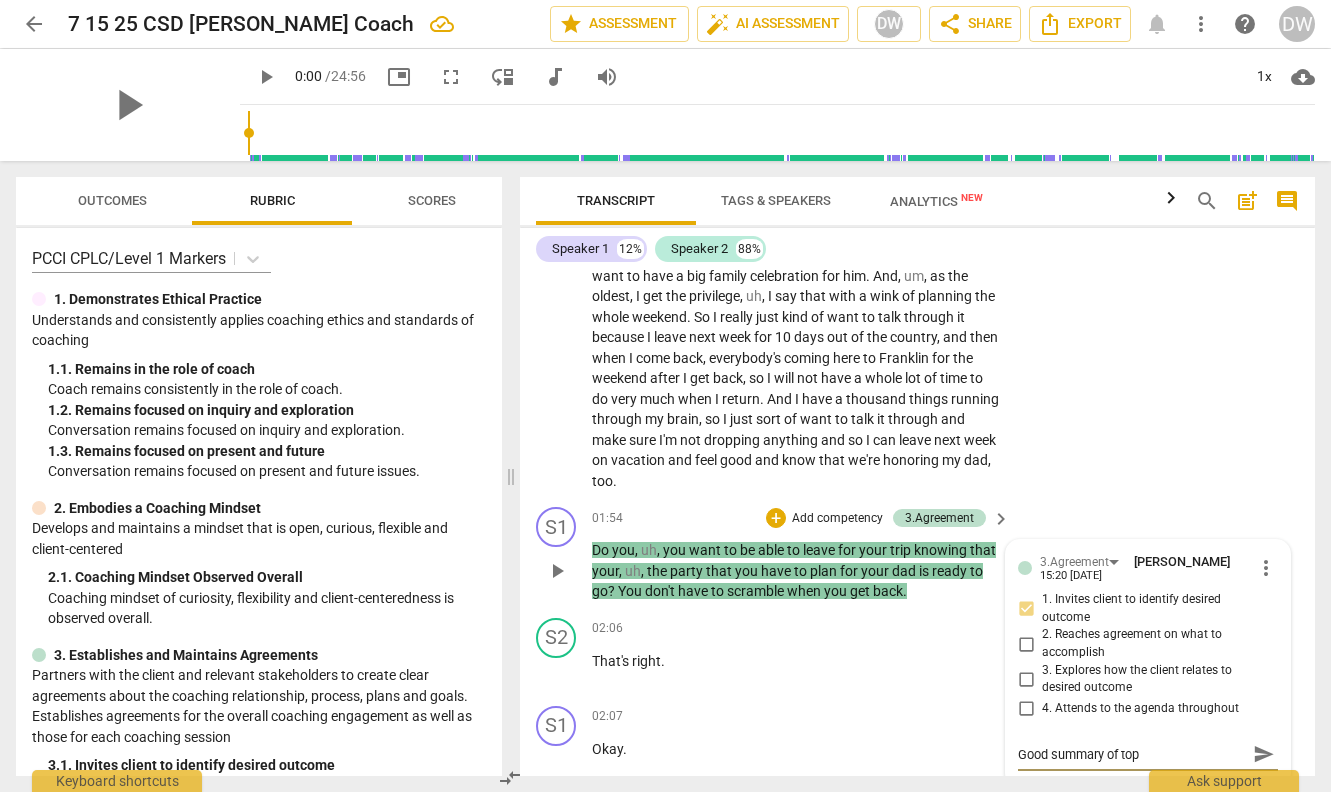 type on "Good summary of topi" 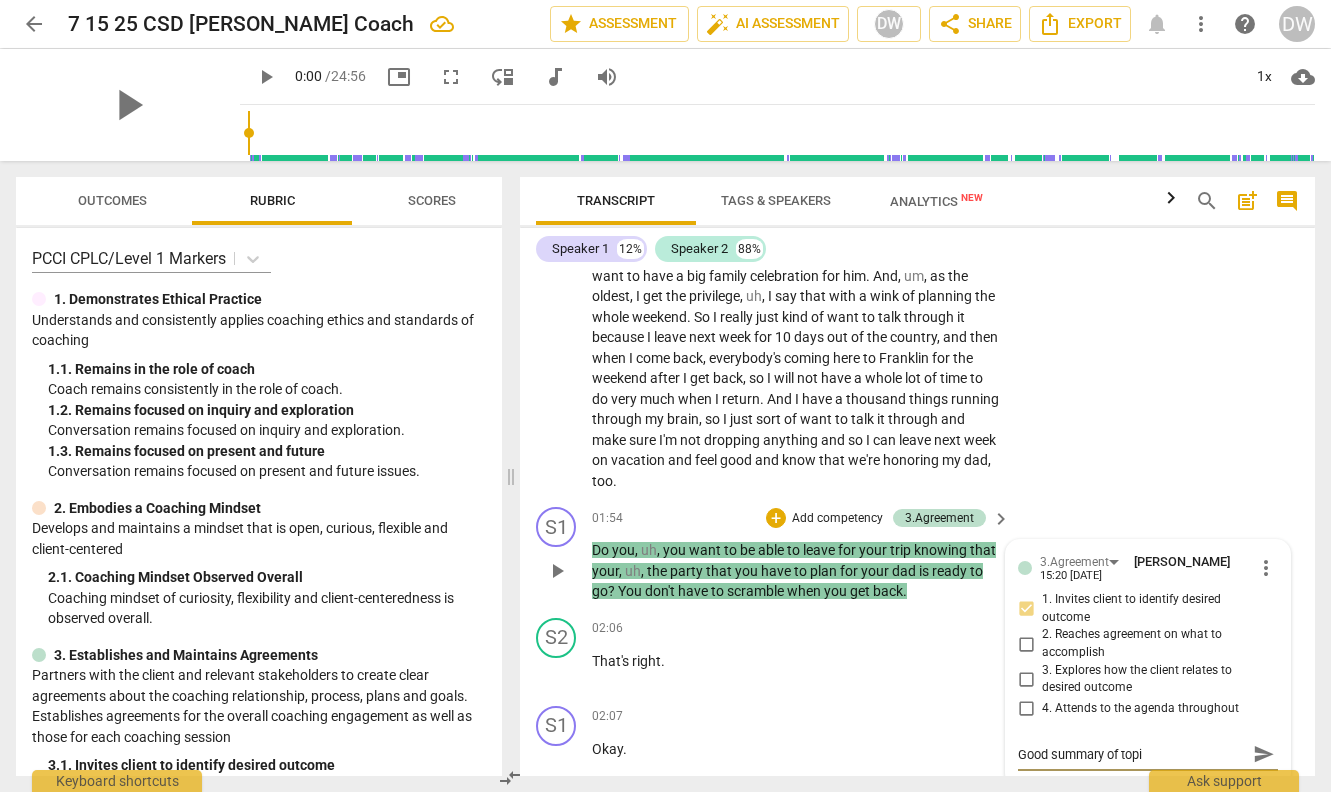 type on "Good summary of topic" 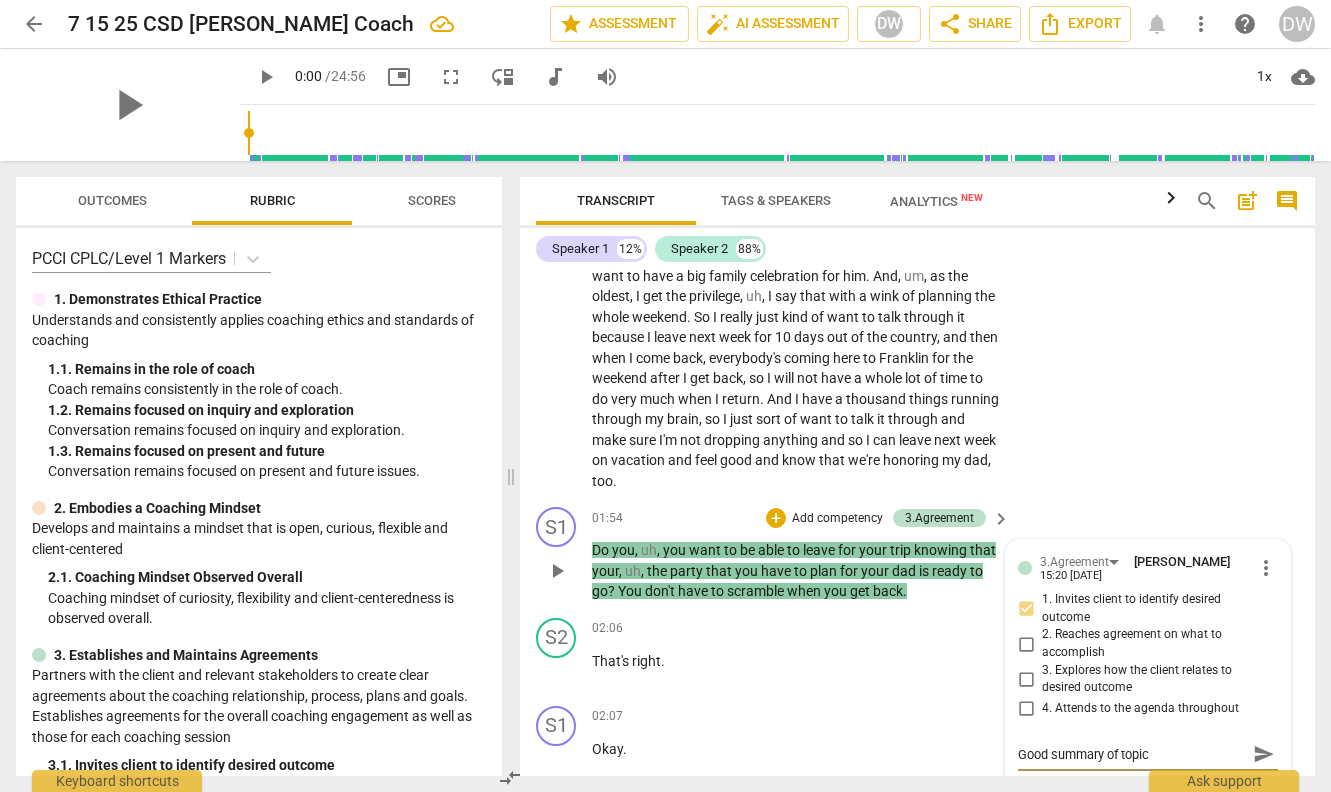 type on "Good summary of topic" 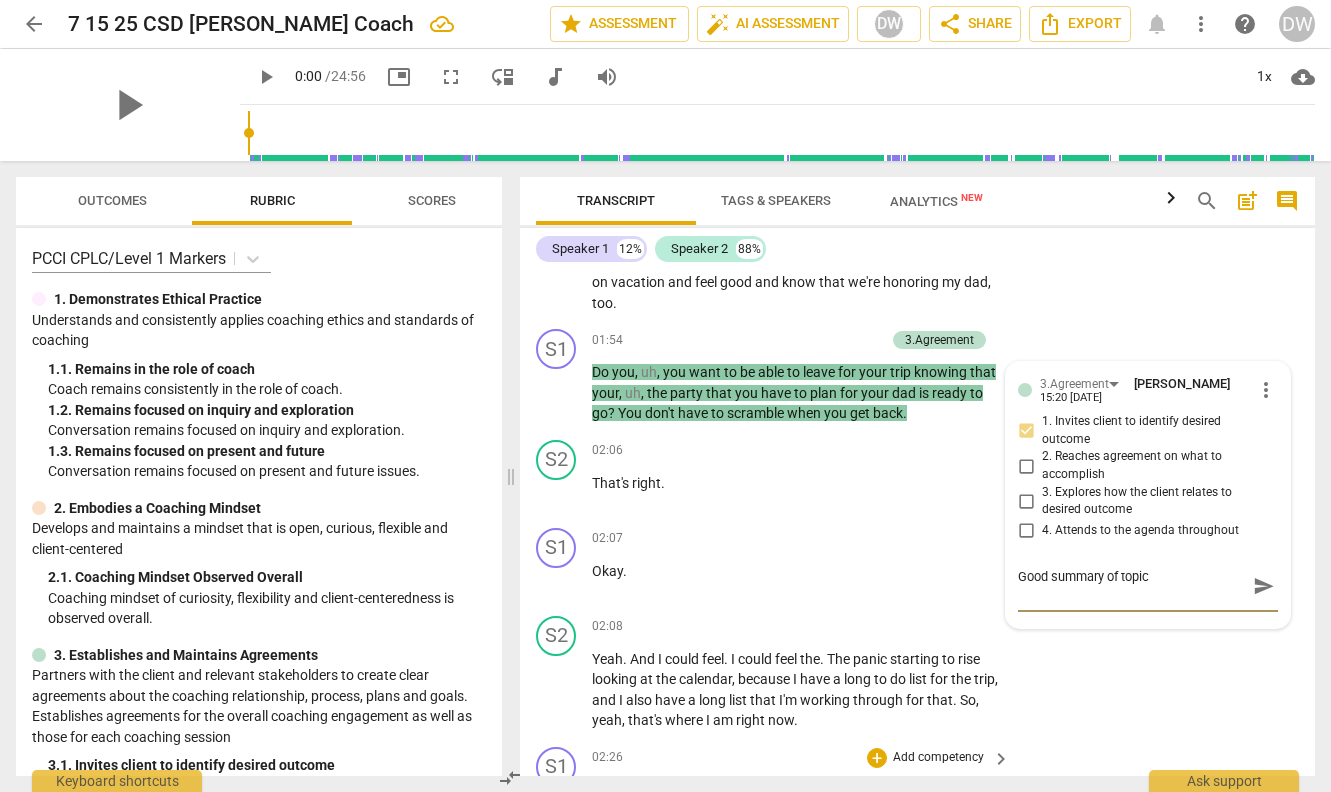 scroll, scrollTop: 1309, scrollLeft: 0, axis: vertical 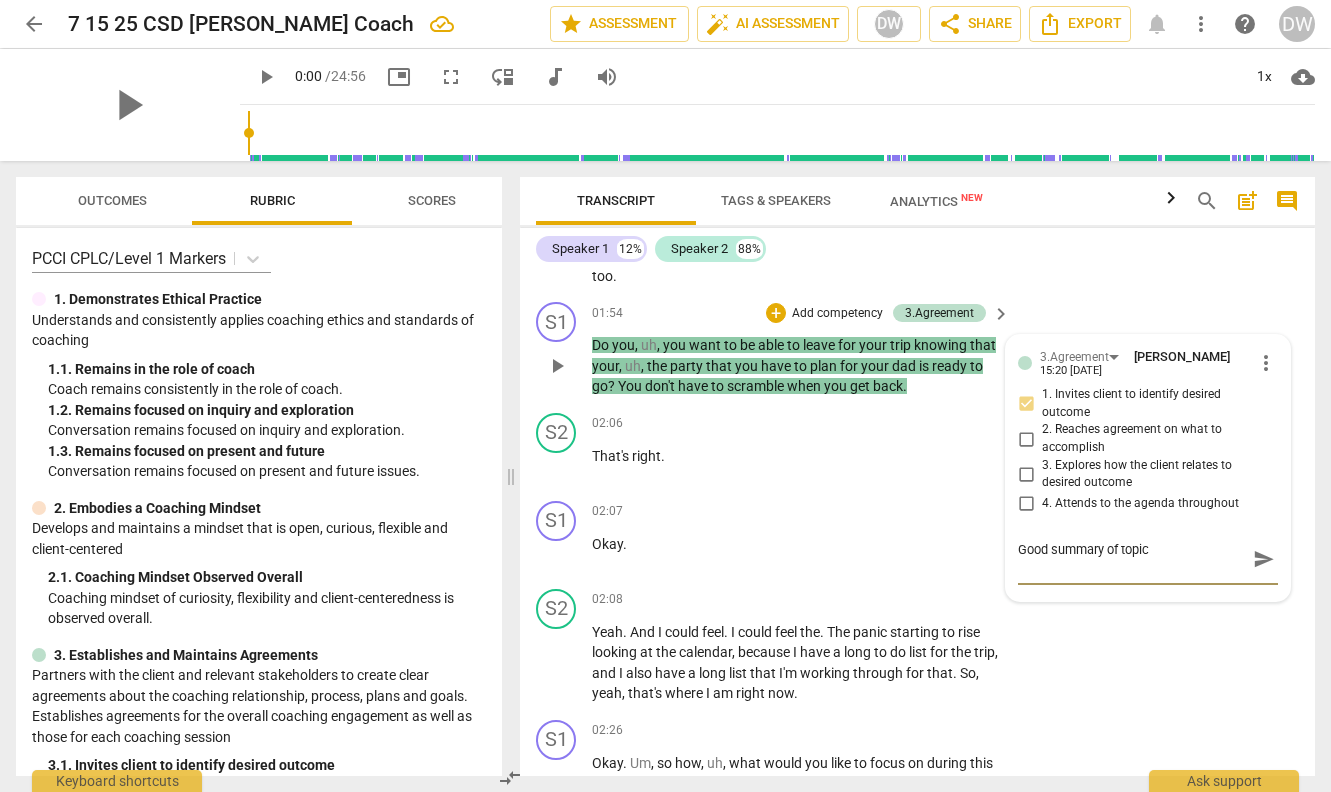 type on "Good summary of topic" 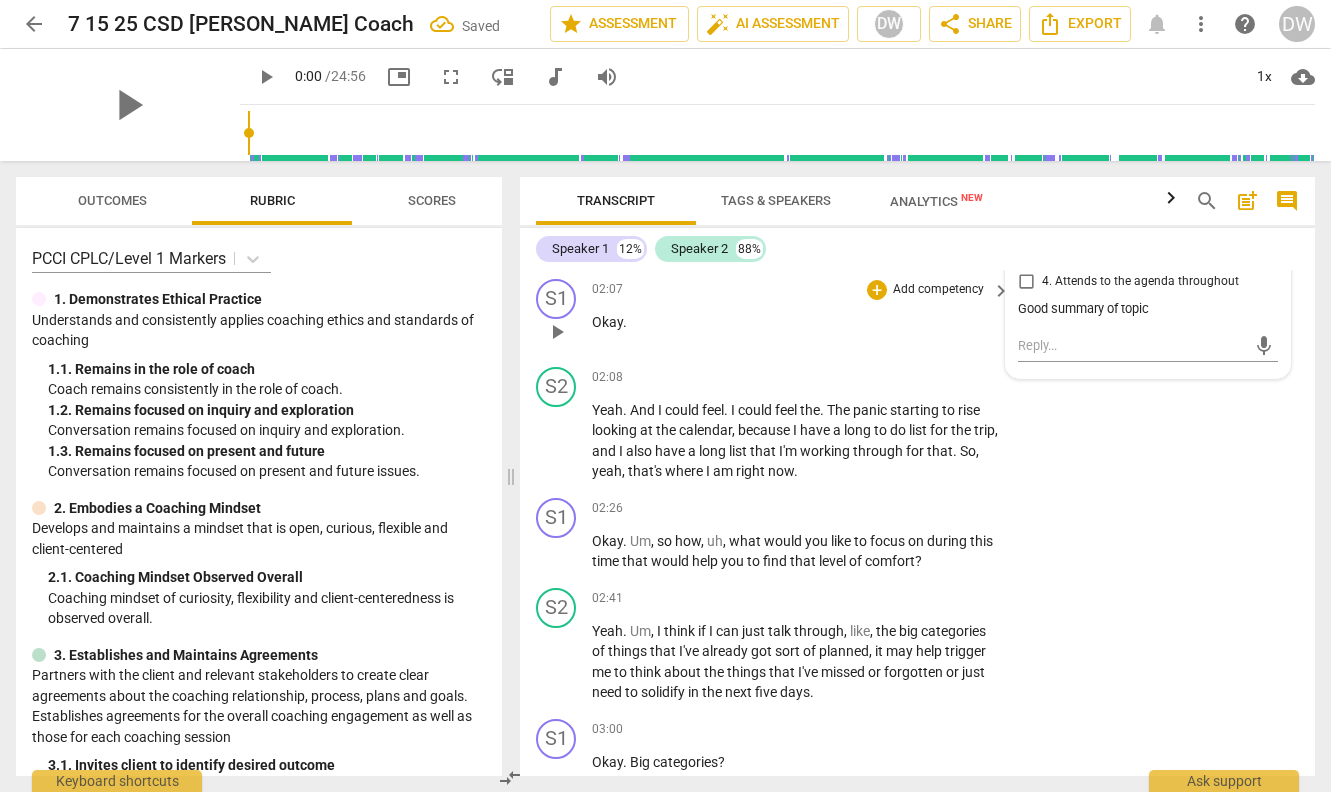 scroll, scrollTop: 1534, scrollLeft: 0, axis: vertical 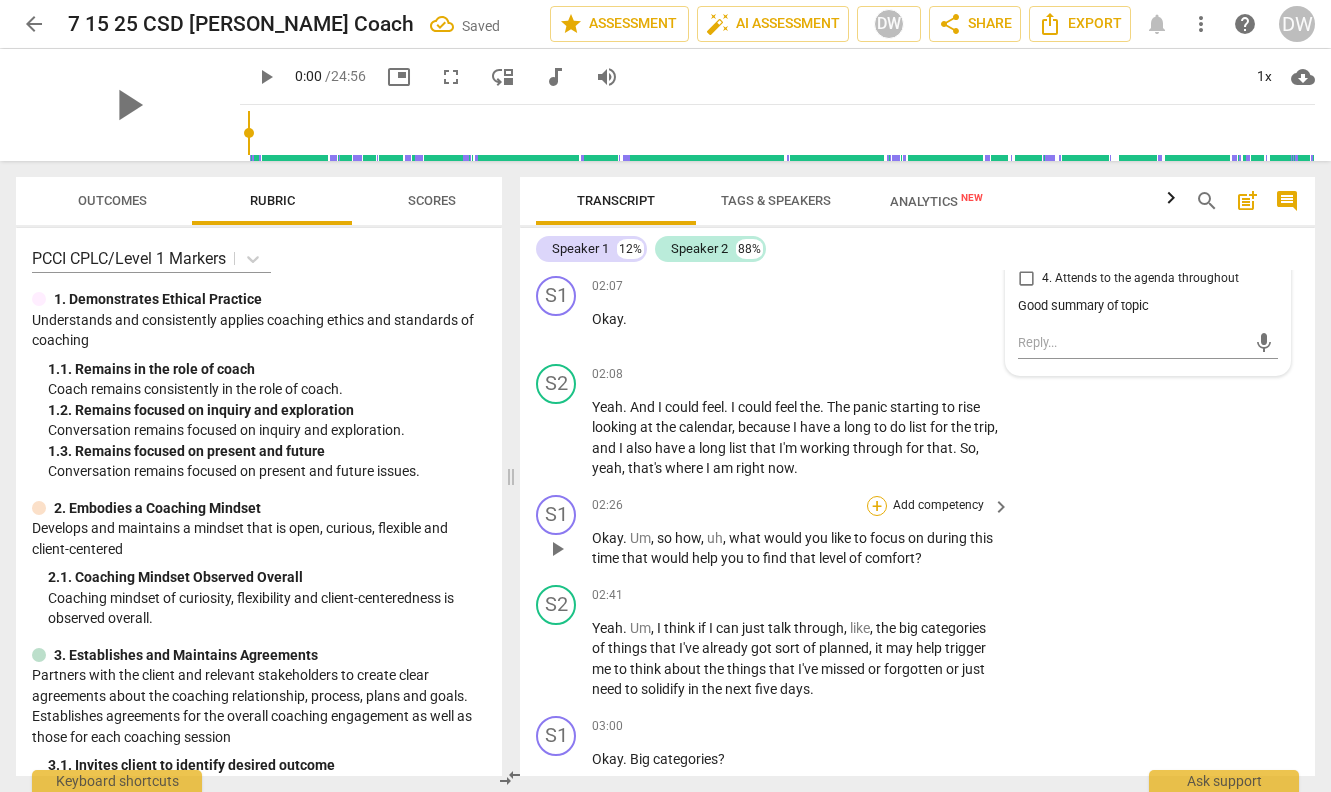 click on "+" at bounding box center [877, 506] 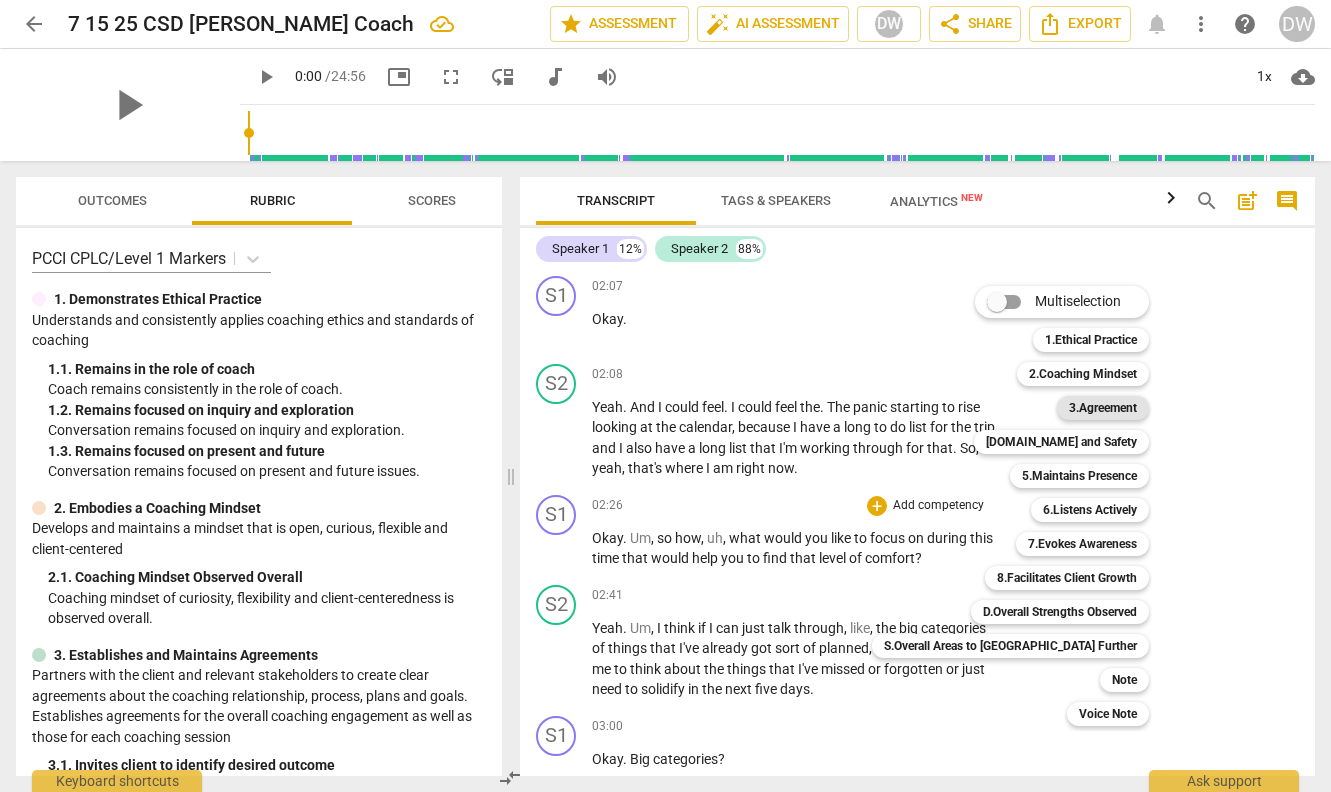 click on "3.Agreement" at bounding box center (1103, 408) 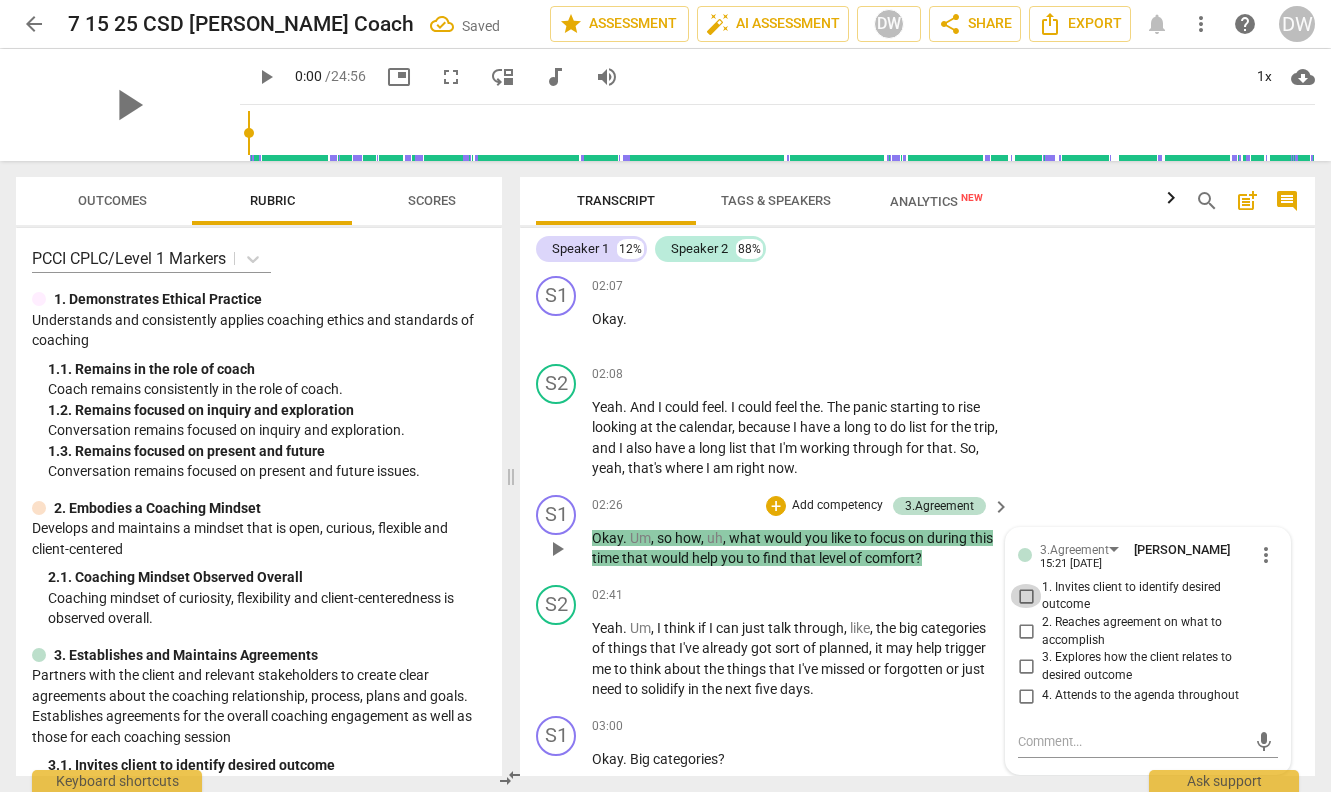 click on "1. Invites client to identify desired outcome" at bounding box center (1026, 596) 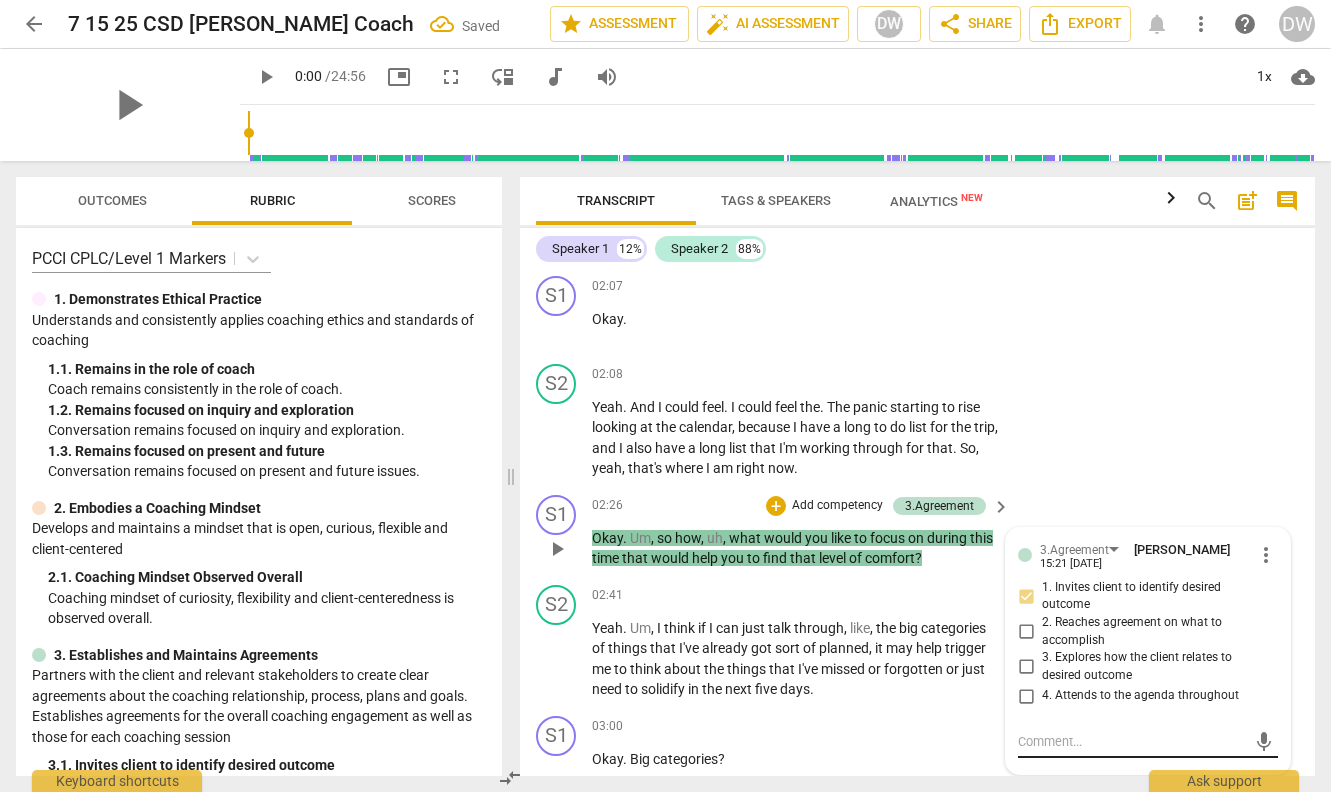 click at bounding box center [1132, 741] 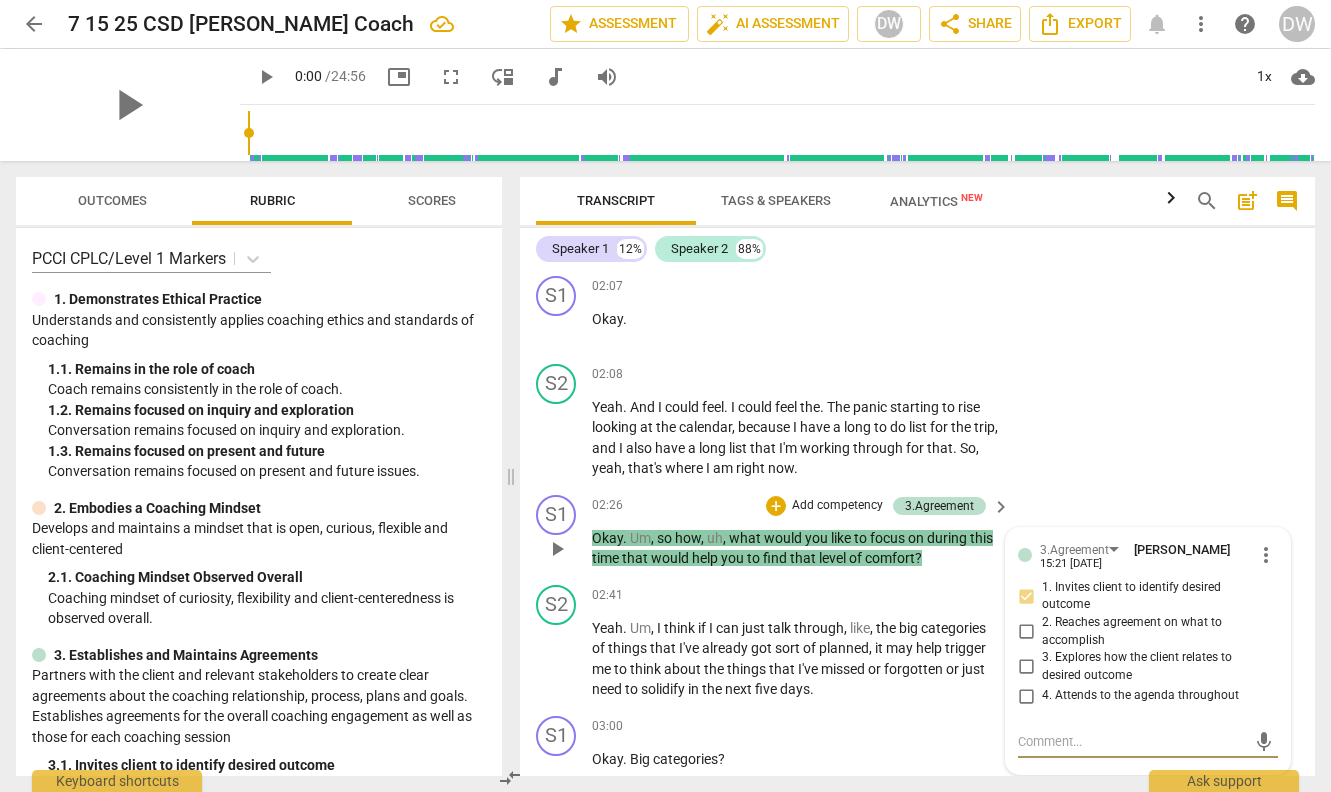type on "A" 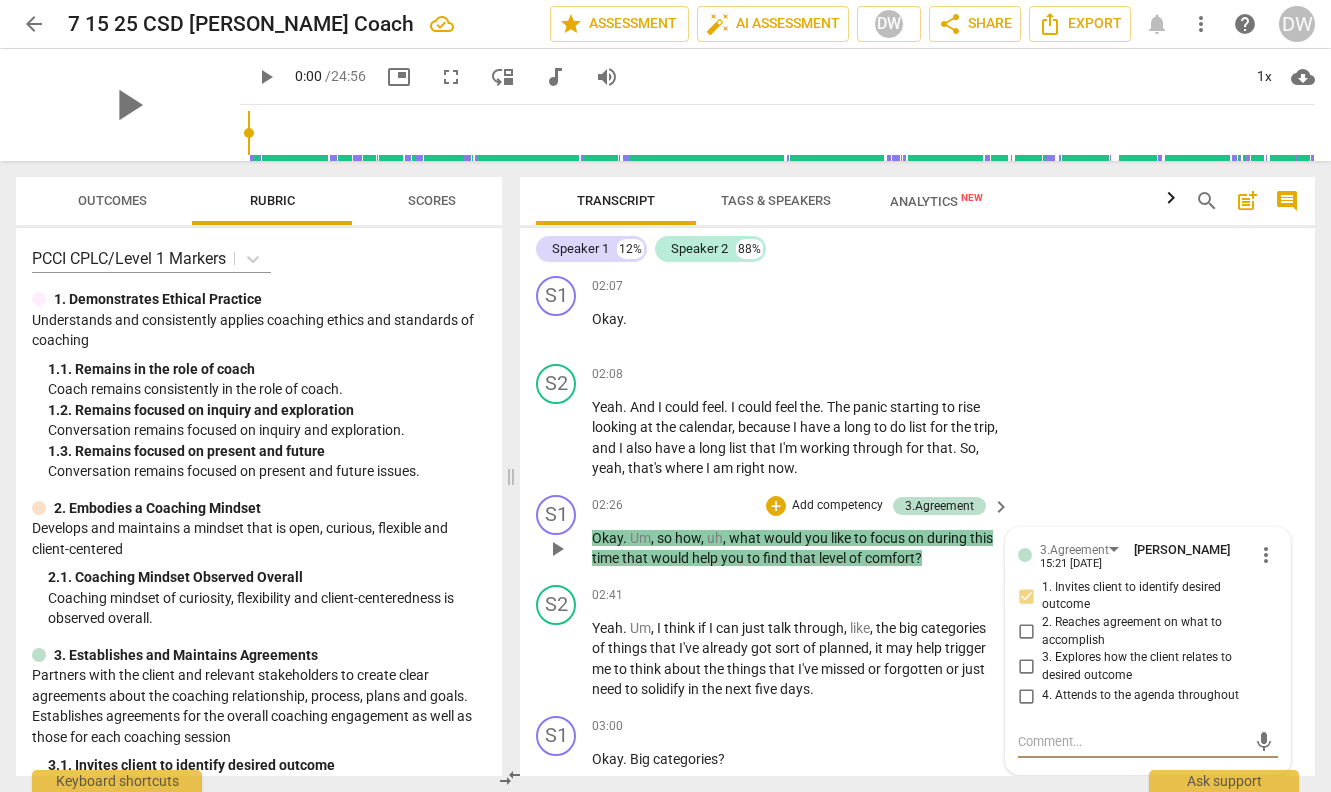type on "A" 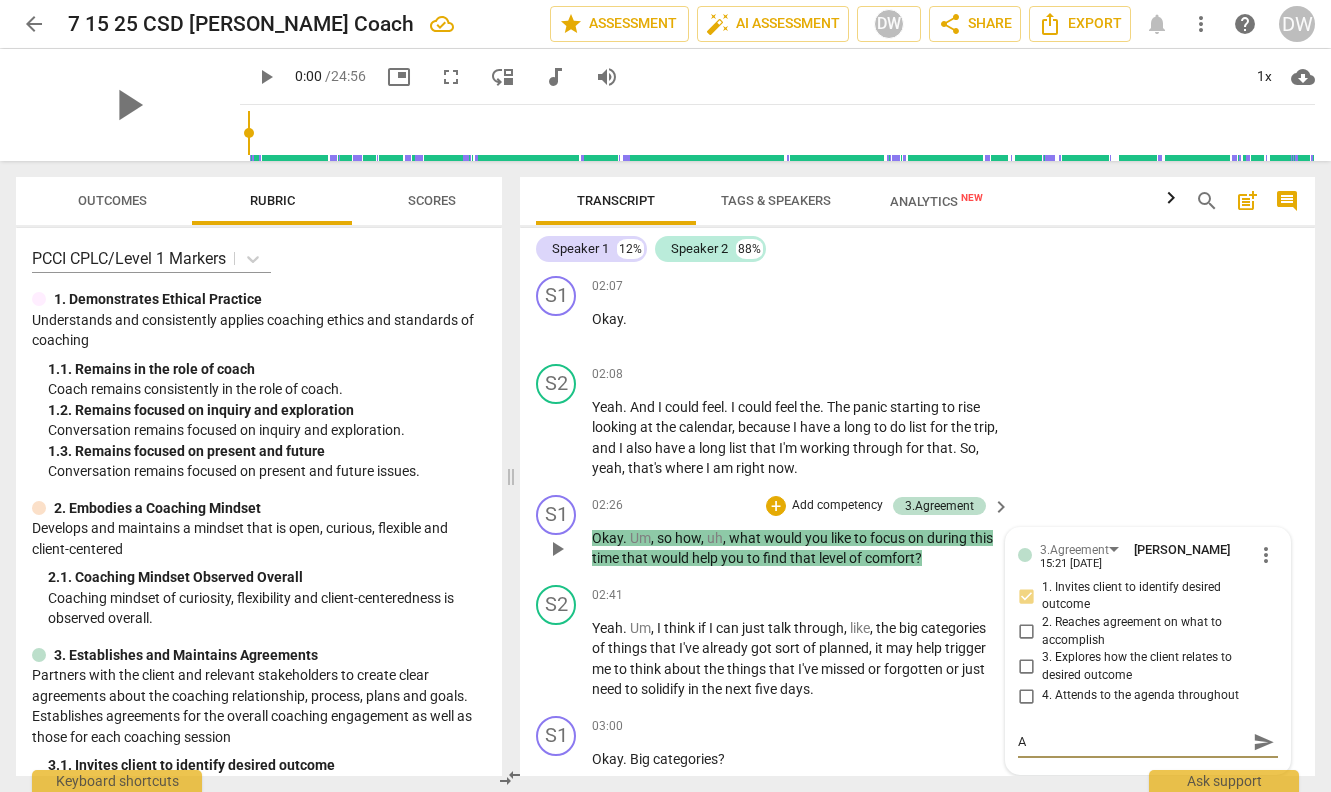 type on "As" 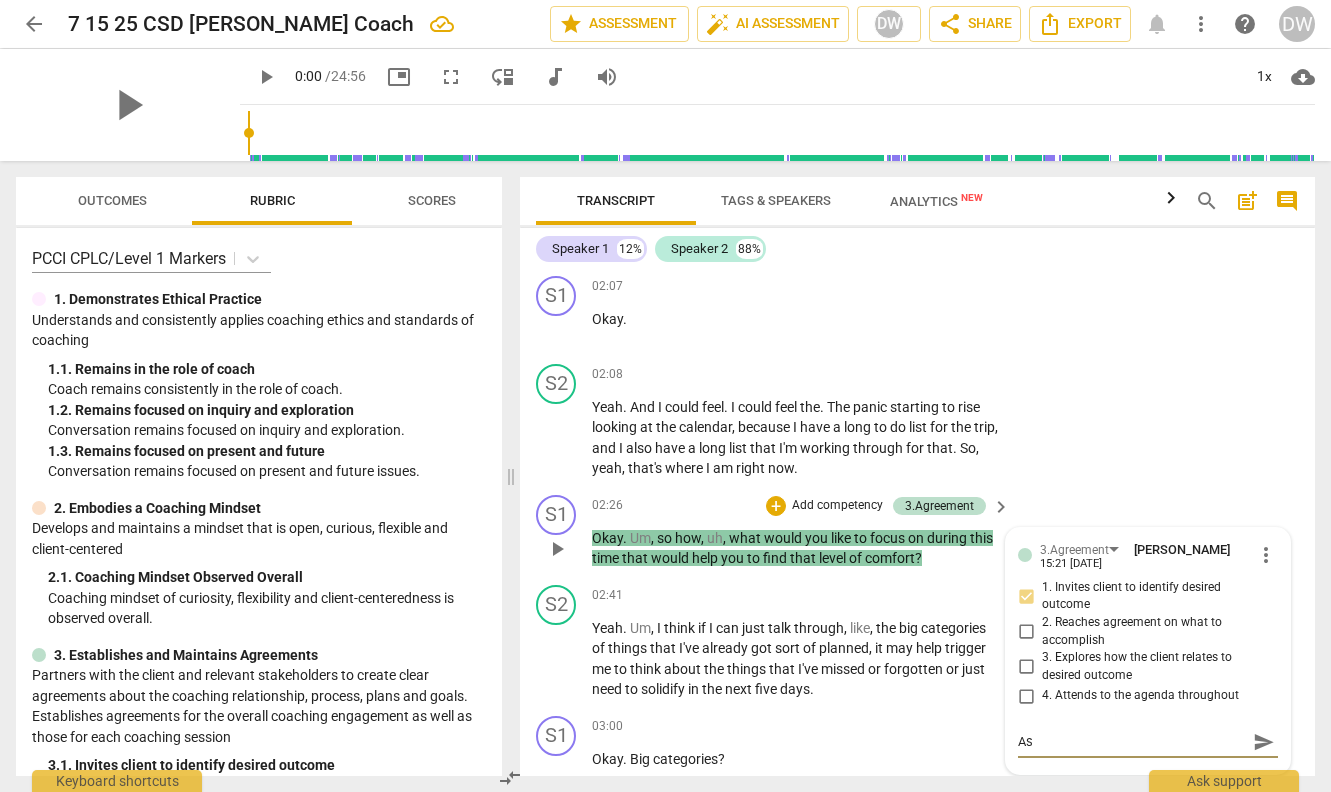 type on "Ask" 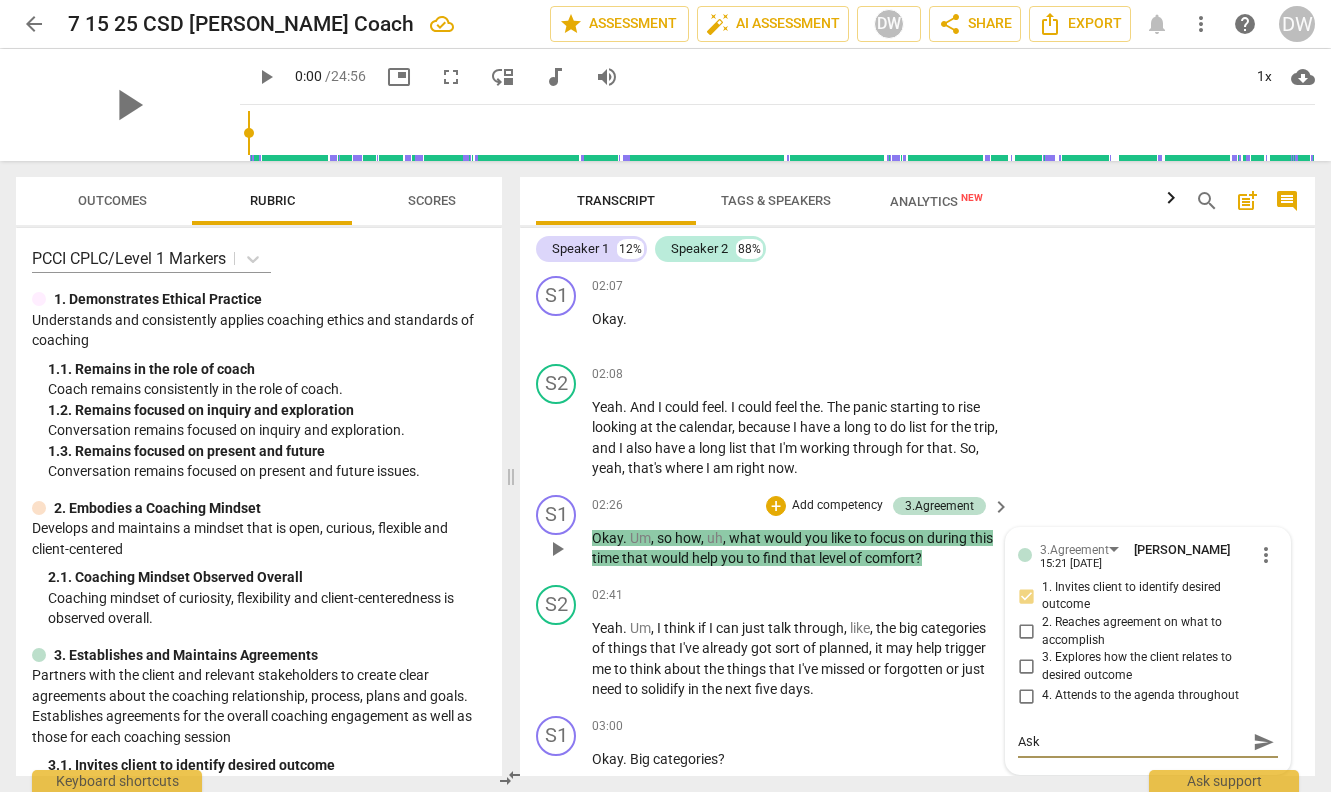 type on "Aski" 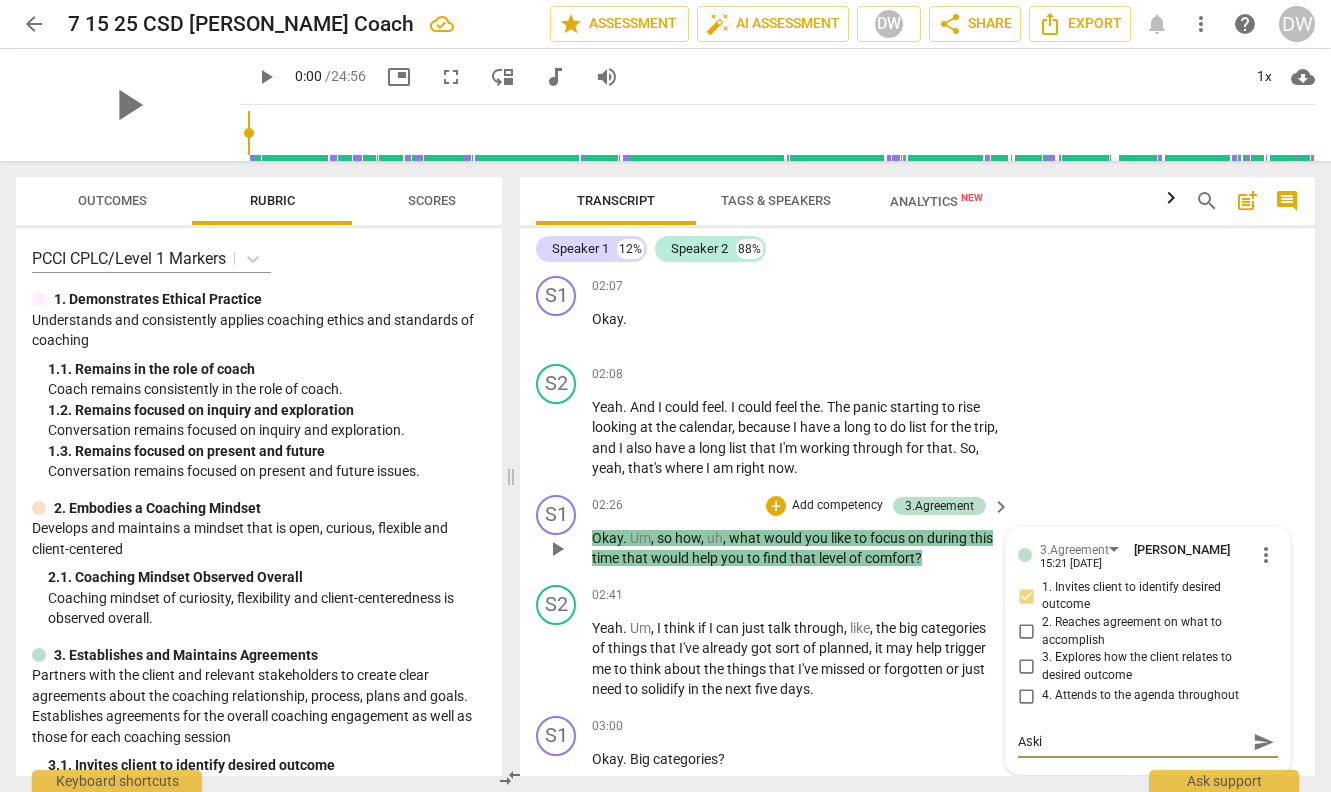type on "Askin" 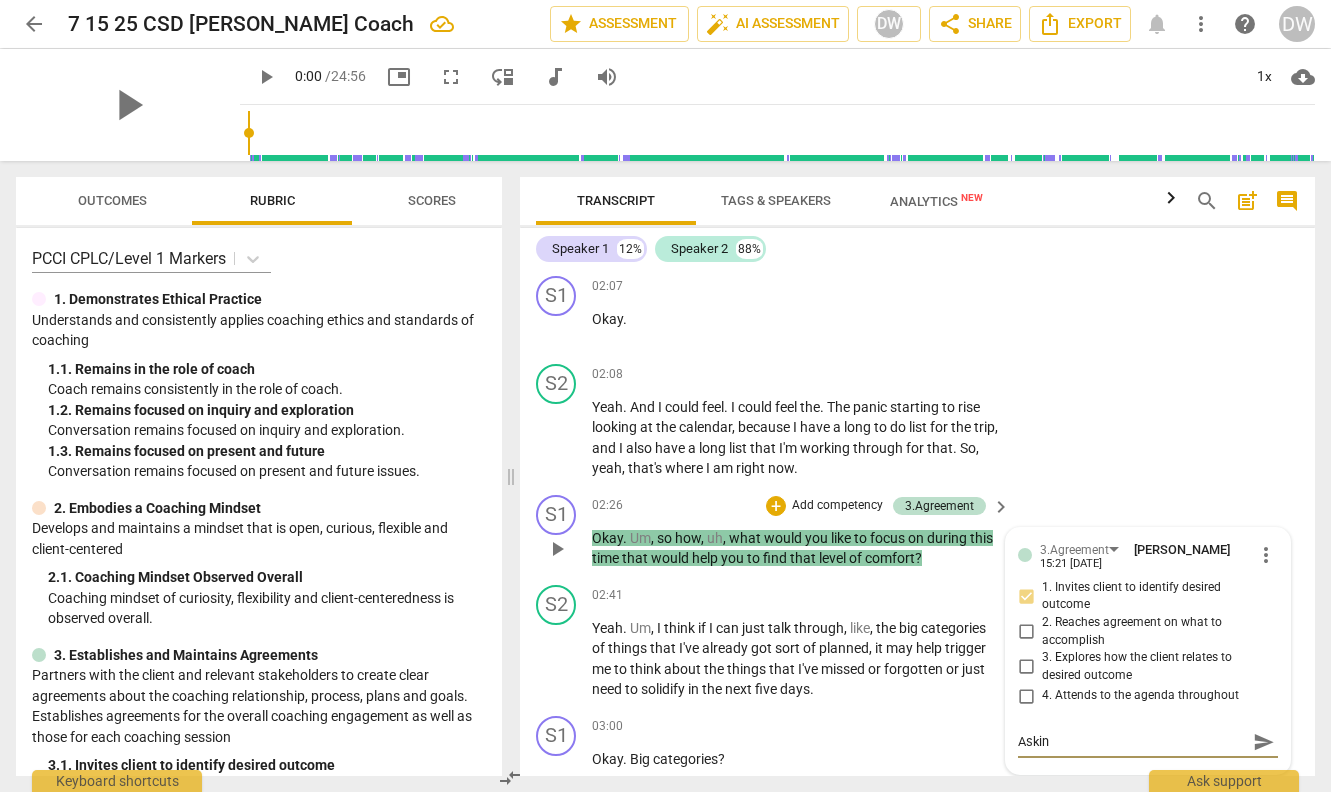 type on "Asking" 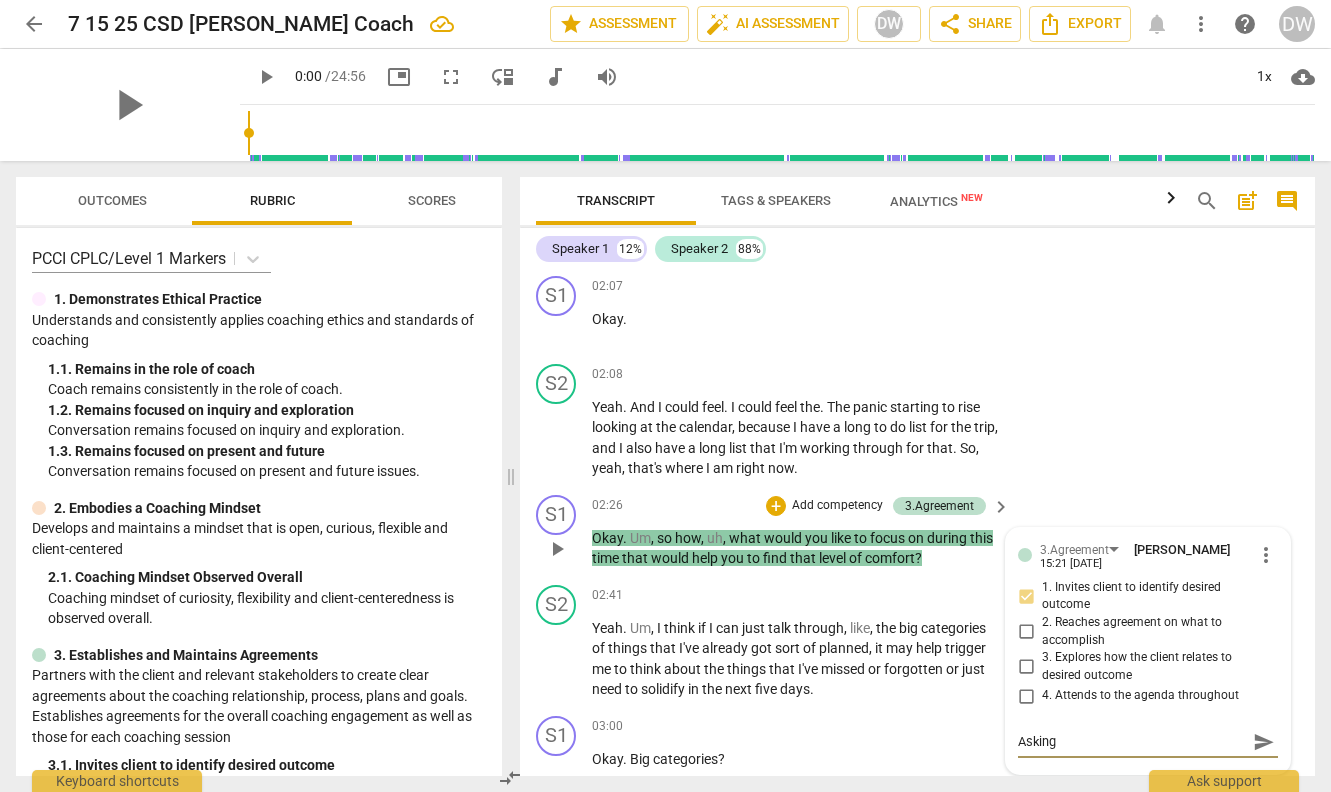 type on "Asking" 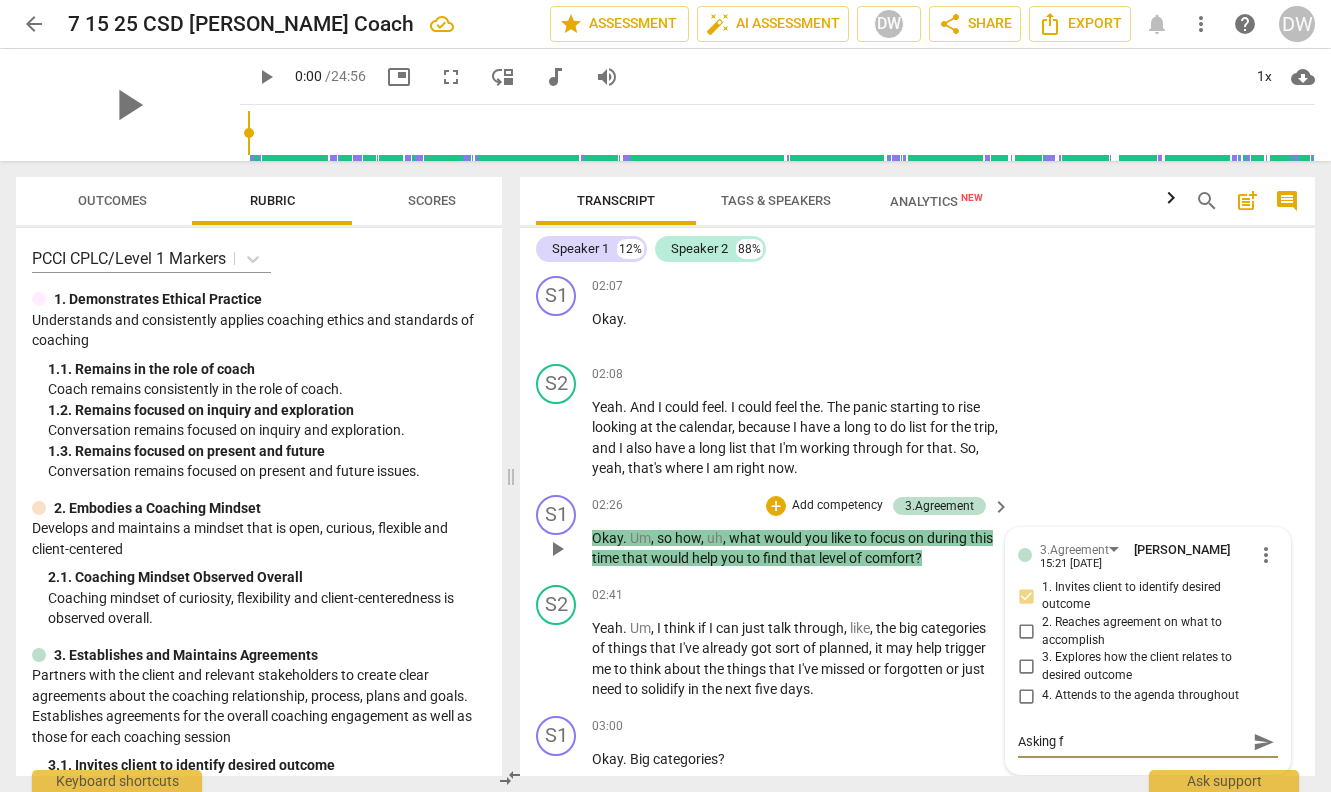 type on "Asking fo" 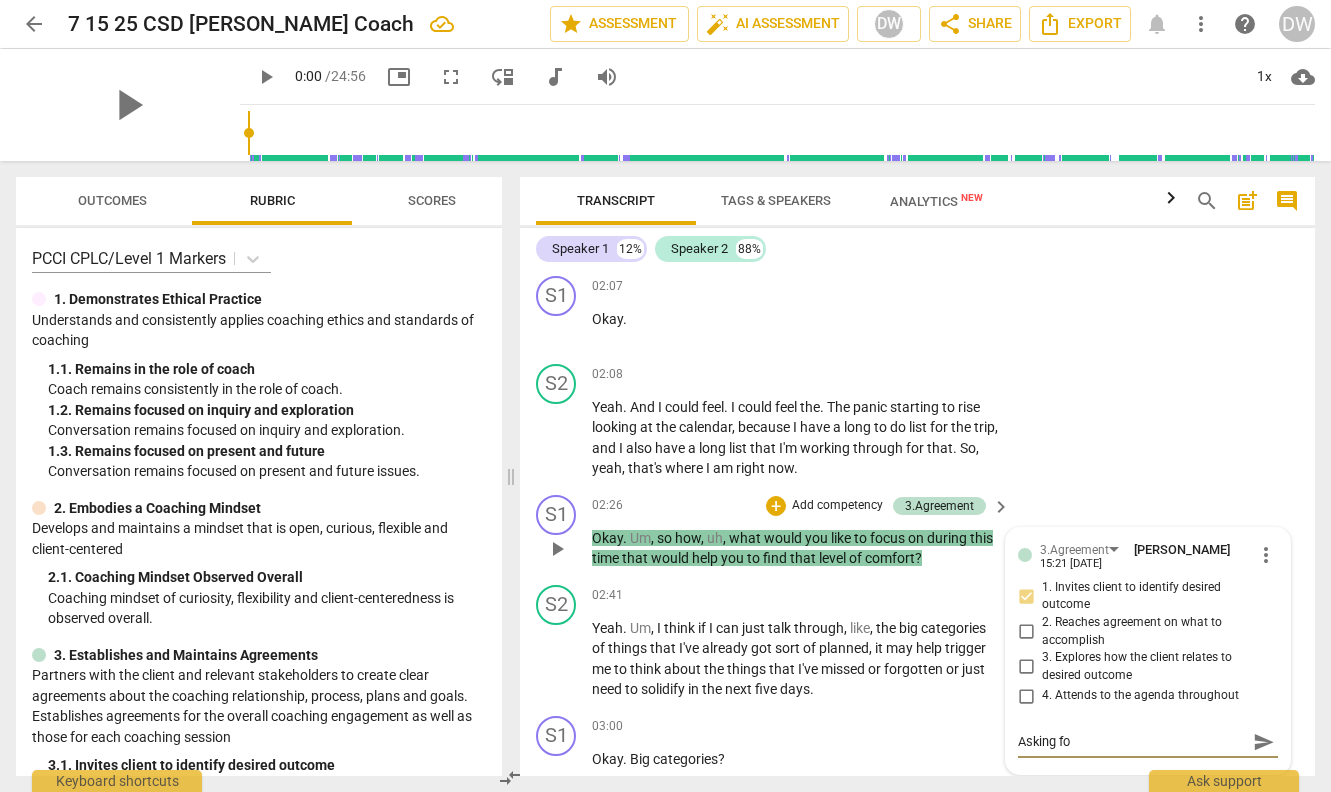 type on "Asking for" 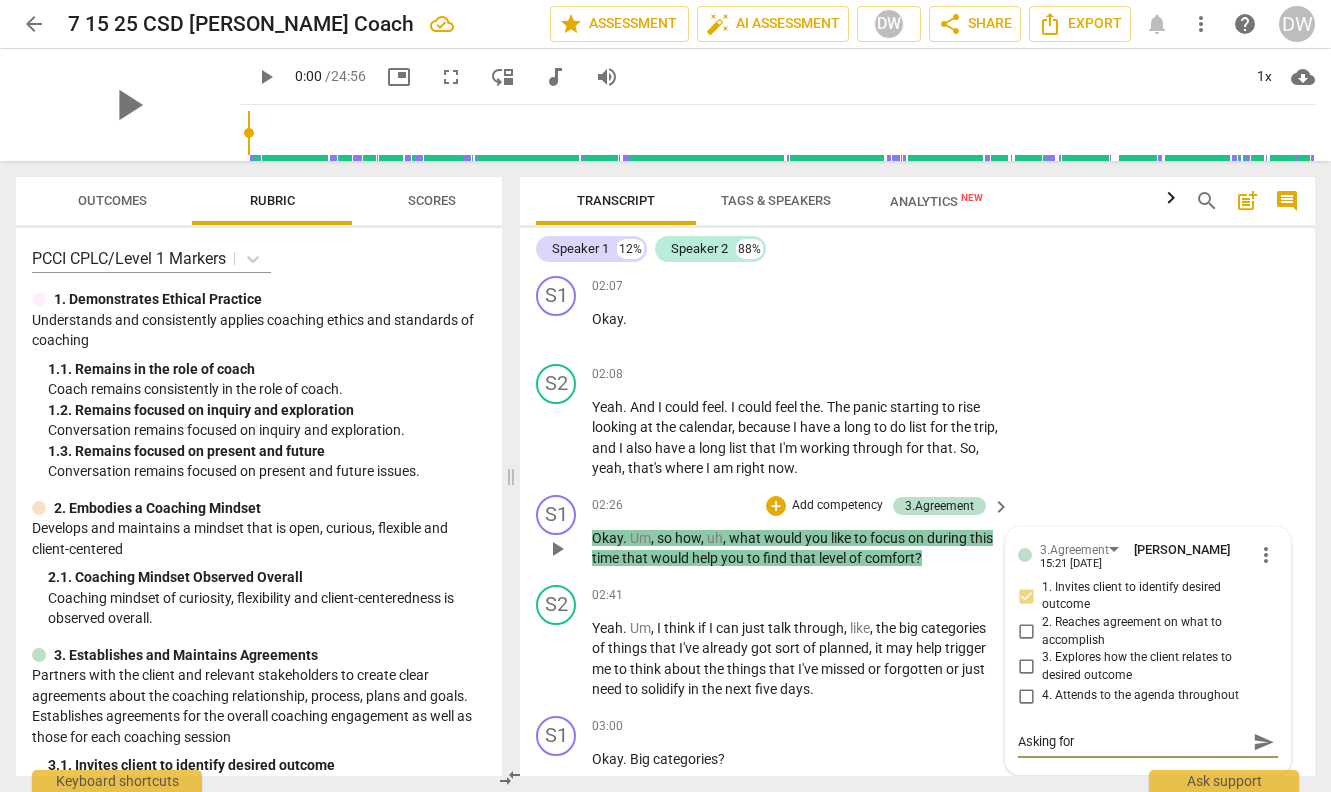 type on "Asking for" 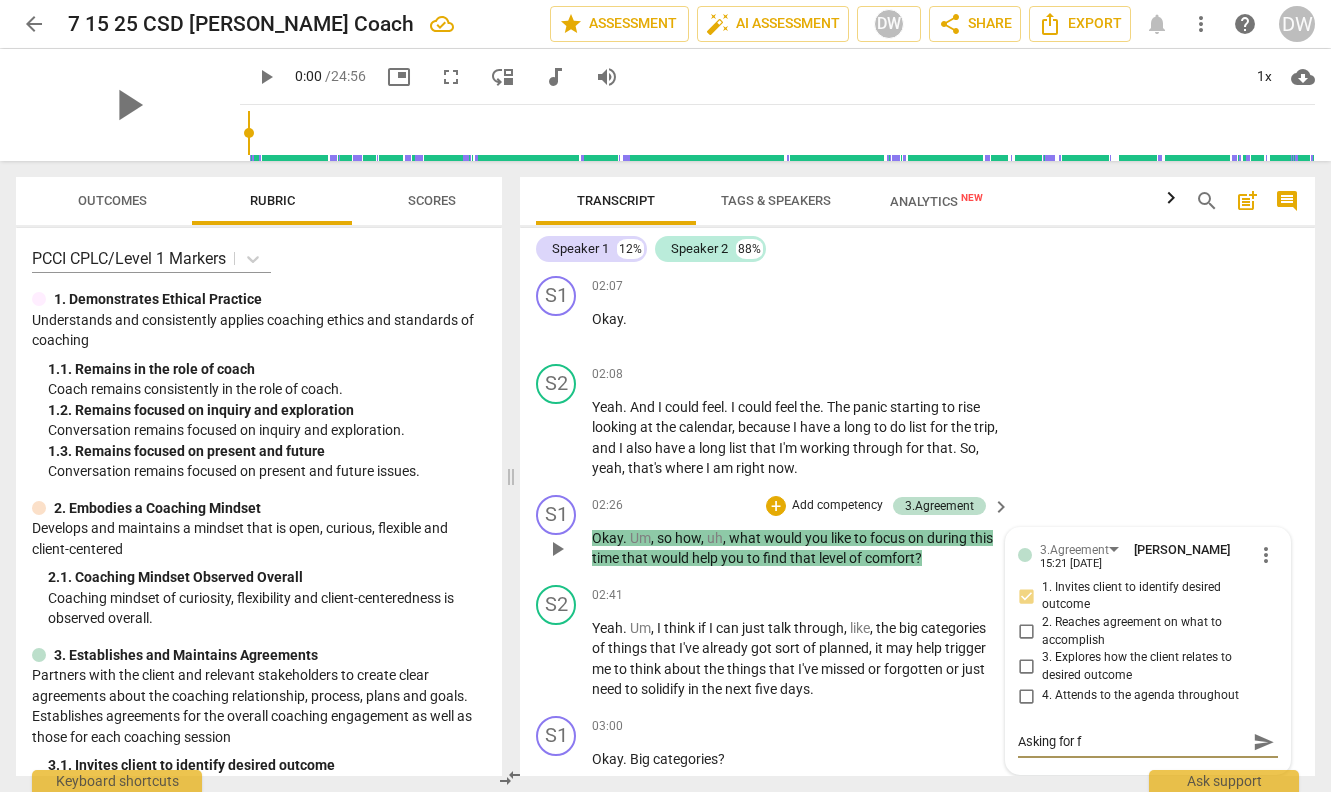 type on "Asking for fo" 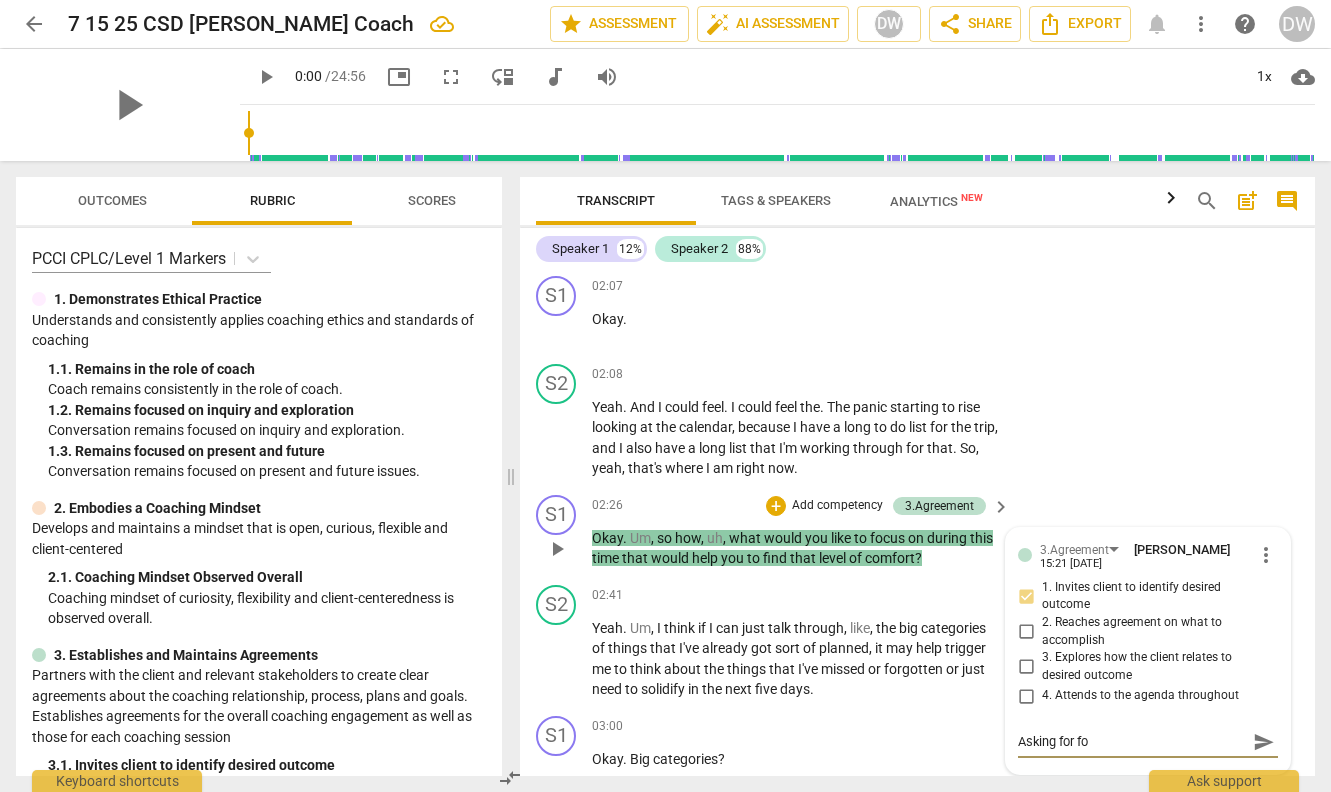 type on "Asking for foc" 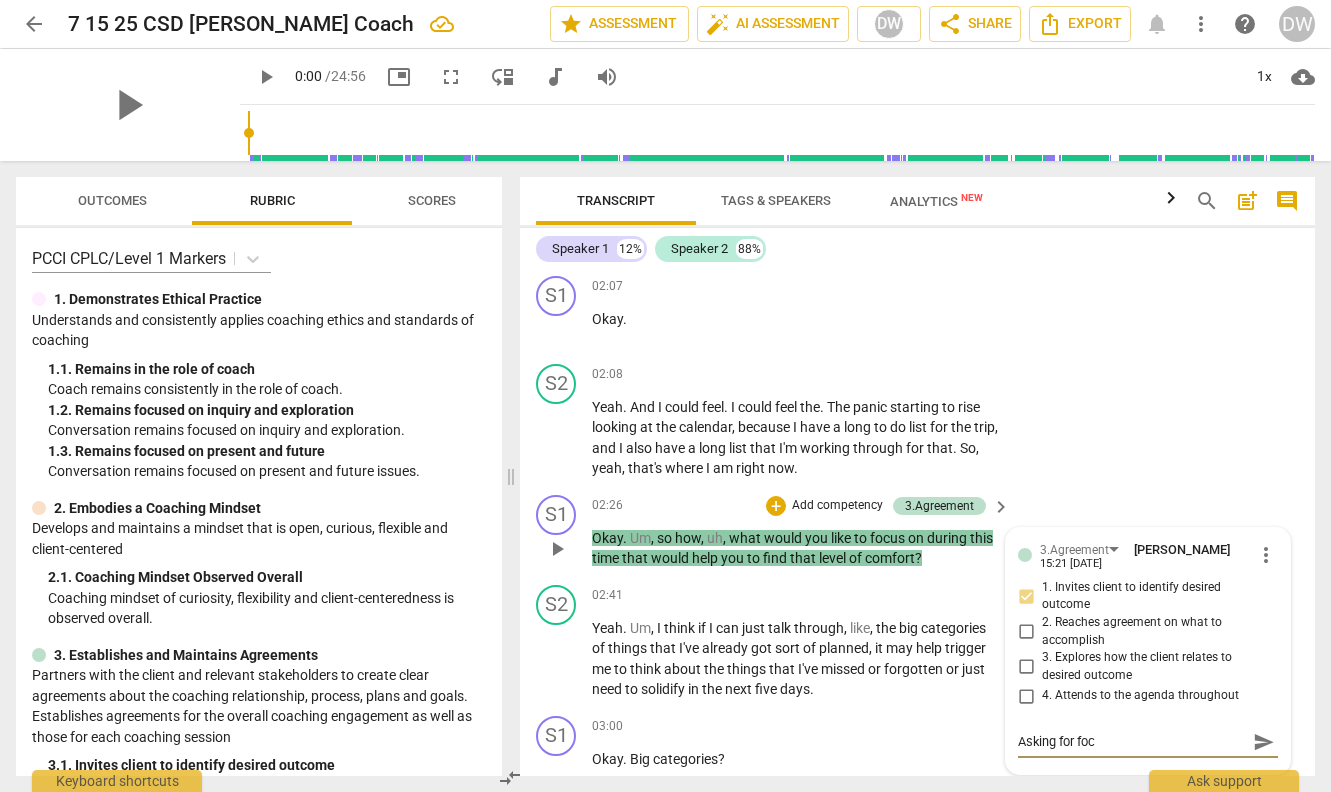 type on "Asking for focu" 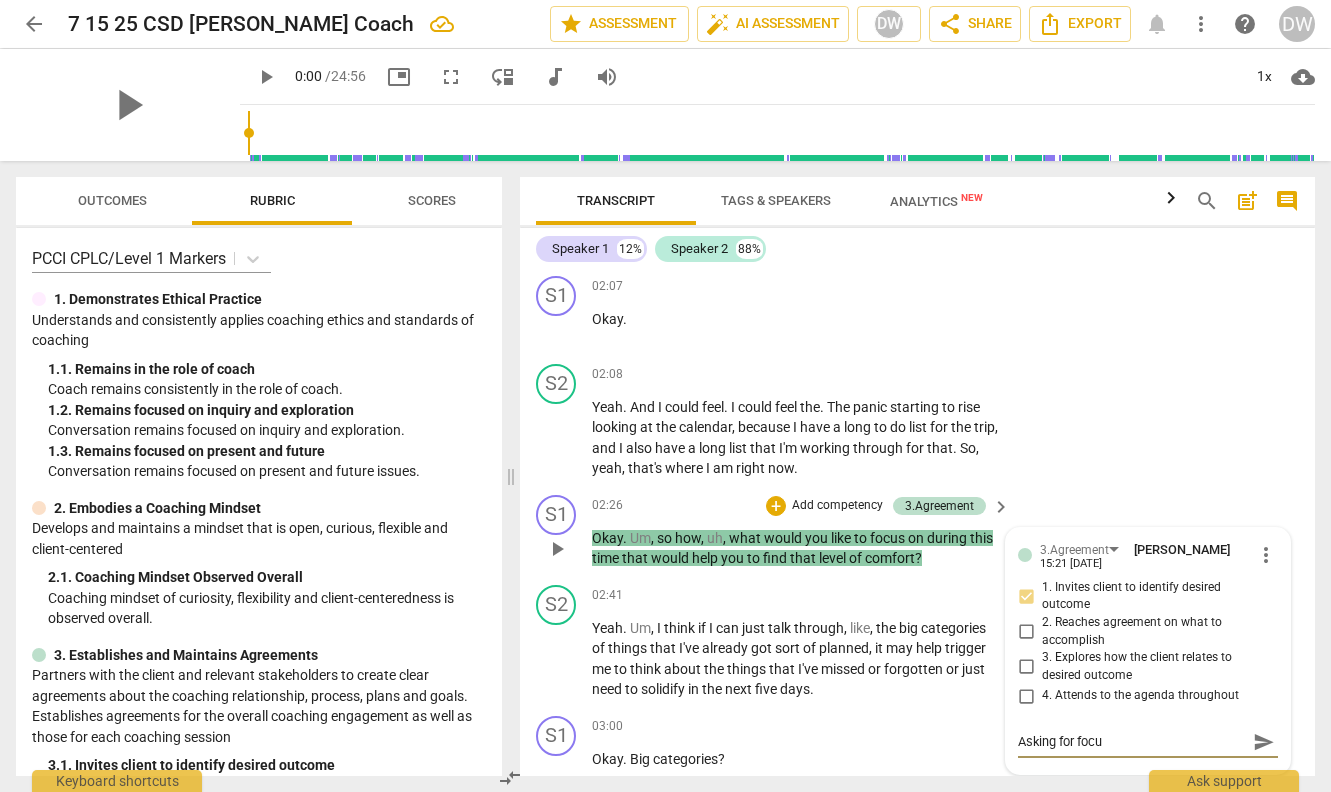type on "Asking for focus" 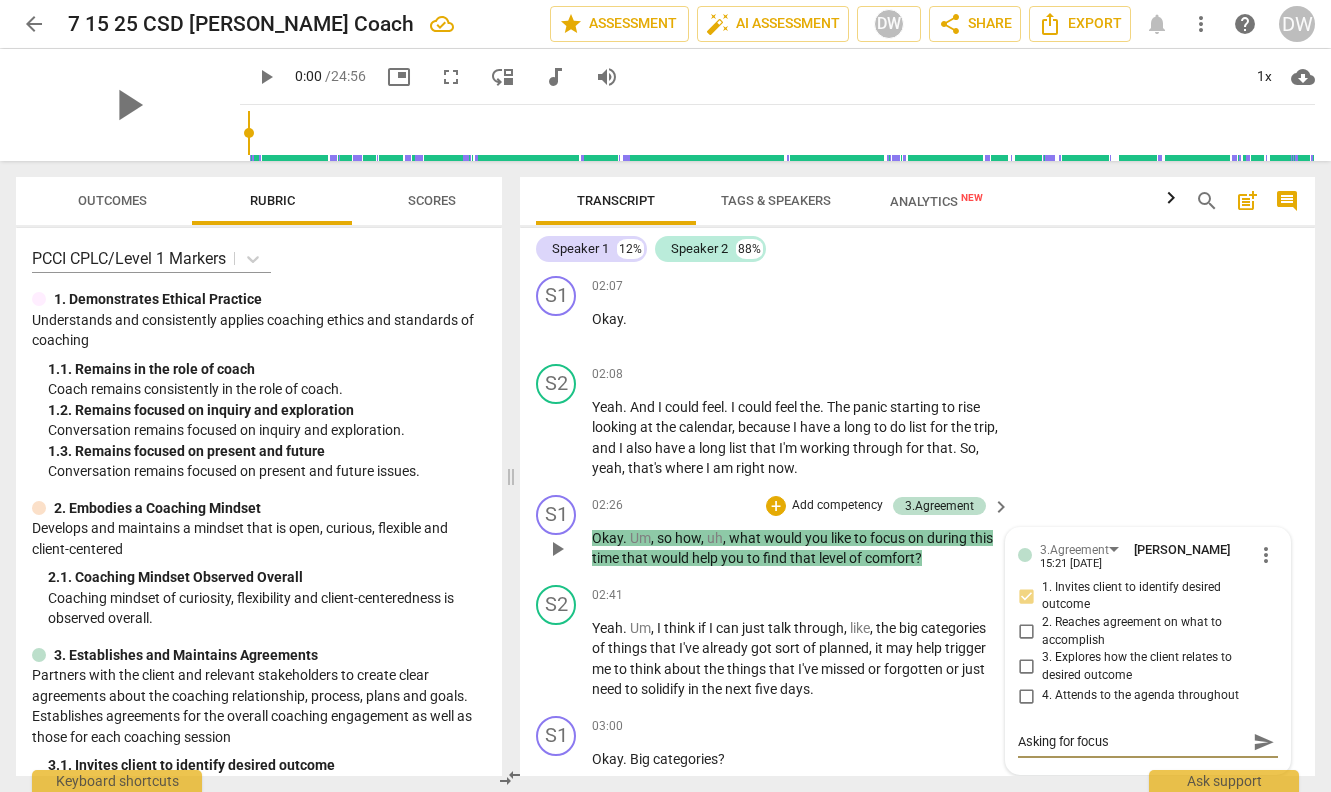 type on "Asking for focus" 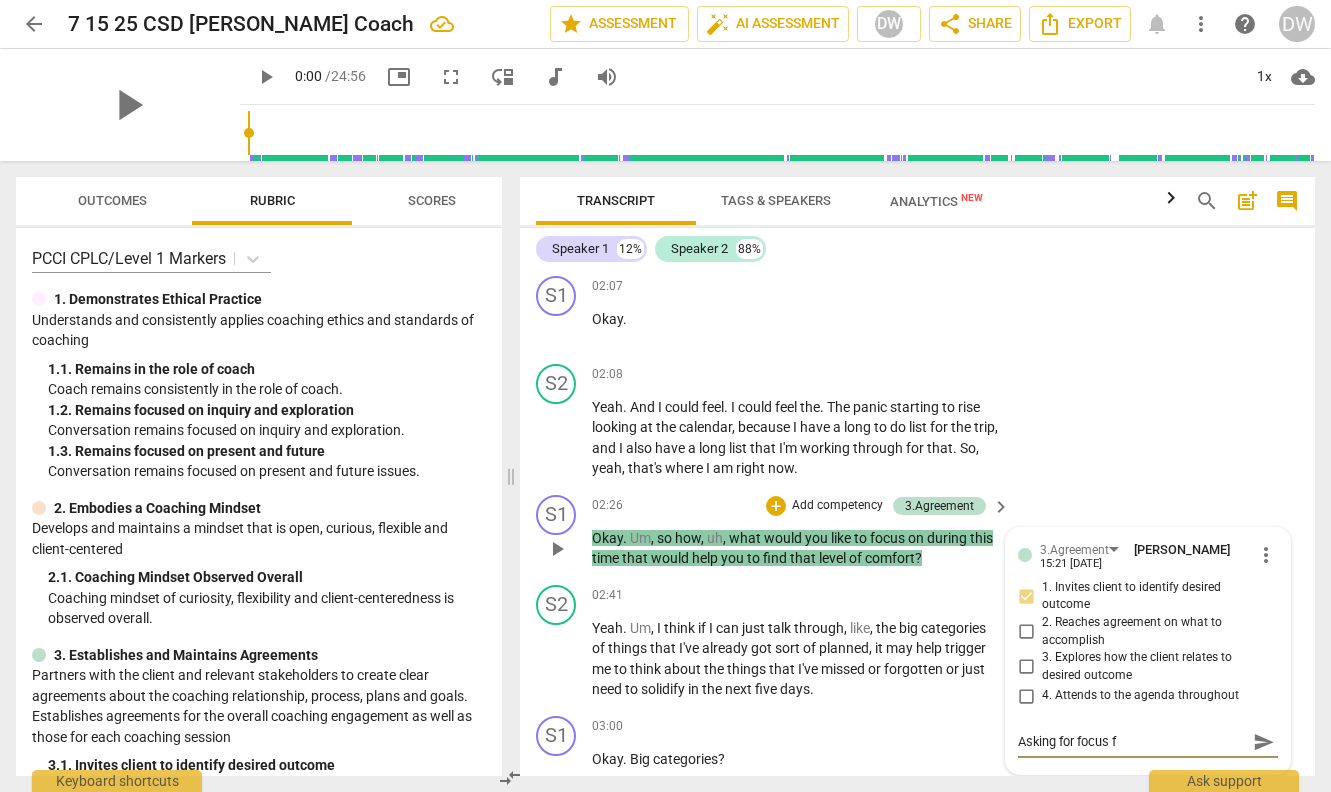 type on "Asking for focus fo" 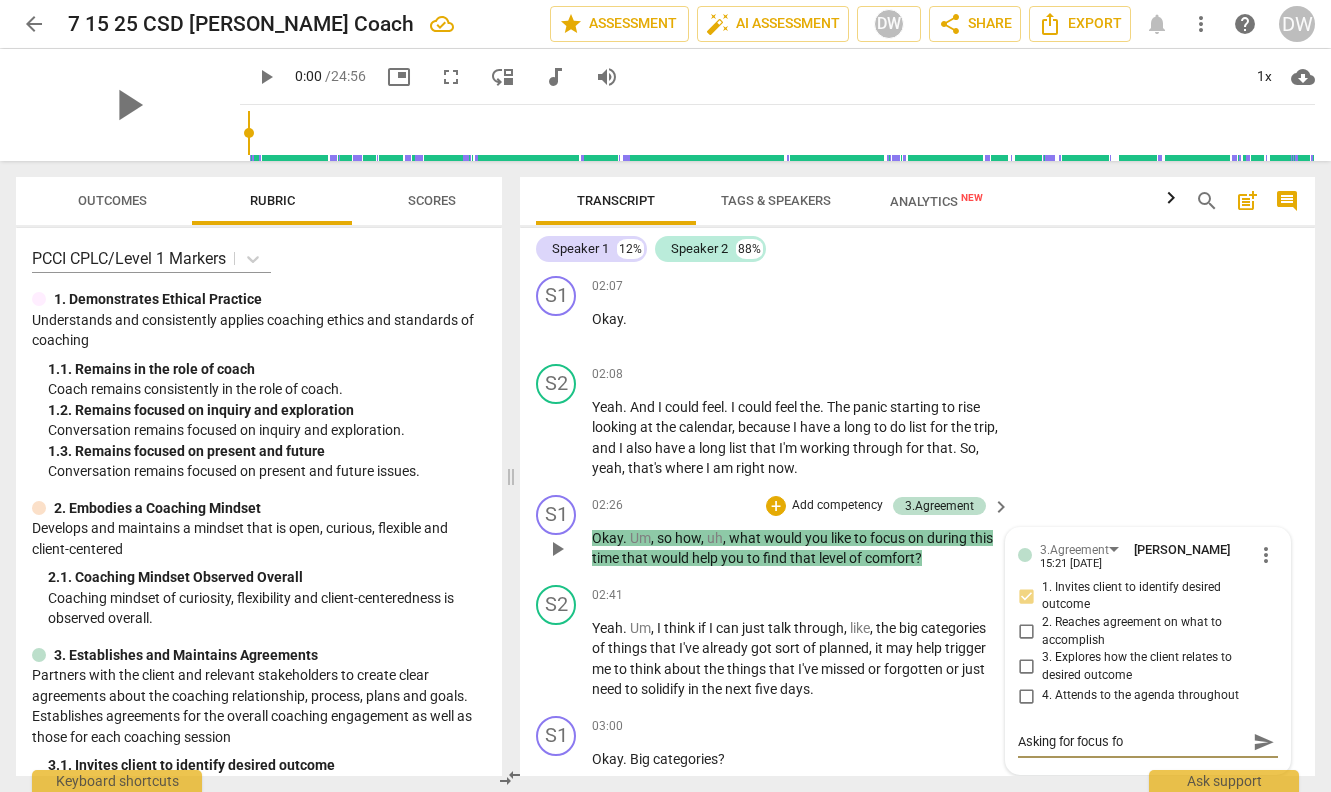 type on "Asking for focus for" 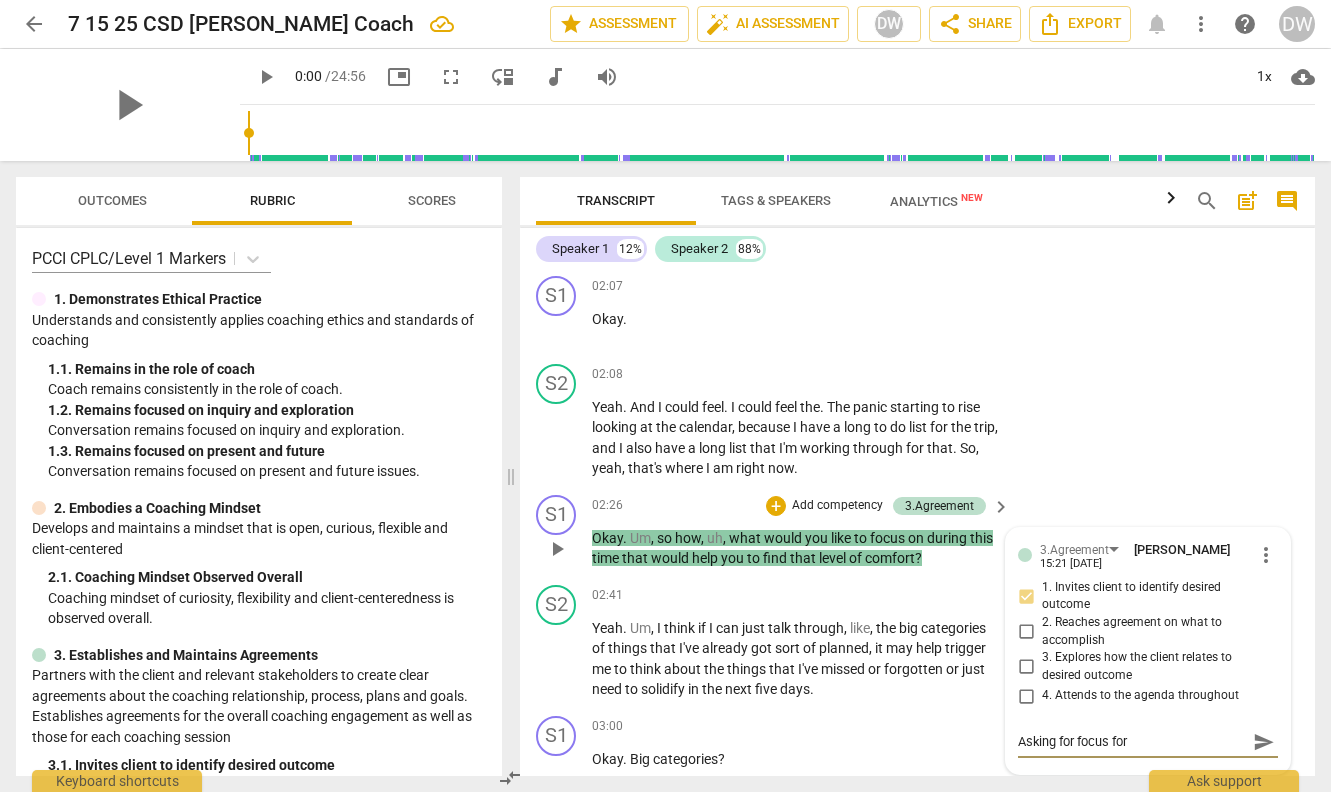 type on "Asking for focus for" 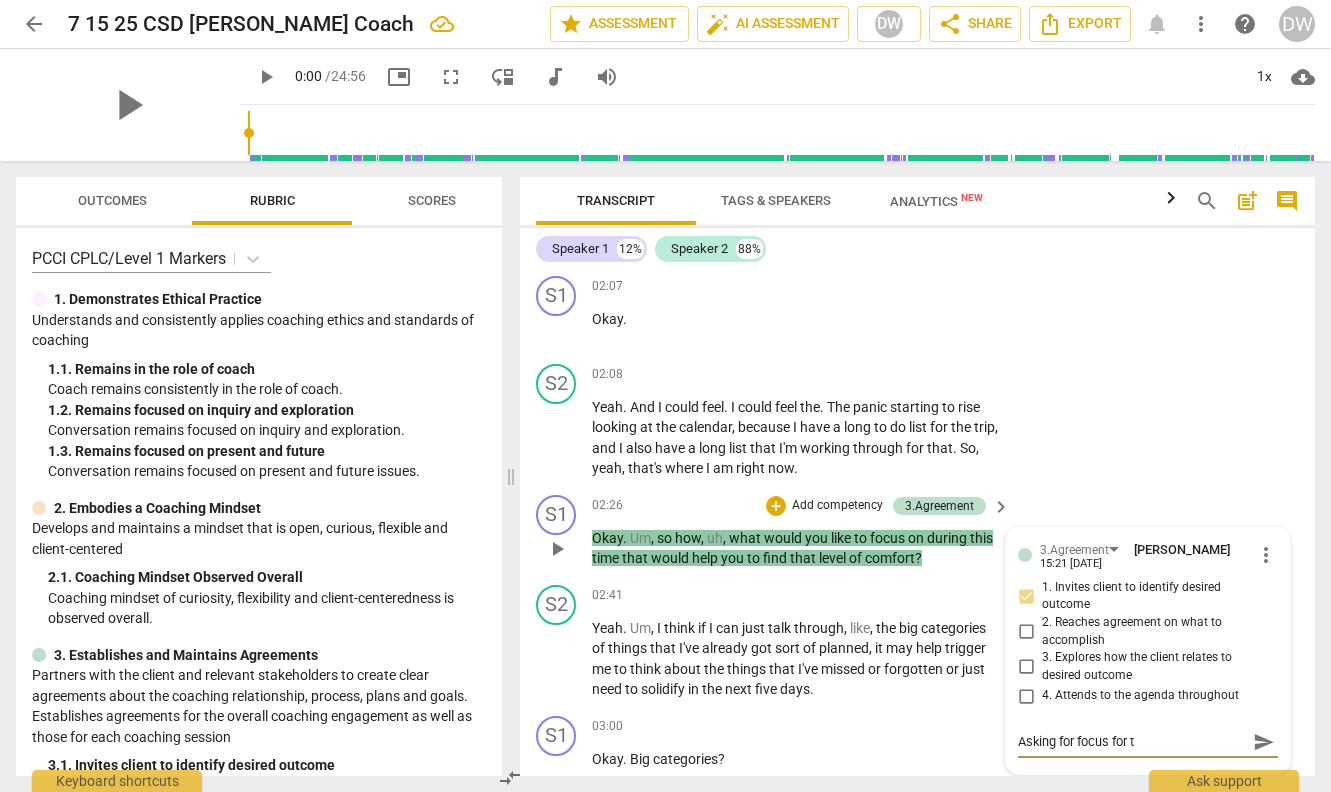type on "Asking for focus for to" 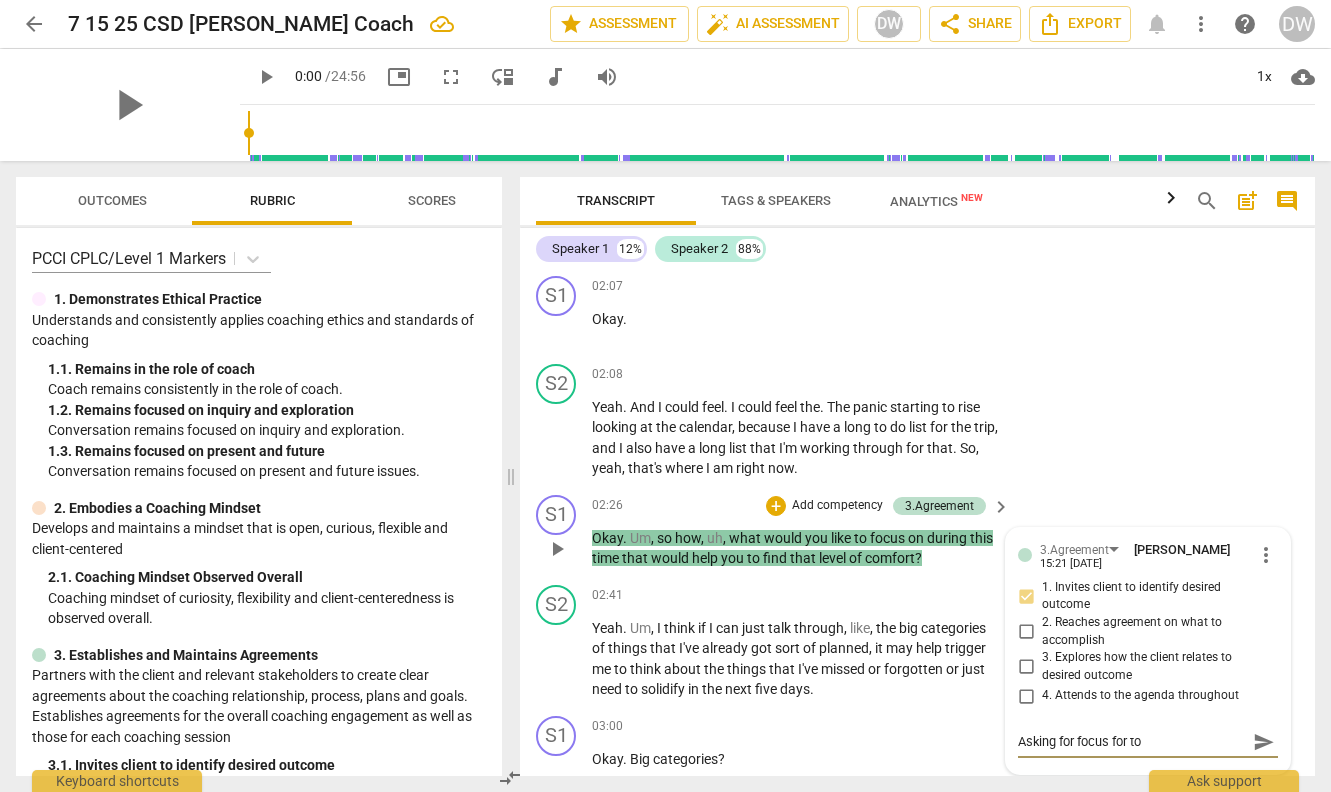 type on "Asking for focus for top" 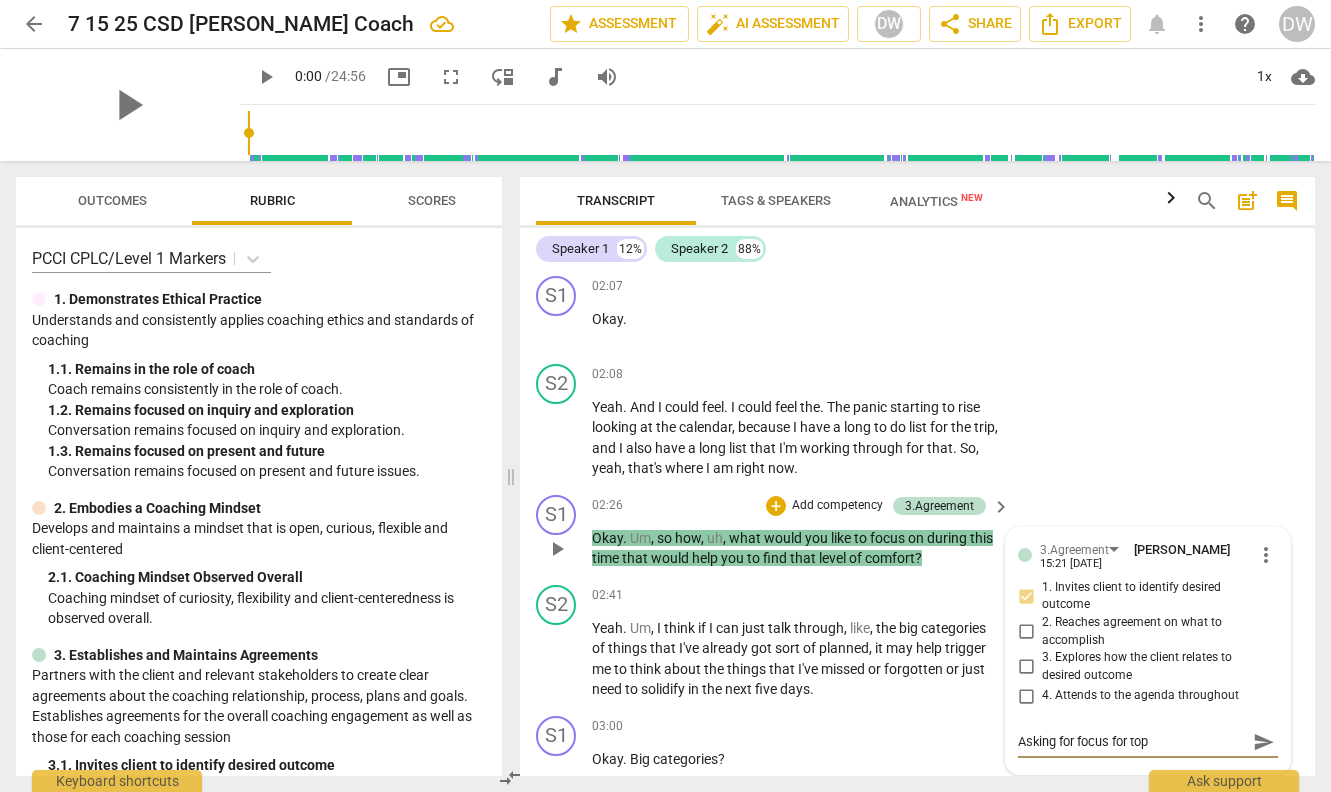 type on "Asking for focus for topi" 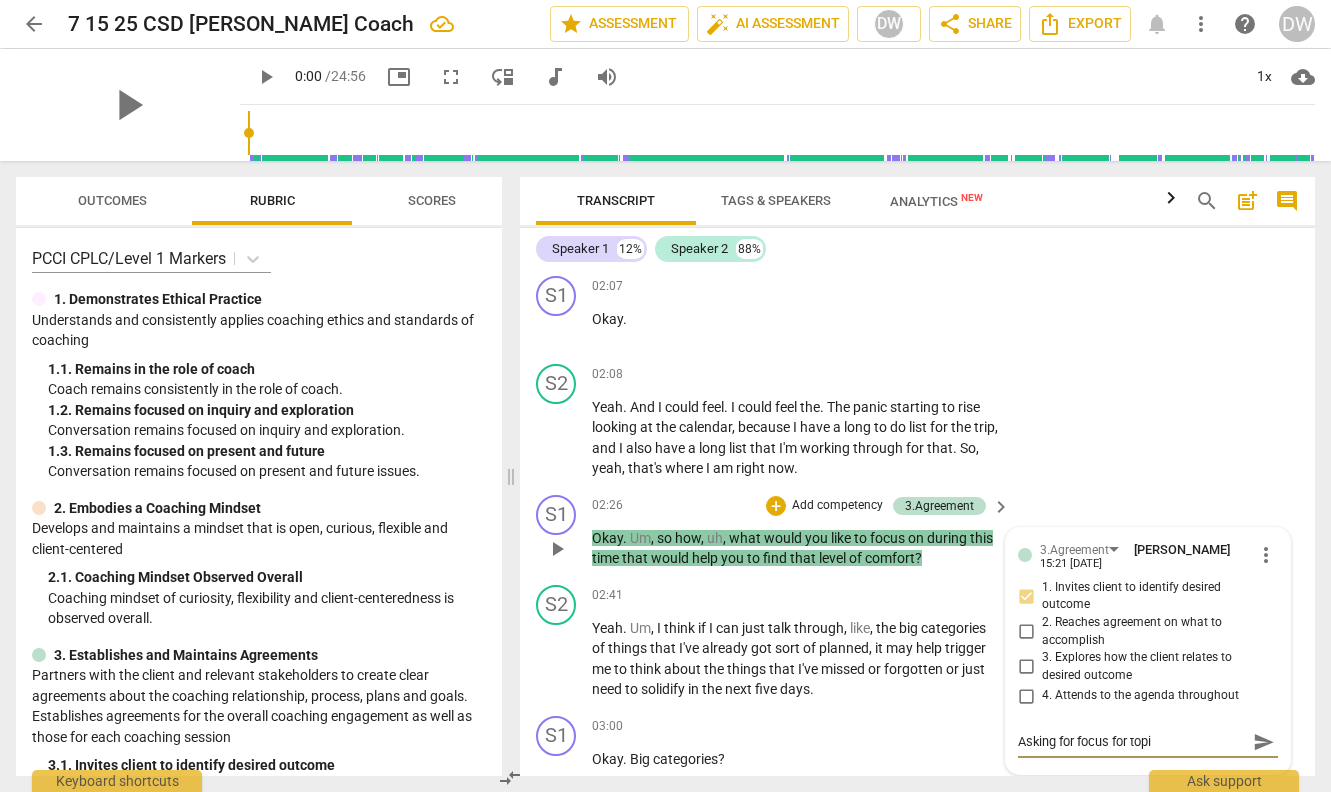 type on "Asking for focus for topic" 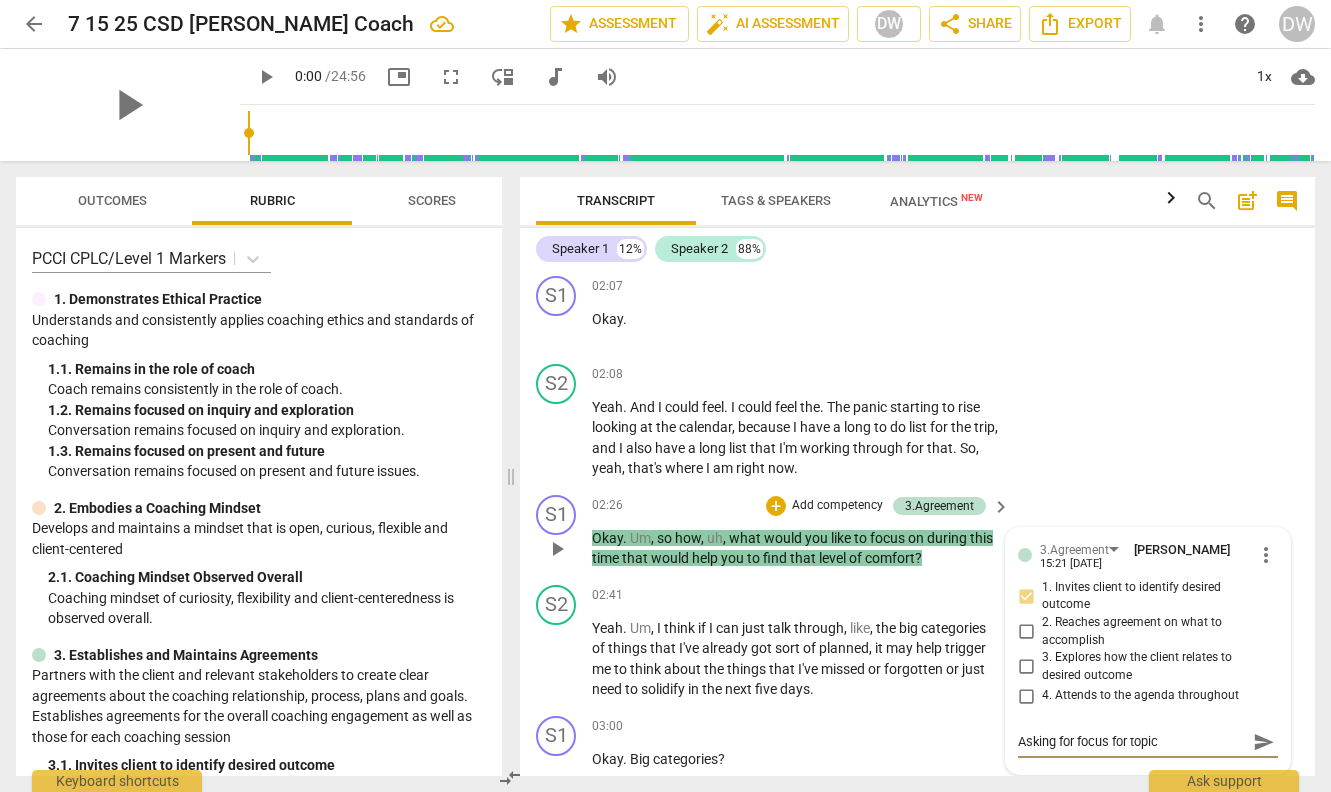 type on "Asking for focus for topic" 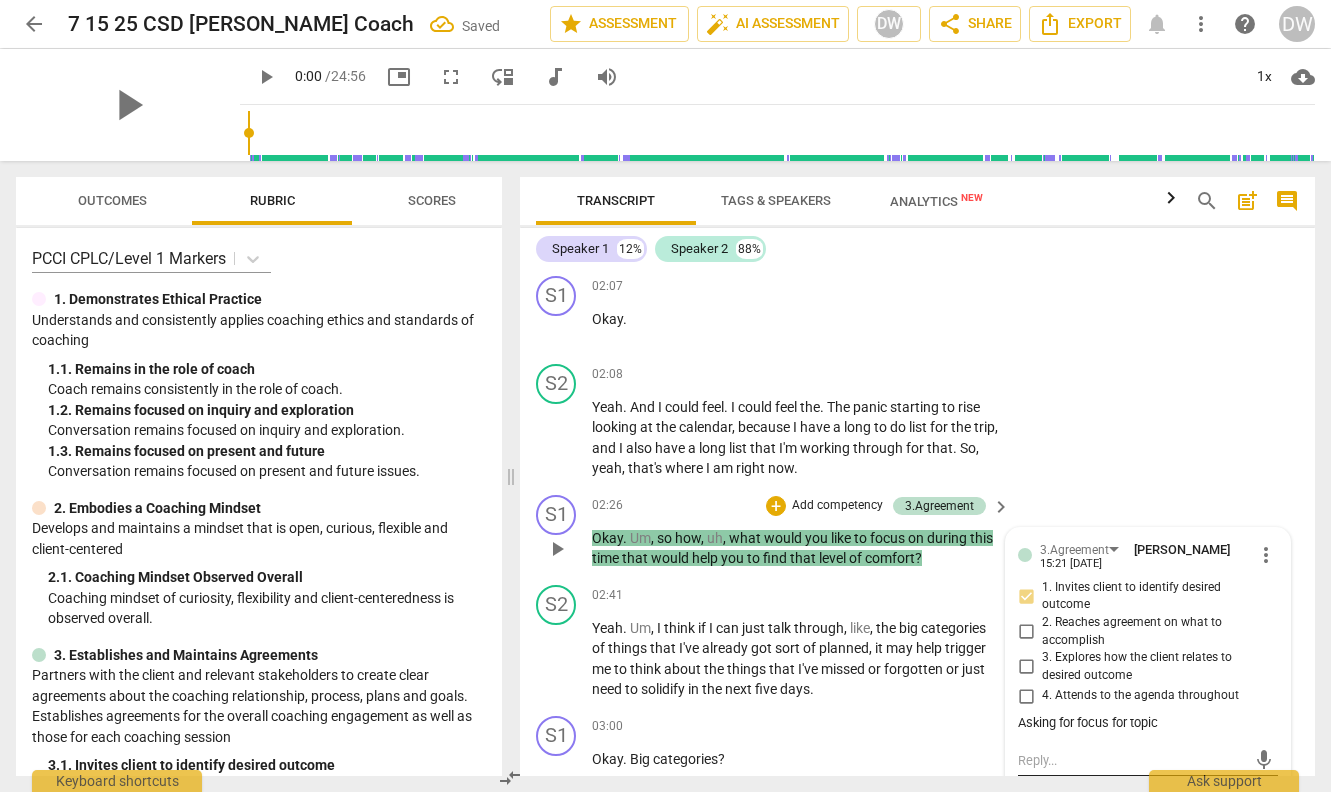 scroll, scrollTop: 1565, scrollLeft: 0, axis: vertical 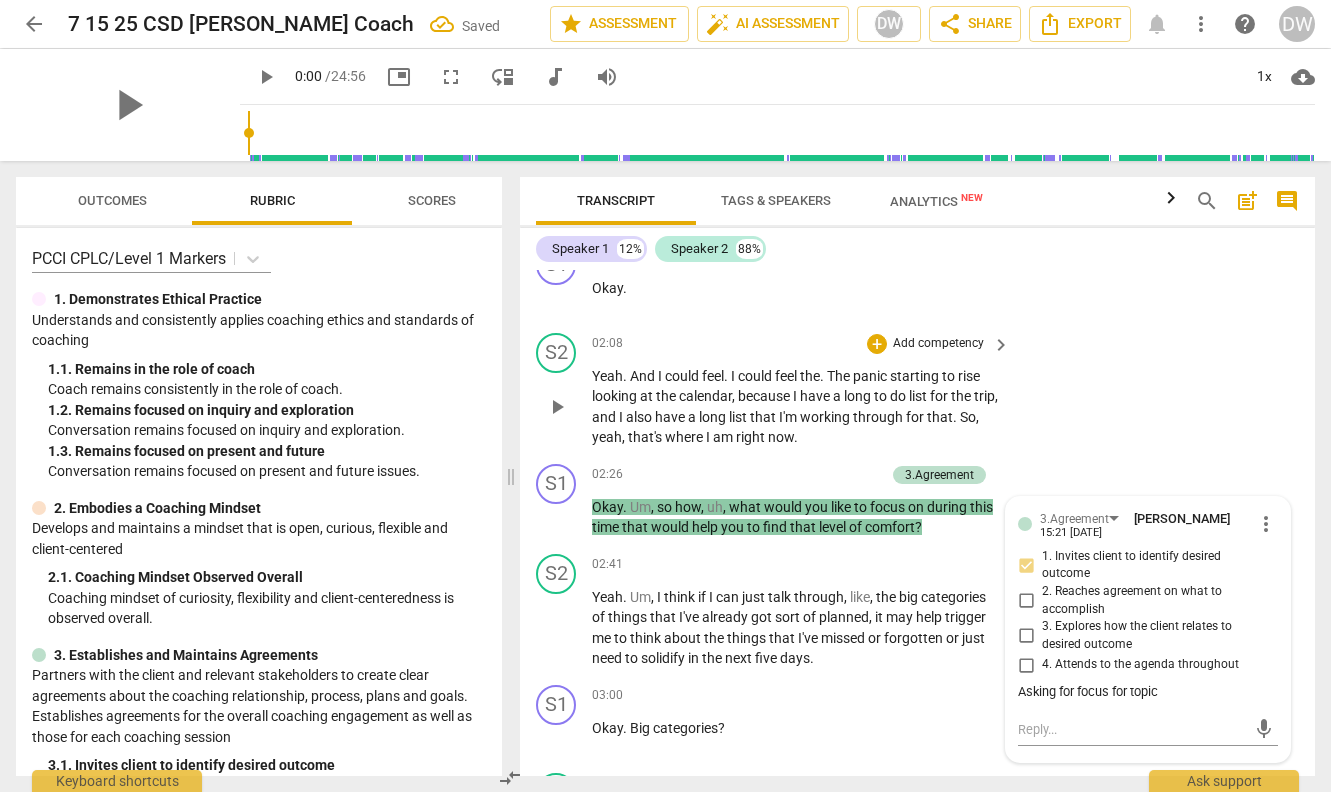 click on "S2 play_arrow pause 02:08 + Add competency keyboard_arrow_right Yeah .   And   I   could   feel .   I   could   feel   the .   The   panic   starting   to   rise   looking   at   the   calendar ,   because   I   have   a   long   to   do   list   for   the   trip ,   and   I   also   have   a   long   list   that   I'm   working   through   for   that .   So ,   yeah ,   that's   where   I   am   right   now ." at bounding box center (917, 390) 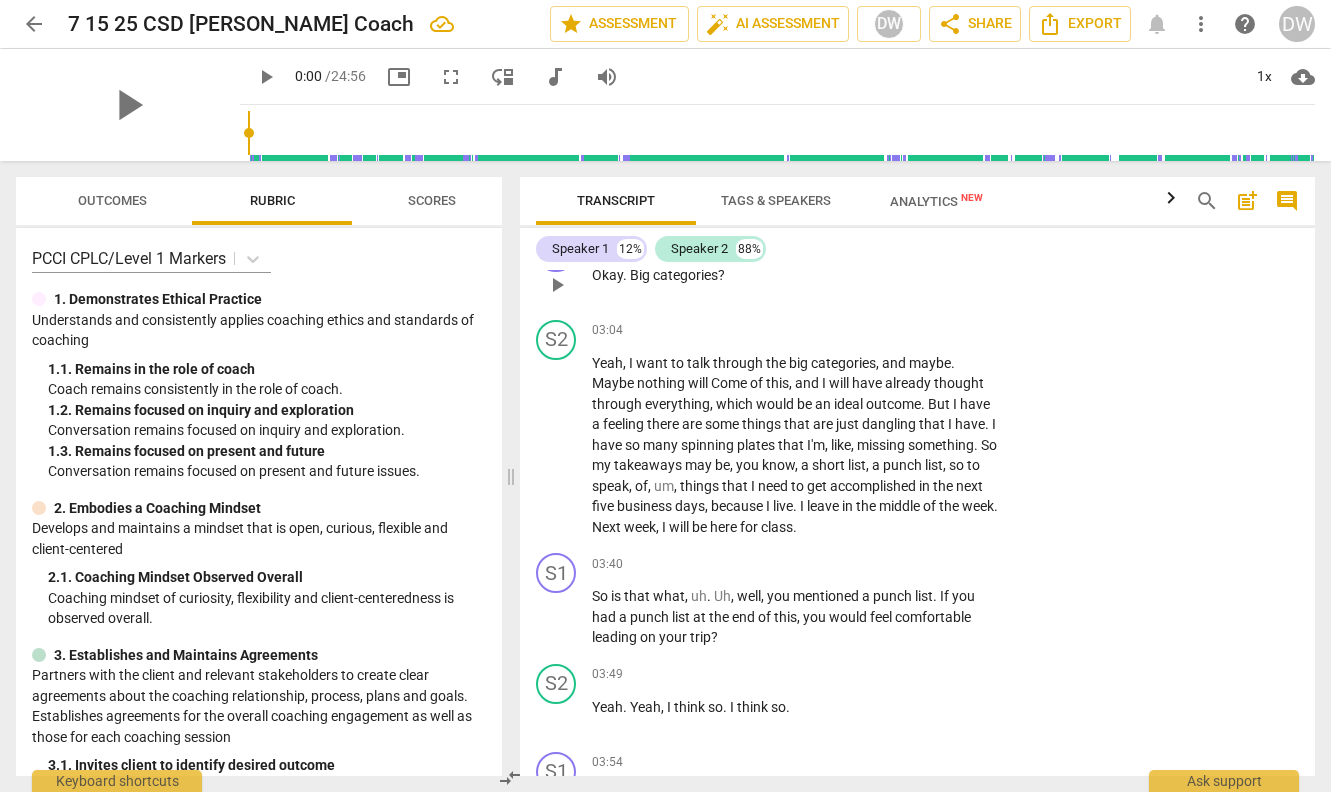 scroll, scrollTop: 2030, scrollLeft: 0, axis: vertical 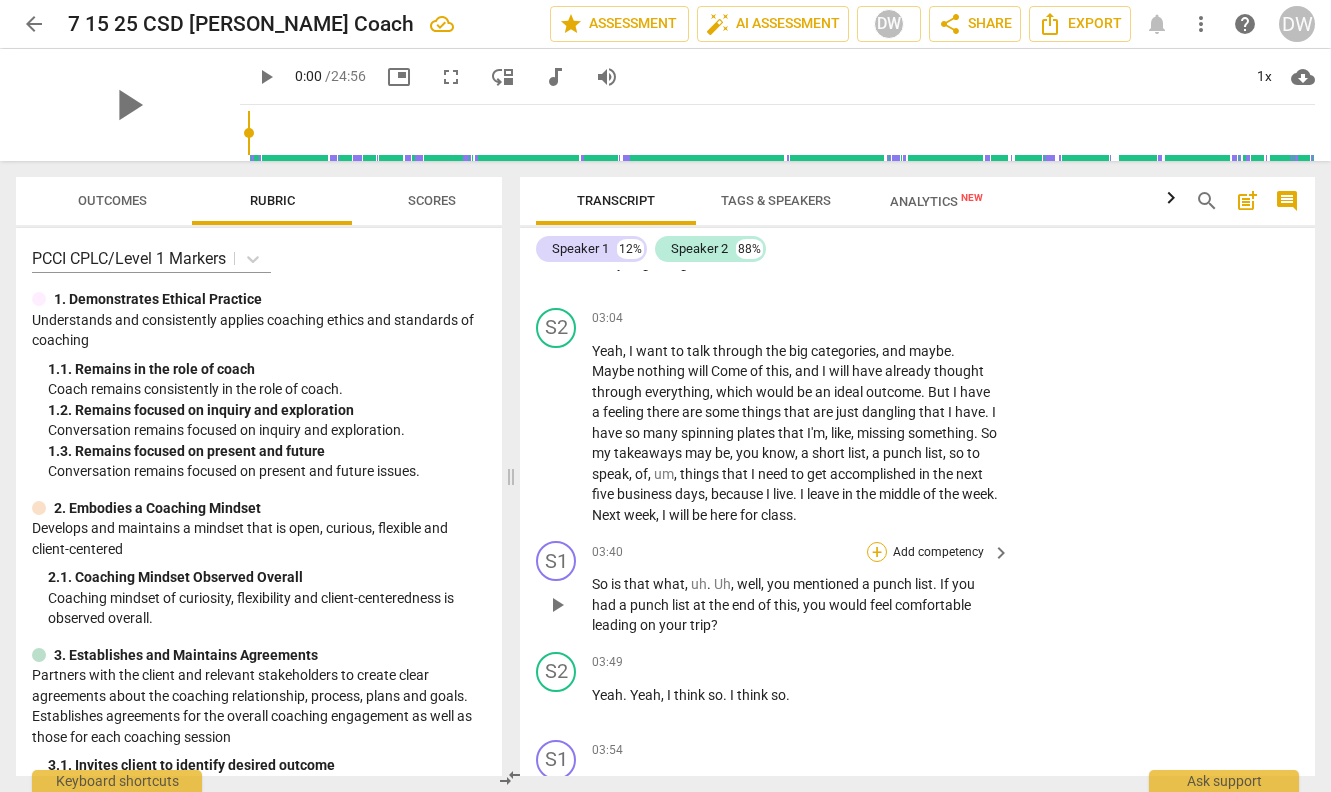 click on "+" at bounding box center (877, 552) 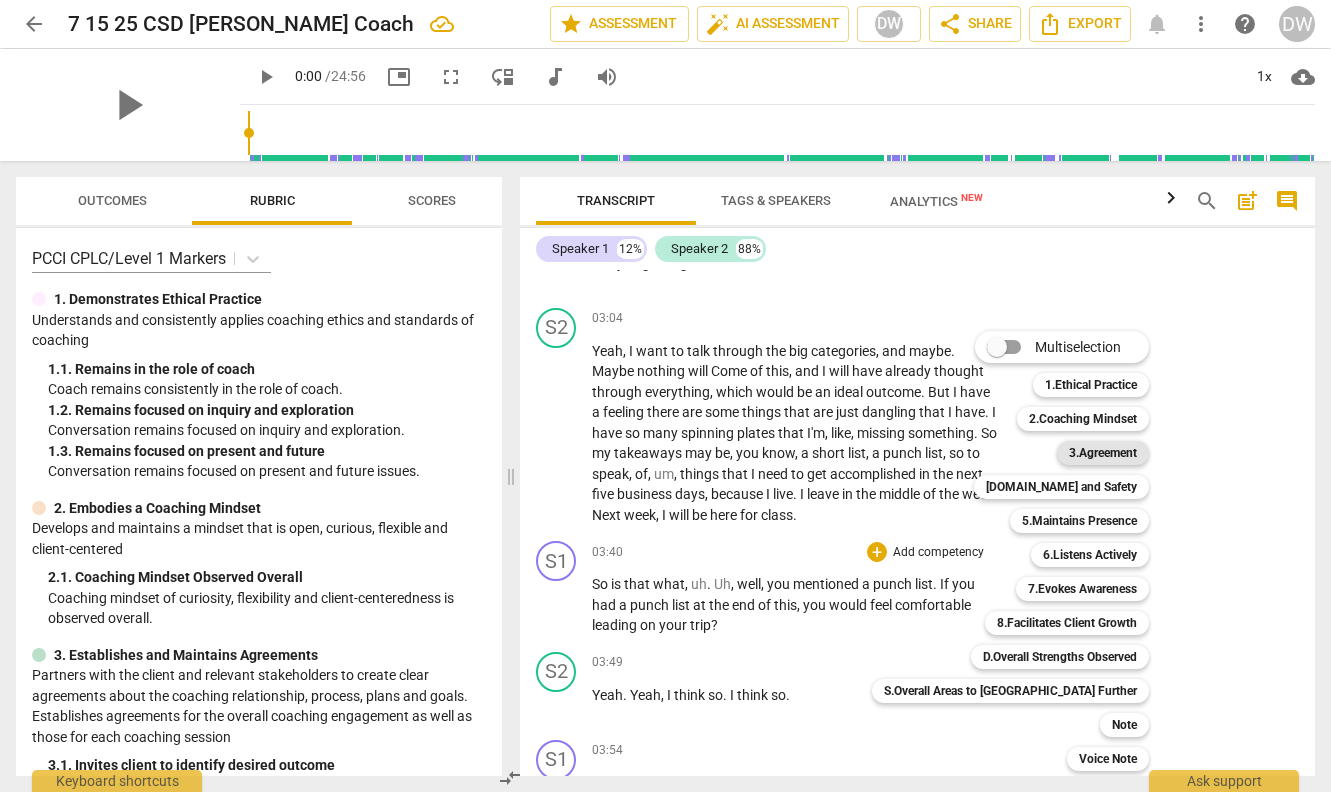 click on "3.Agreement" at bounding box center [1103, 453] 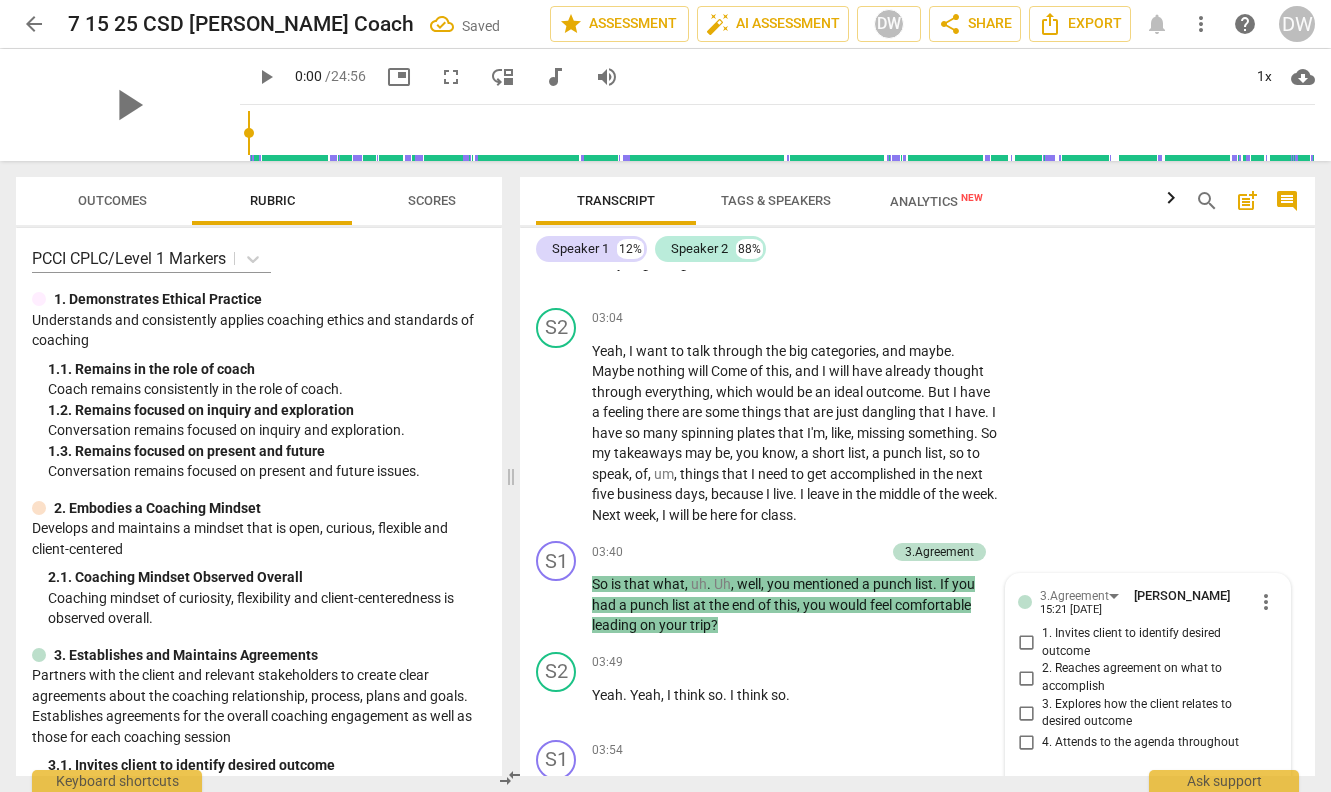 scroll, scrollTop: 2295, scrollLeft: 0, axis: vertical 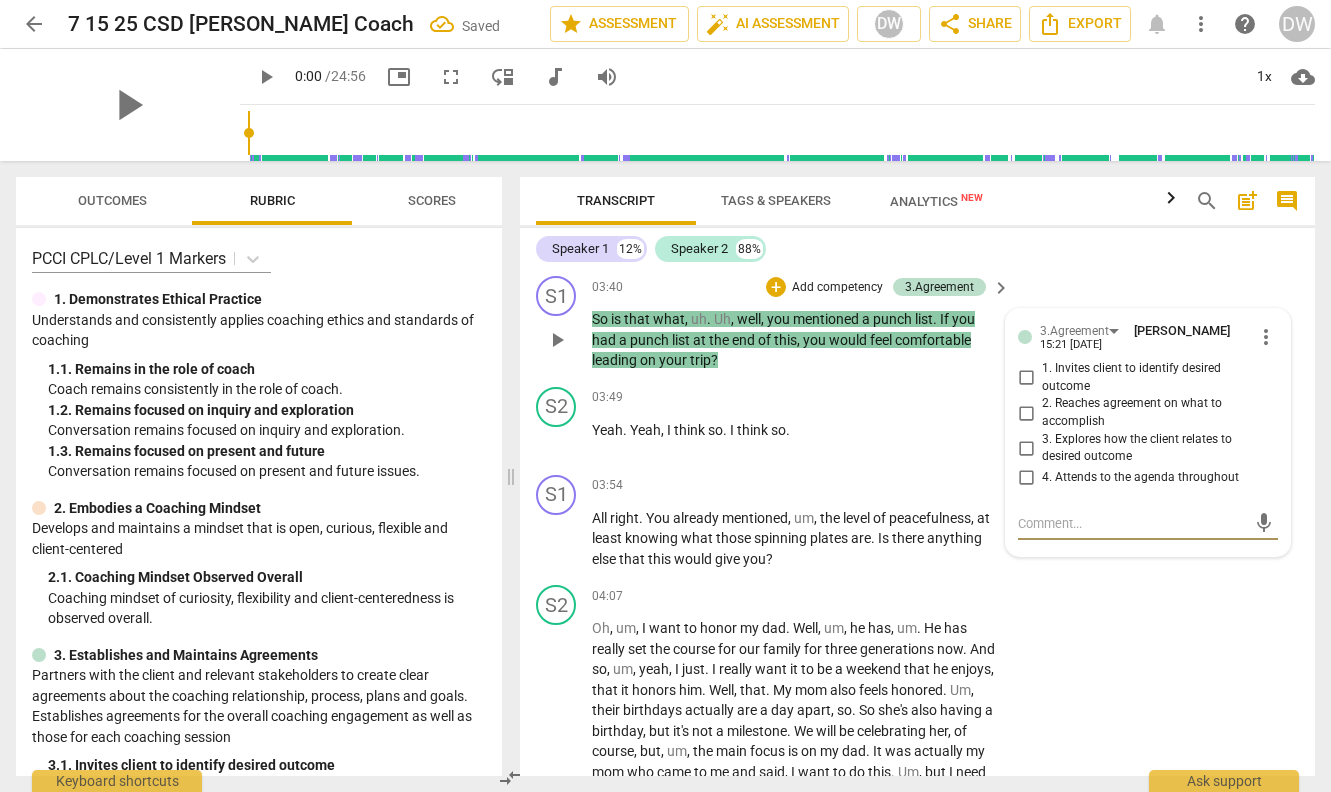 click on "2. Reaches agreement on what to accomplish" at bounding box center [1026, 413] 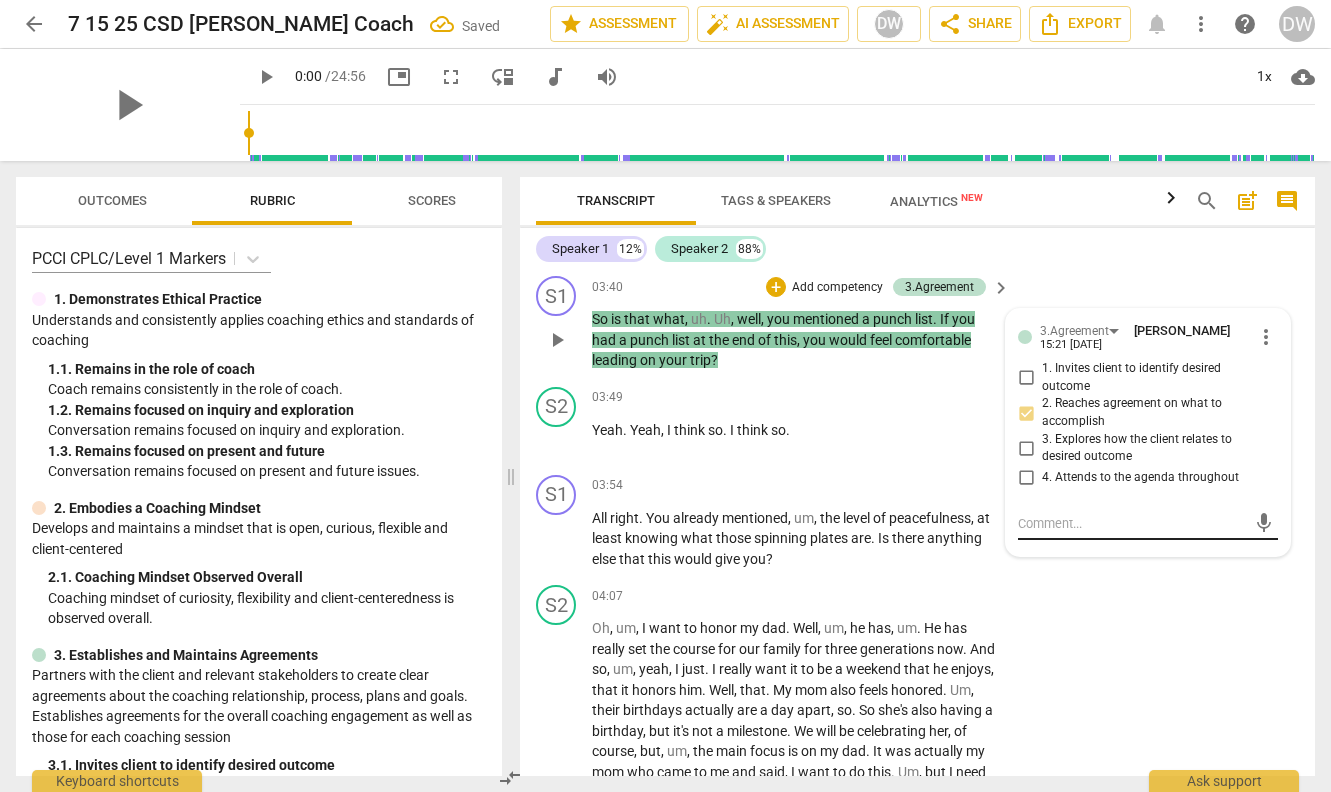 click at bounding box center (1132, 523) 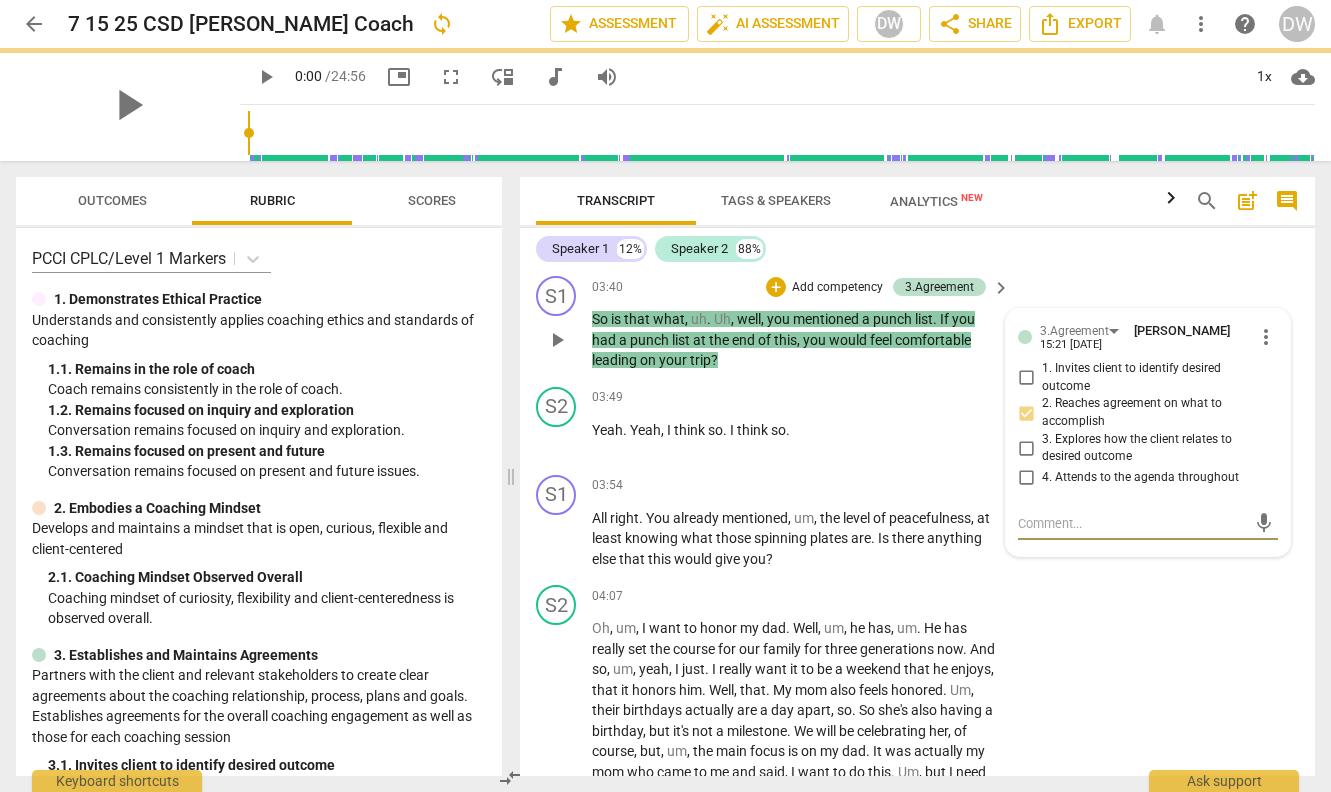 type on "O" 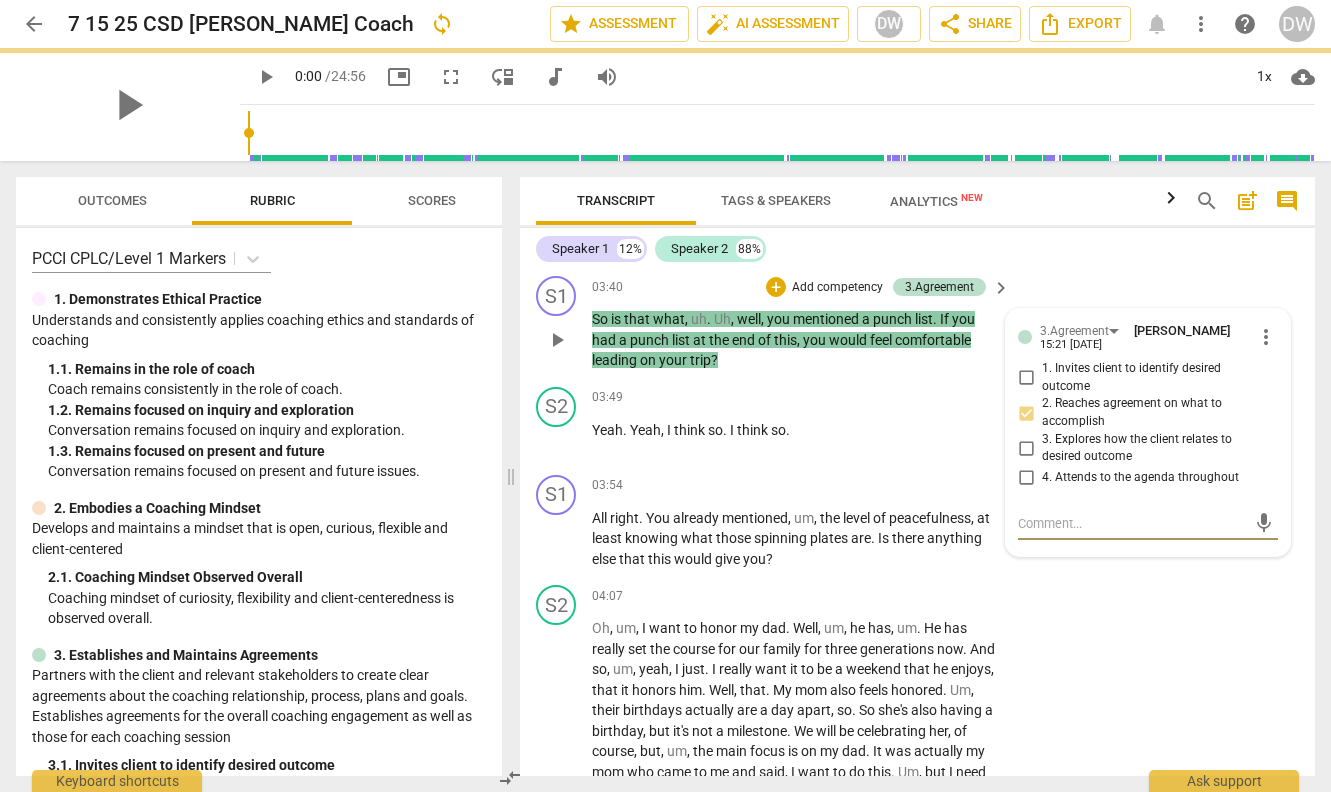type on "O" 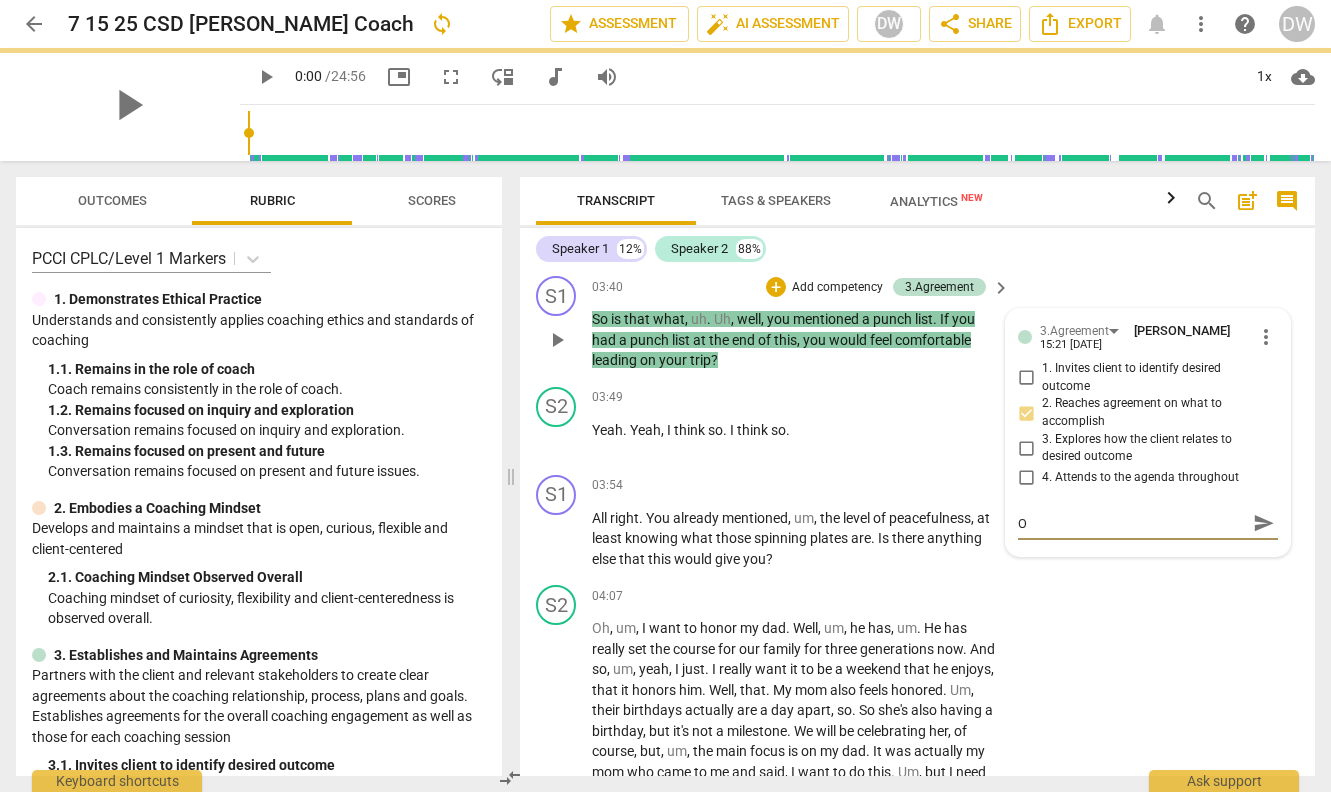 type on "Ou" 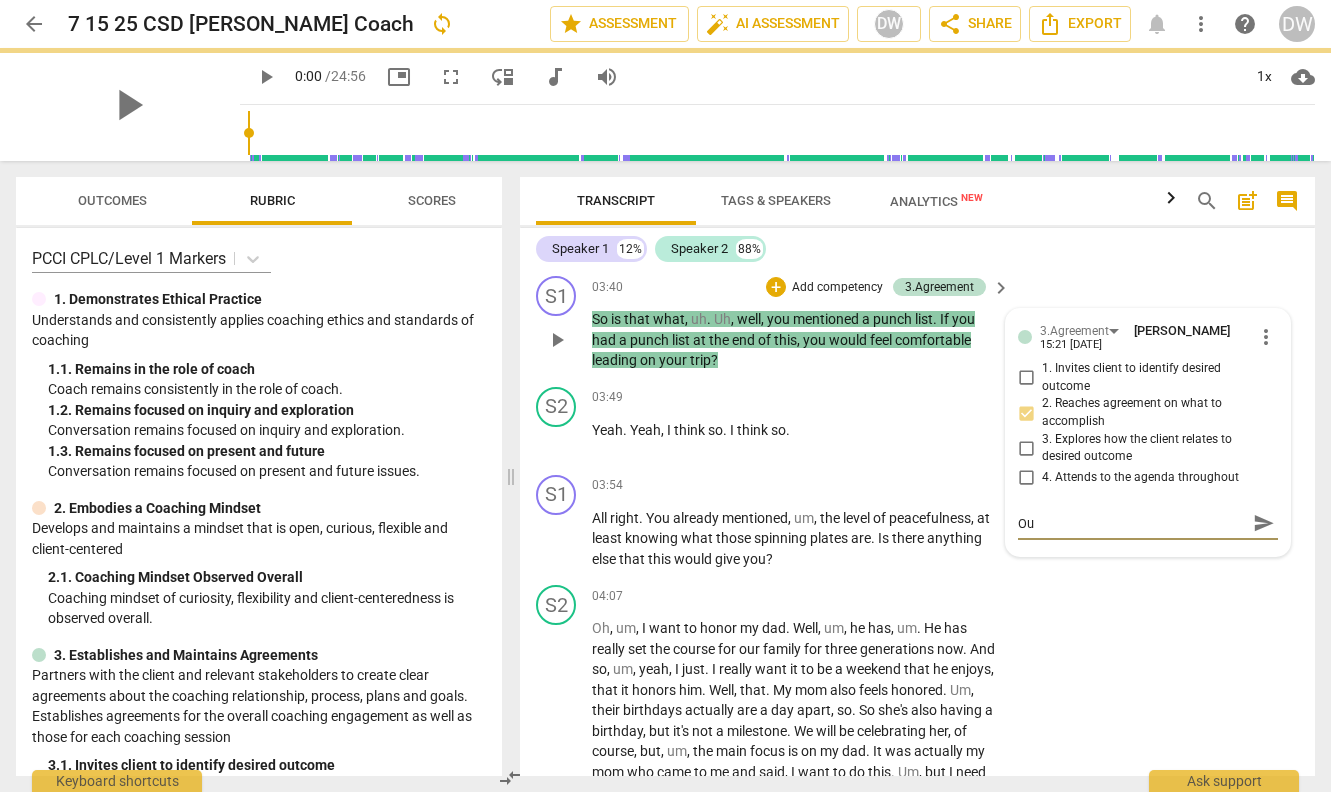 type on "Out" 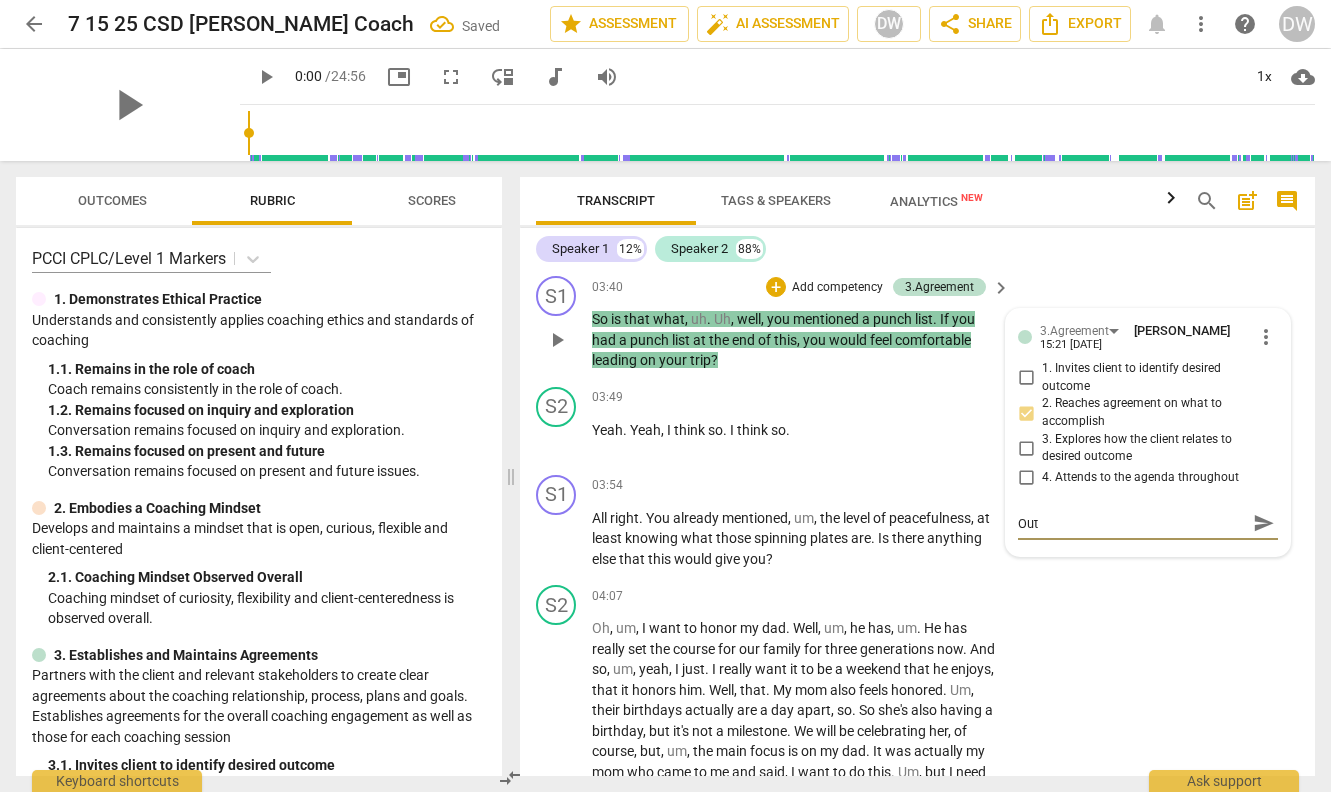 type on "Outc" 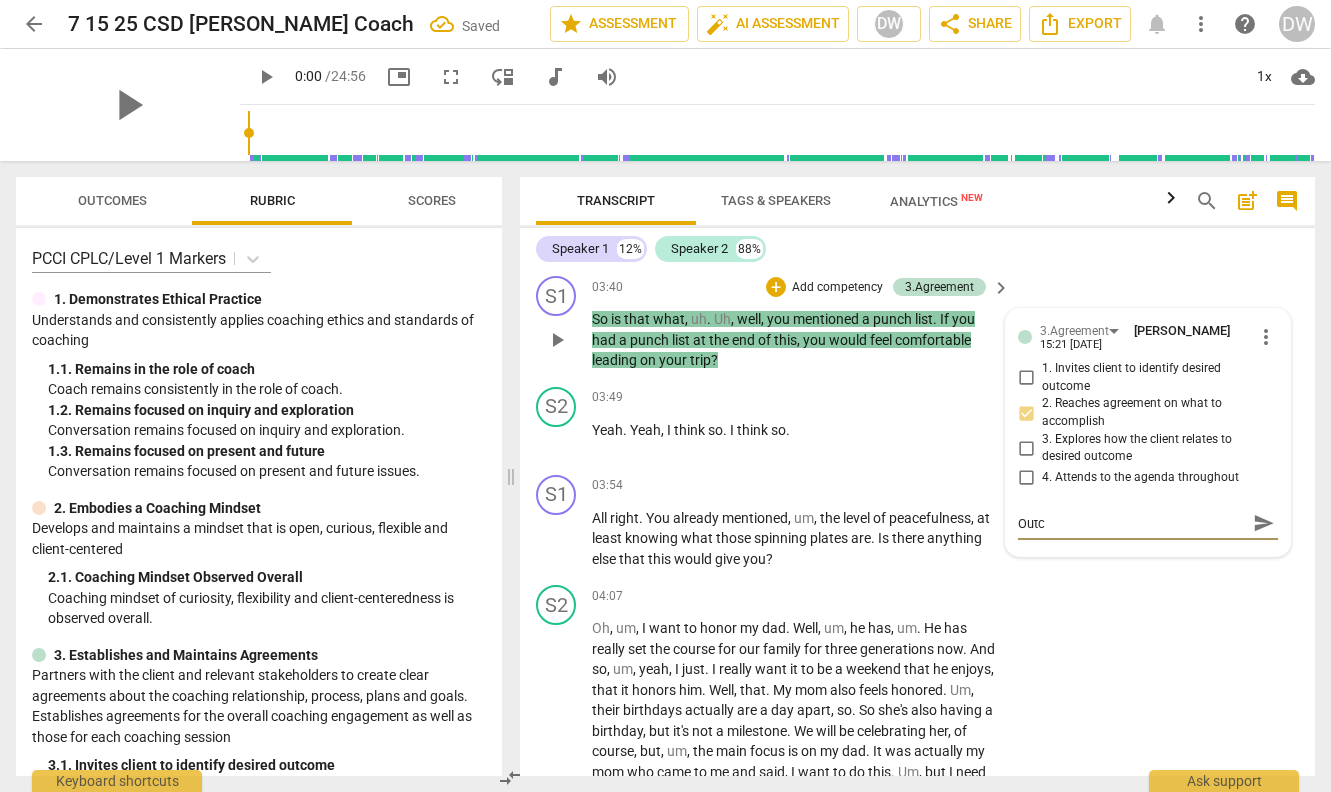 type on "Outco" 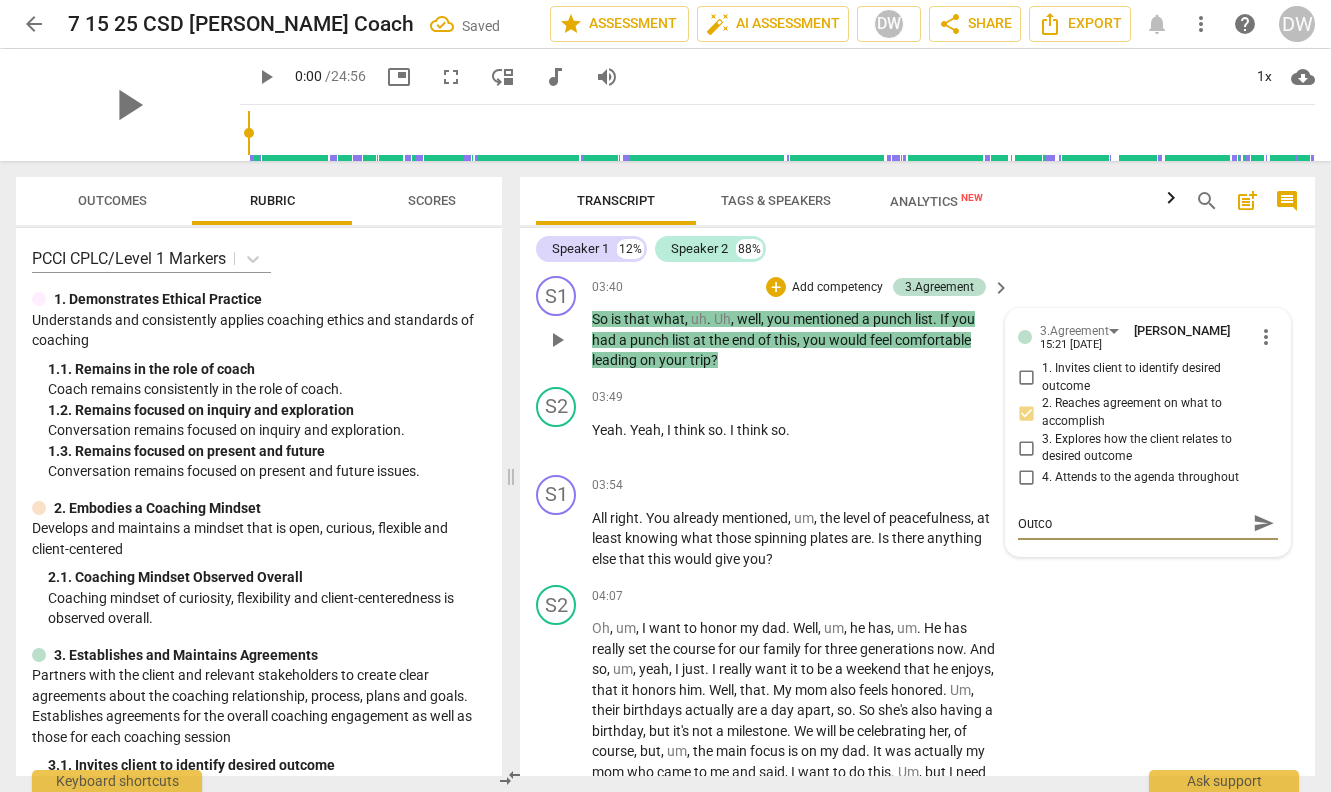 type on "Outcom" 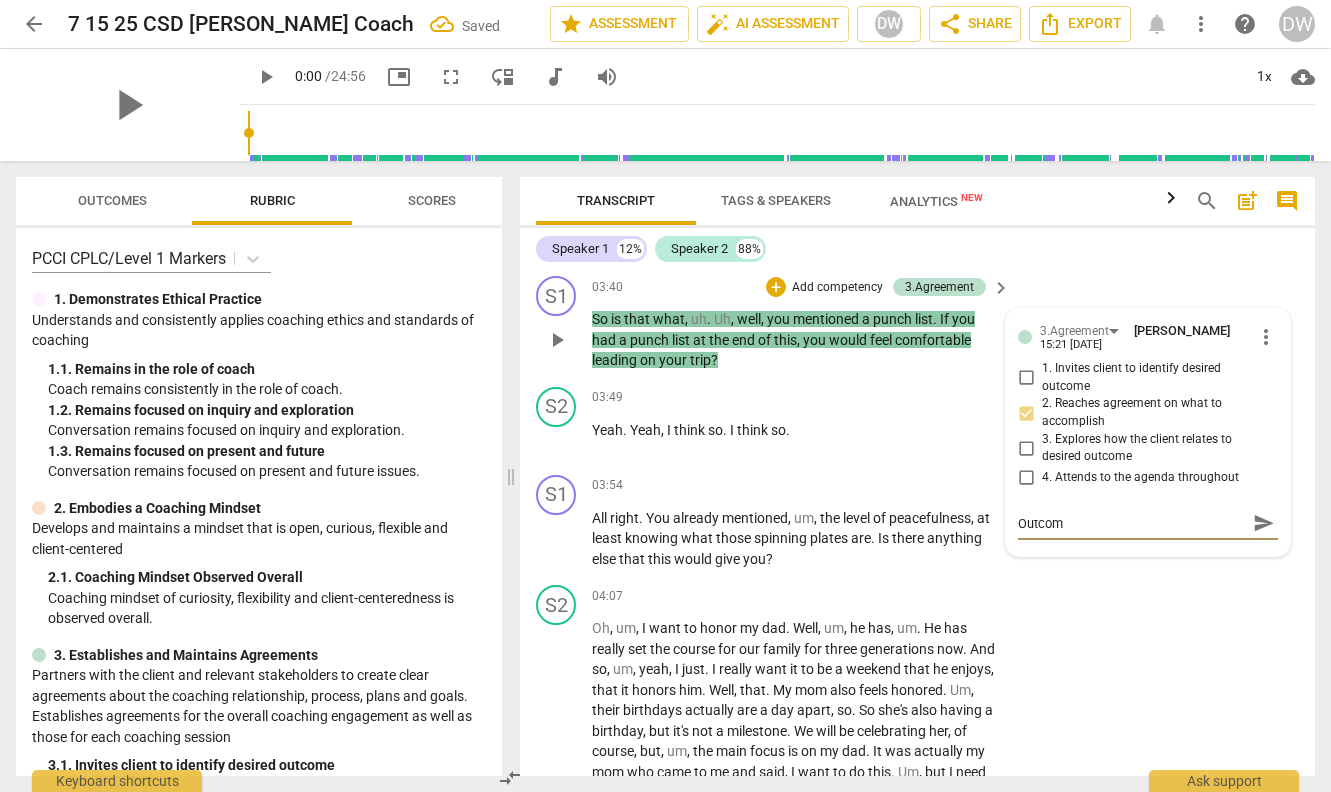type on "Outcome" 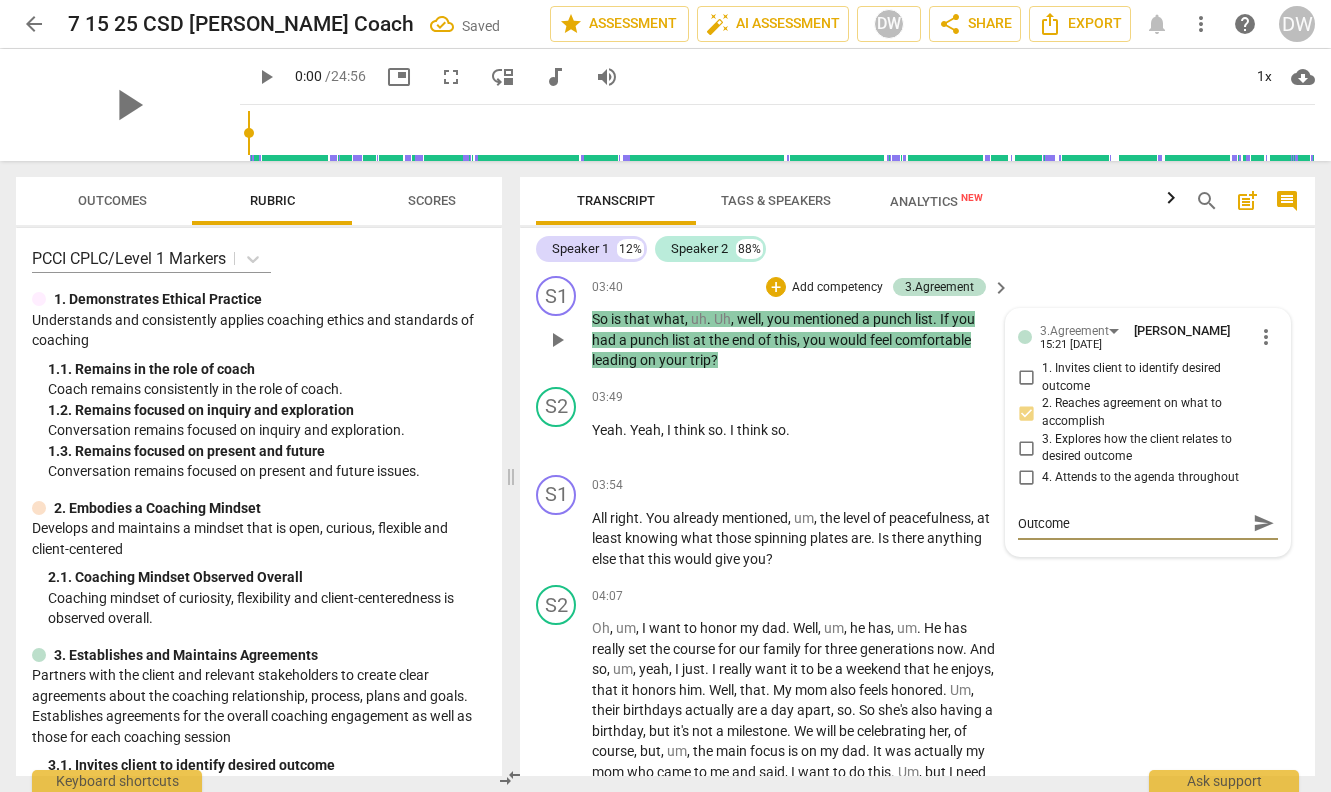 type on "Outcome" 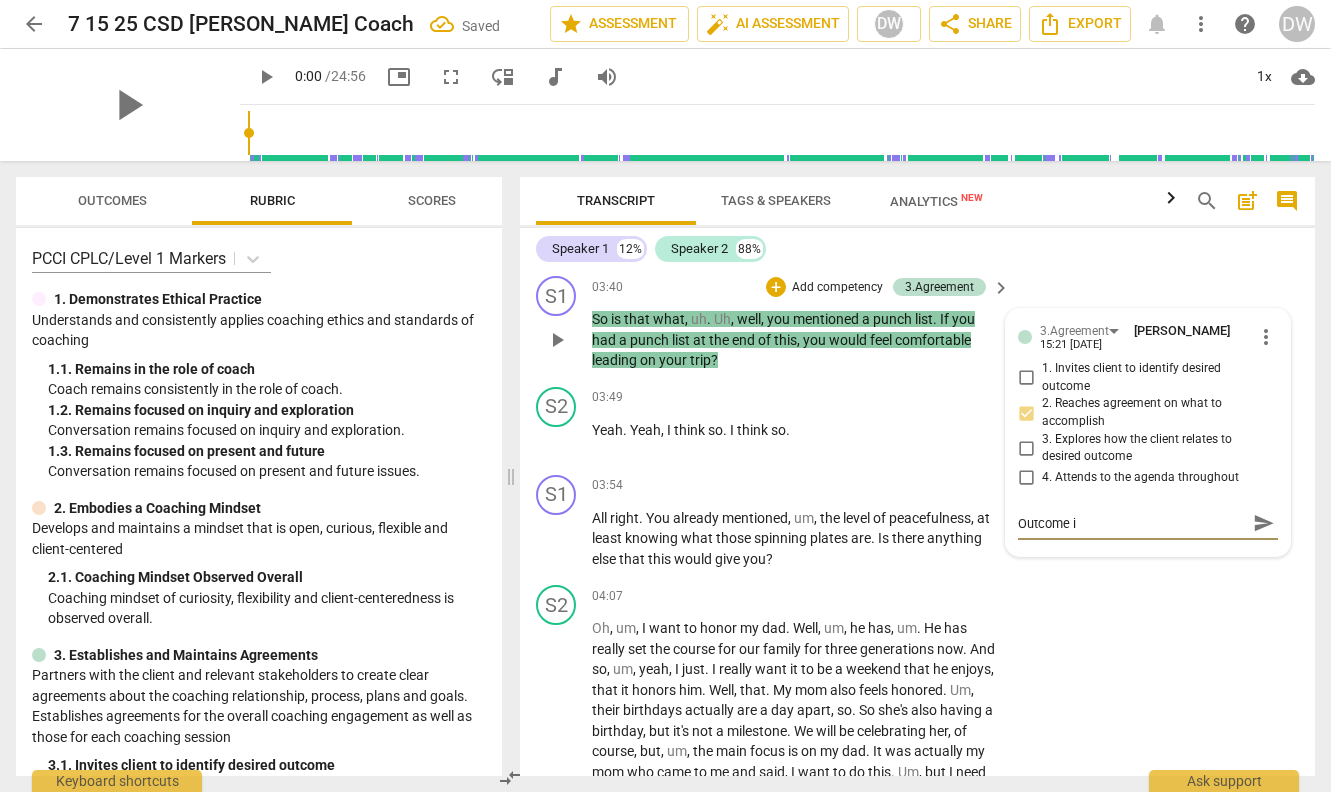 type on "Outcome is" 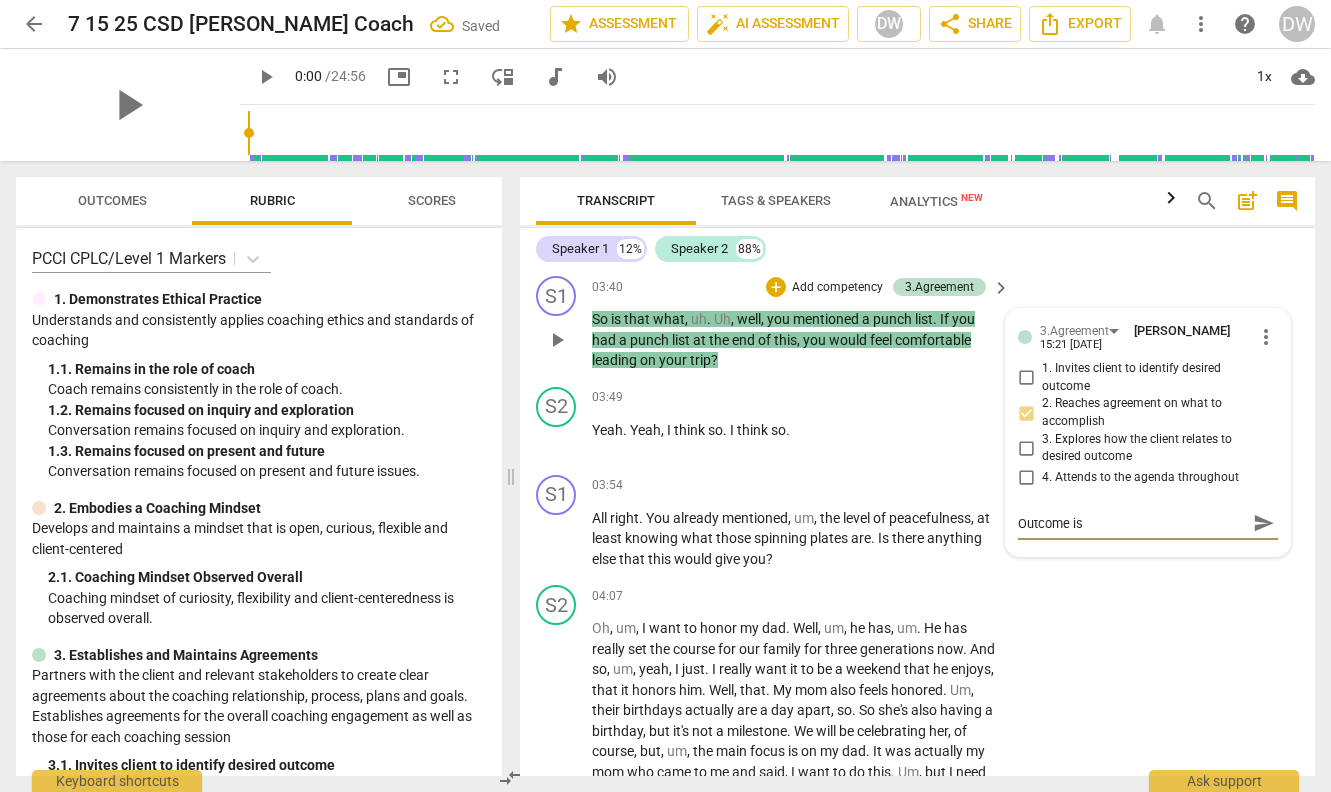 type on "Outcome is" 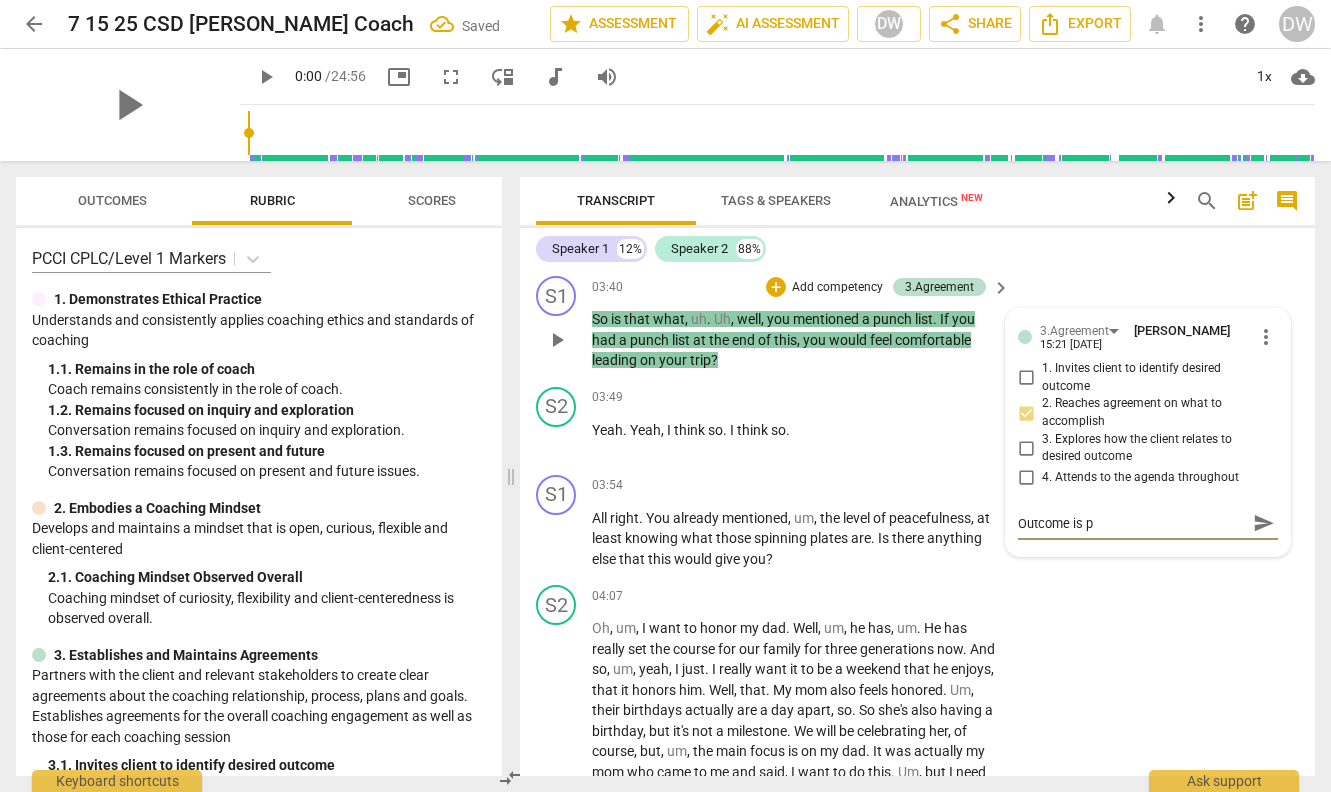 type on "Outcome is pu" 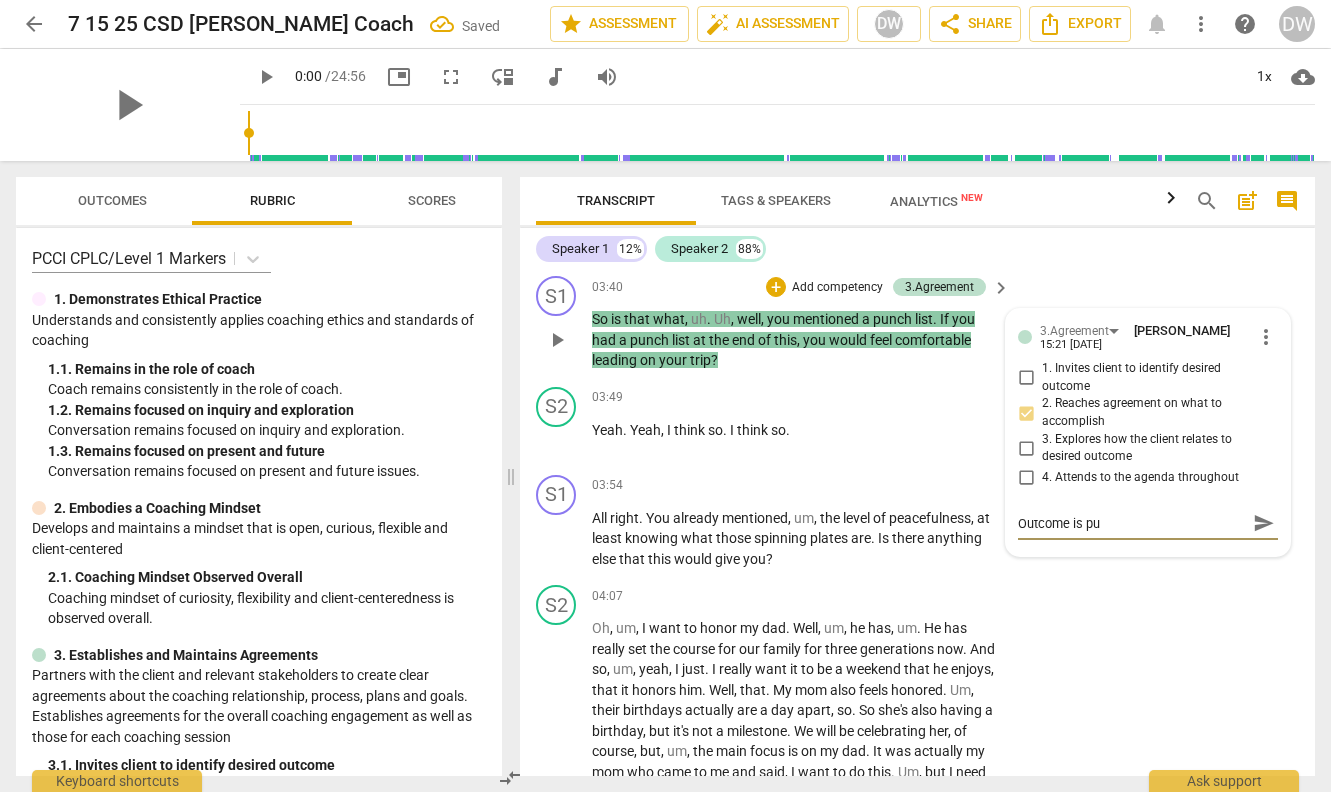 type on "Outcome is pun" 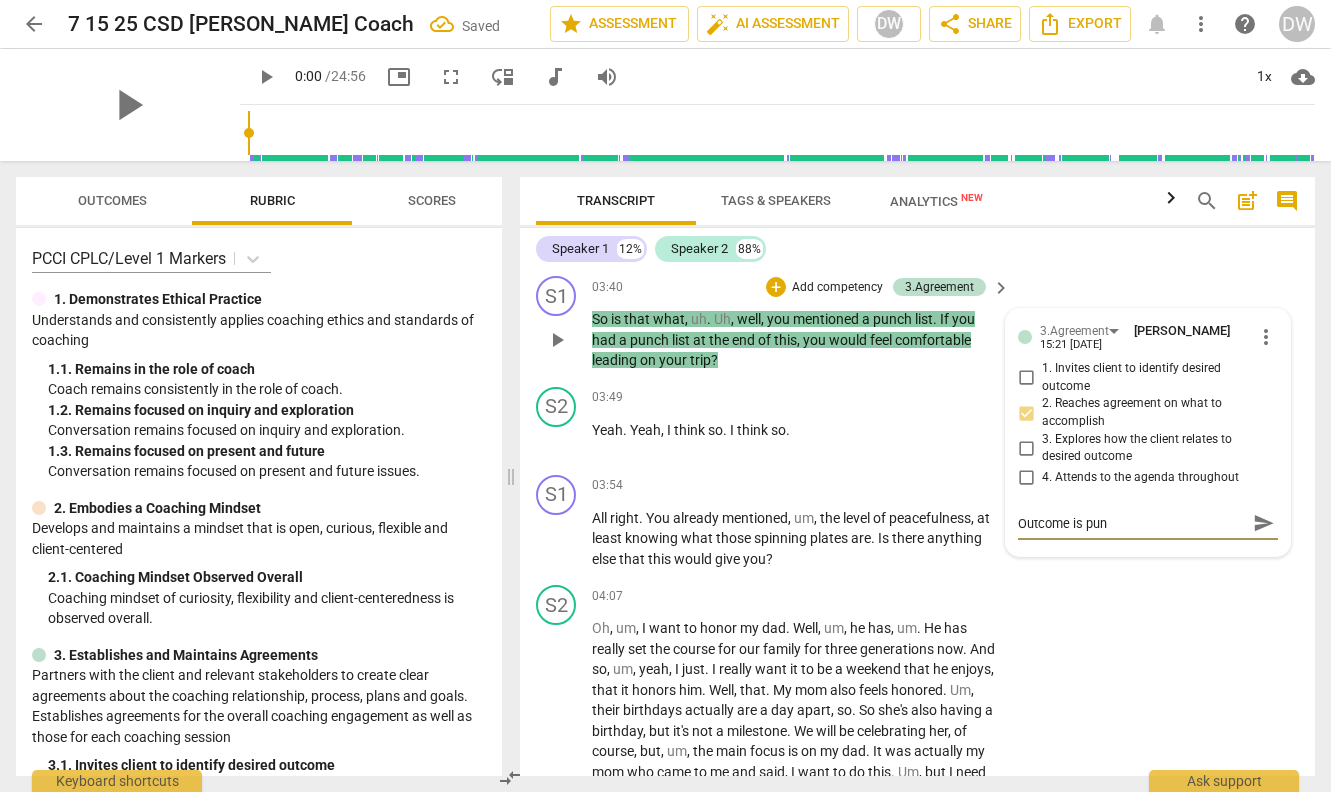 type on "Outcome is punc" 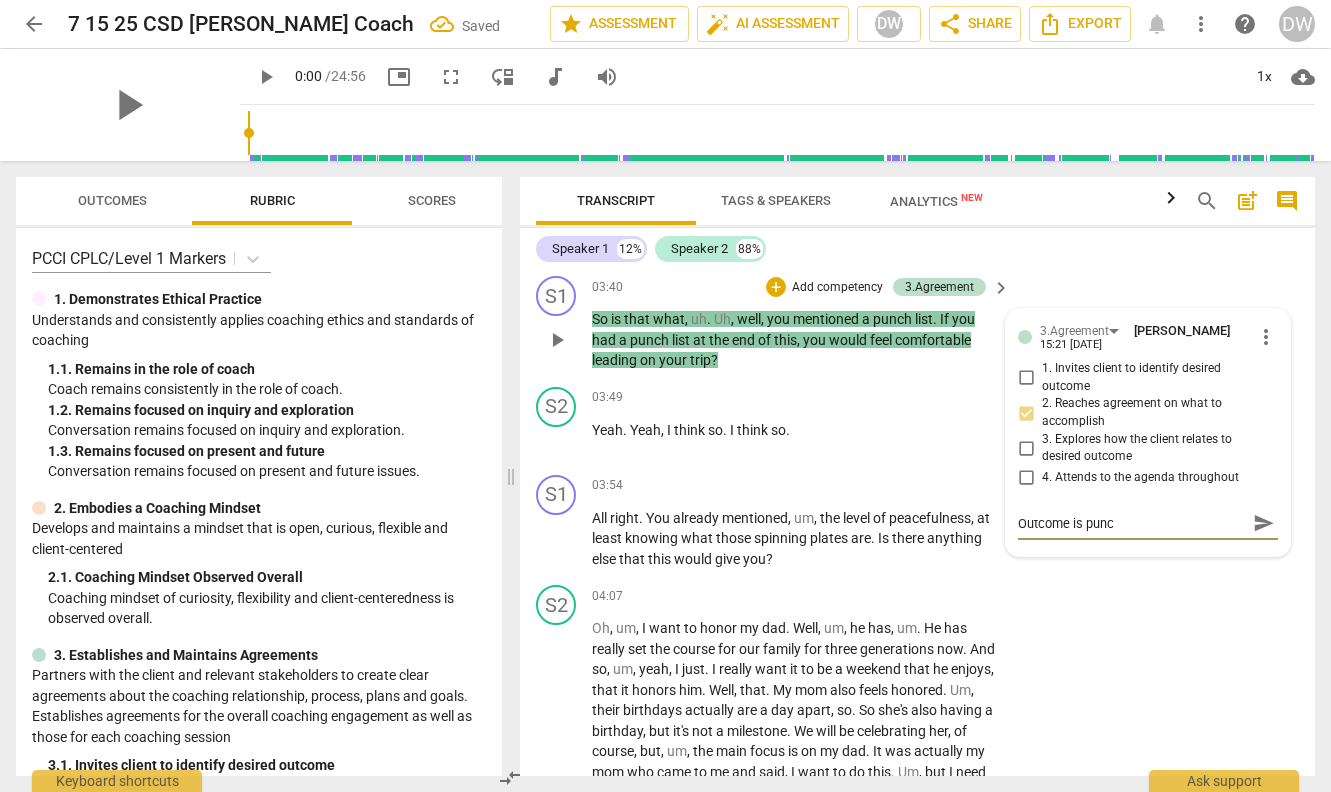 type on "Outcome is punch" 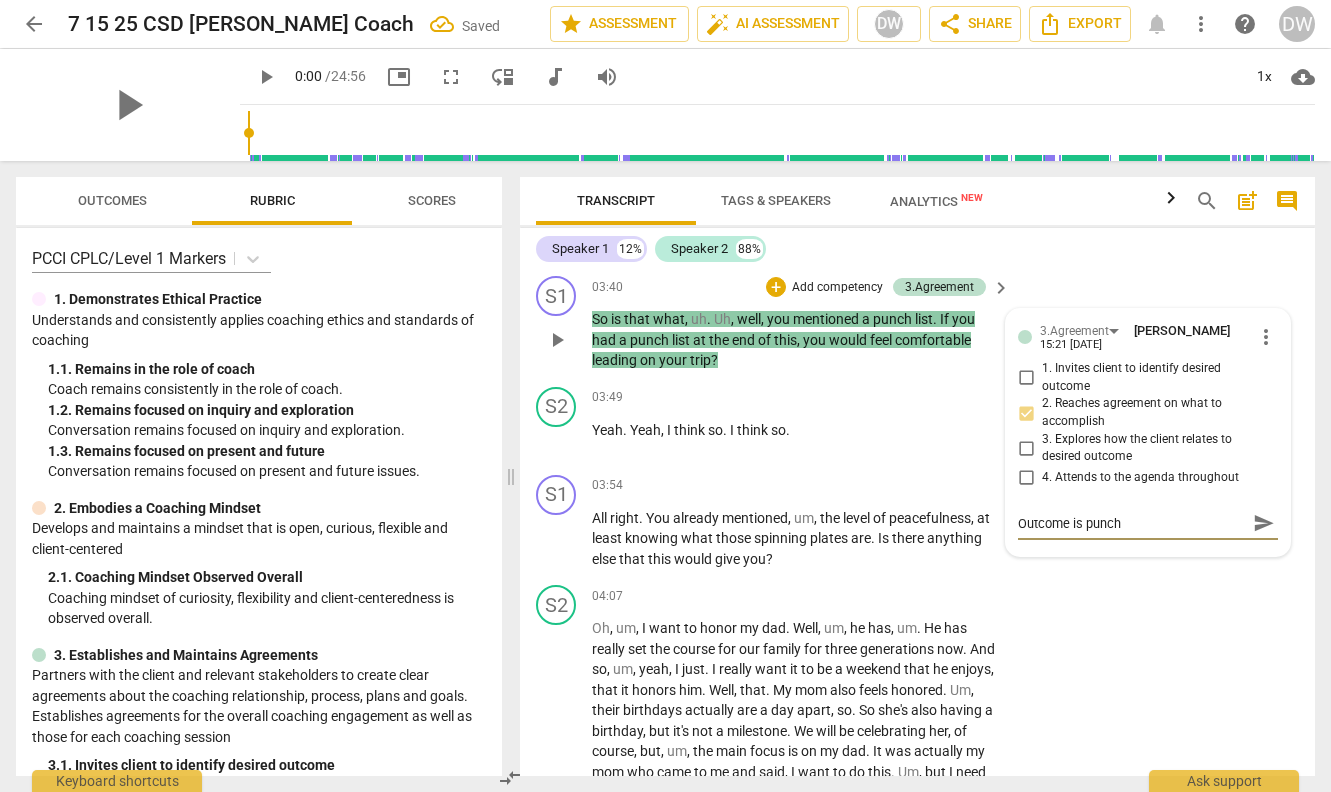 type on "Outcome is punch" 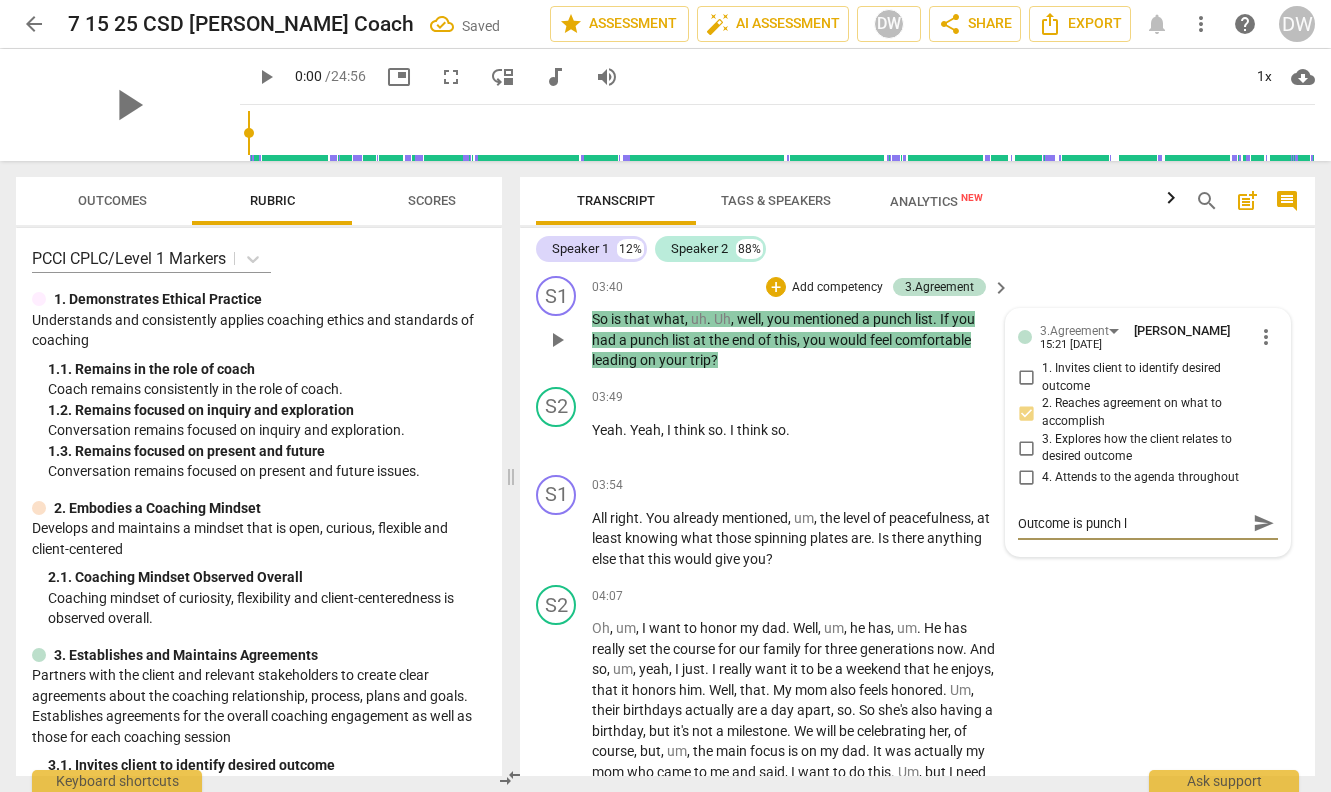 type on "Outcome is punch [PERSON_NAME]" 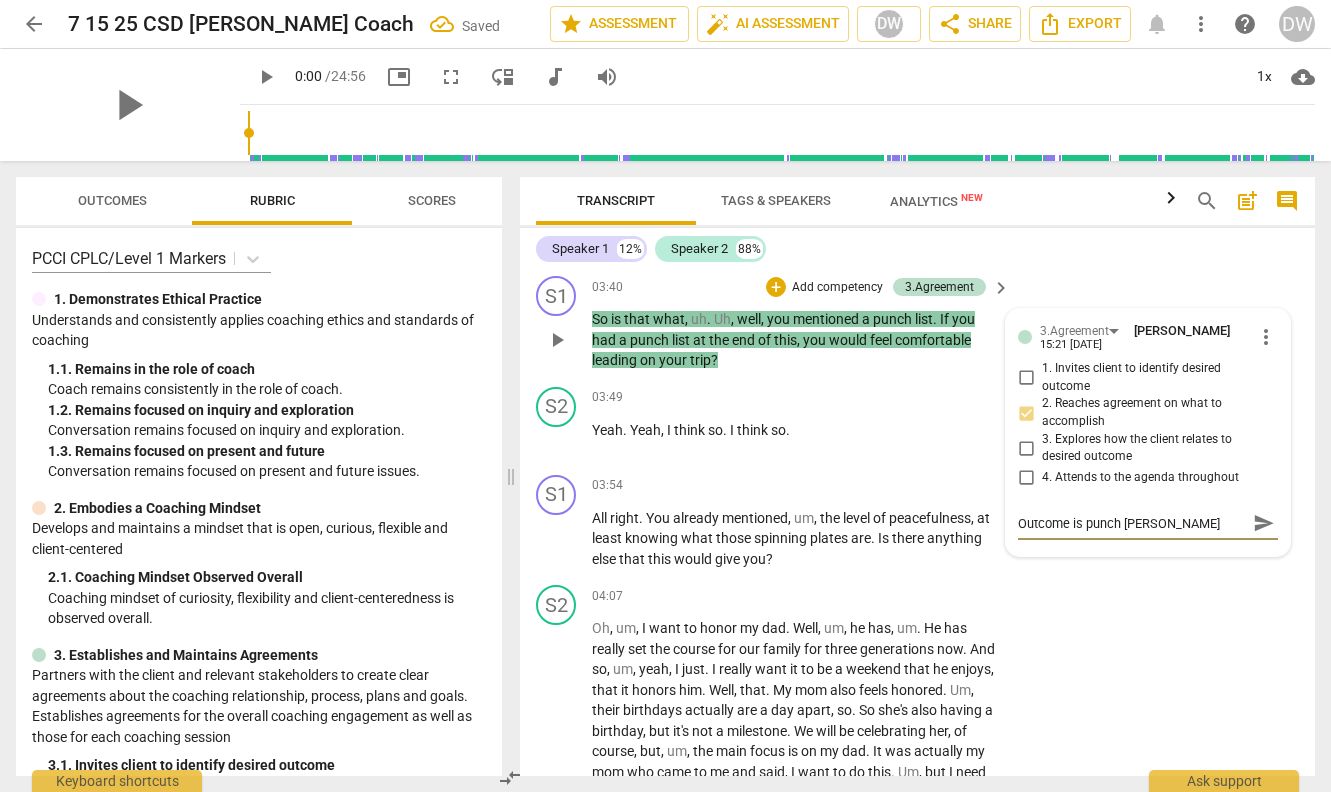 type on "Outcome is punch lit" 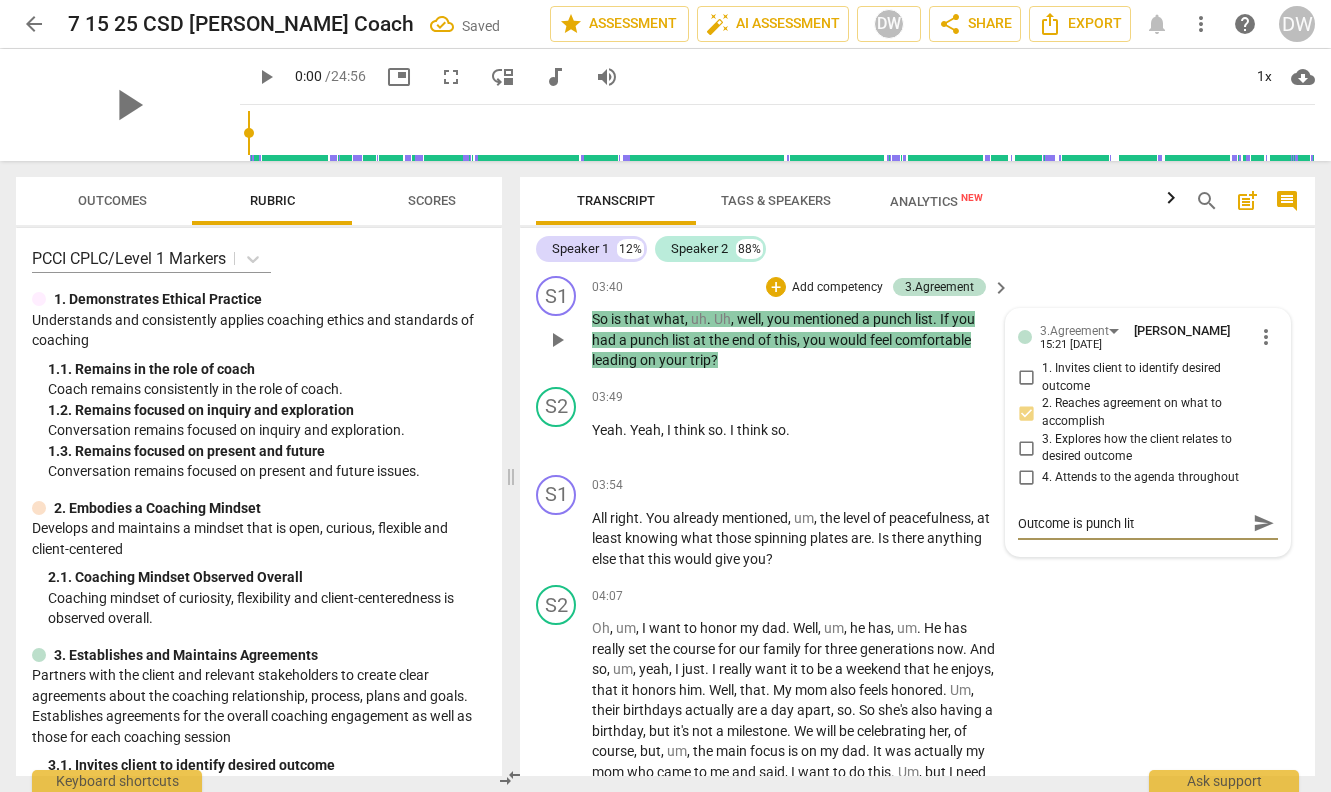 type on "Outcome is punch [PERSON_NAME]" 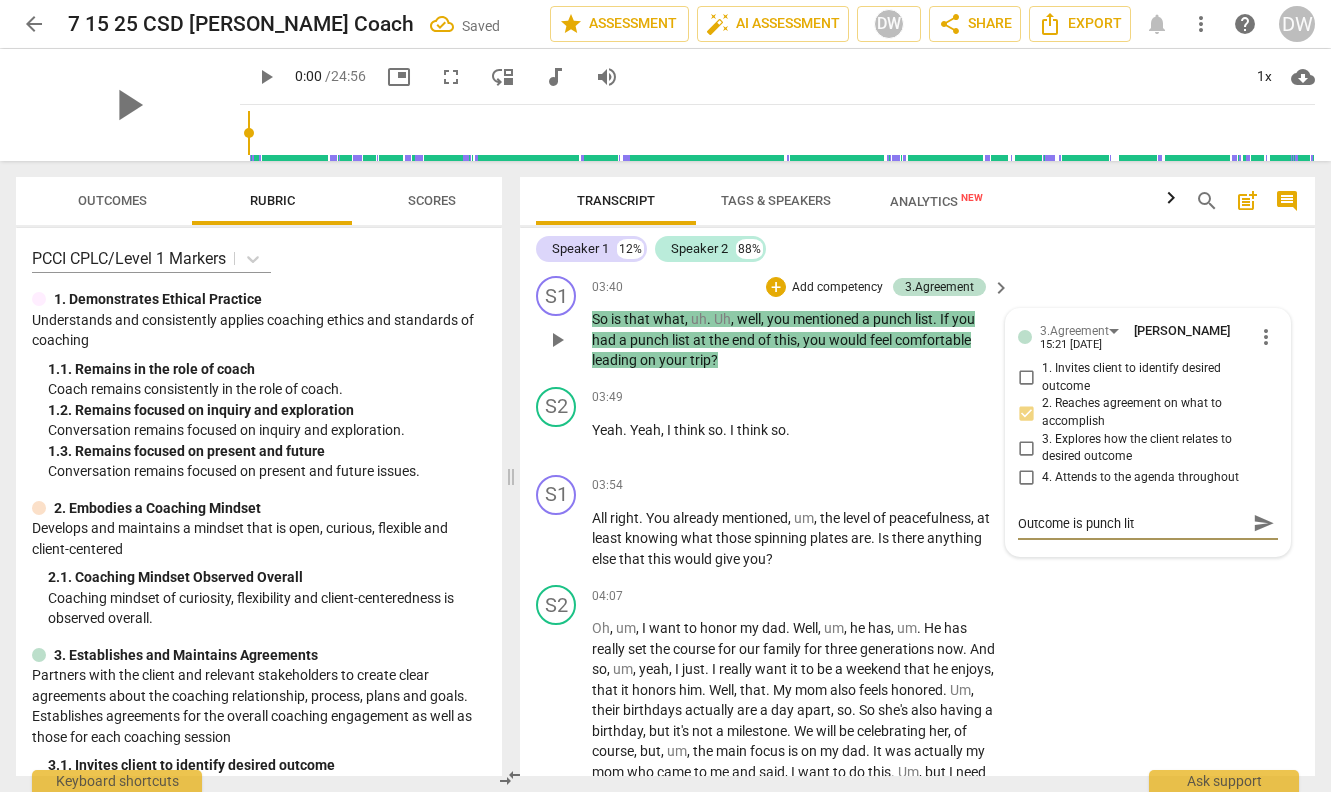 type on "Outcome is punch [PERSON_NAME]" 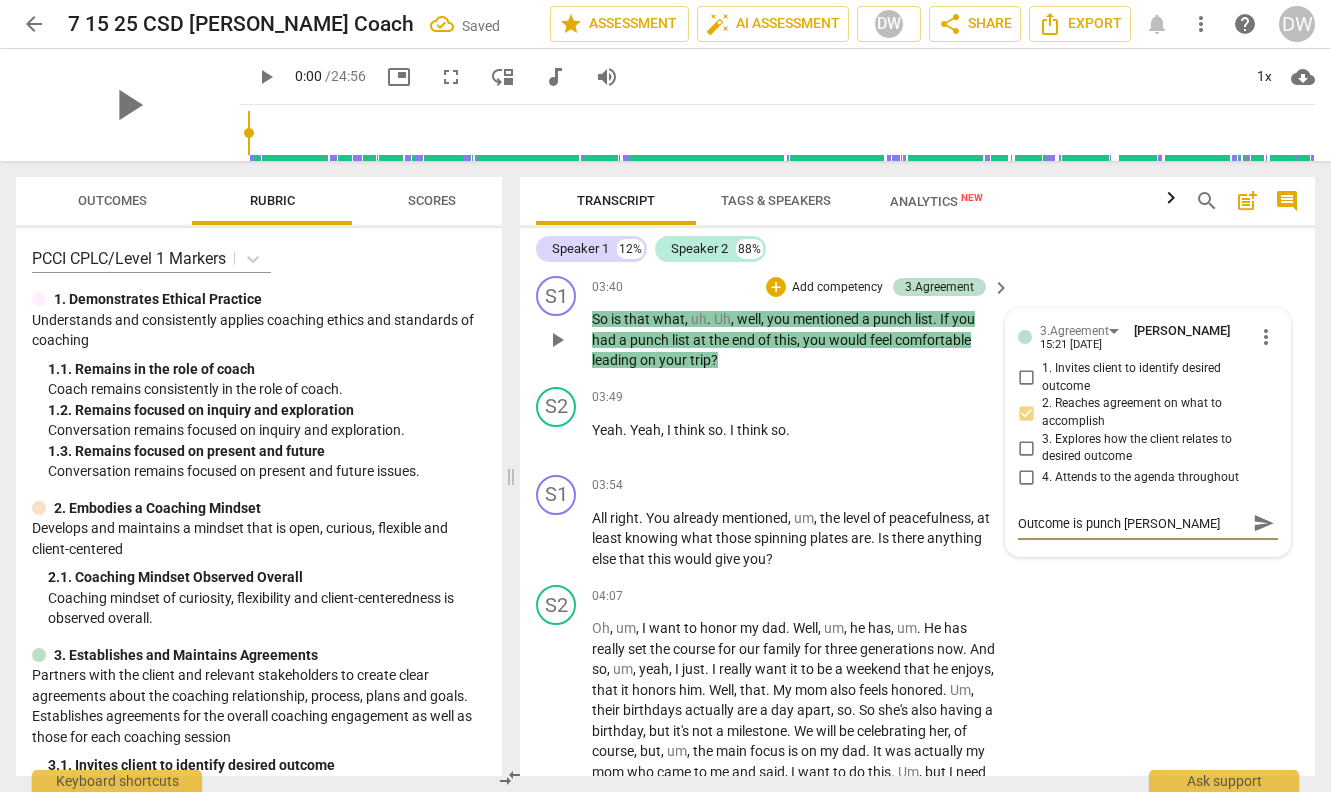 type on "Outcome is punch l" 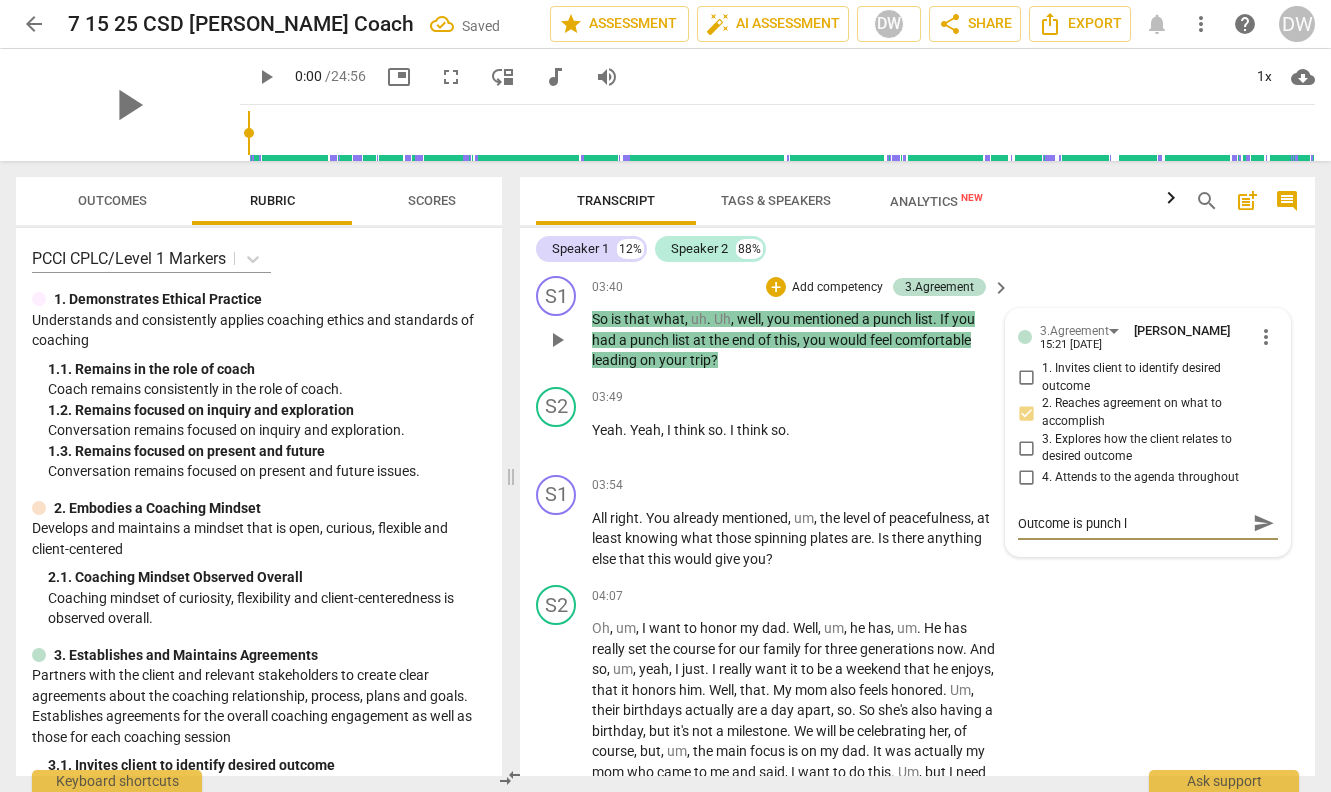 type on "Outcome is punch ls" 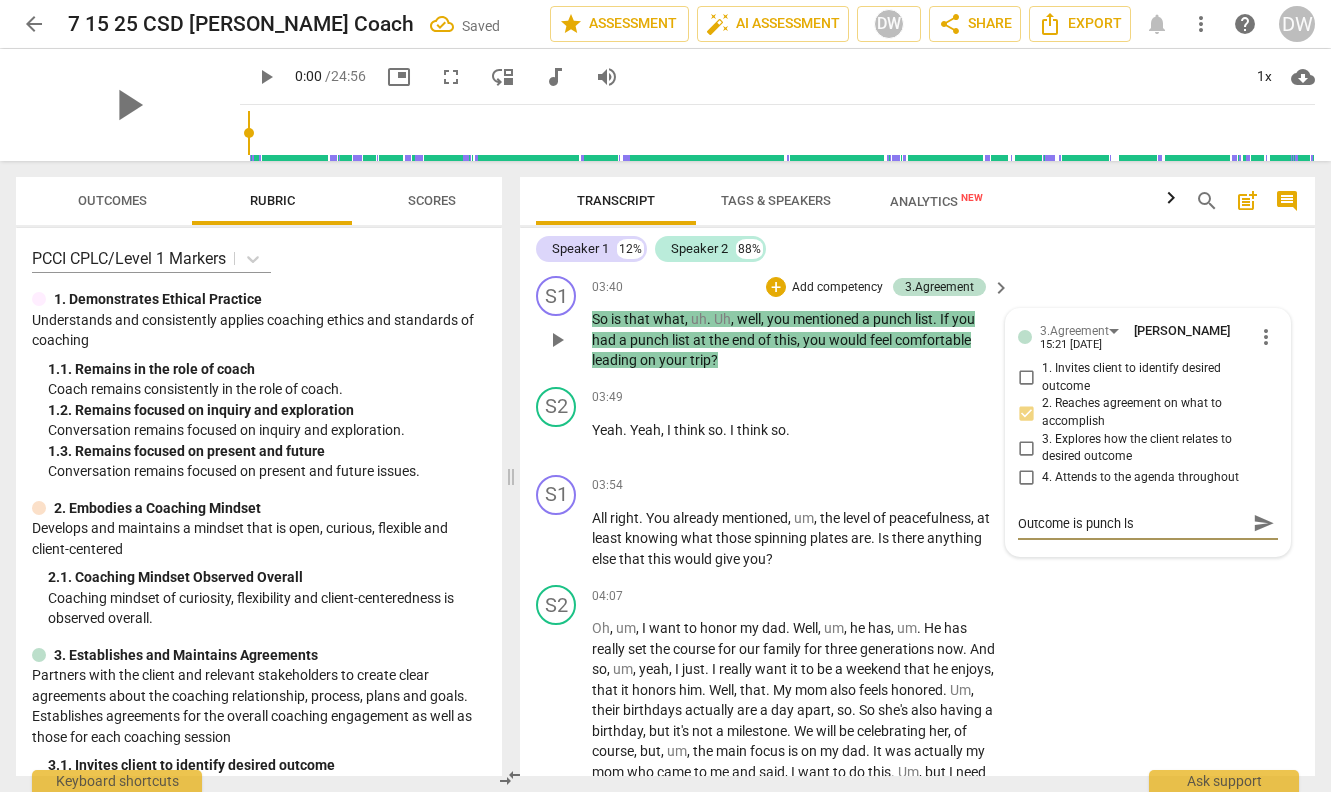type on "Outcome is punch lst" 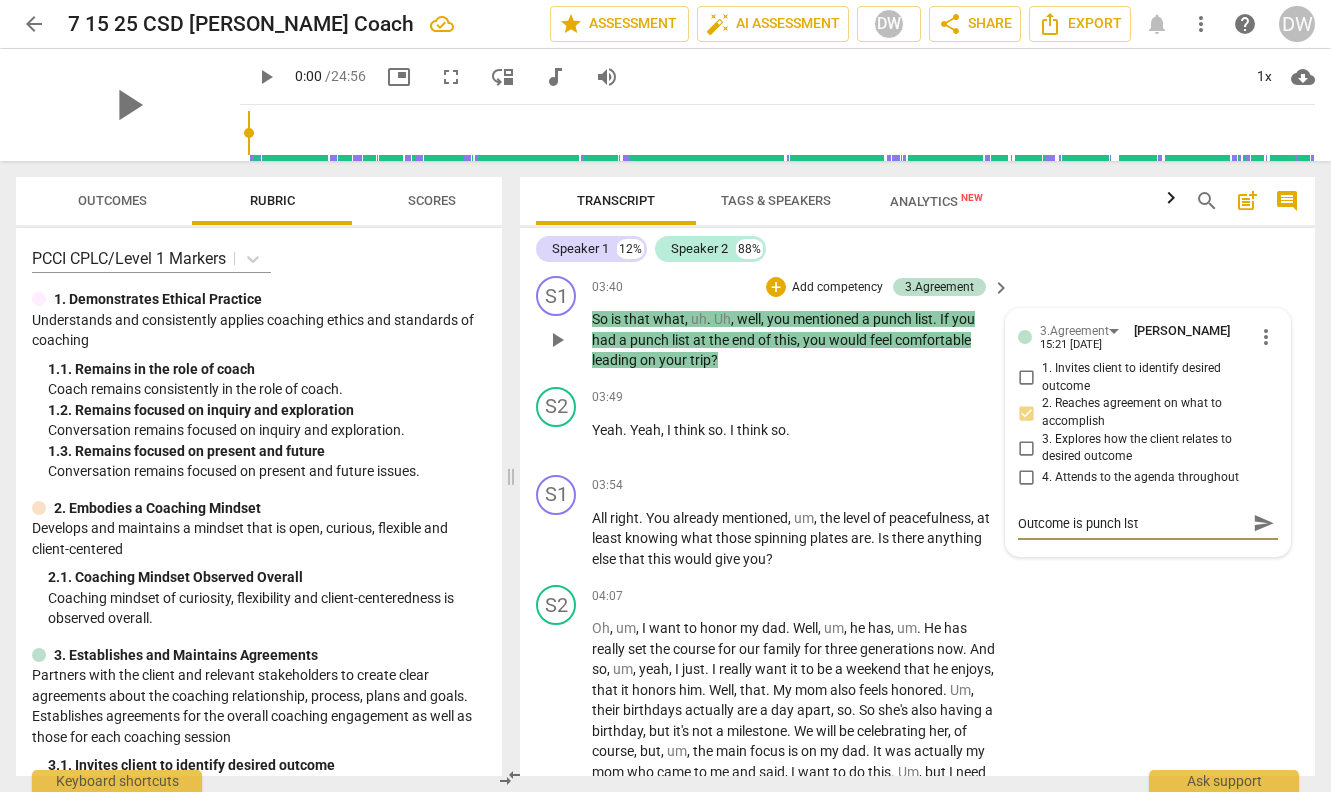 type on "Outcome is punch ls" 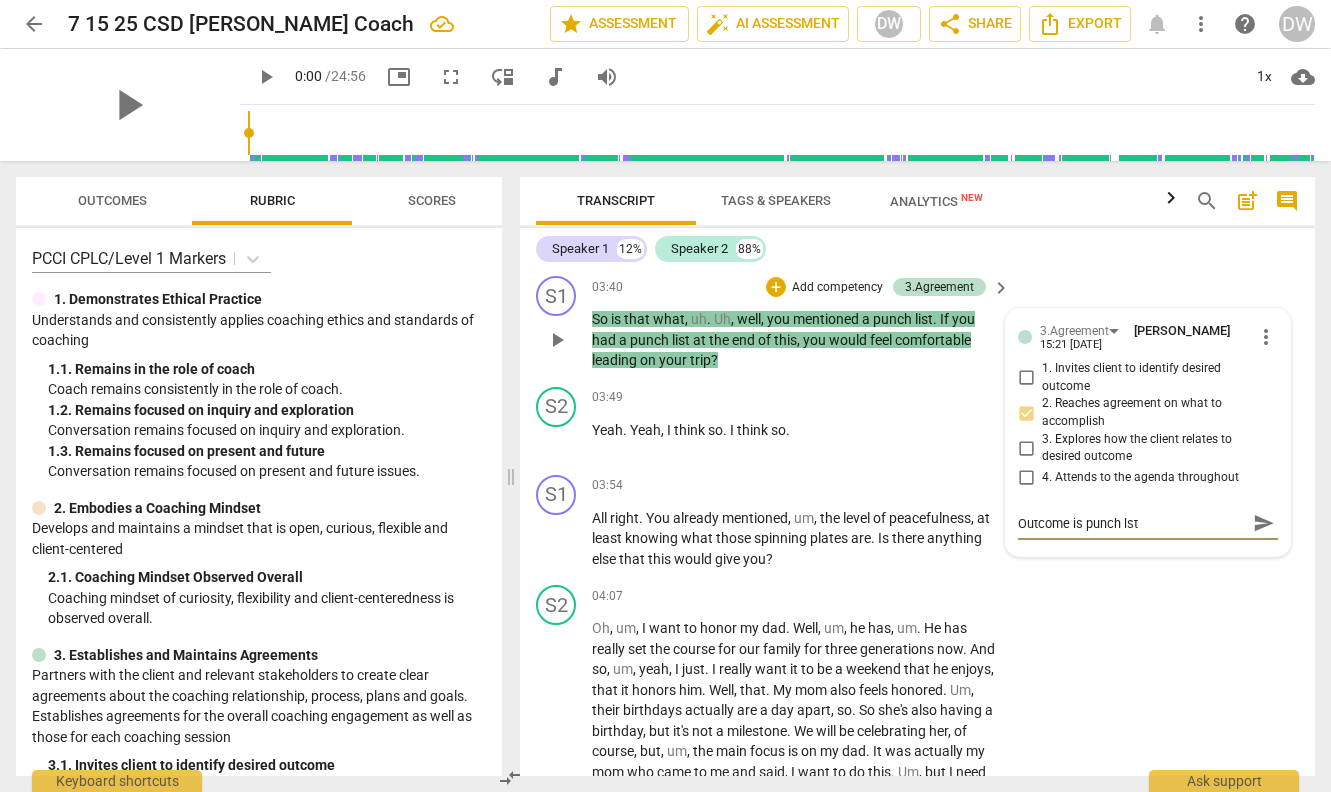 type on "Outcome is punch ls" 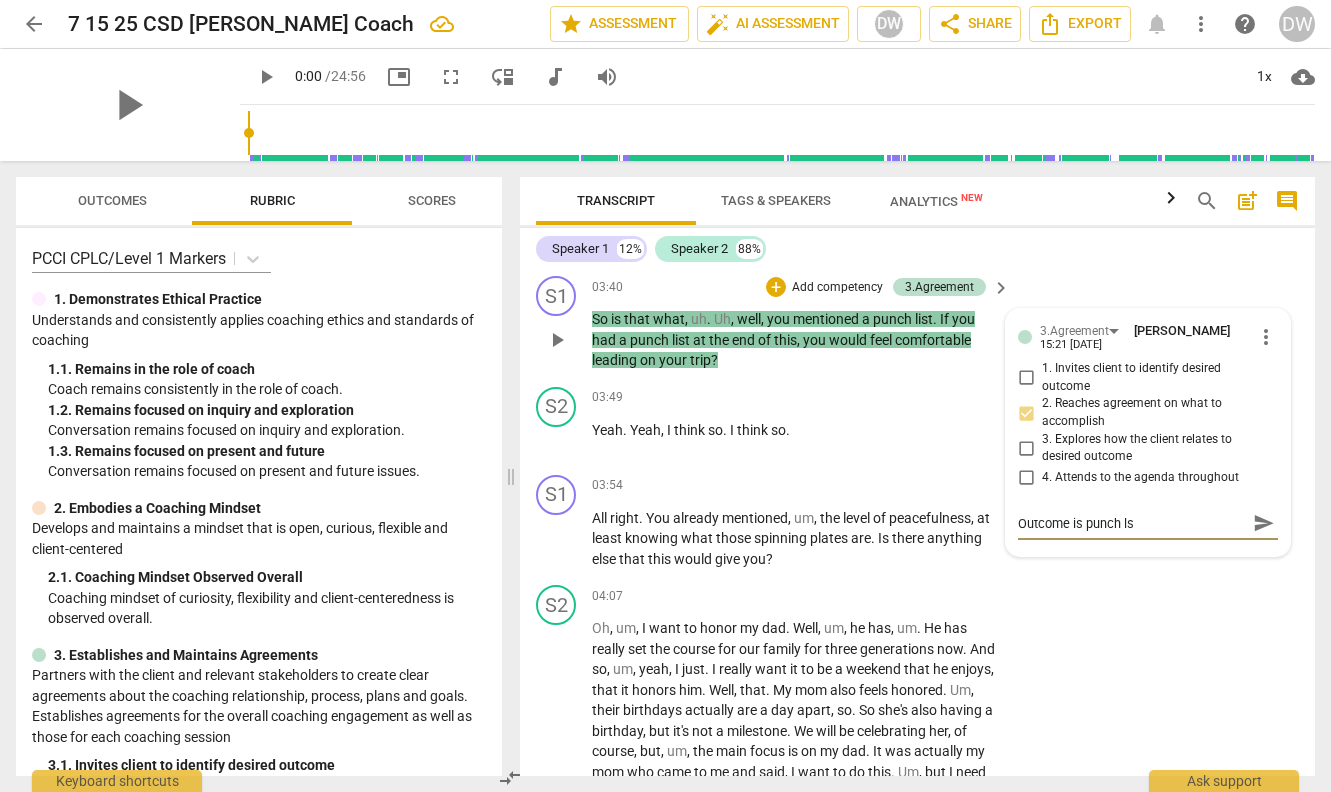 type on "Outcome is punch l" 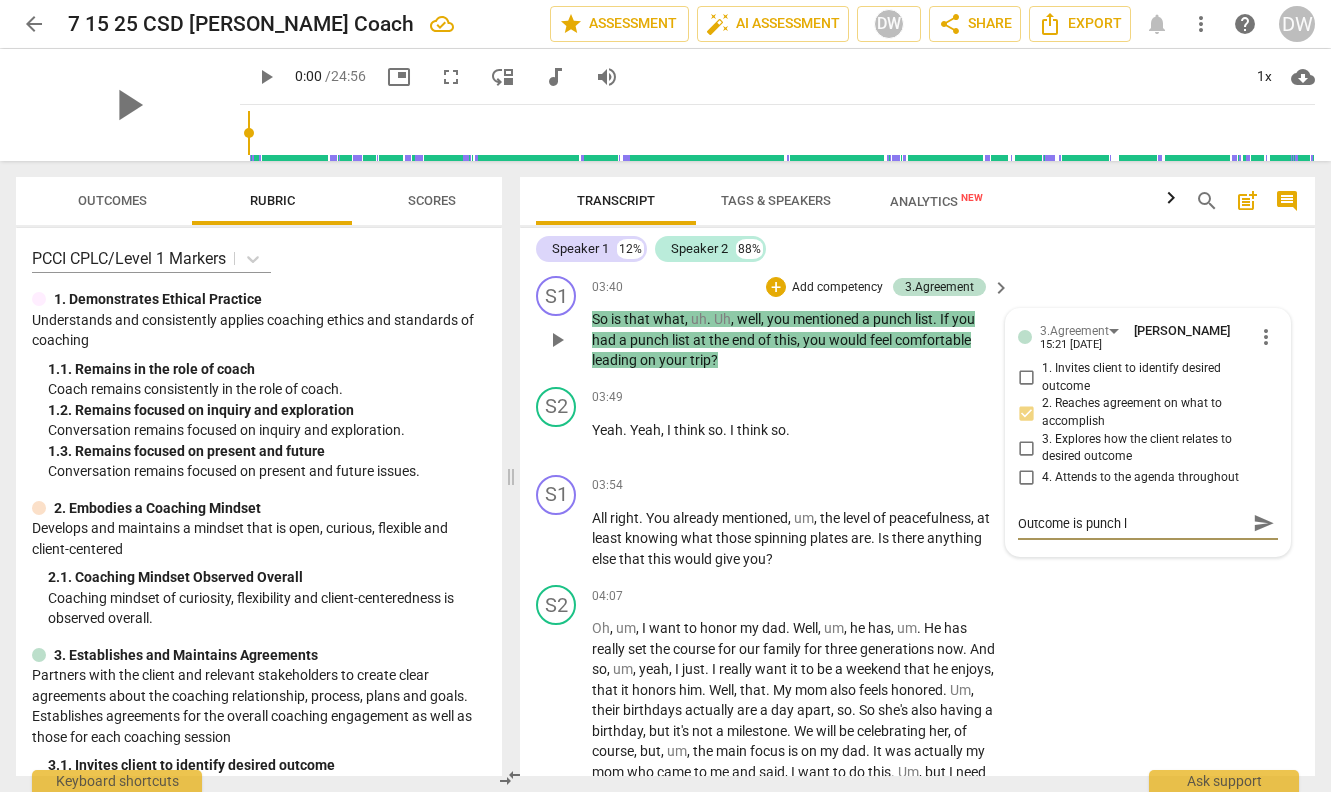 type on "Outcome is punch [PERSON_NAME]" 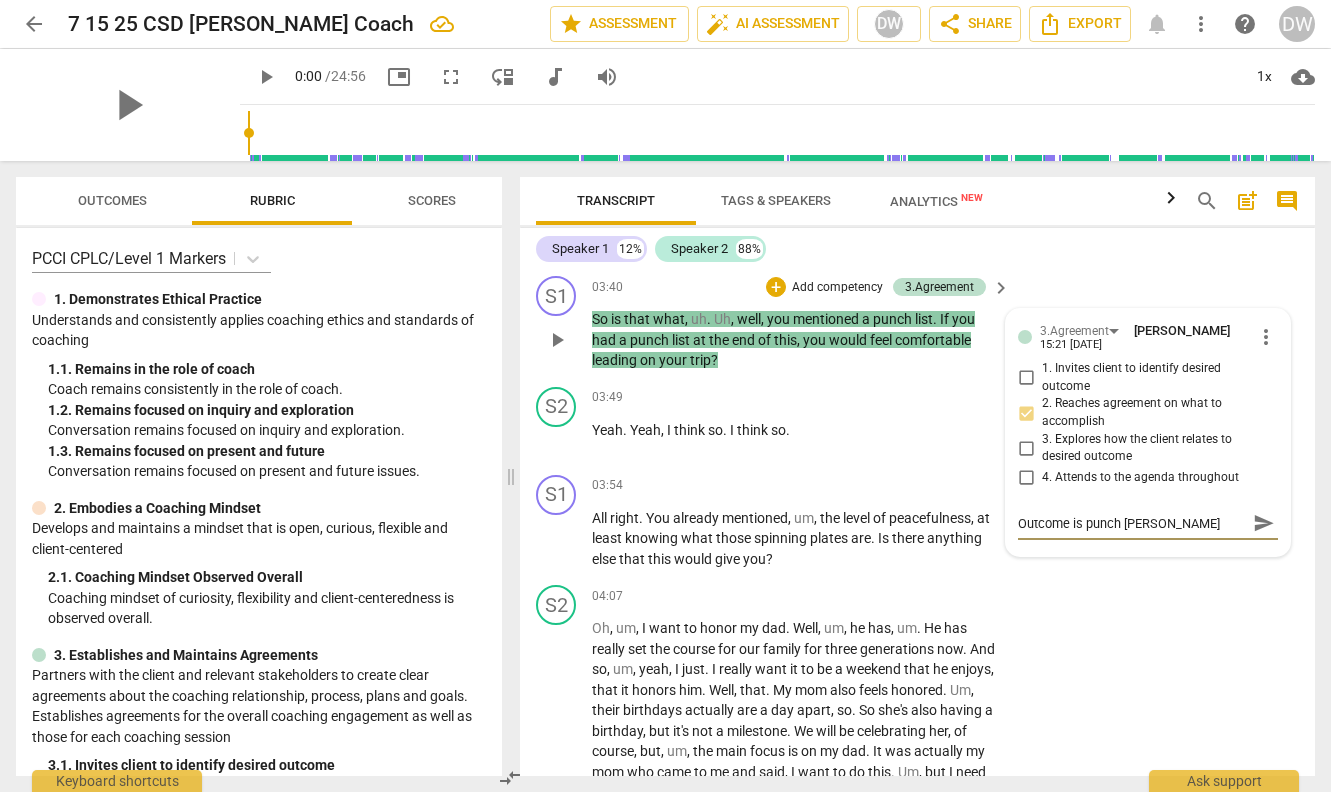 type on "Outcome is punch lis" 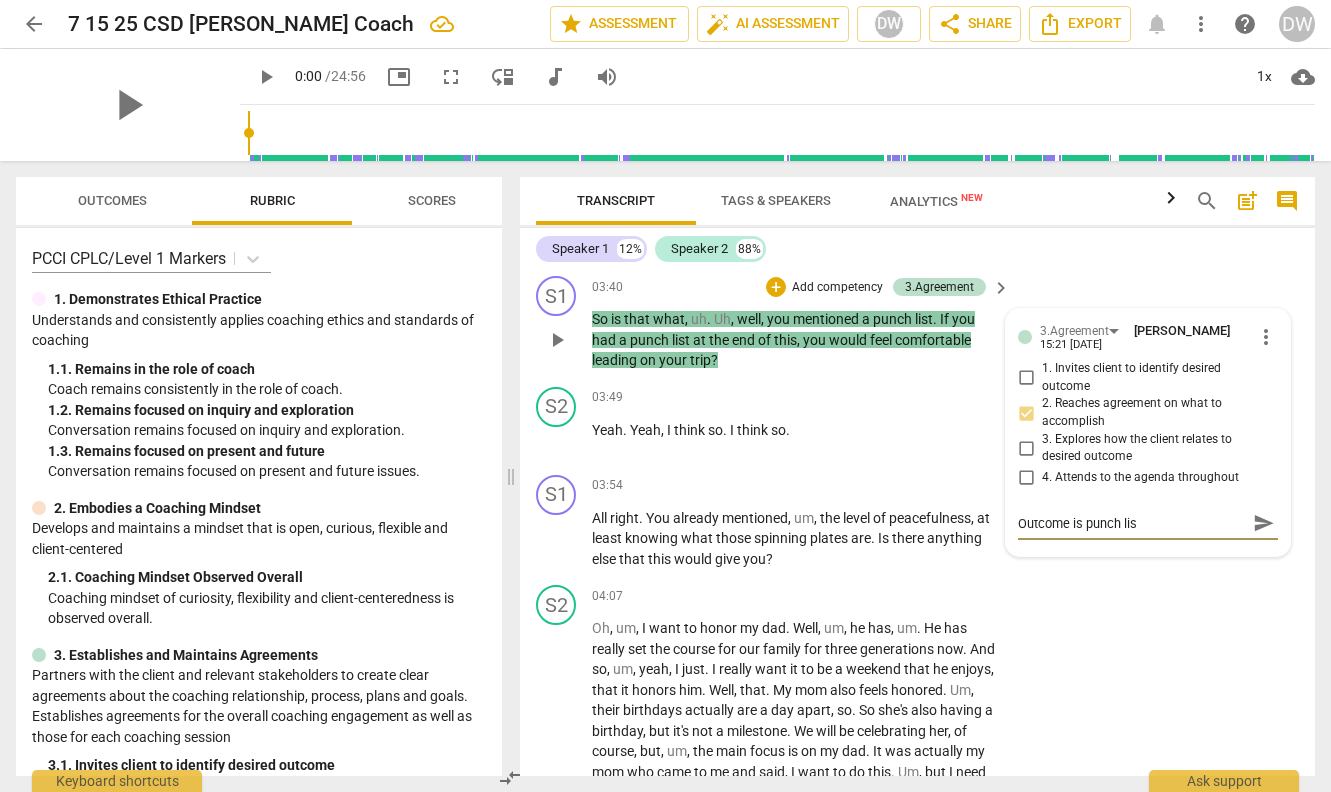 type on "Outcome is punch list" 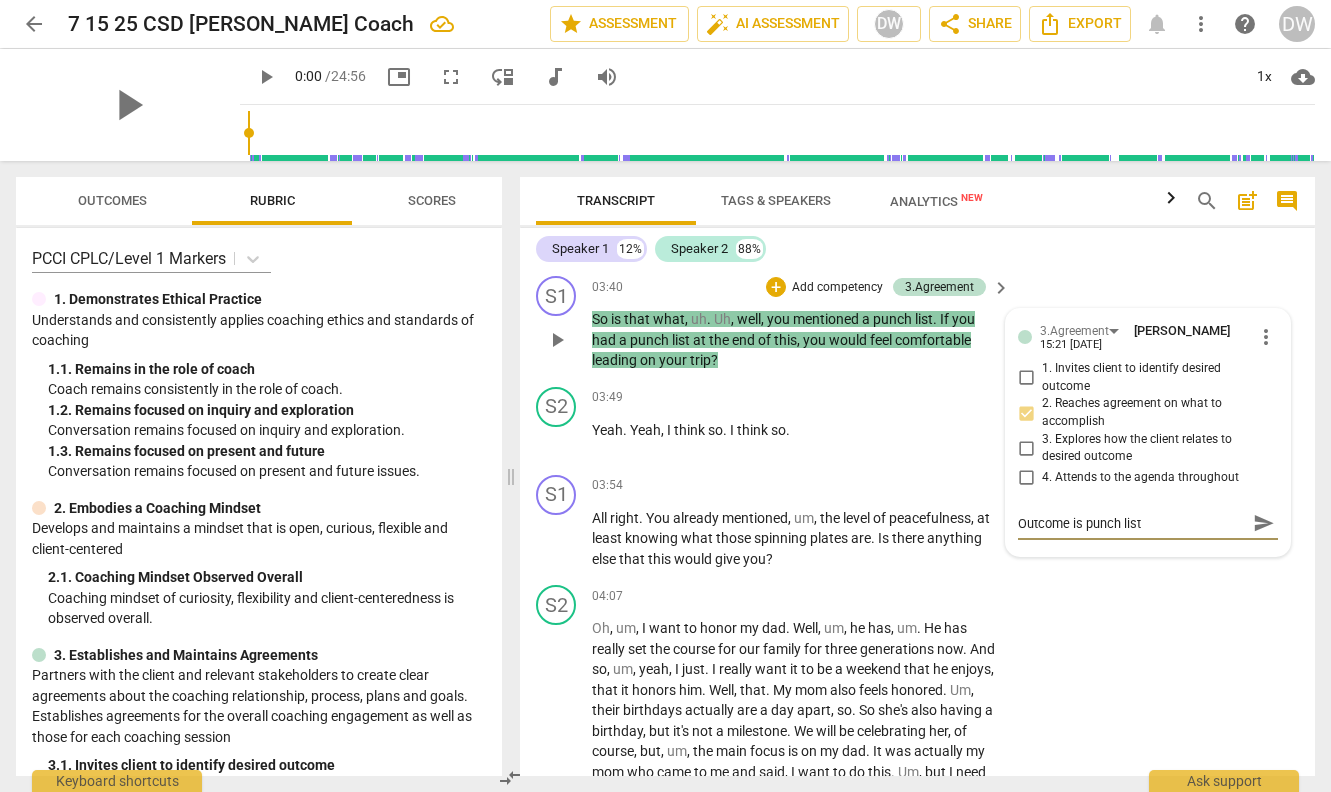 type on "Outcome is punch list" 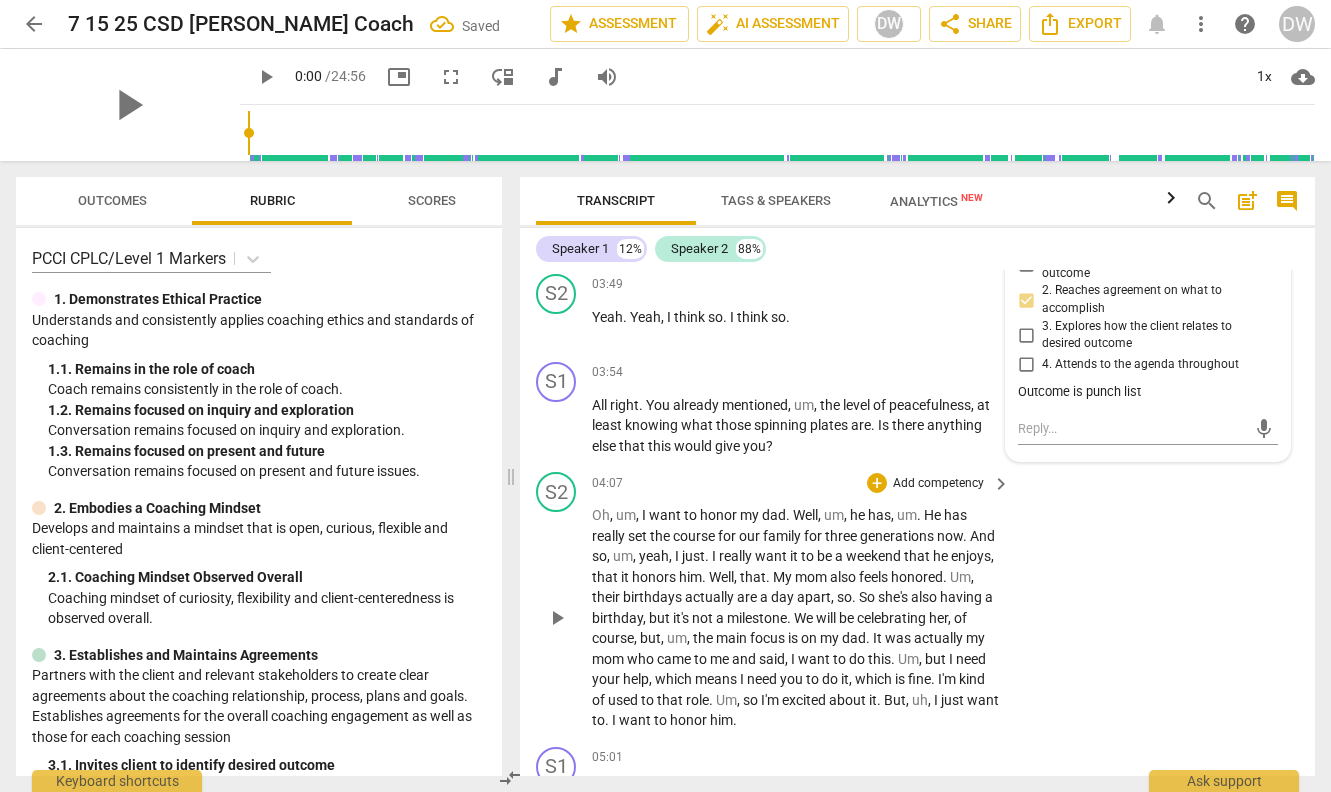 scroll, scrollTop: 2415, scrollLeft: 0, axis: vertical 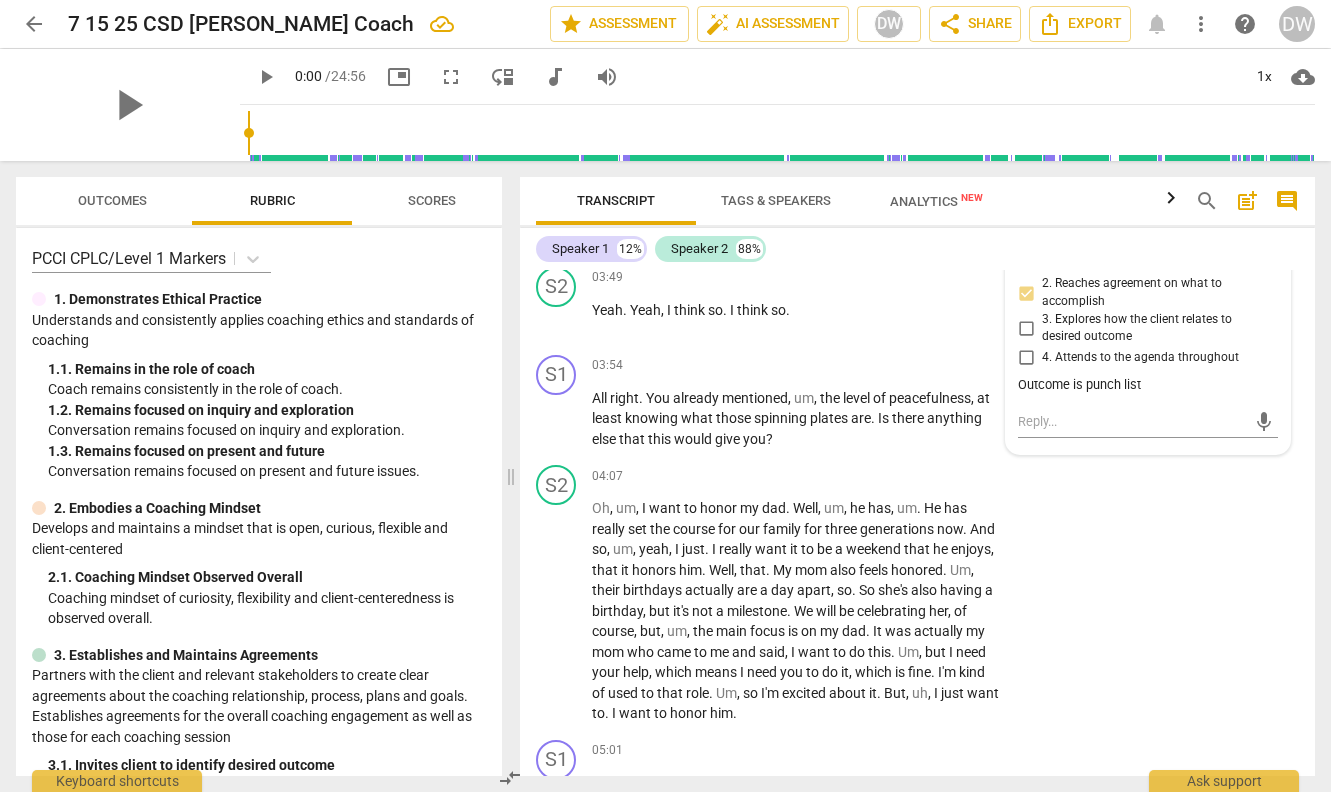 click on "3. Explores how the client relates to desired outcome" at bounding box center [1026, 328] 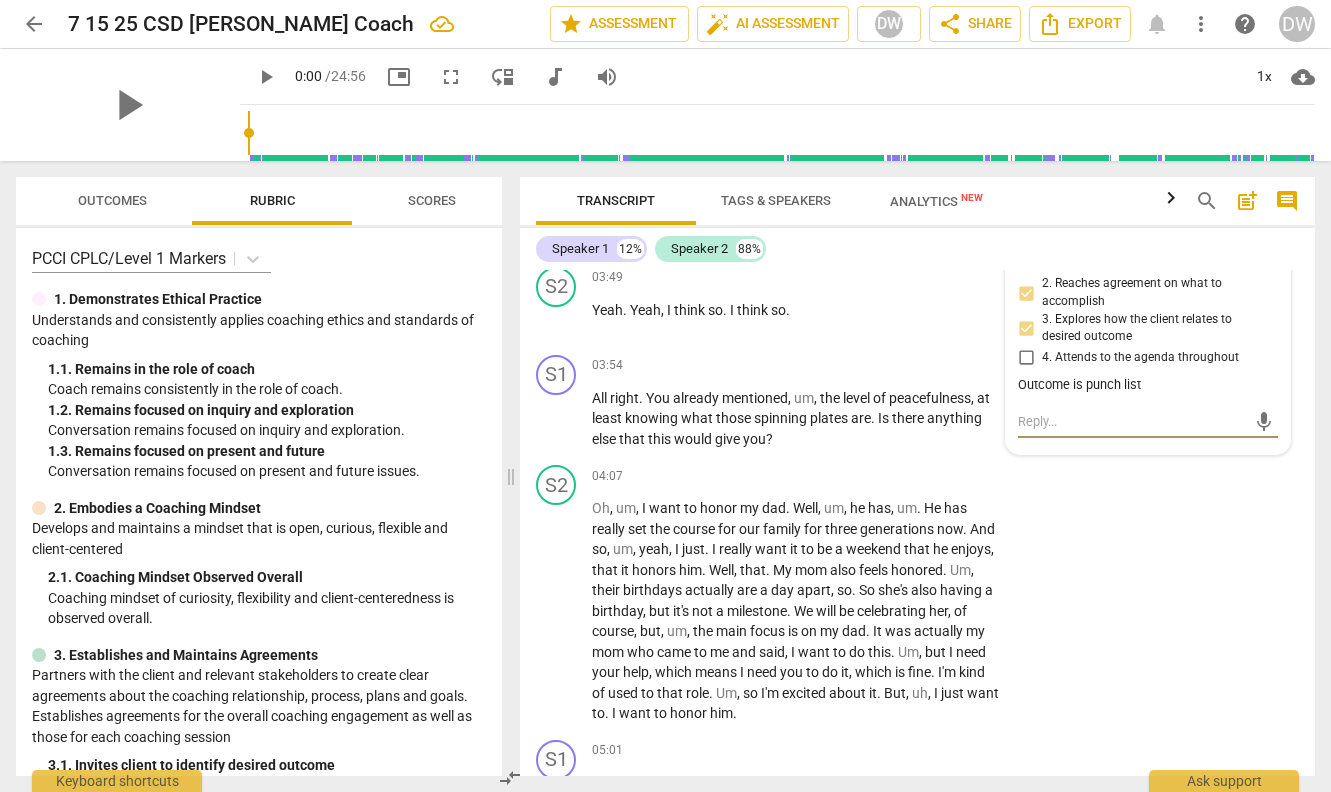 click at bounding box center [1132, 421] 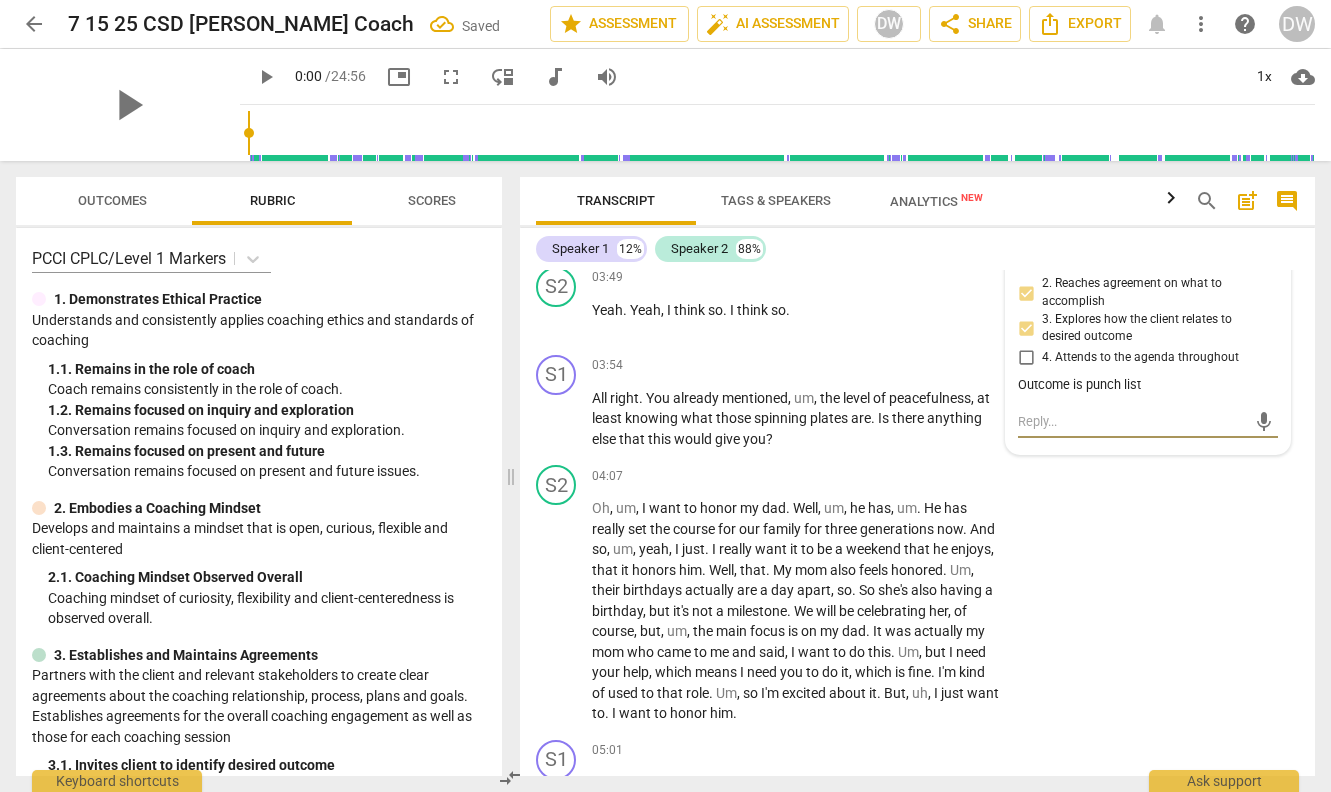 type on "G" 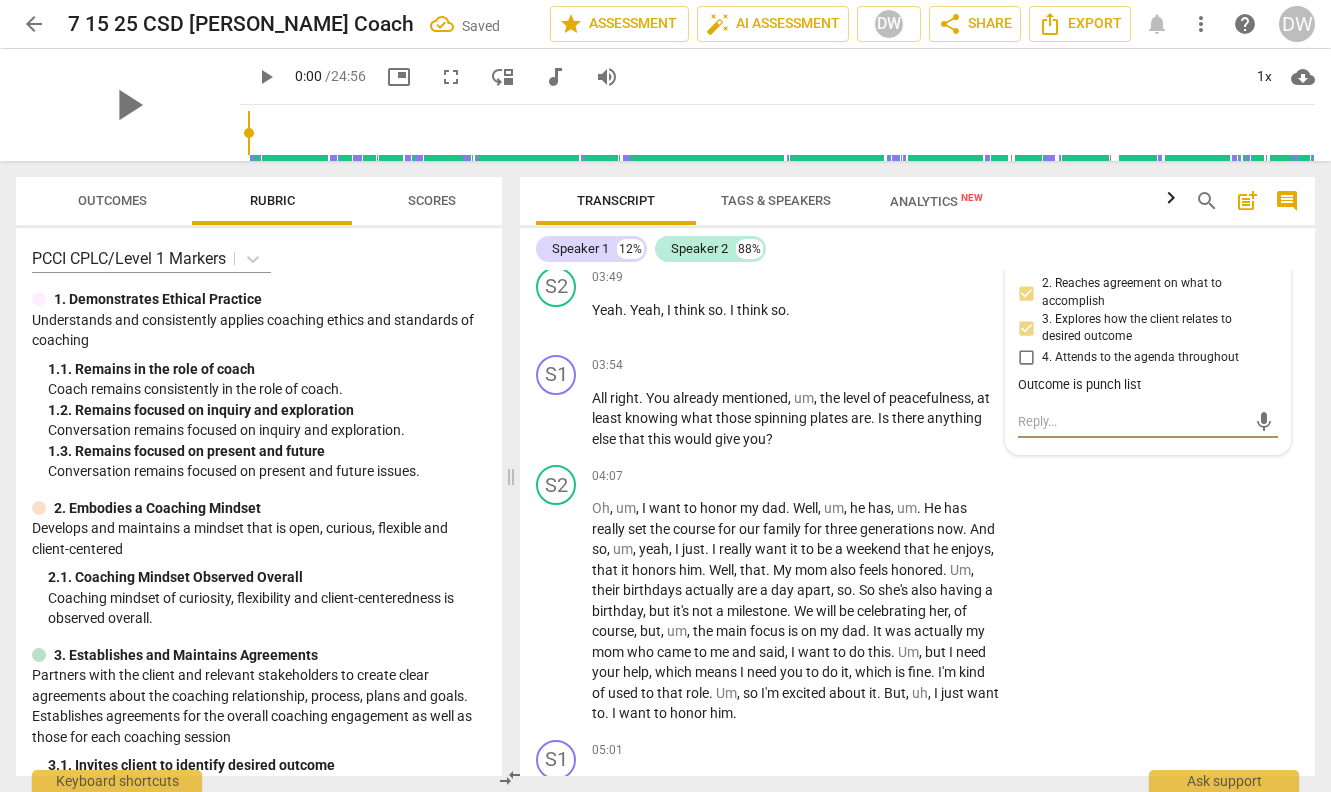 type on "G" 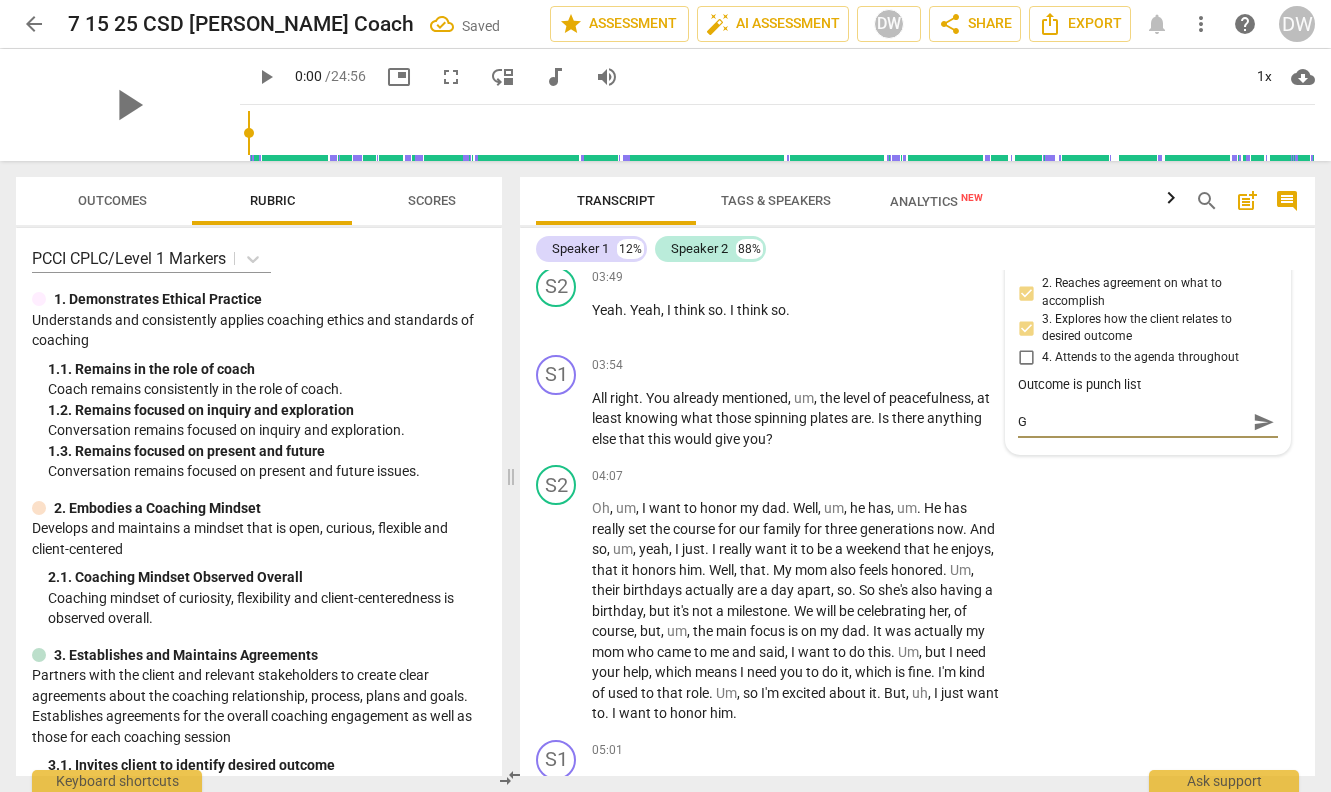 type on "Ge" 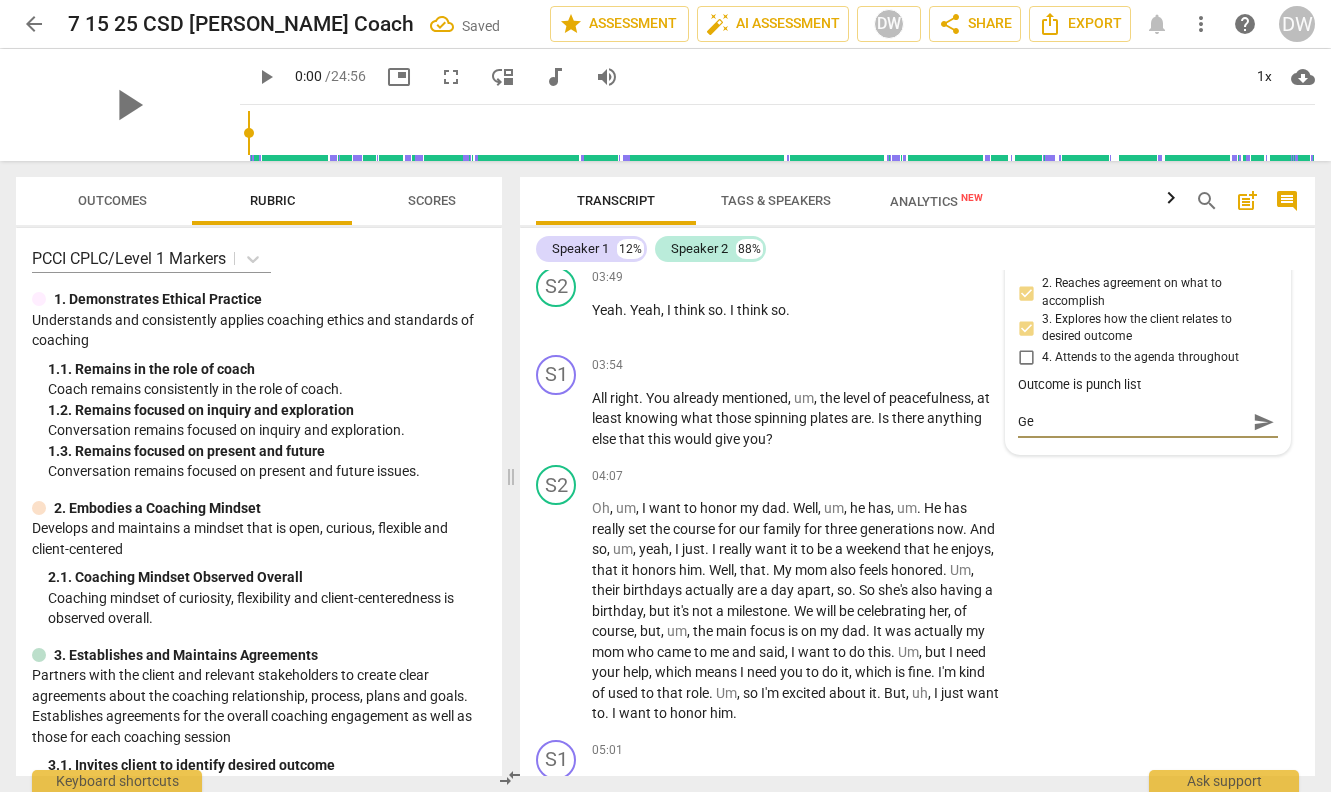 type on "Get" 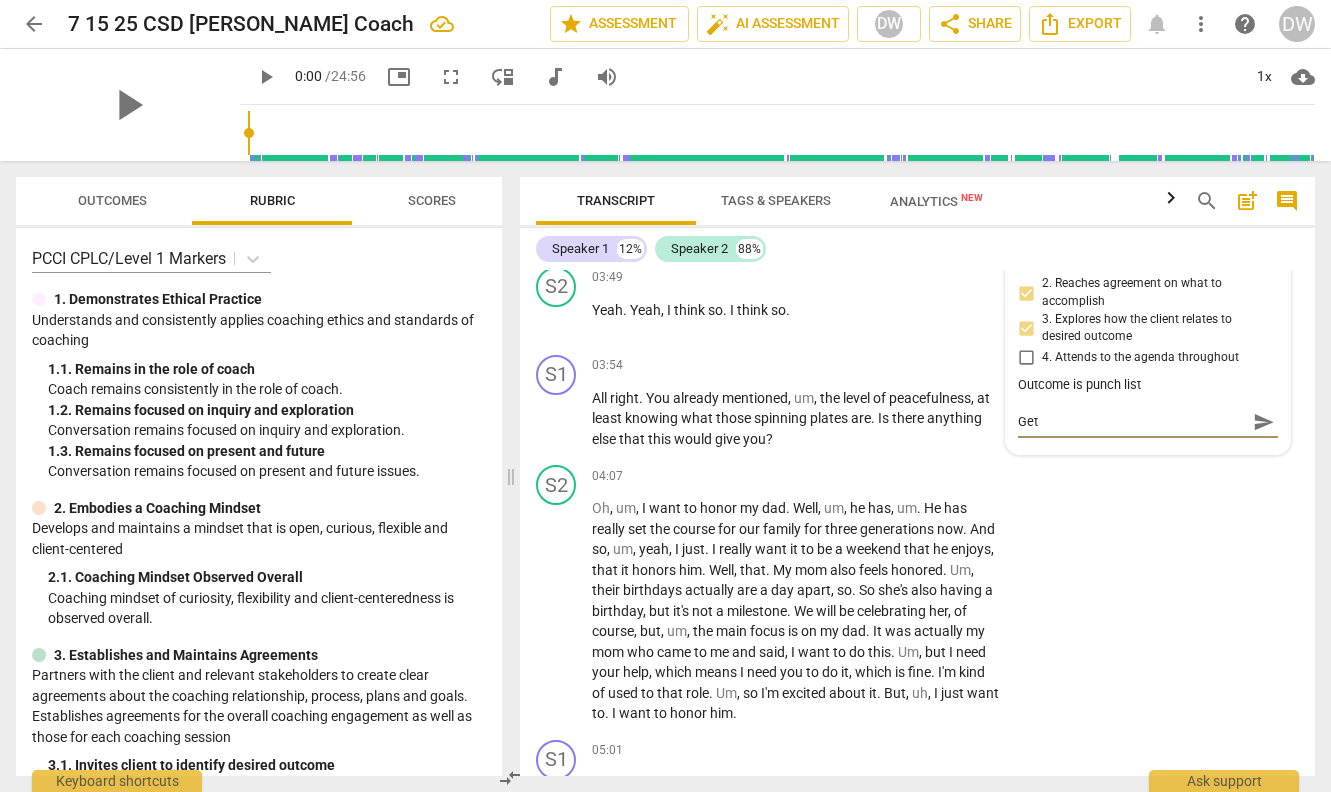 type on "Gets" 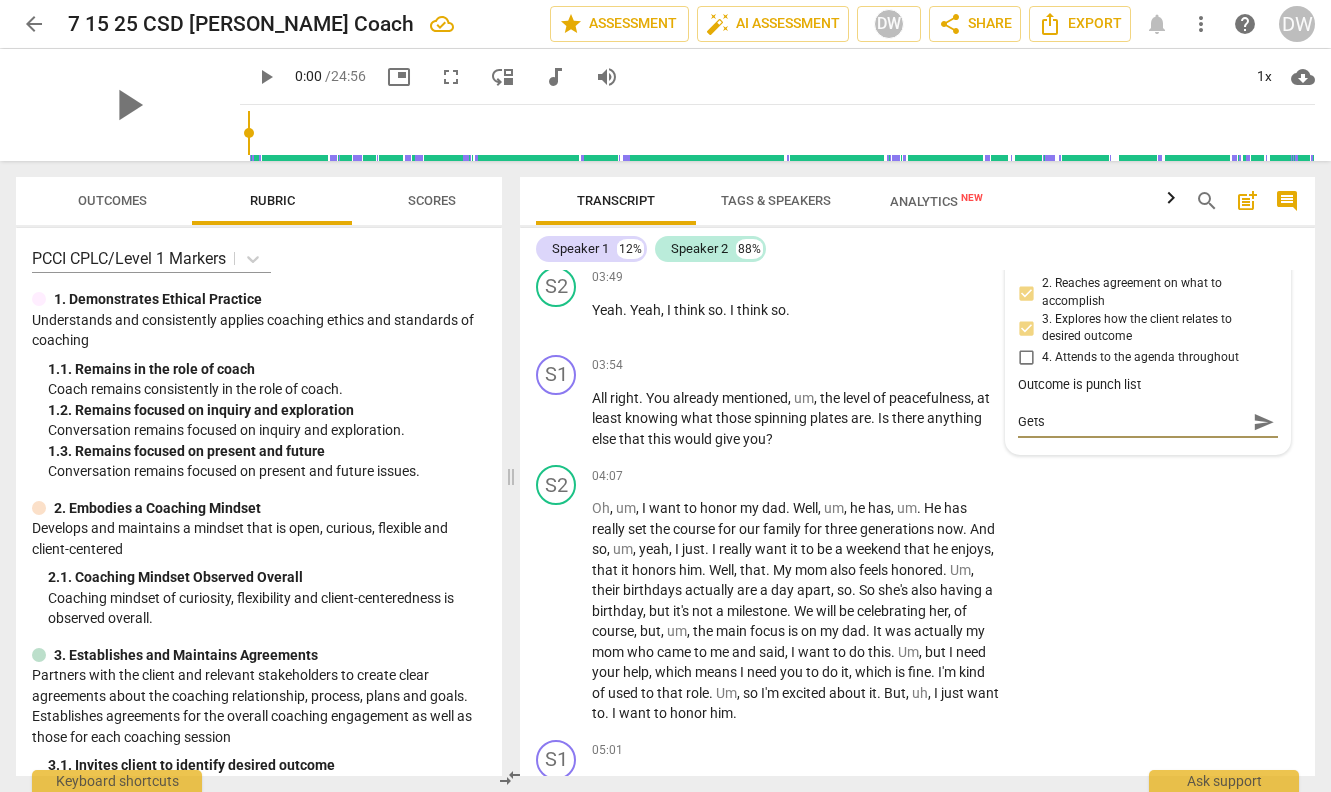 type on "Gets" 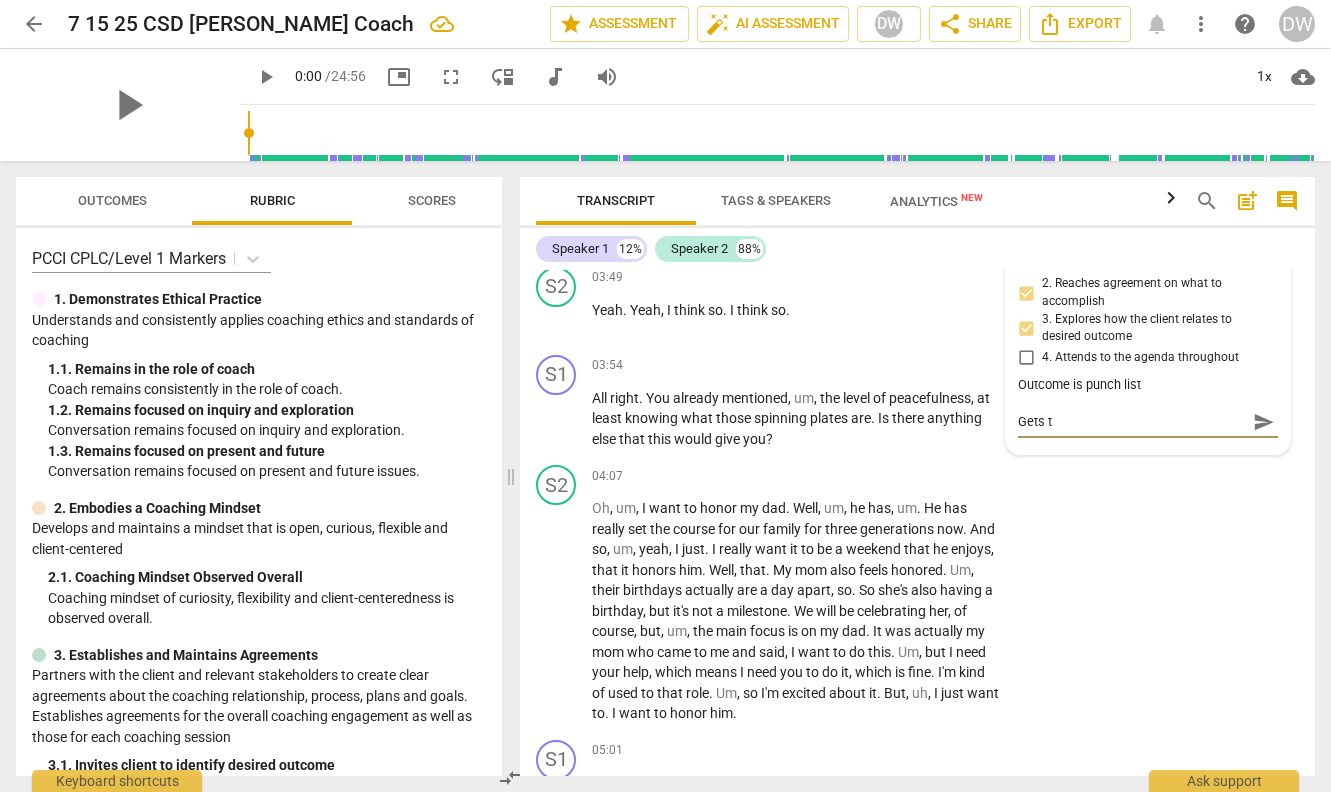 type on "Gets to" 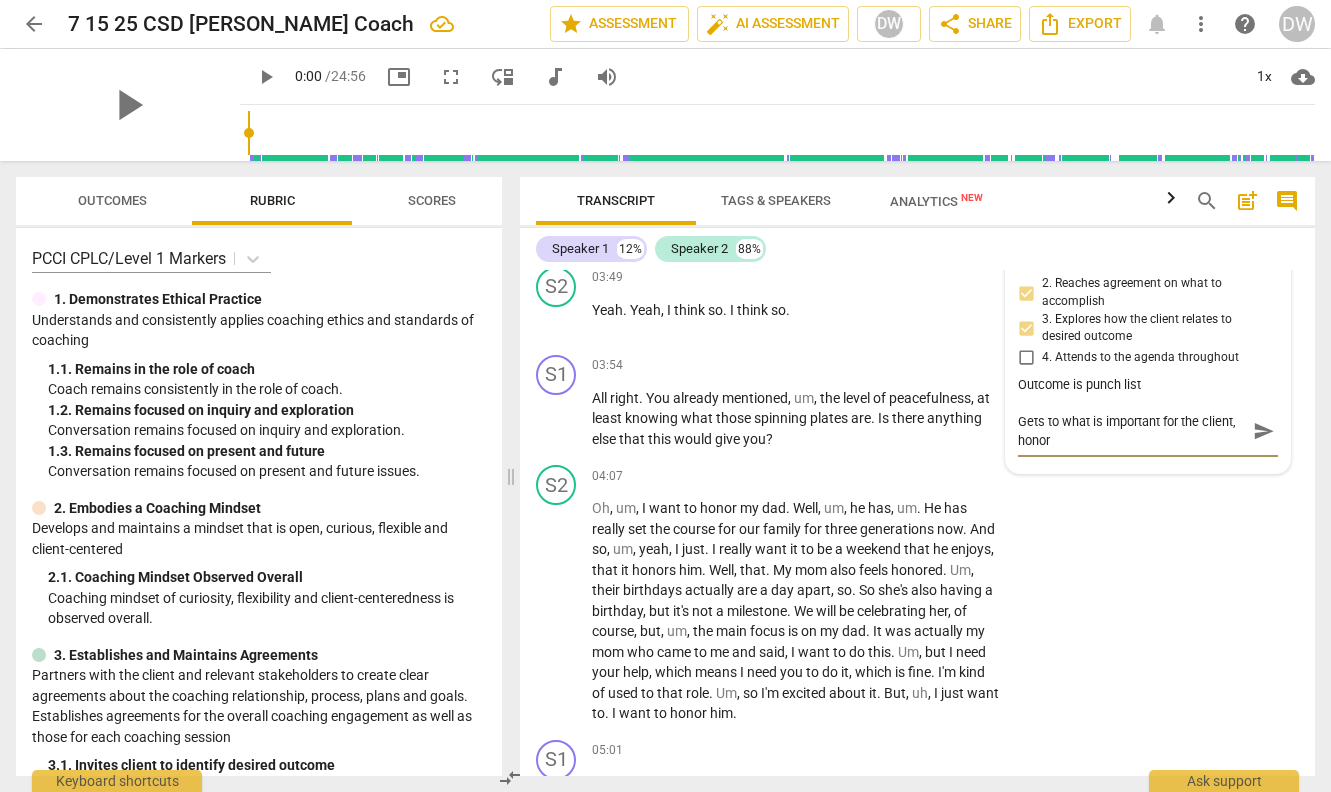 scroll, scrollTop: 0, scrollLeft: 0, axis: both 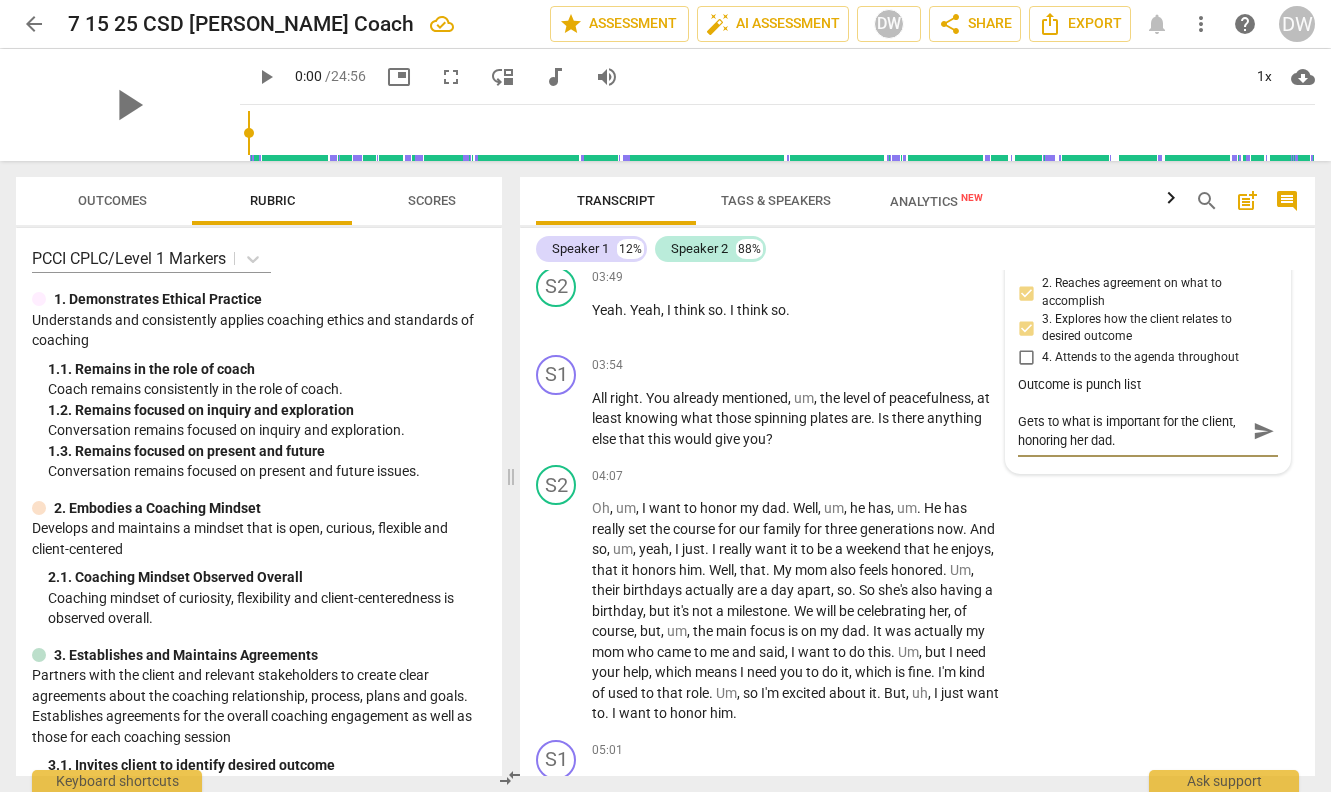 click on "send" at bounding box center [1264, 432] 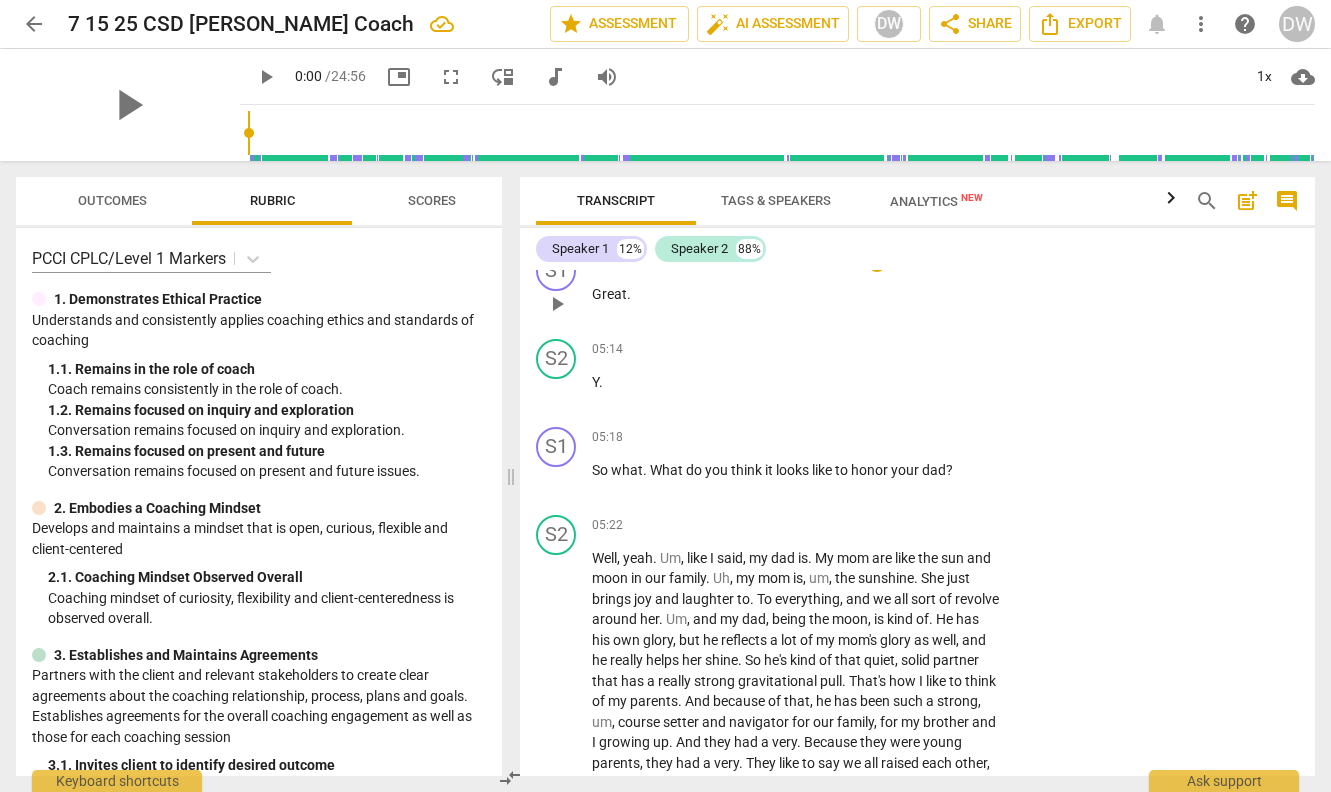 scroll, scrollTop: 3087, scrollLeft: 0, axis: vertical 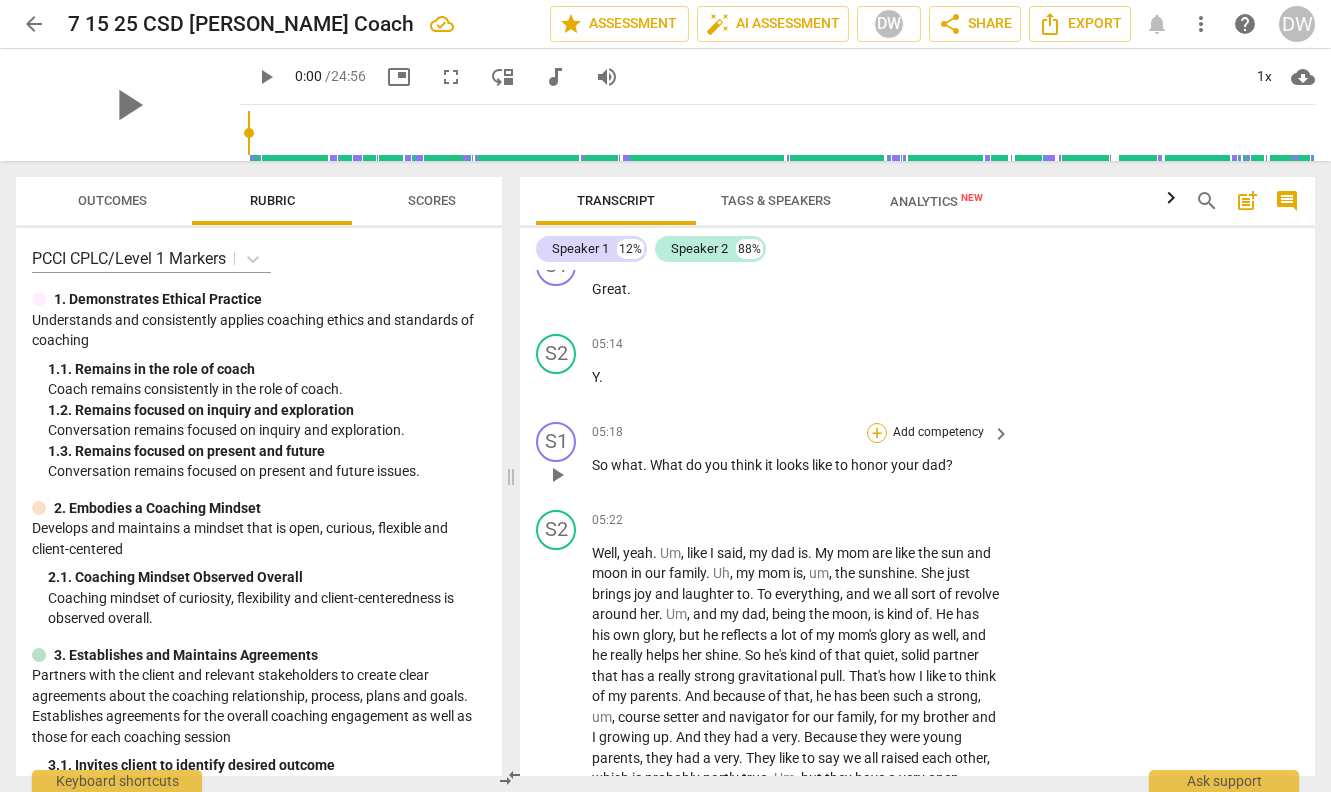 click on "+" at bounding box center [877, 433] 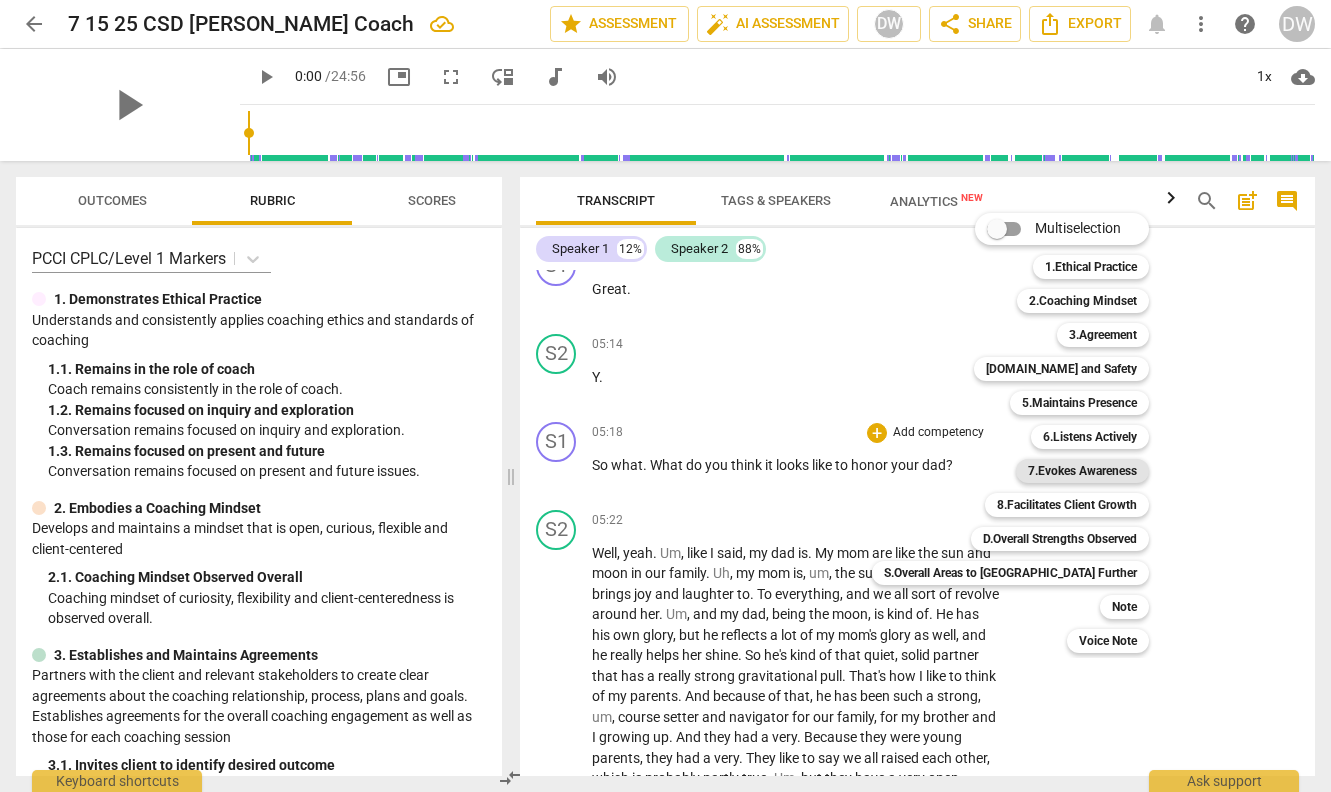 click on "7.Evokes Awareness" at bounding box center [1082, 471] 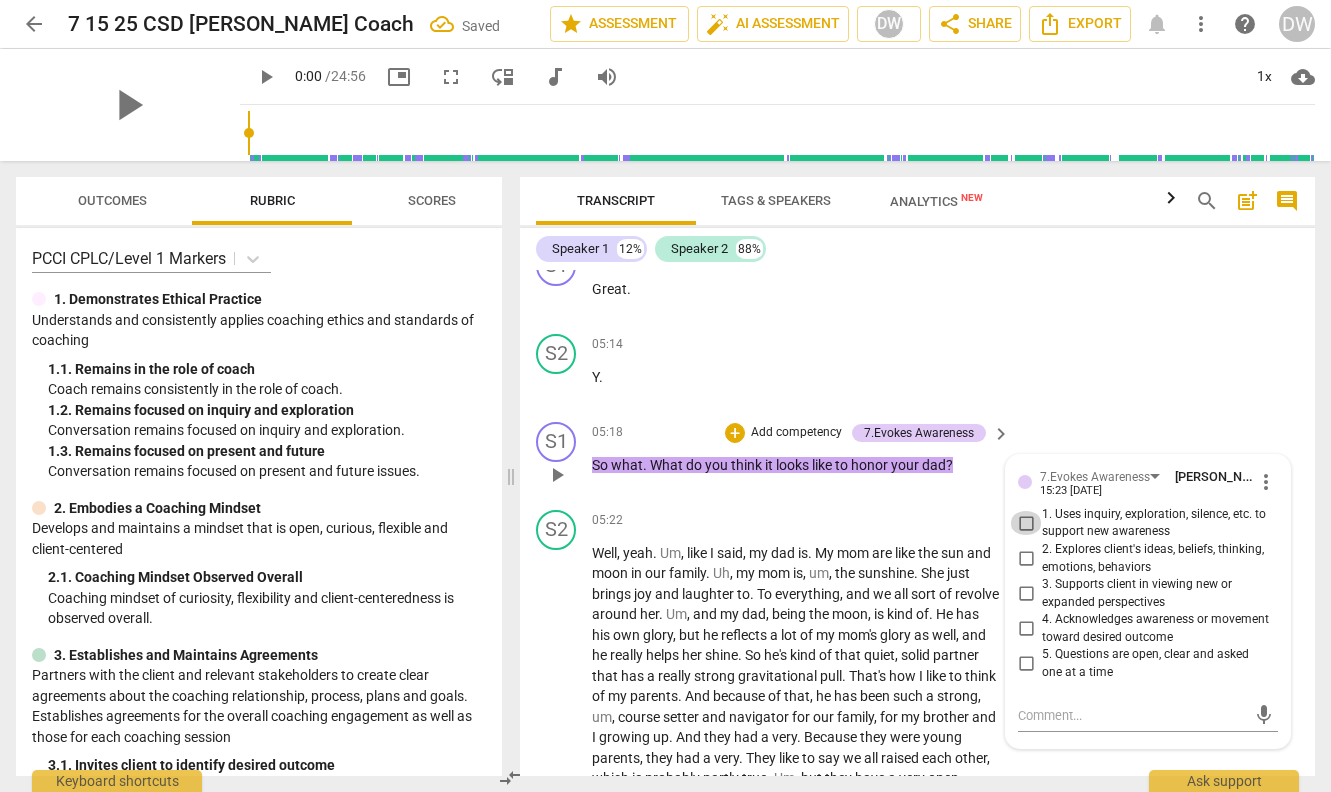 click on "1. Uses inquiry, exploration, silence, etc.  to support new awareness" at bounding box center [1026, 523] 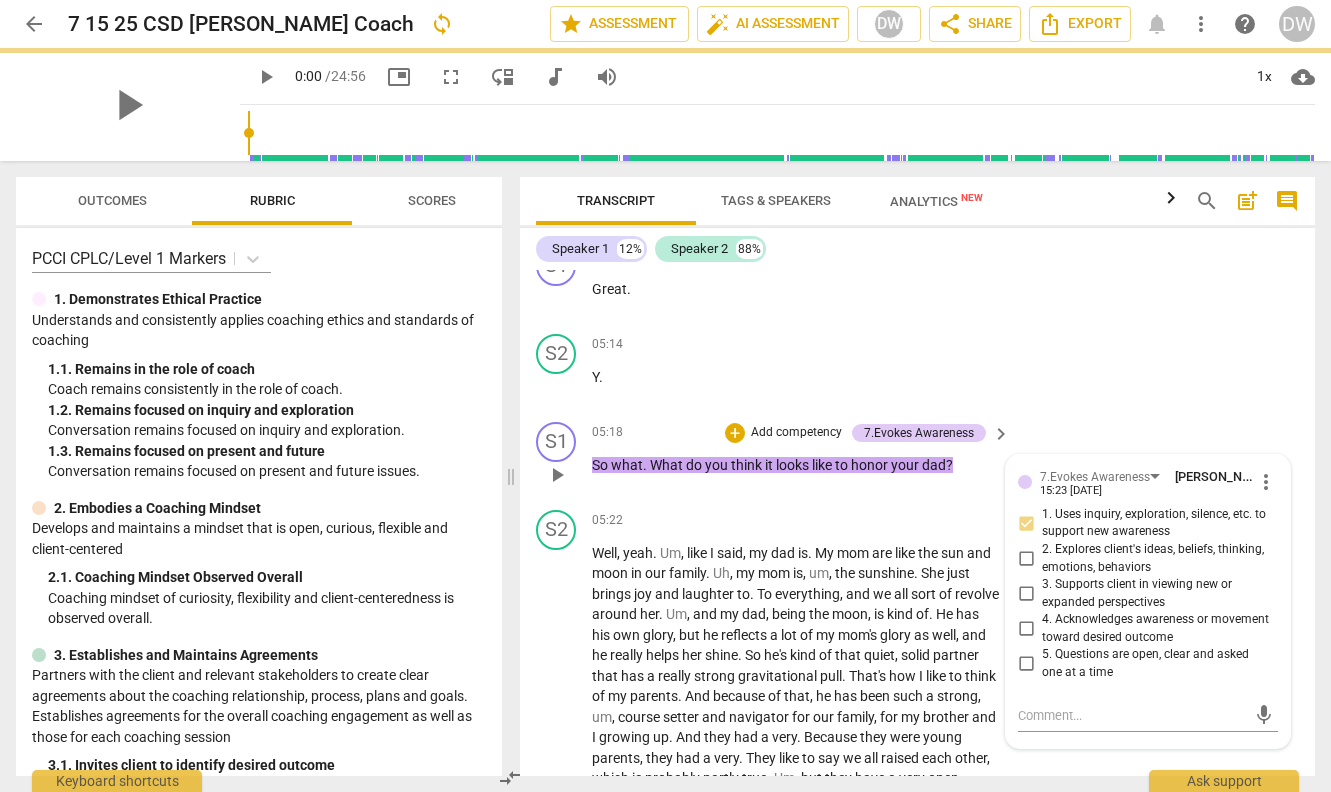 click on "2. Explores client's ideas, beliefs, thinking, emotions, behaviors" at bounding box center [1026, 559] 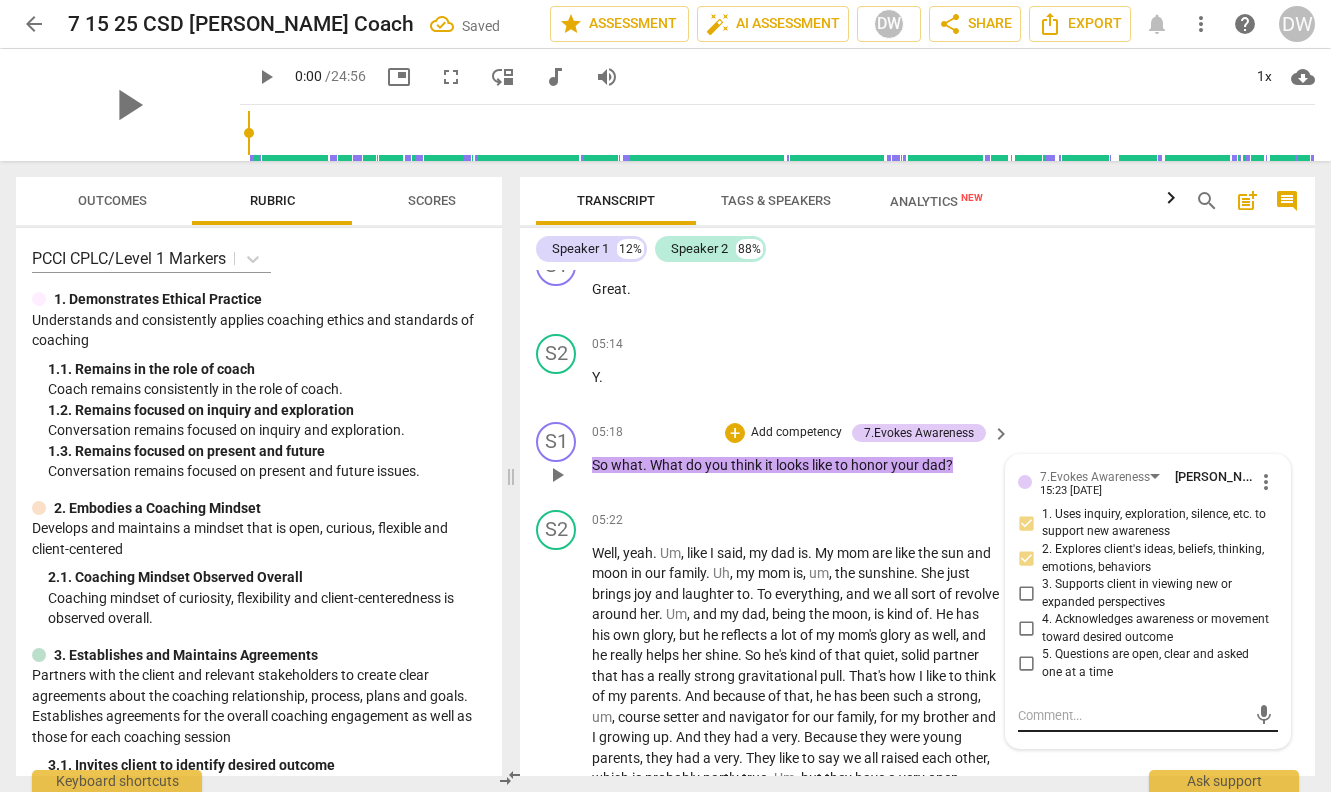 click on "mic" at bounding box center (1148, 716) 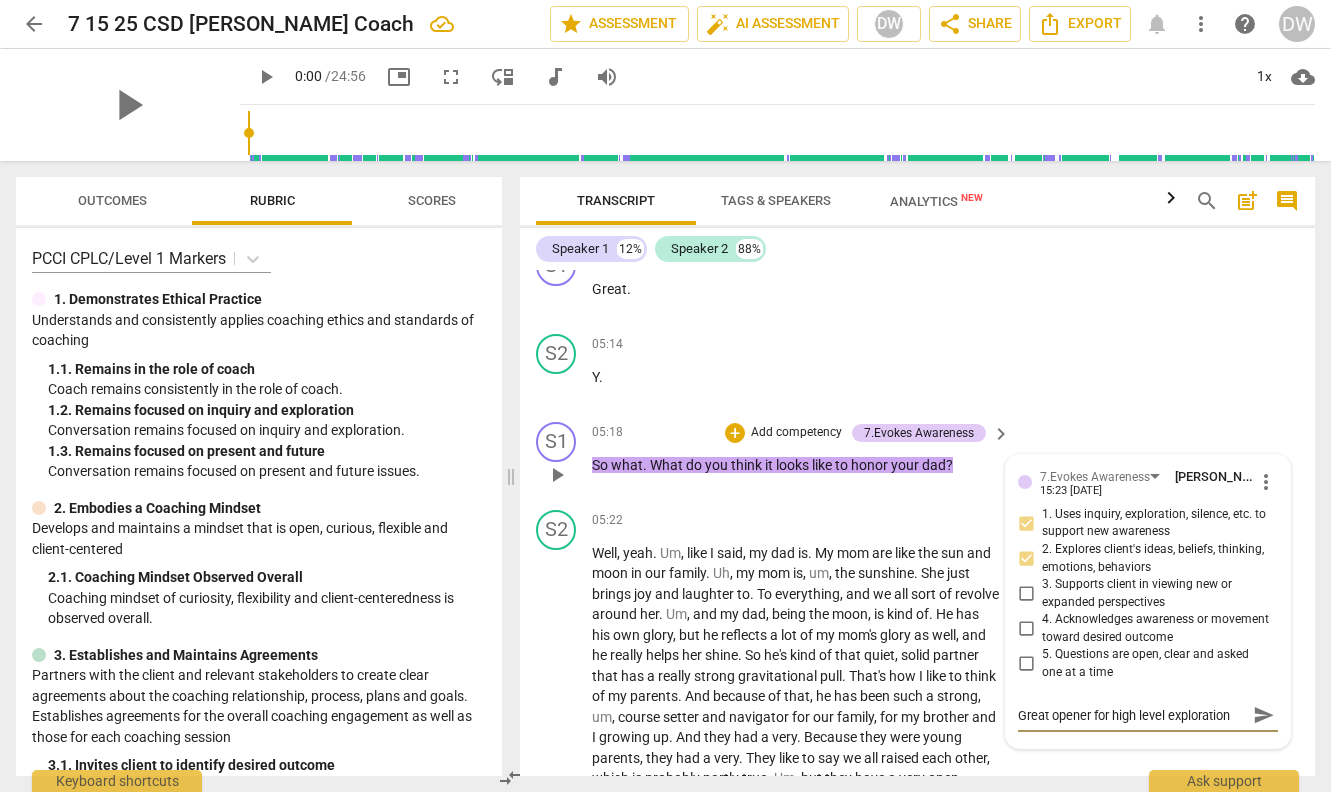 click on "send" at bounding box center [1264, 715] 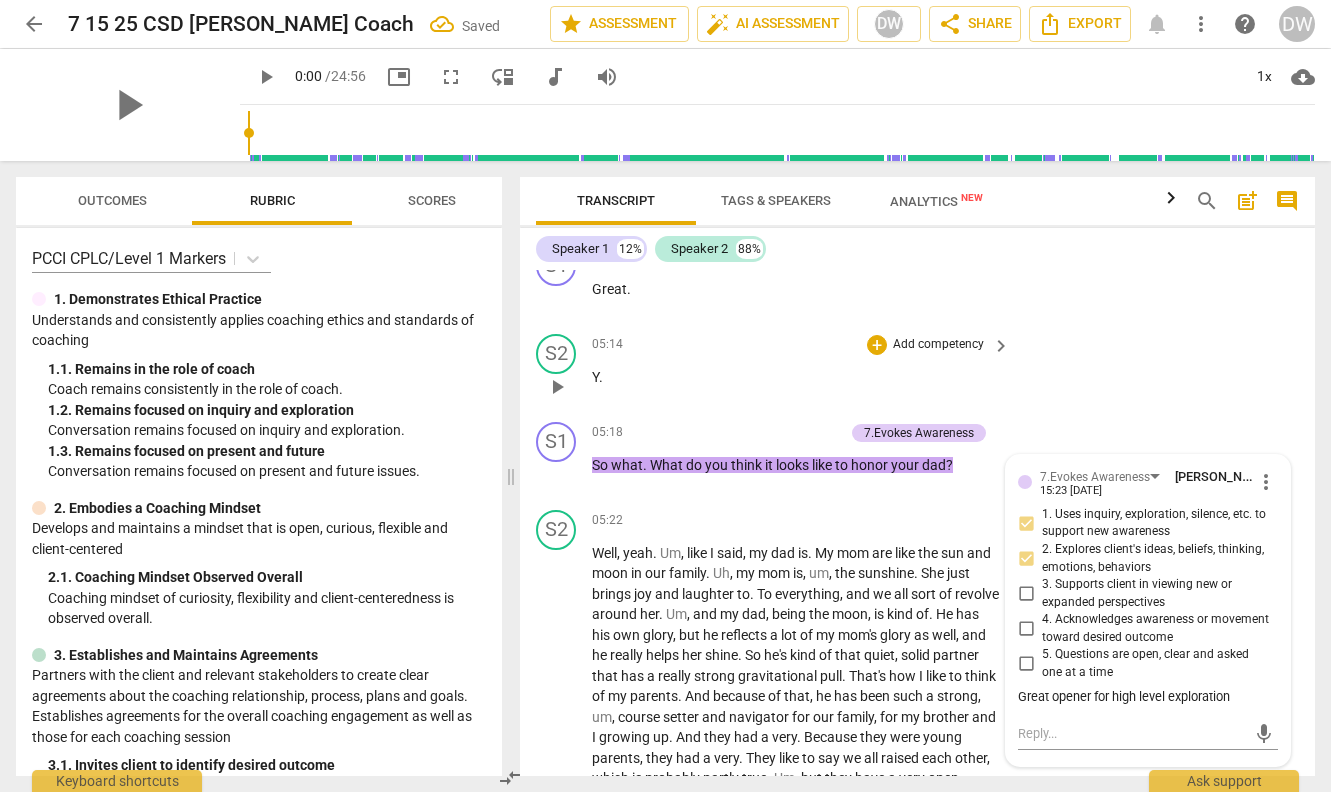 click on "S2 play_arrow pause 05:14 + Add competency keyboard_arrow_right Y ." at bounding box center [917, 370] 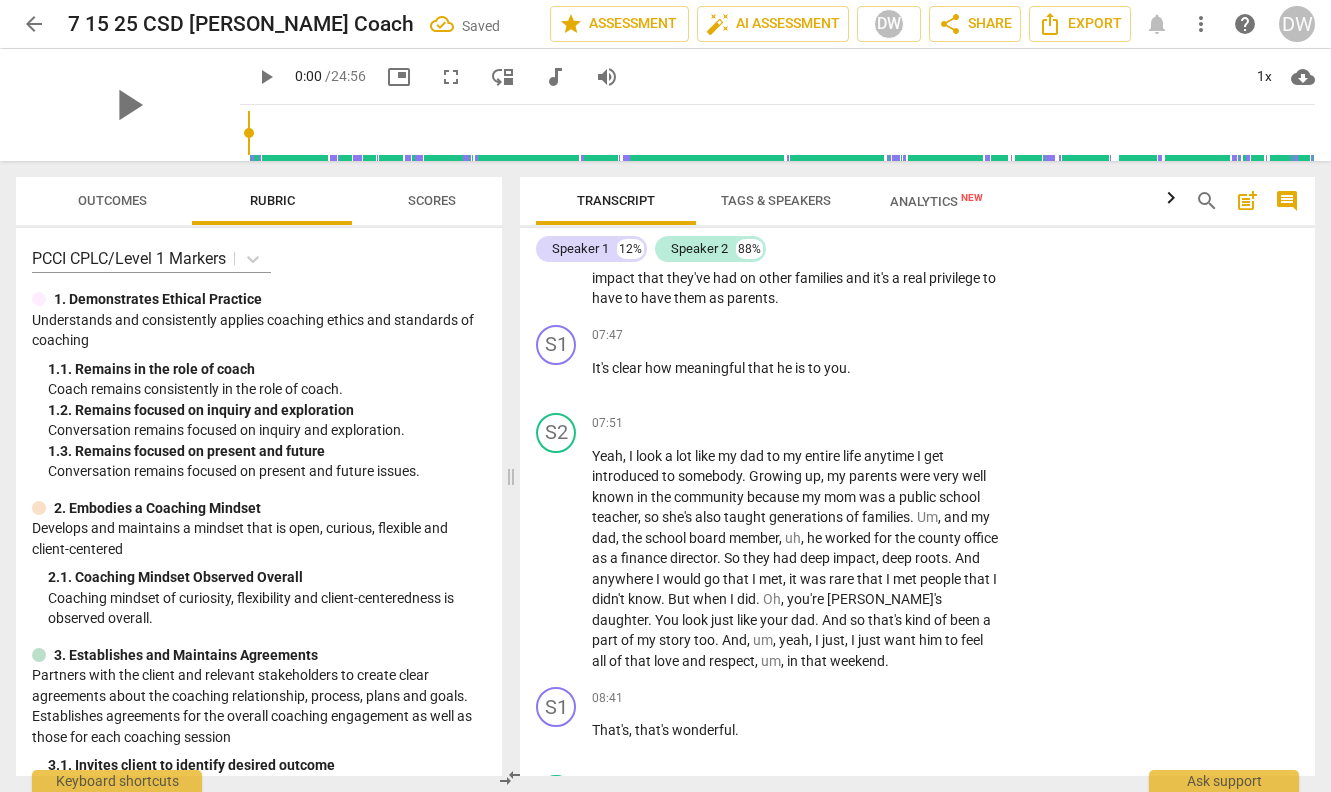 scroll, scrollTop: 3900, scrollLeft: 0, axis: vertical 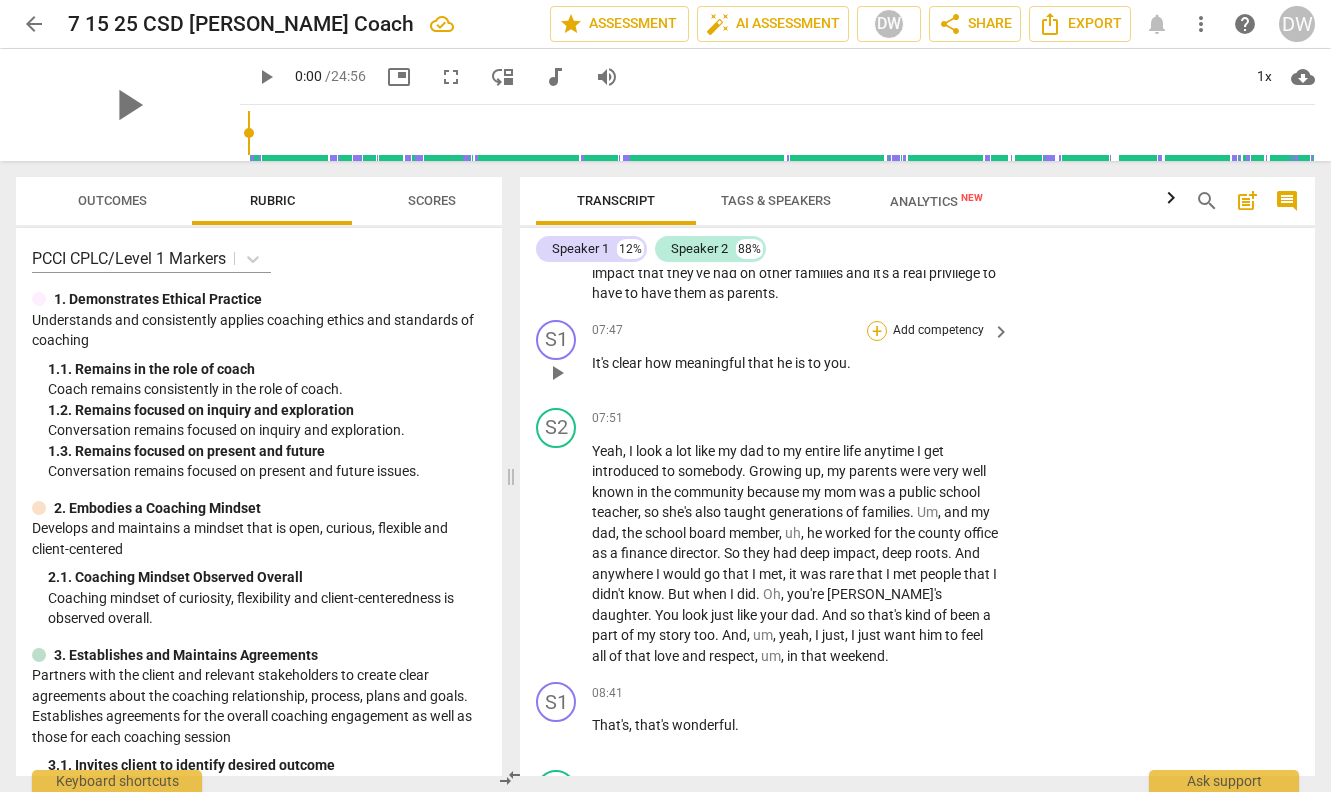 click on "+" at bounding box center [877, 331] 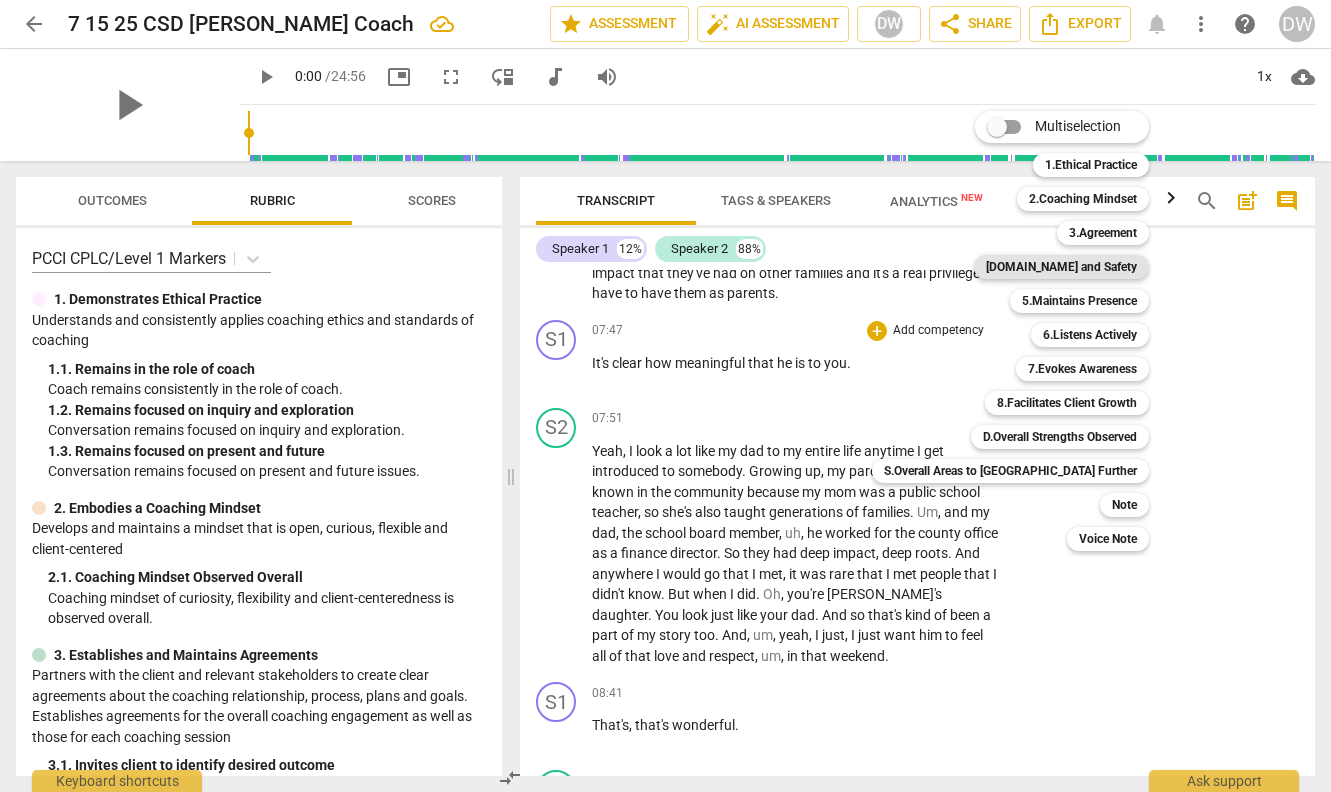click on "[DOMAIN_NAME] and Safety" at bounding box center [1061, 267] 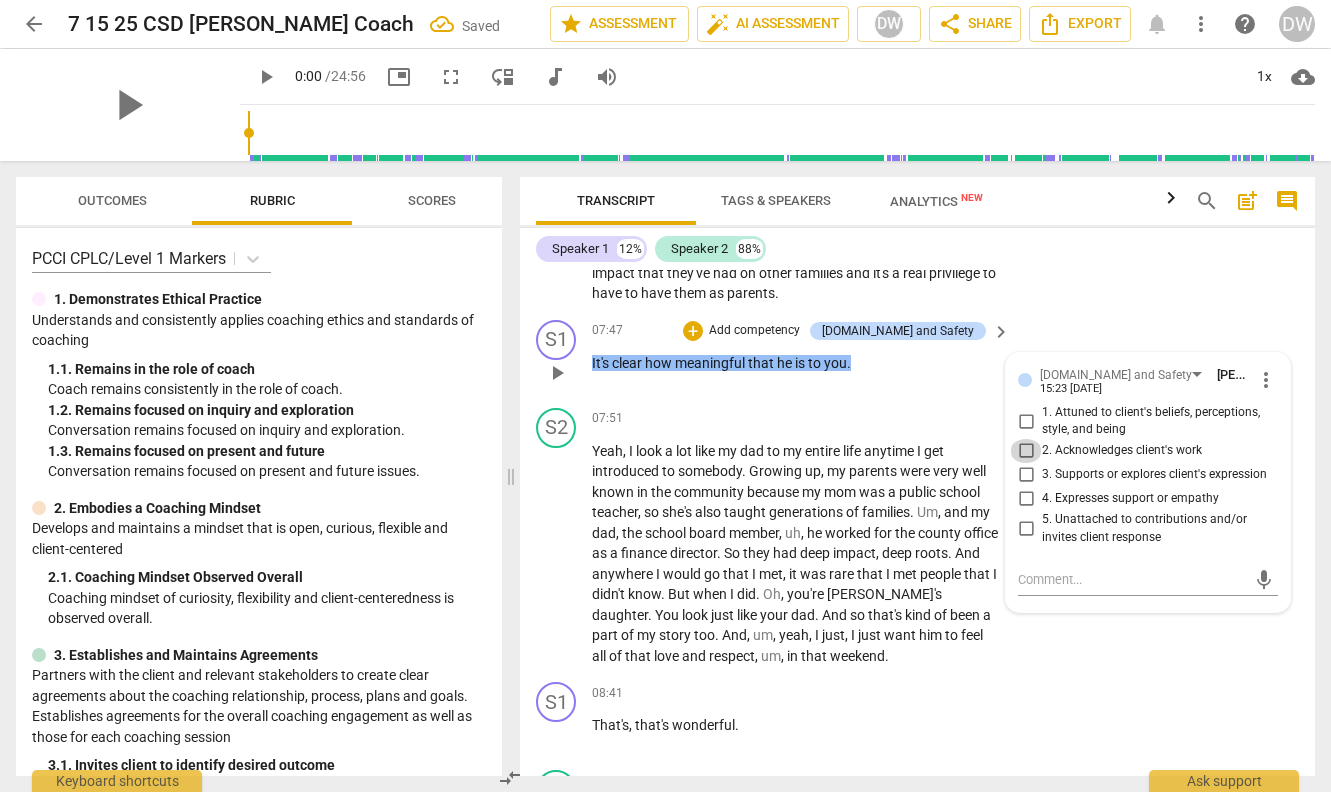 click on "2. Acknowledges client's work" at bounding box center [1026, 451] 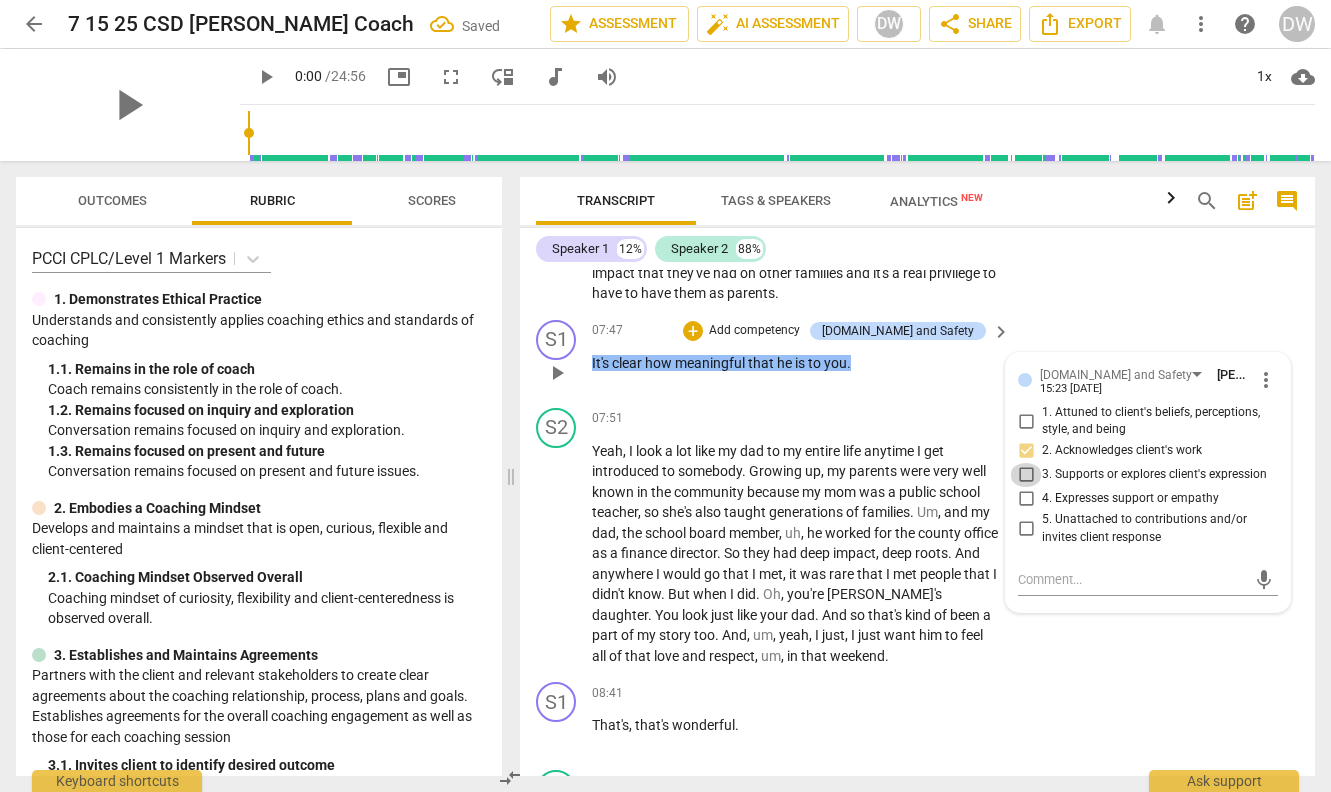 click on "3. Supports or explores client's expression" at bounding box center [1026, 475] 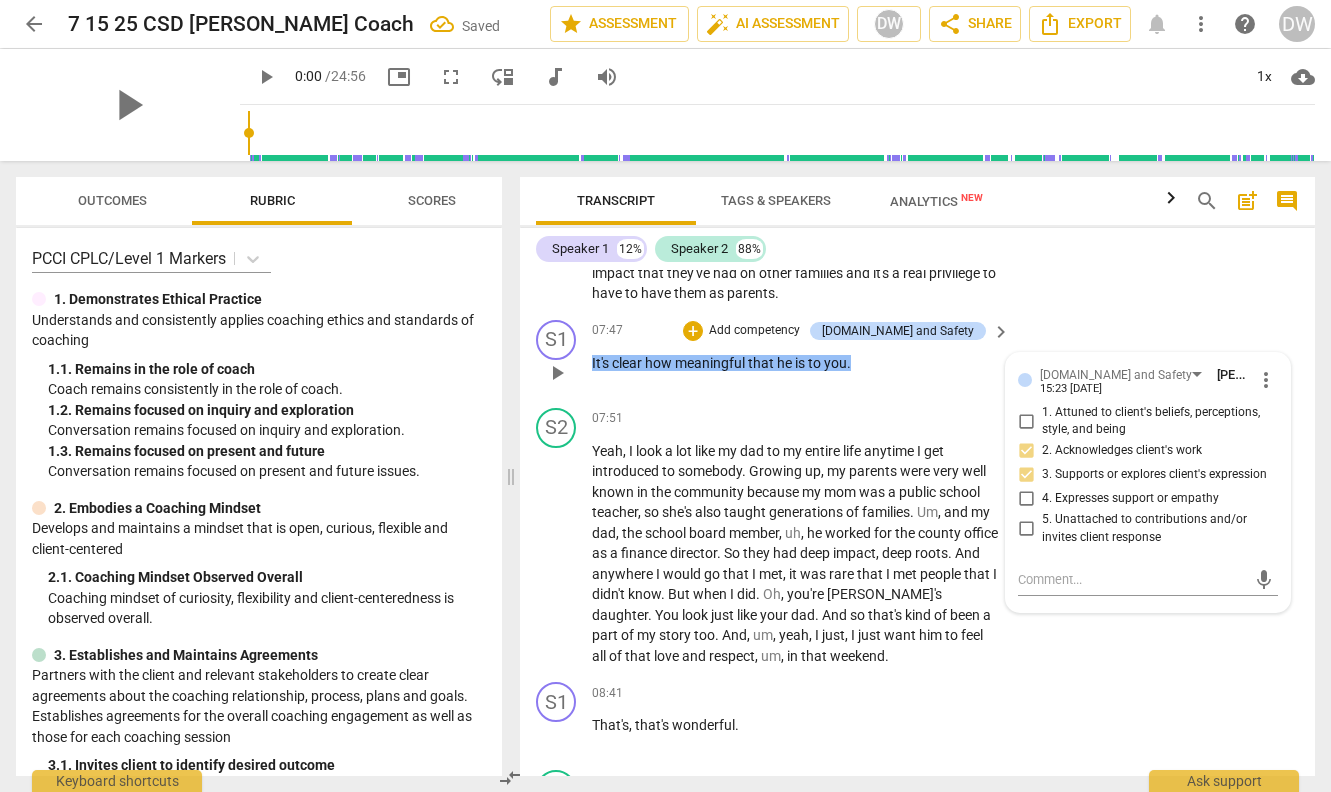 click on "S1 play_arrow pause 07:47 + Add competency [DOMAIN_NAME] and Safety keyboard_arrow_right It's   clear   how   meaningful   that   he   is   to   you . [DOMAIN_NAME] and Safety [PERSON_NAME] 15:23 [DATE] more_vert 1. Attuned to client's beliefs, perceptions, style, and being 2. Acknowledges client's work 3. Supports or explores client's expression 4. Expresses support or empathy 5. Unattached to contributions and/or invites client response mic" at bounding box center (917, 356) 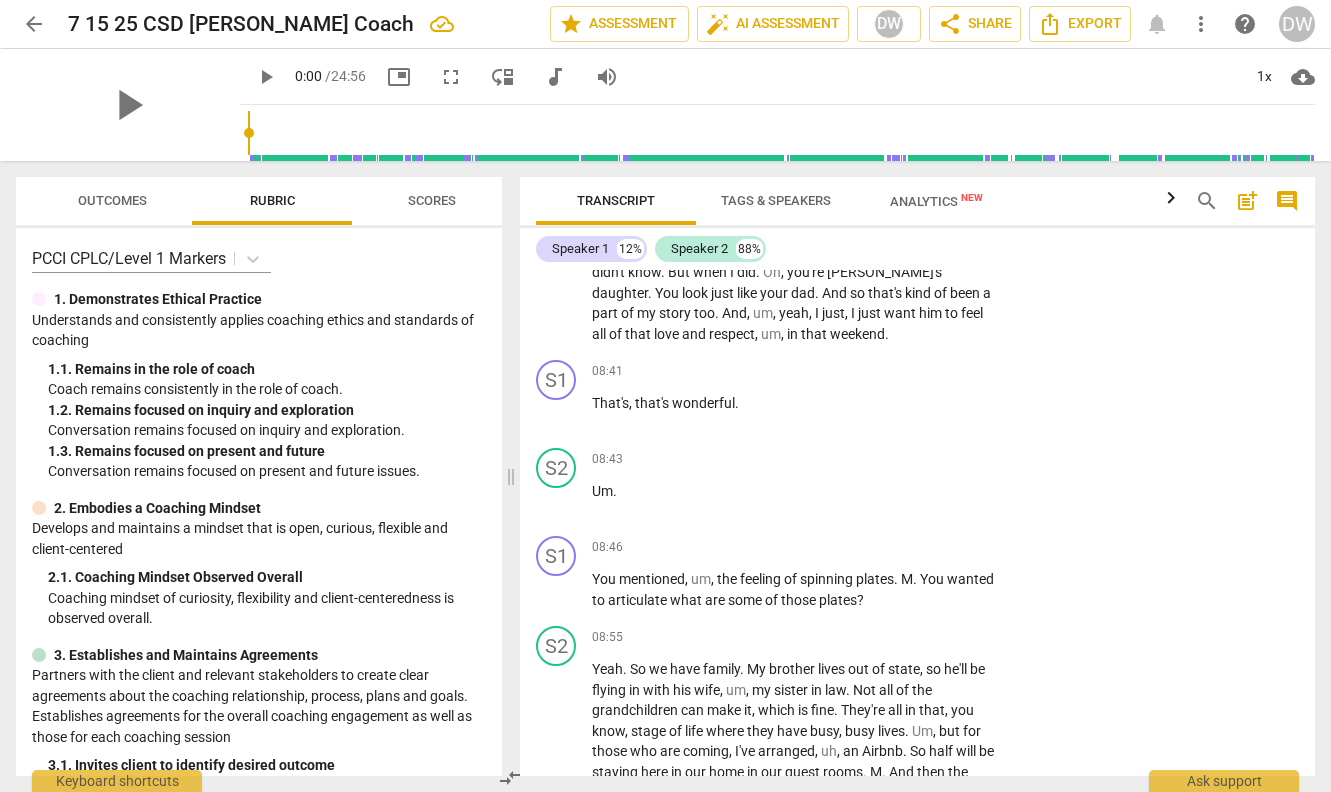 scroll, scrollTop: 4226, scrollLeft: 0, axis: vertical 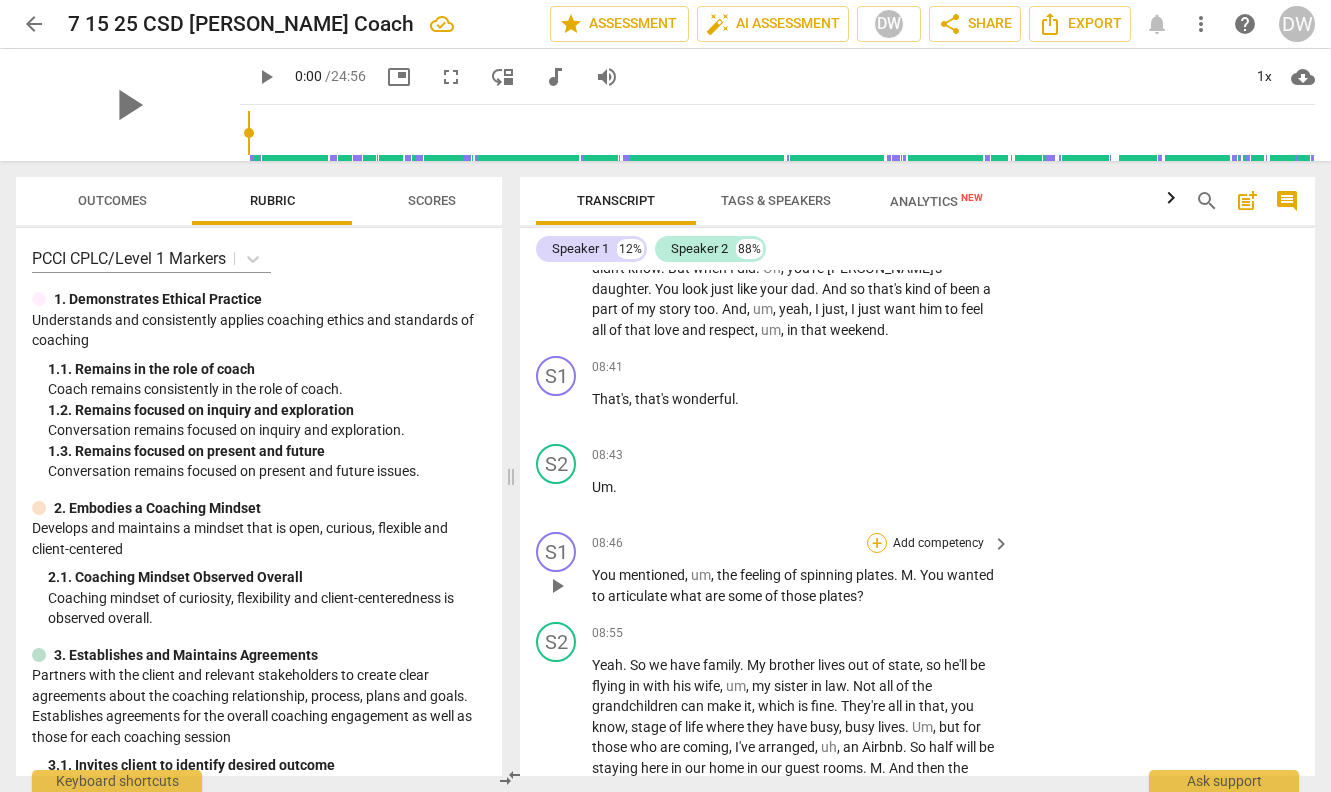click on "+" at bounding box center [877, 543] 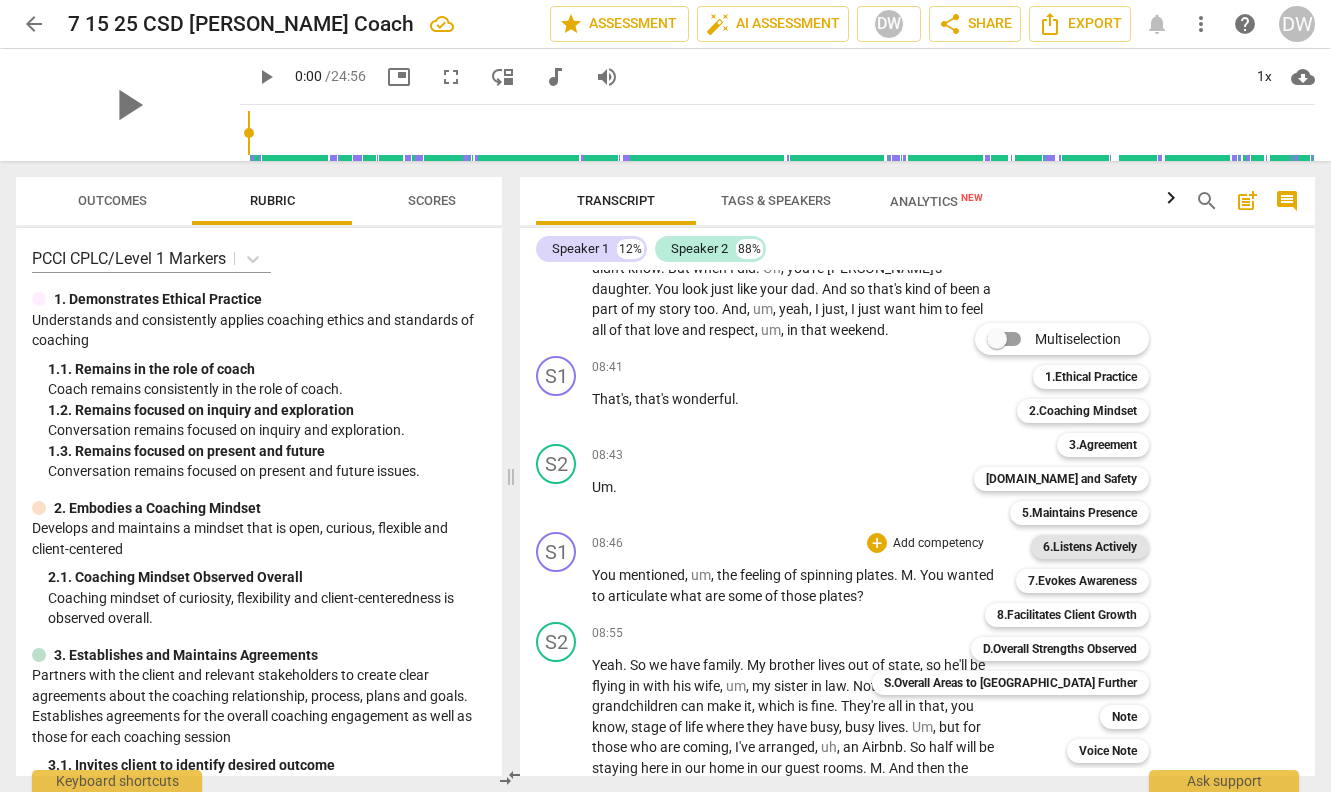 click on "6.Listens Actively" at bounding box center (1090, 547) 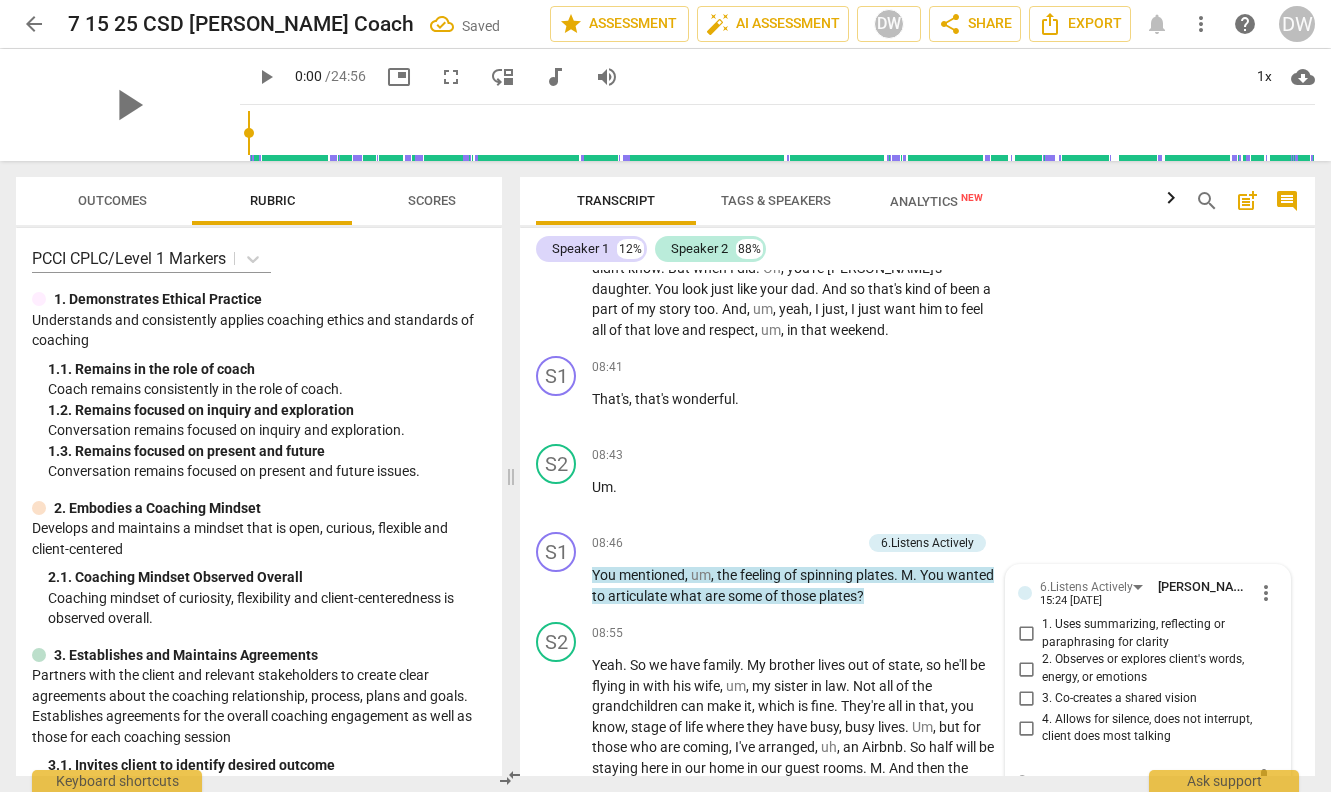 scroll, scrollTop: 4237, scrollLeft: 0, axis: vertical 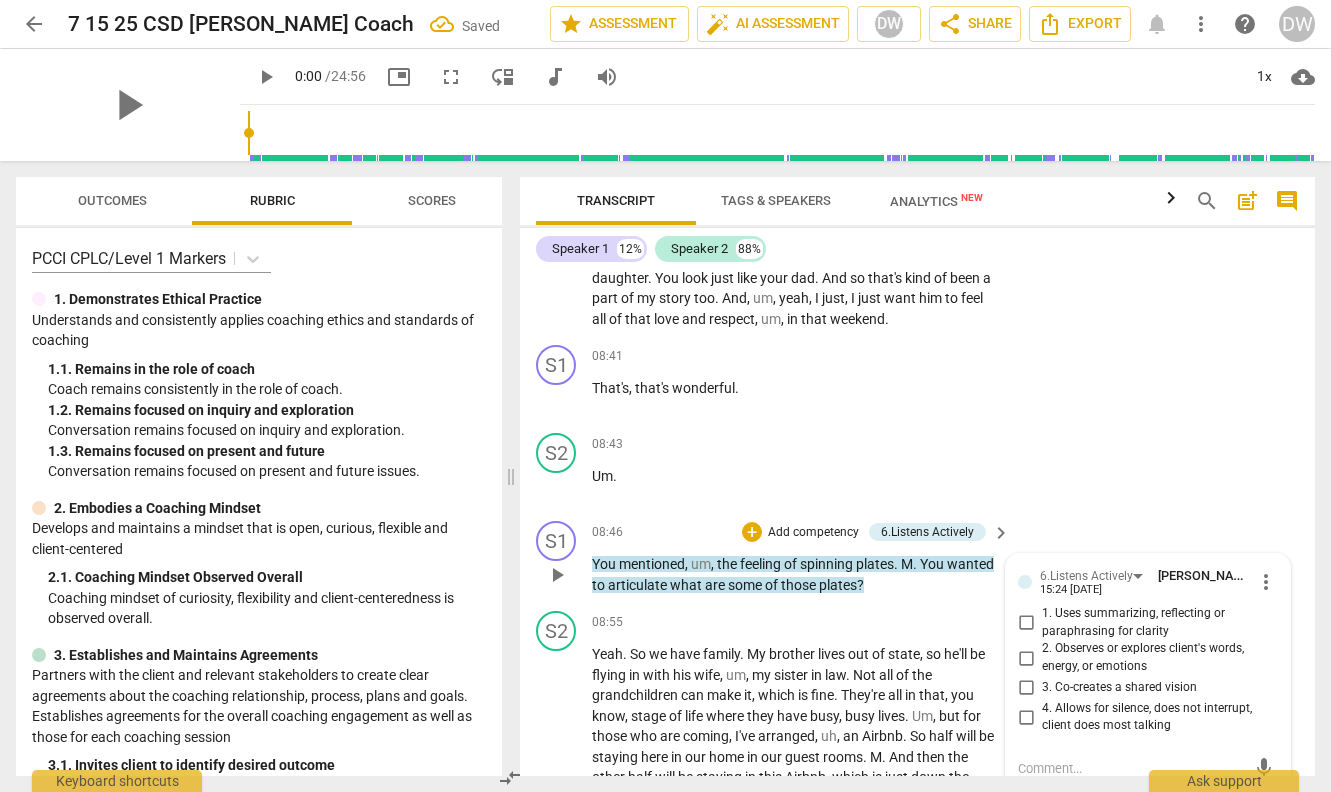 click on "2. Observes or explores client's words, energy, or emotions" at bounding box center (1026, 658) 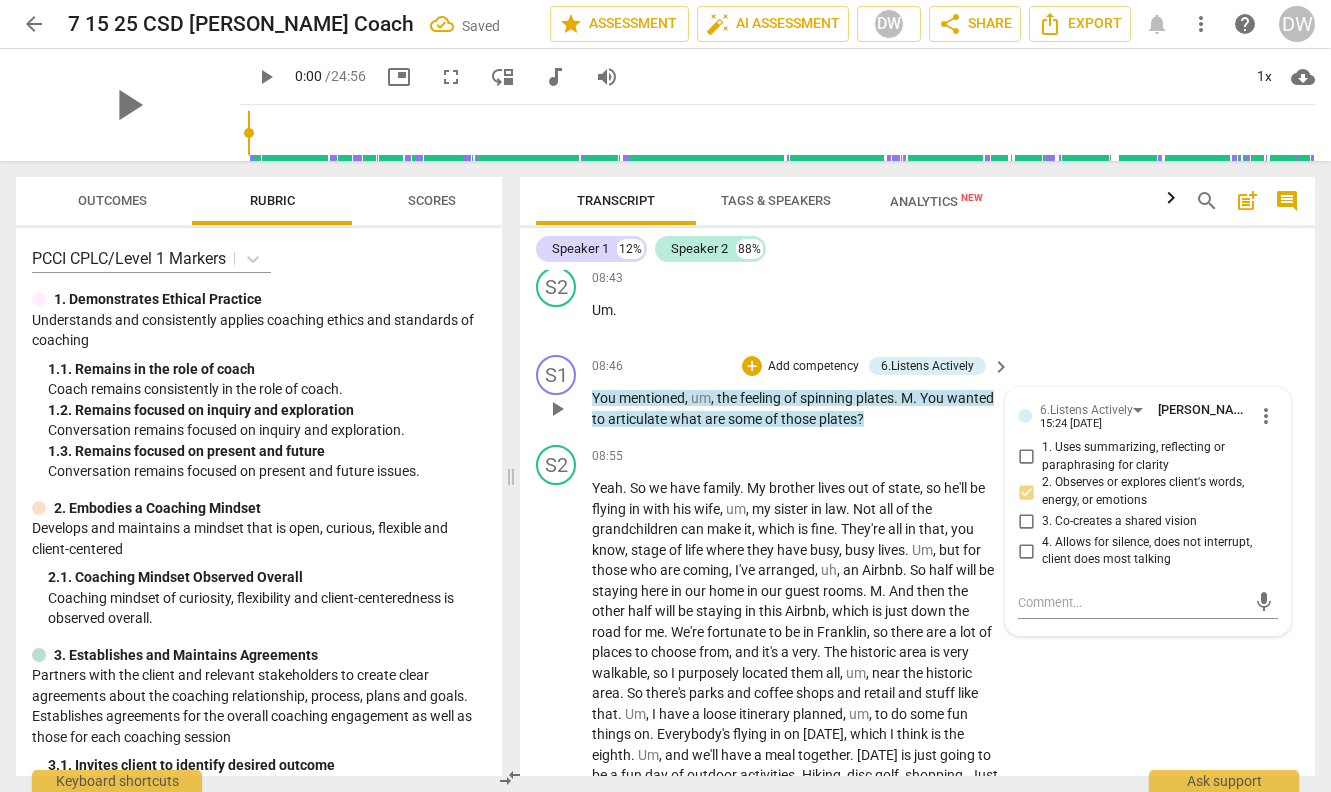 scroll, scrollTop: 4406, scrollLeft: 0, axis: vertical 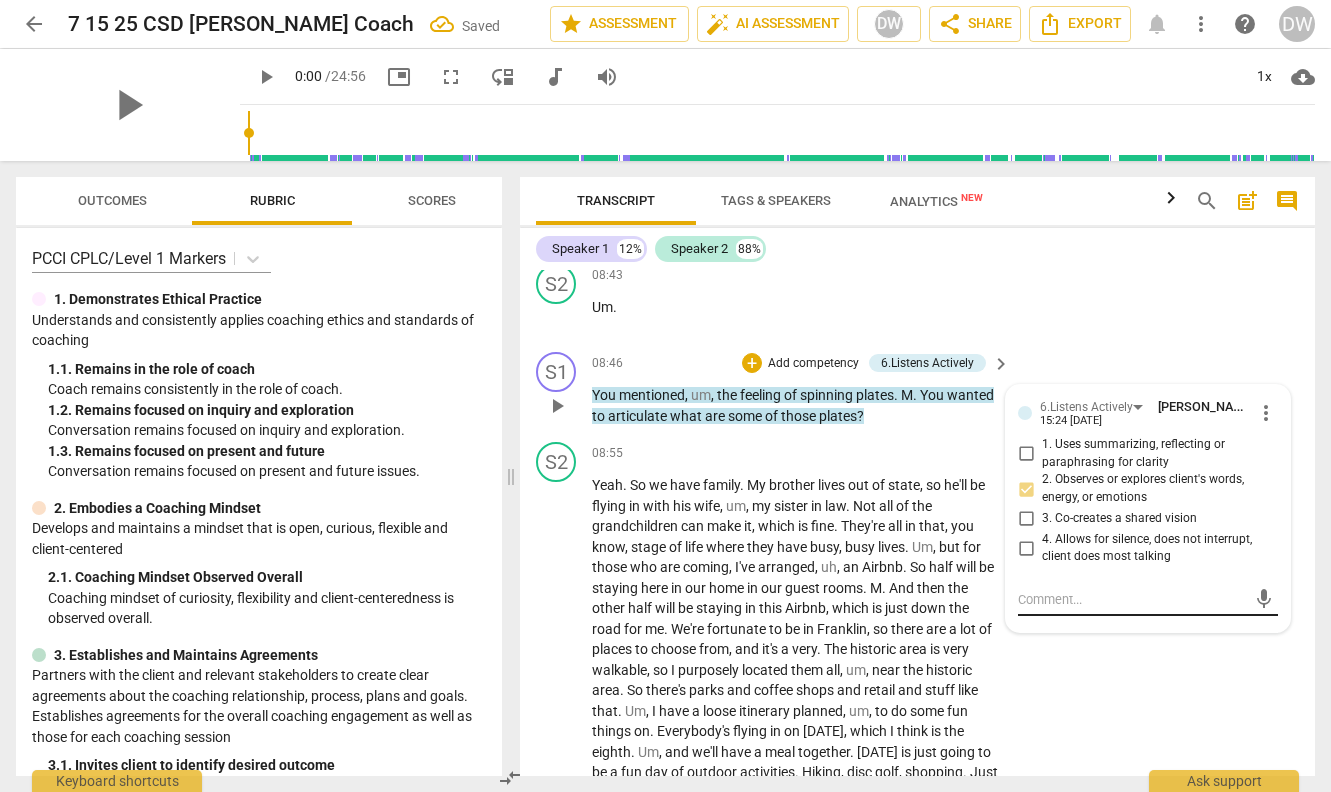 click at bounding box center (1132, 599) 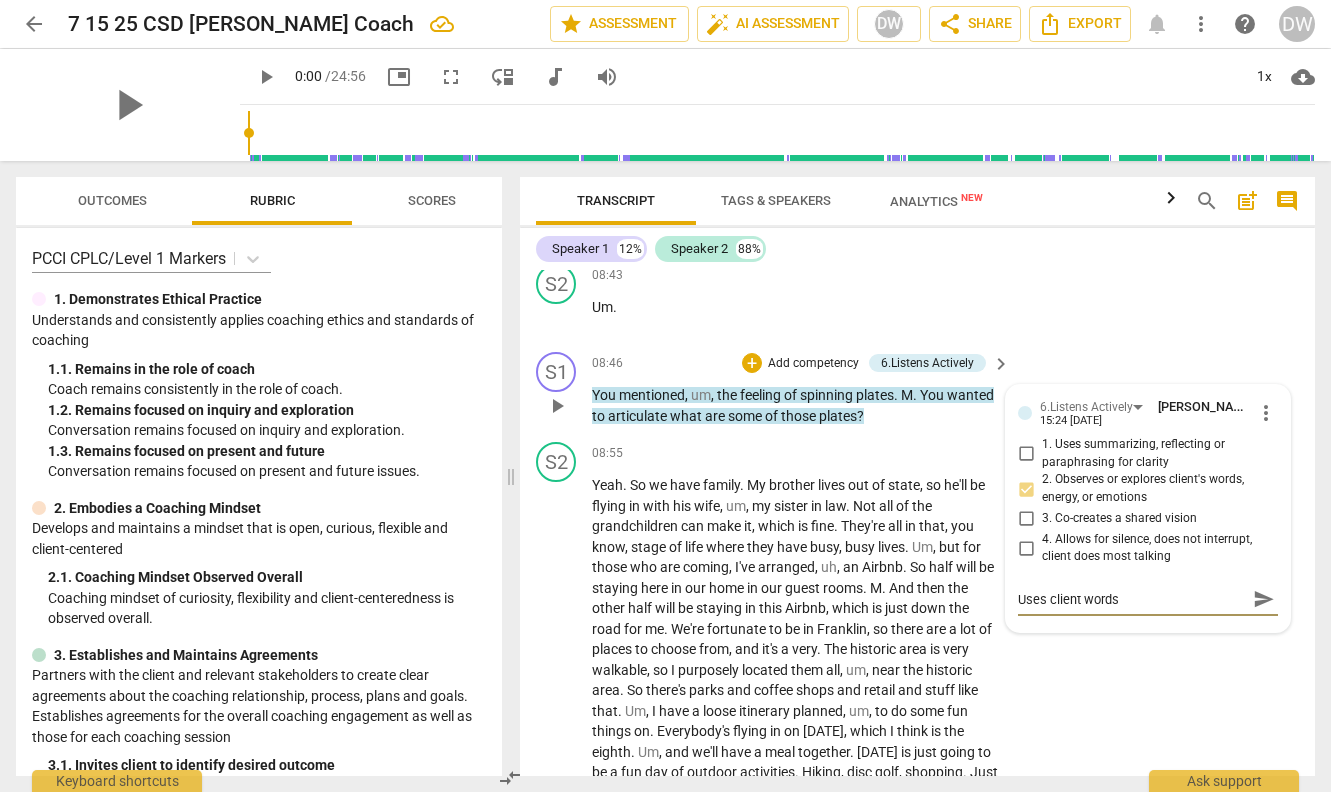 click on "send" at bounding box center [1264, 599] 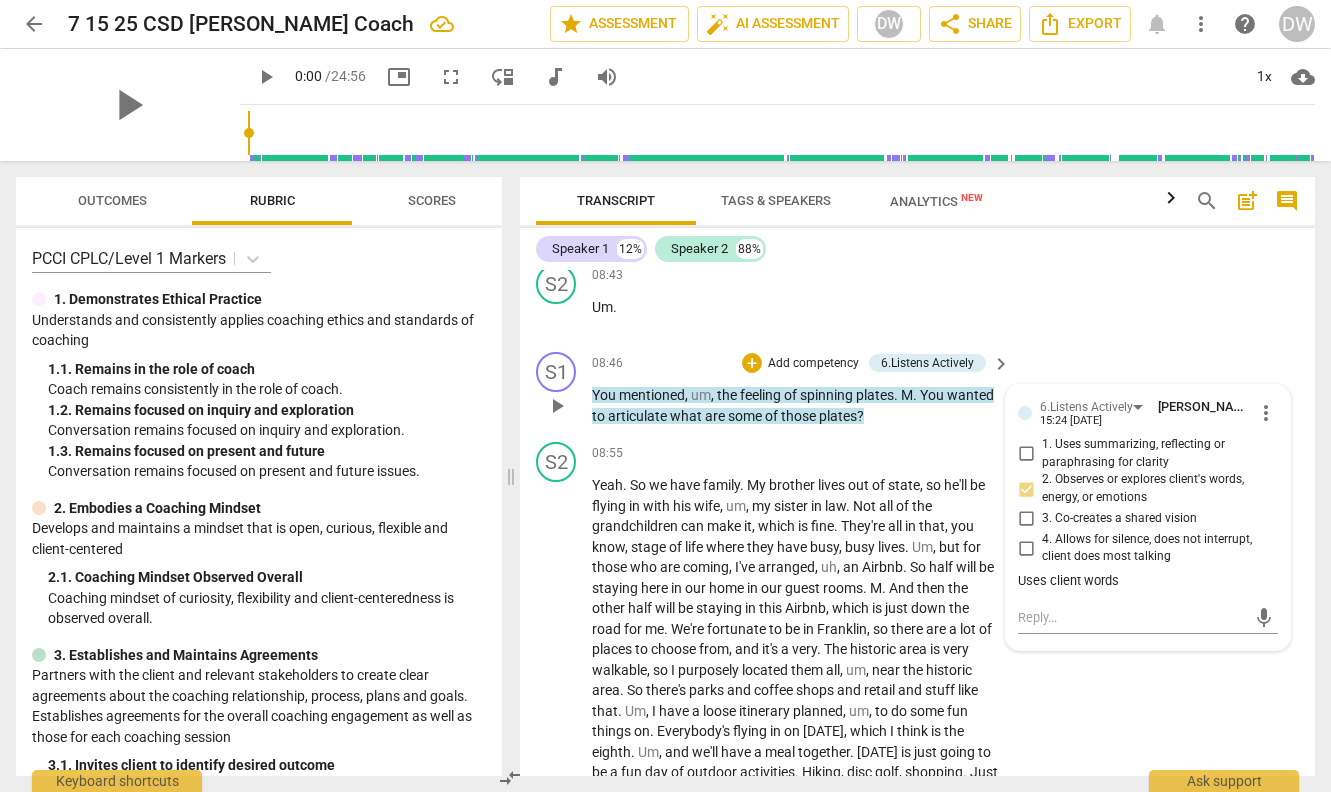 click on "1. Uses summarizing, reflecting or paraphrasing for clarity" at bounding box center [1026, 454] 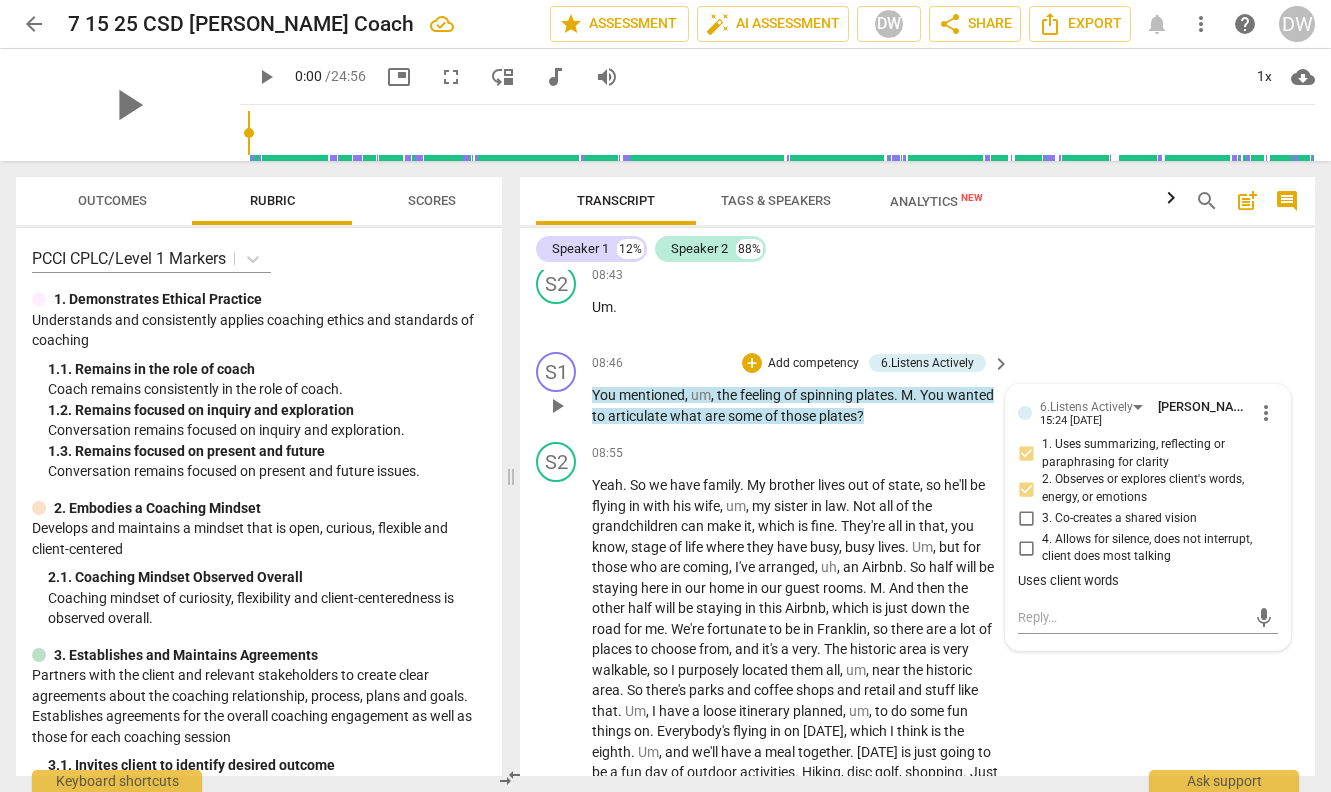 click on "1. Uses summarizing, reflecting or paraphrasing for clarity" at bounding box center [1026, 454] 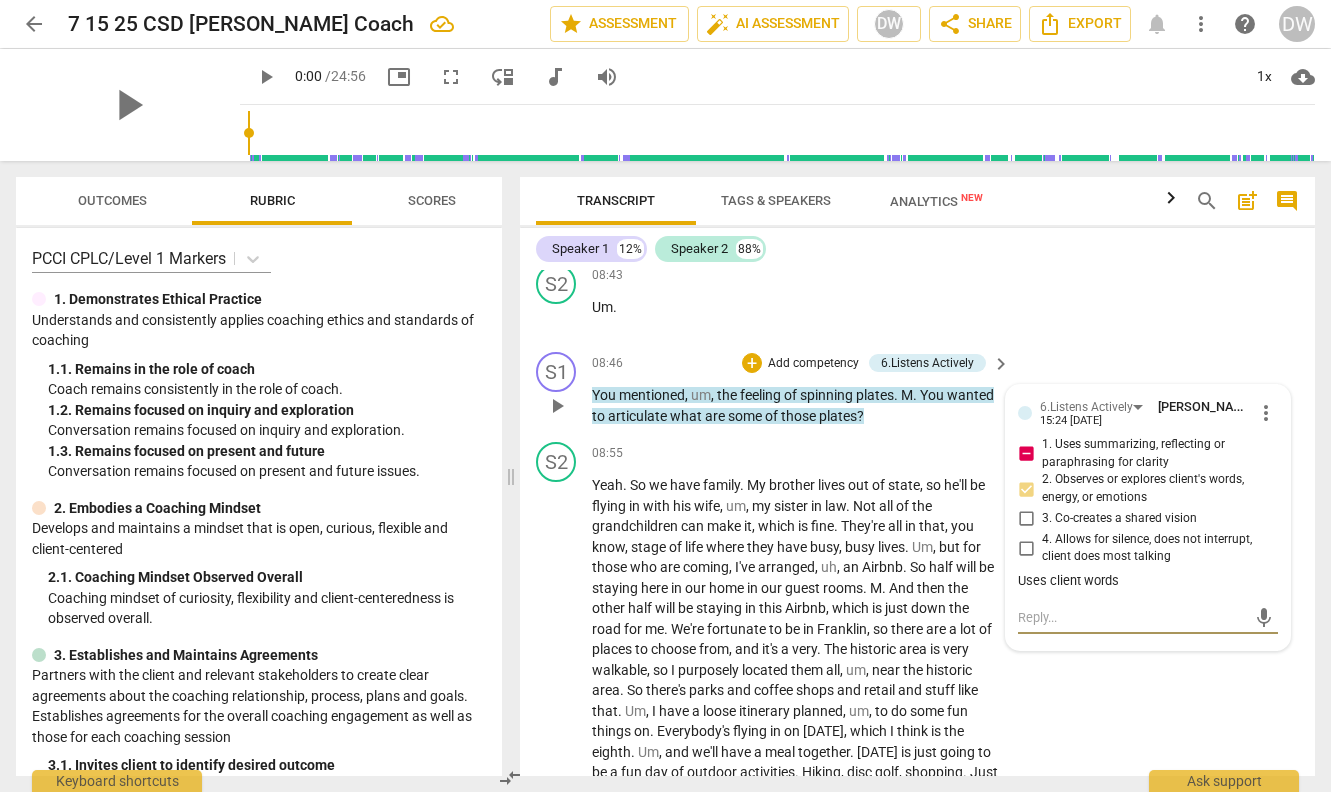 click at bounding box center [1132, 617] 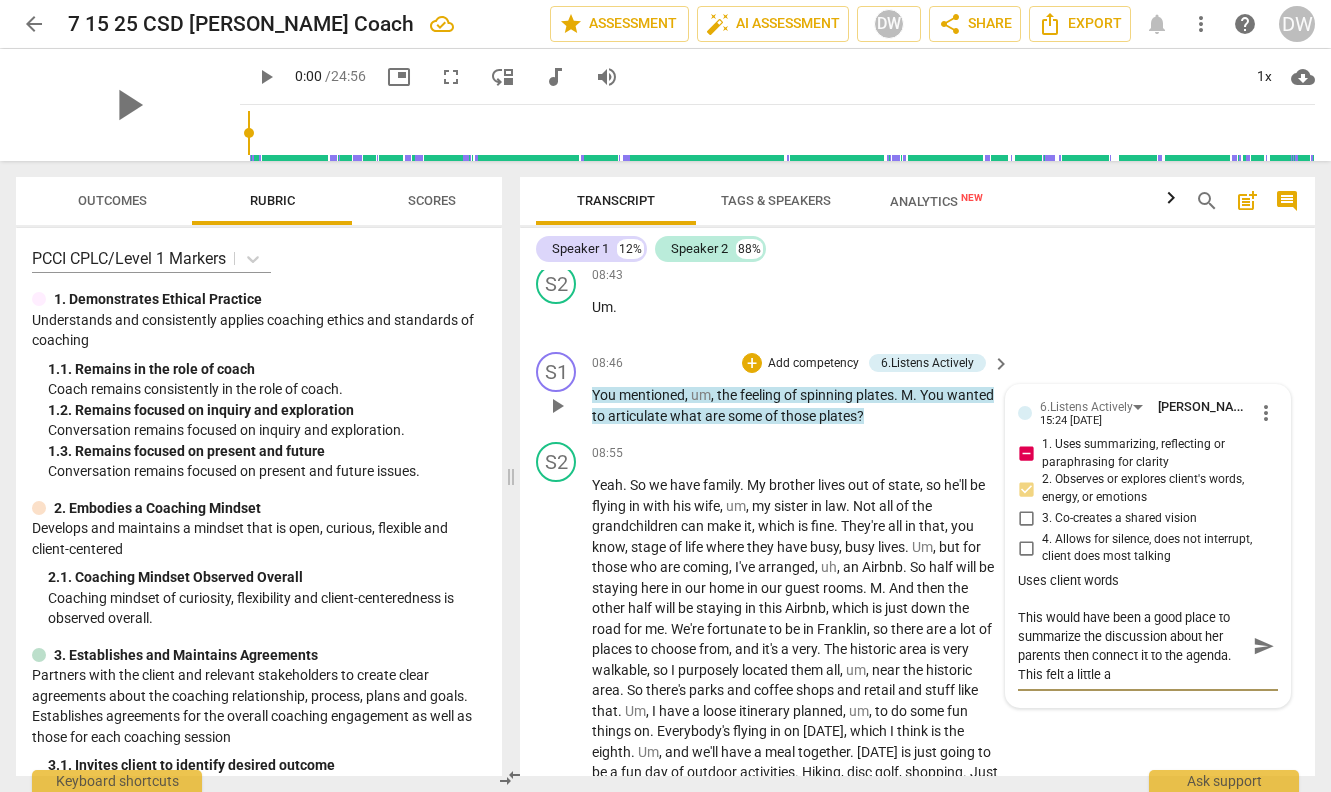 scroll, scrollTop: 0, scrollLeft: 0, axis: both 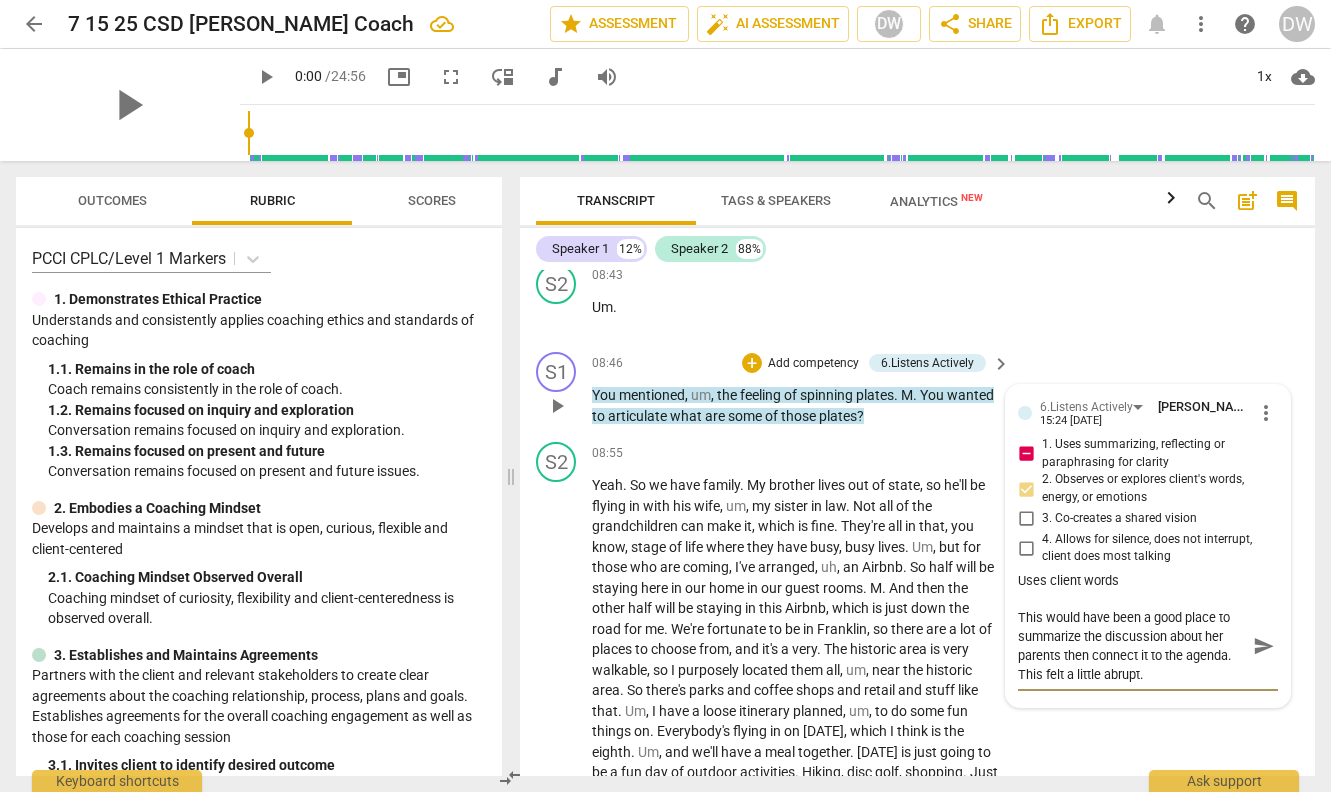 click on "send" at bounding box center (1263, 646) 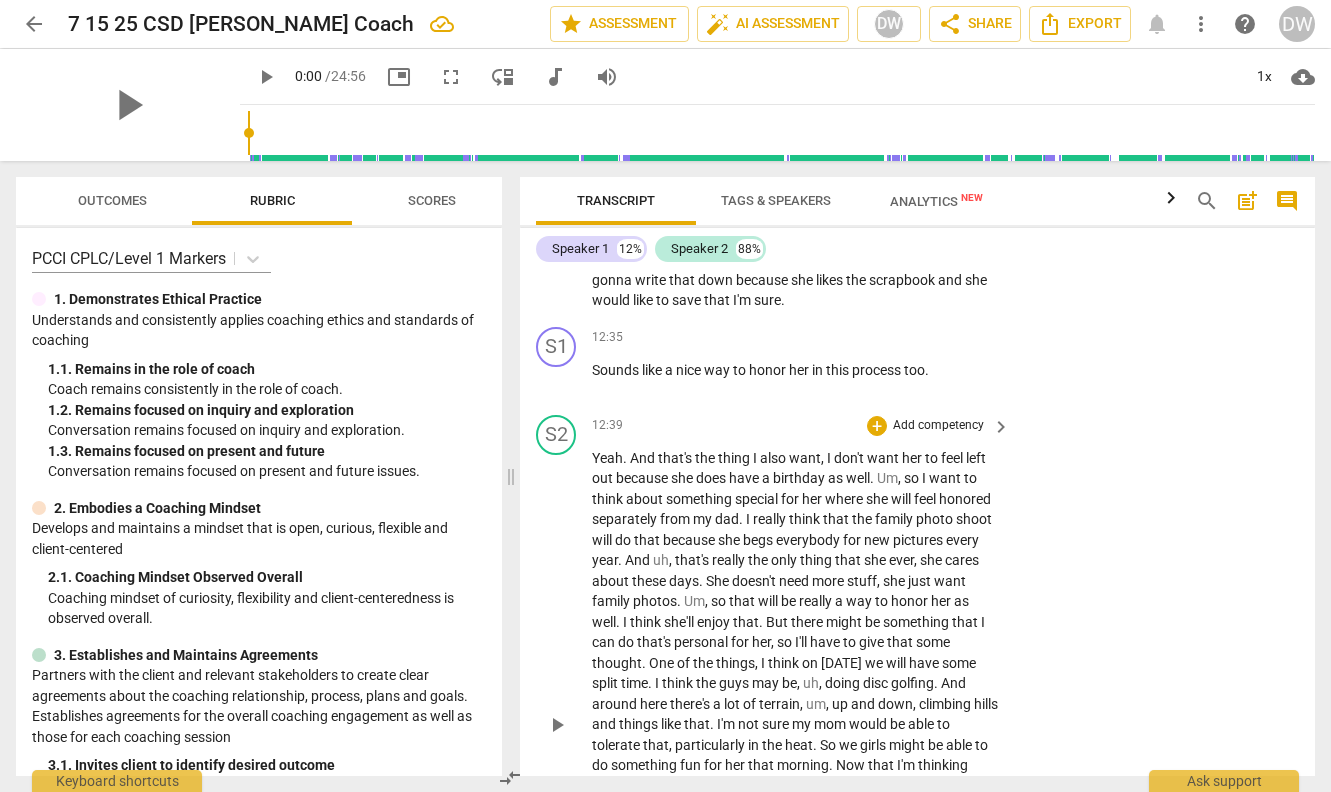 scroll, scrollTop: 5574, scrollLeft: 0, axis: vertical 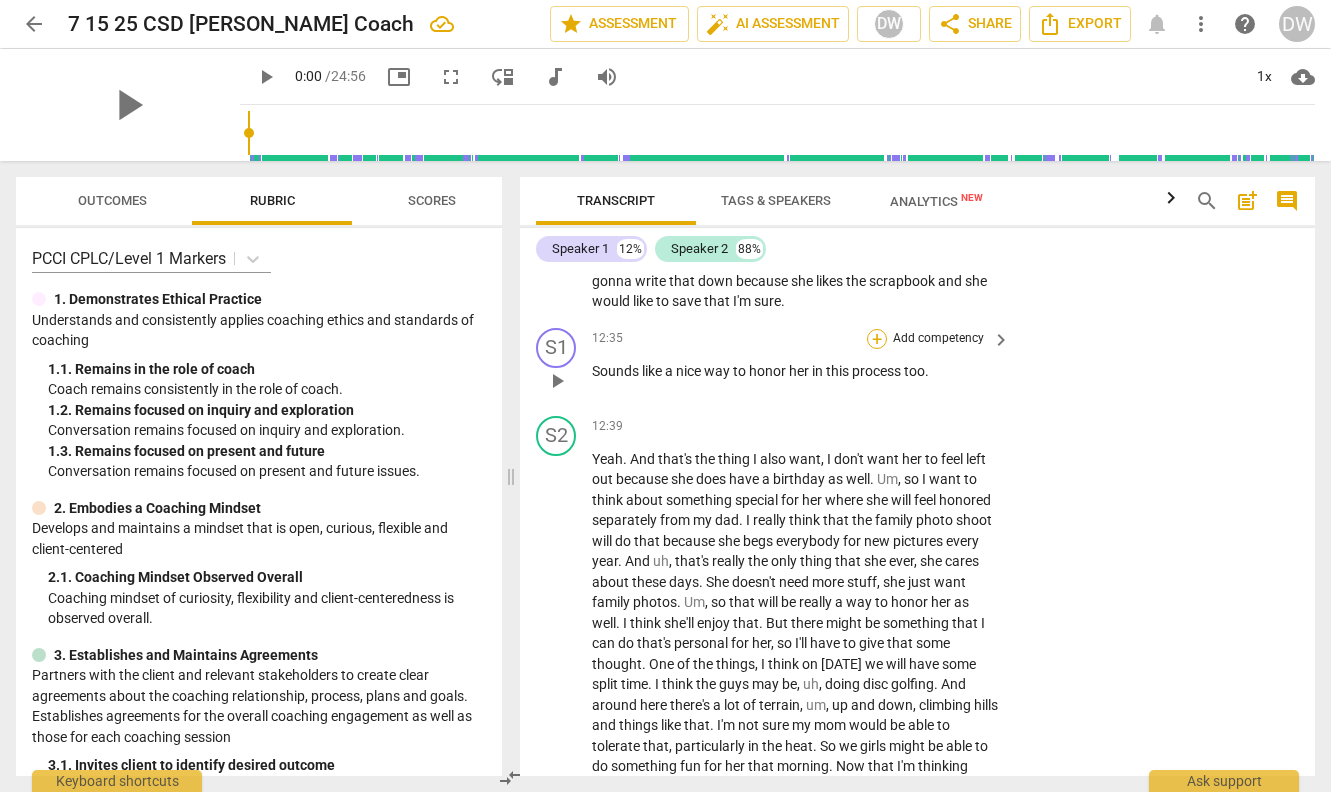 click on "+" at bounding box center (877, 339) 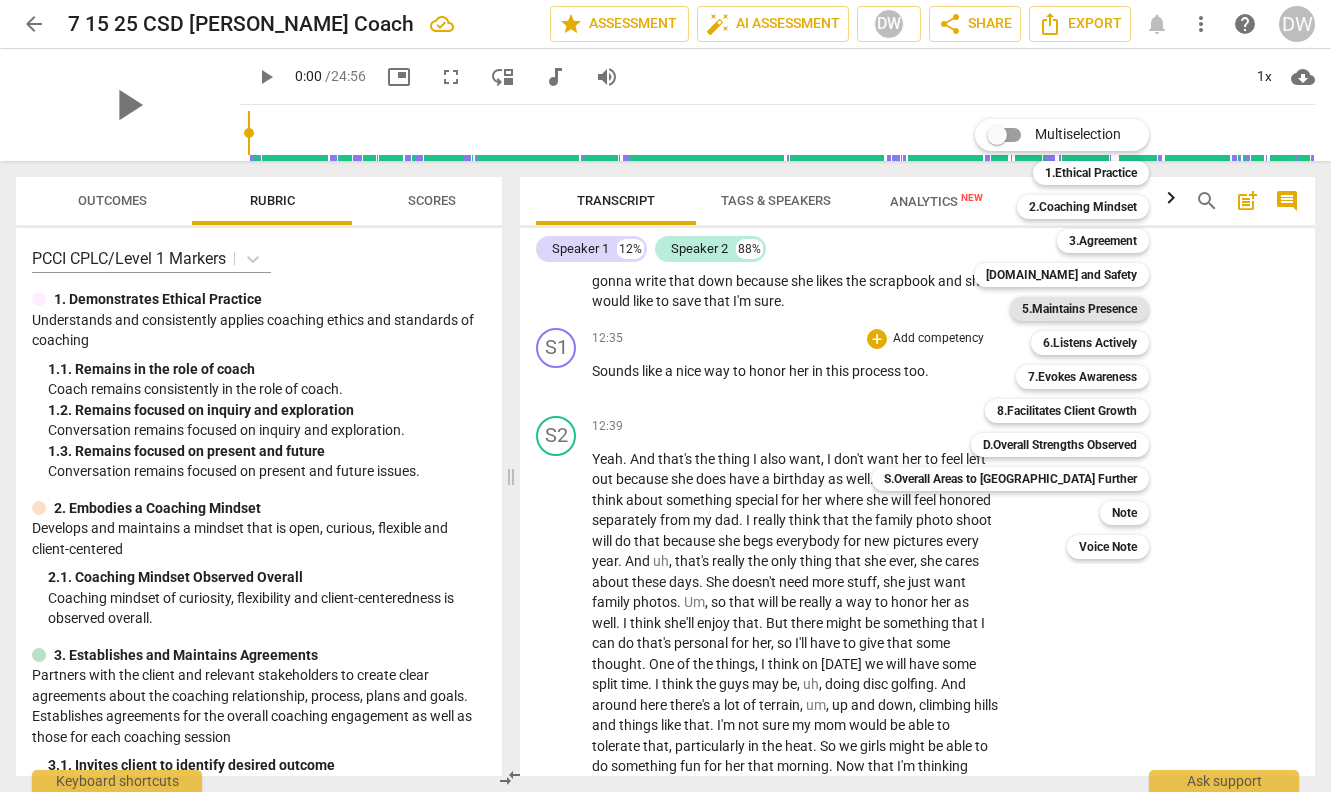 click on "5.Maintains Presence" at bounding box center (1079, 309) 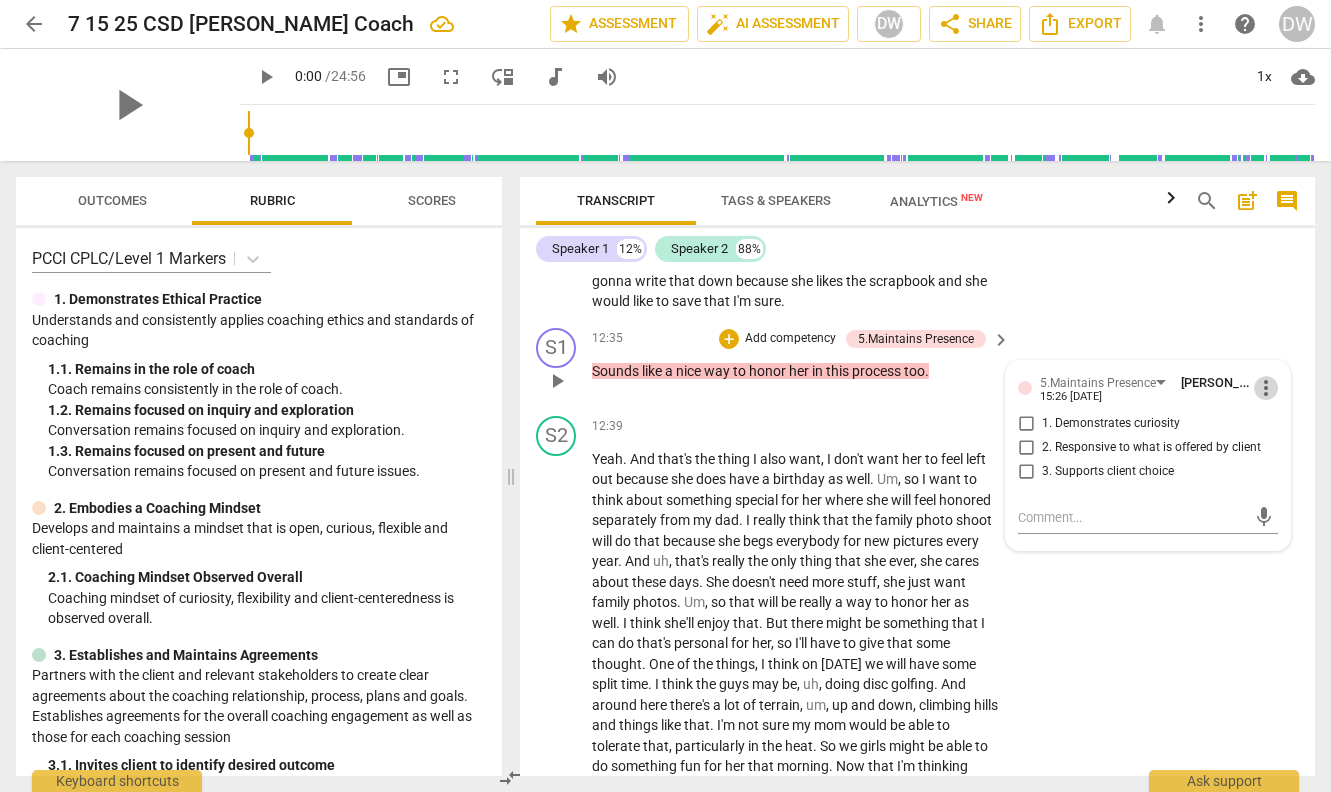 click on "more_vert" at bounding box center (1266, 388) 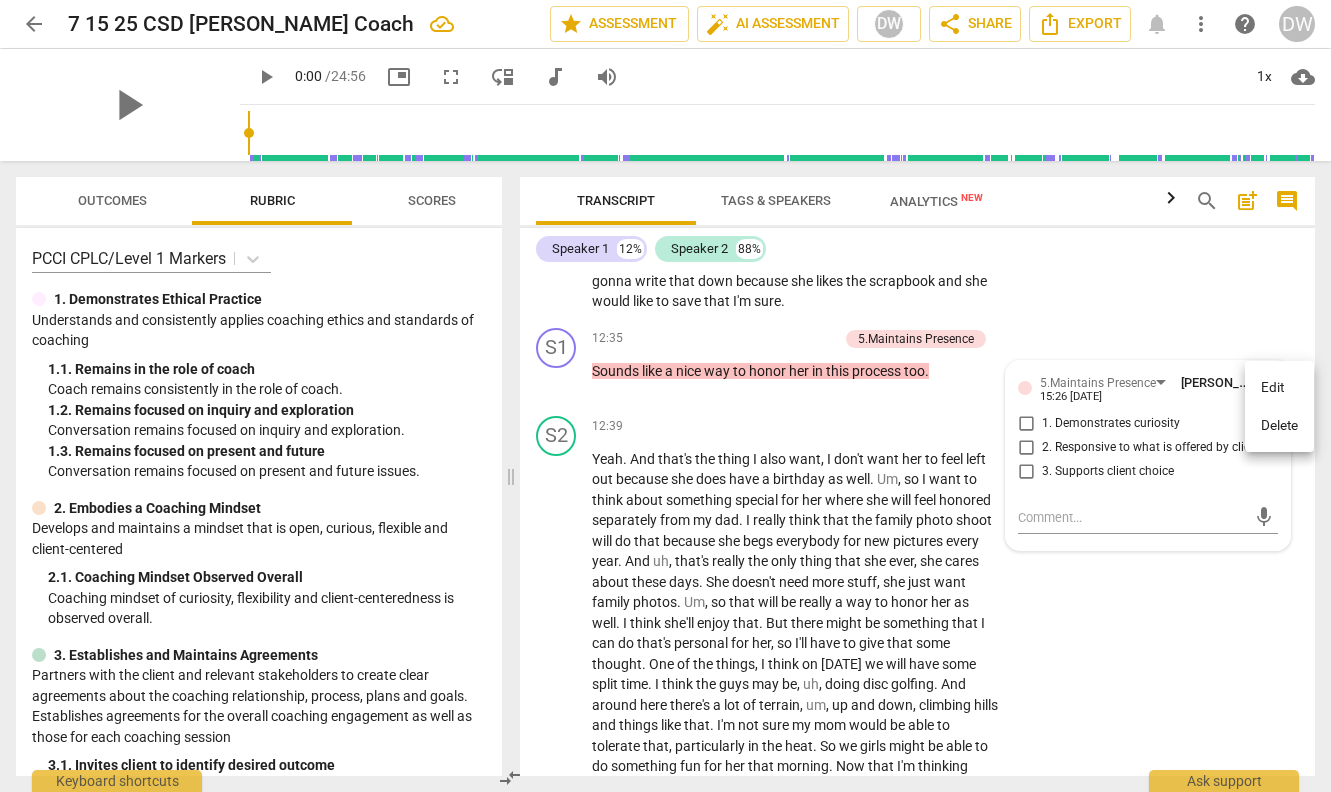 click on "Delete" at bounding box center [1279, 426] 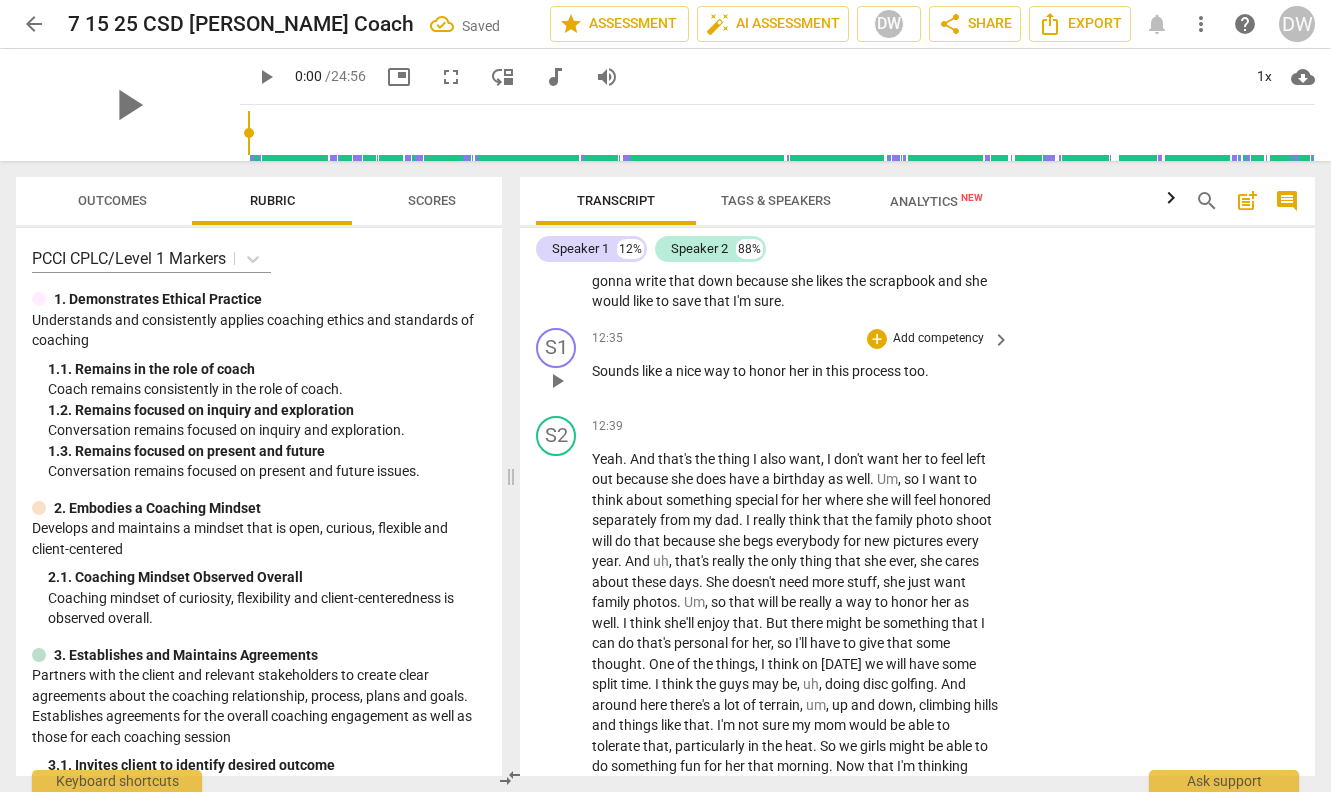 click on "Add competency" at bounding box center [938, 339] 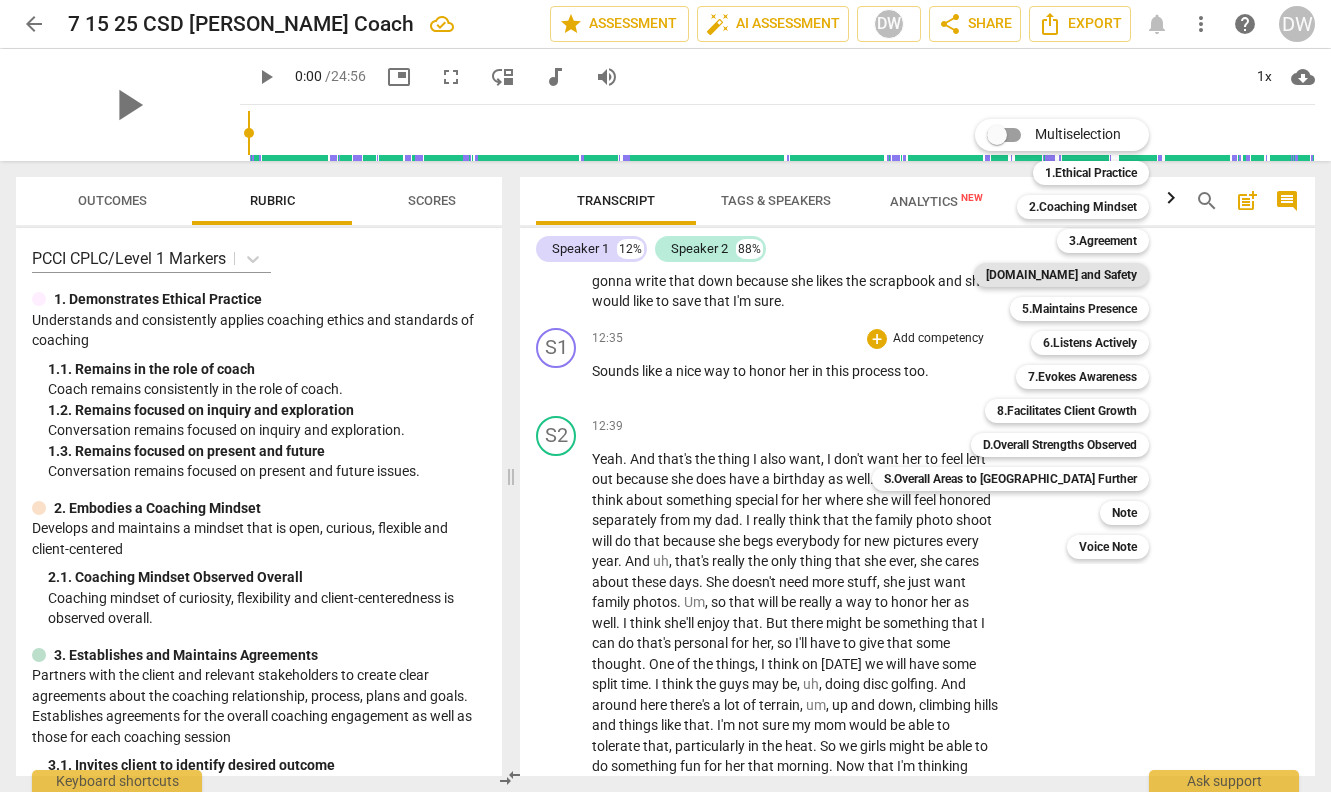 click on "[DOMAIN_NAME] and Safety" at bounding box center (1061, 275) 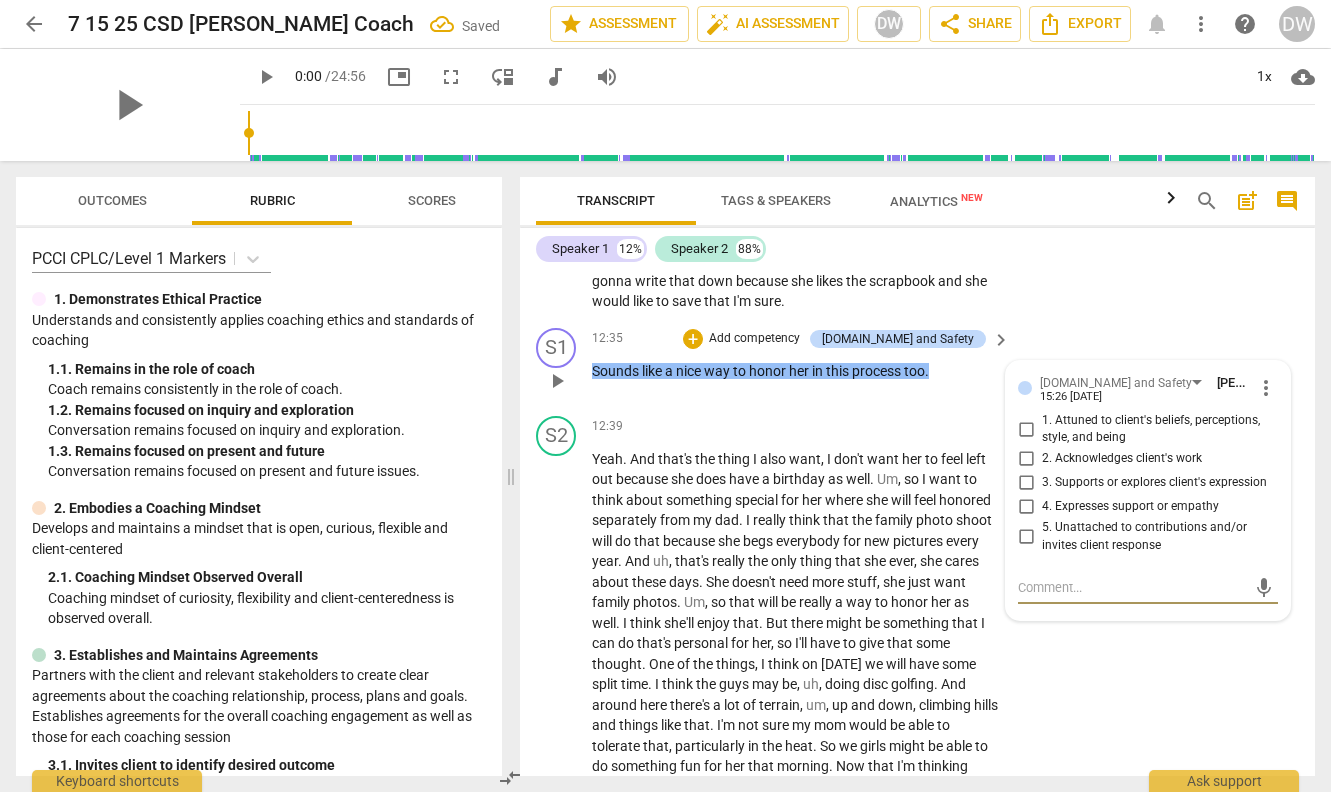 click on "2. Acknowledges client's work" at bounding box center (1026, 459) 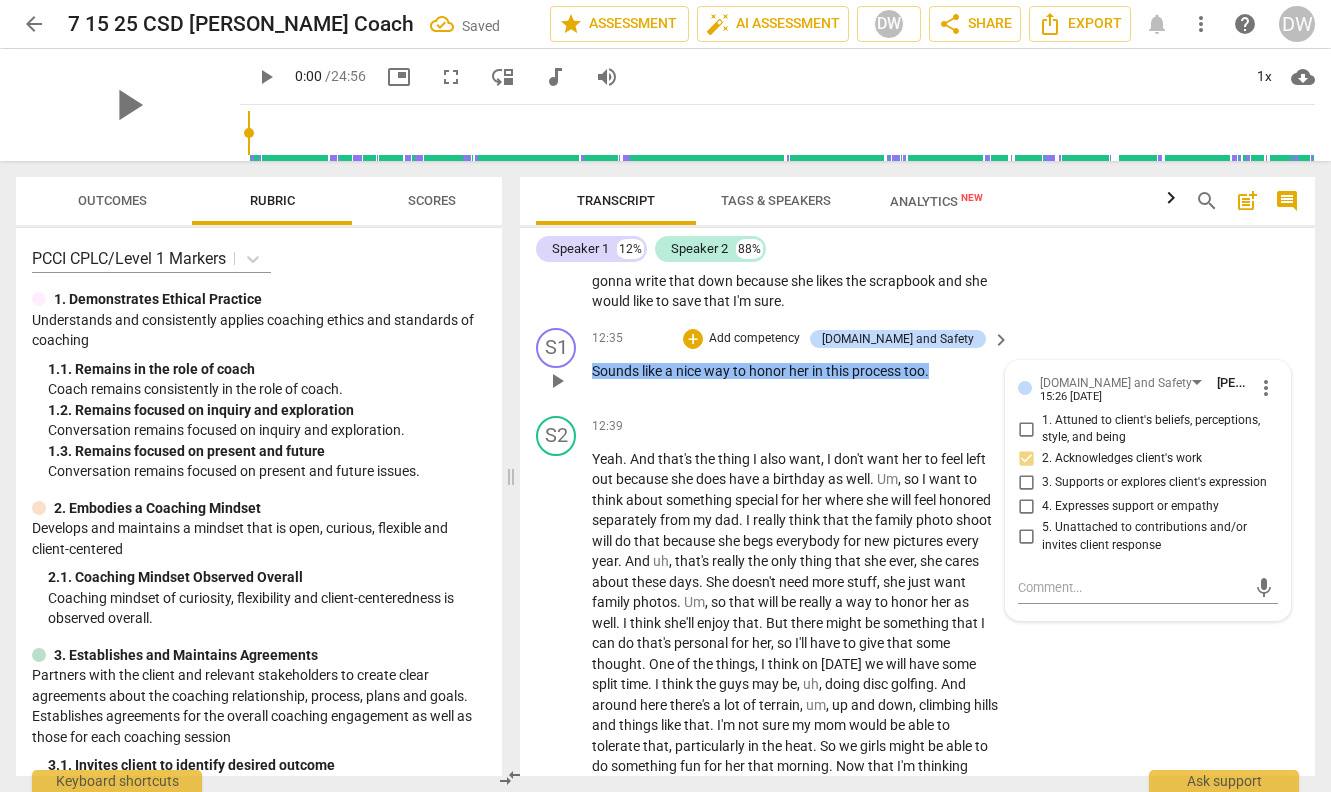 click on "S1 play_arrow pause 12:35 + Add competency [DOMAIN_NAME] and Safety keyboard_arrow_right Sounds   like   a   nice   way   to   honor   her   in   this   process   too . [DOMAIN_NAME] and Safety [PERSON_NAME] 15:26 [DATE] more_vert 1. Attuned to client's beliefs, perceptions, style, and being 2. Acknowledges client's work 3. Supports or explores client's expression 4. Expresses support or empathy 5. Unattached to contributions and/or invites client response mic" at bounding box center [917, 364] 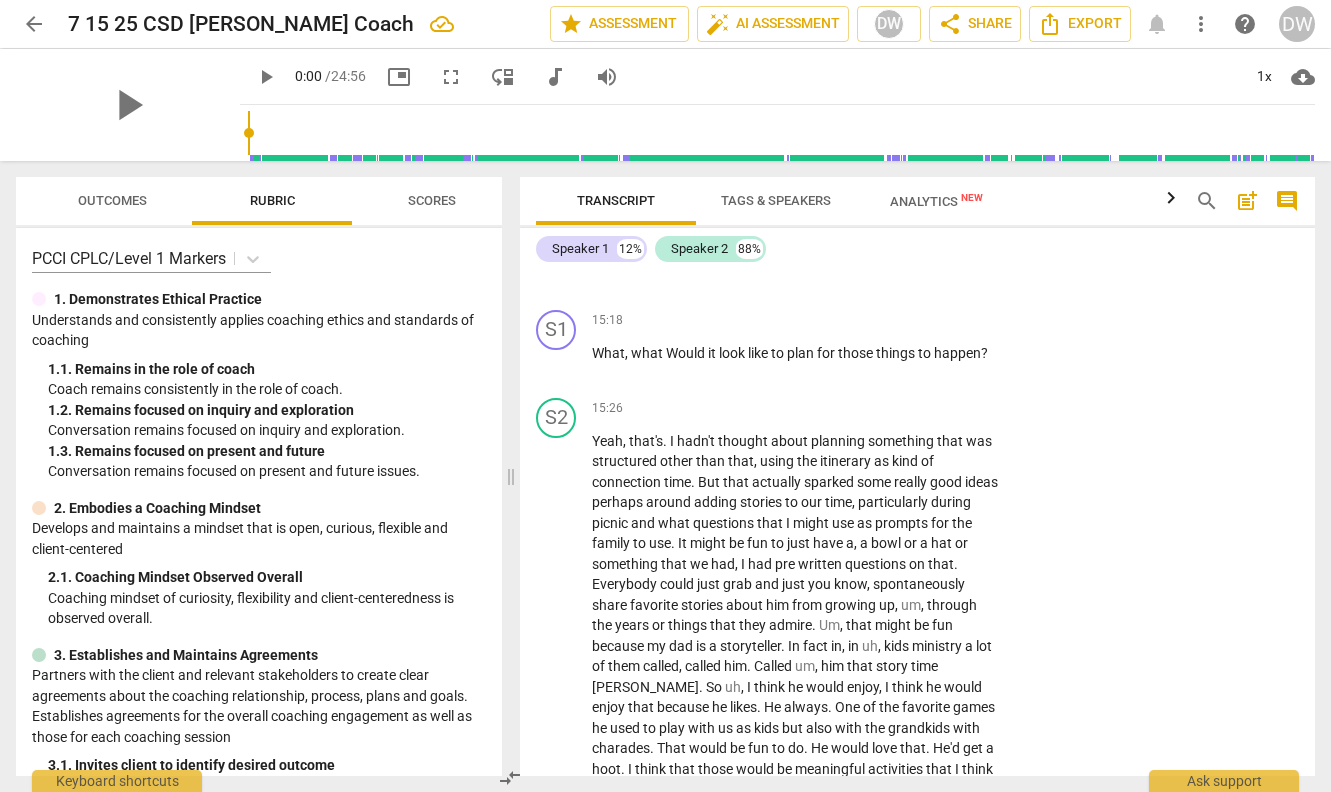 scroll, scrollTop: 6832, scrollLeft: 0, axis: vertical 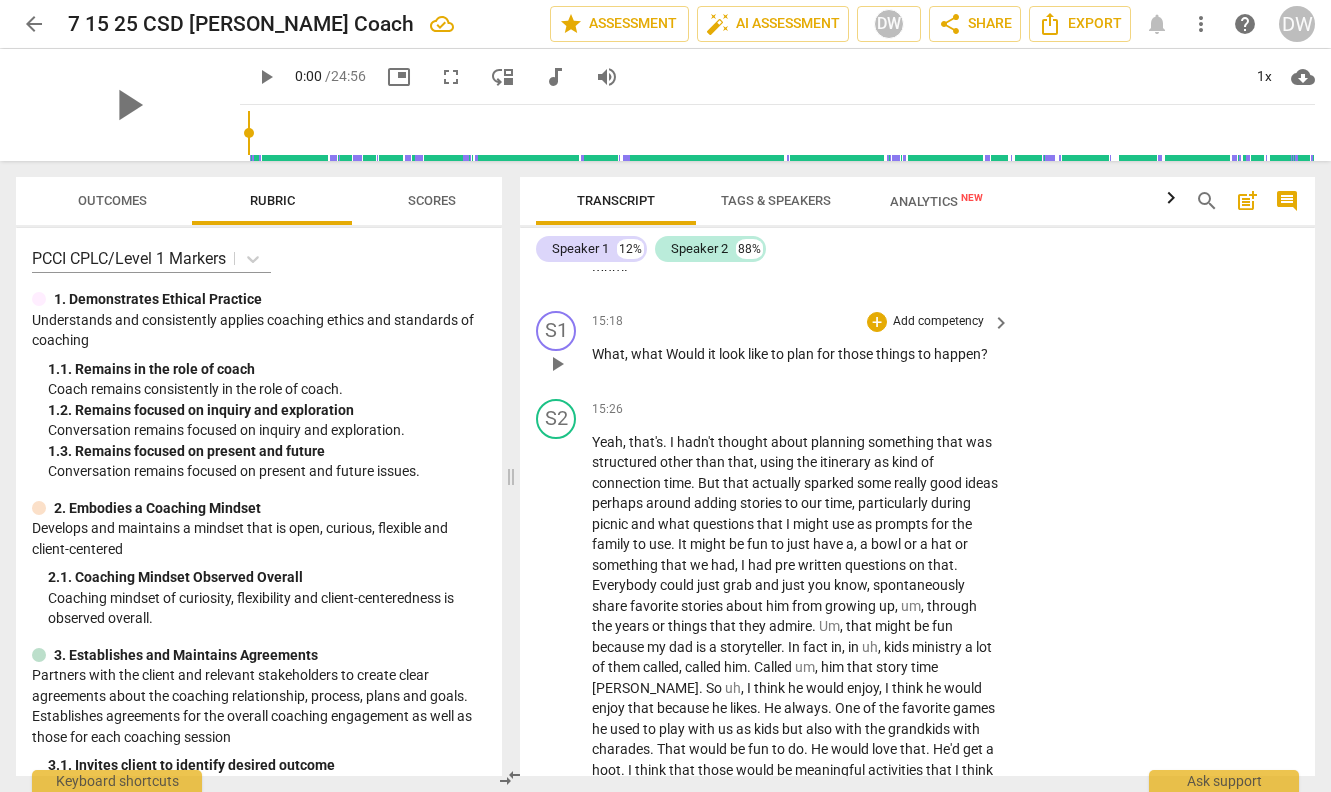 click on "+ Add competency" at bounding box center (926, 322) 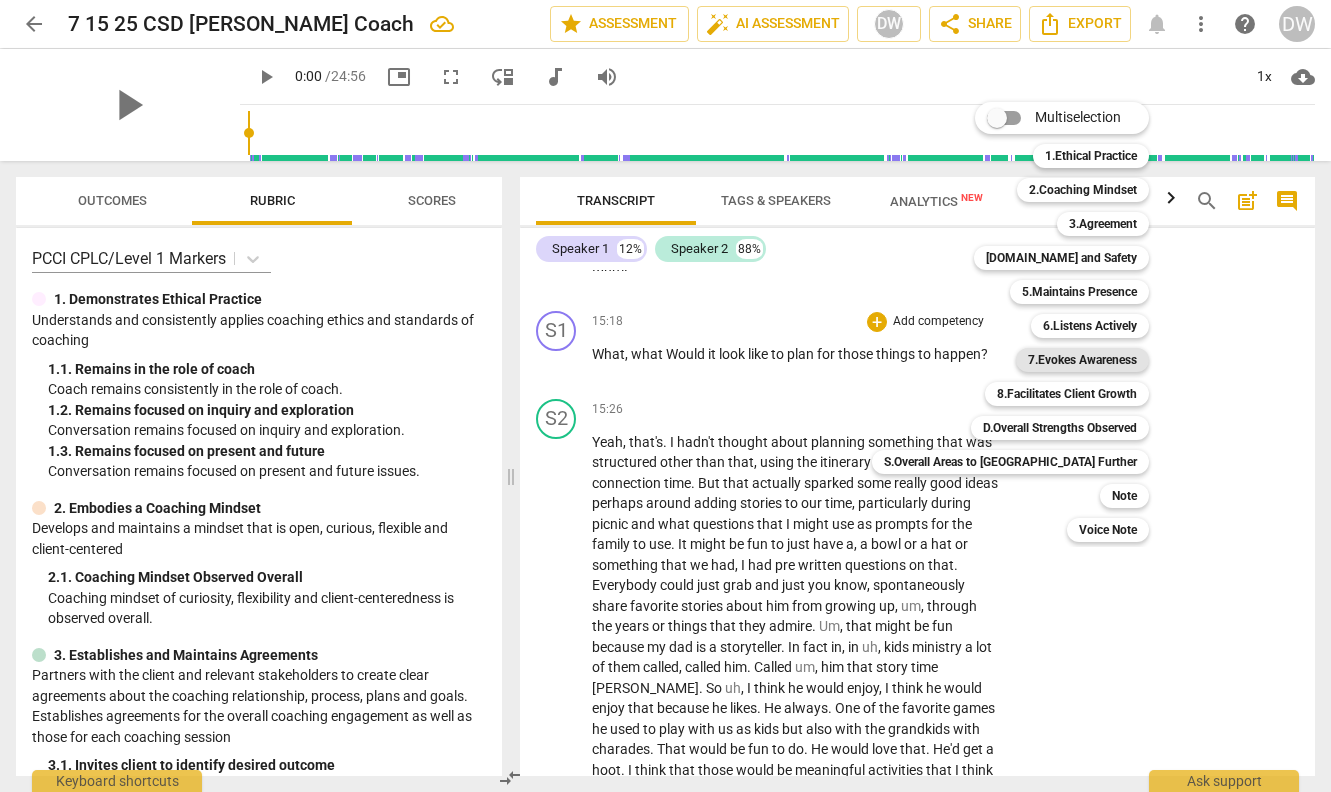 click on "7.Evokes Awareness" at bounding box center [1082, 360] 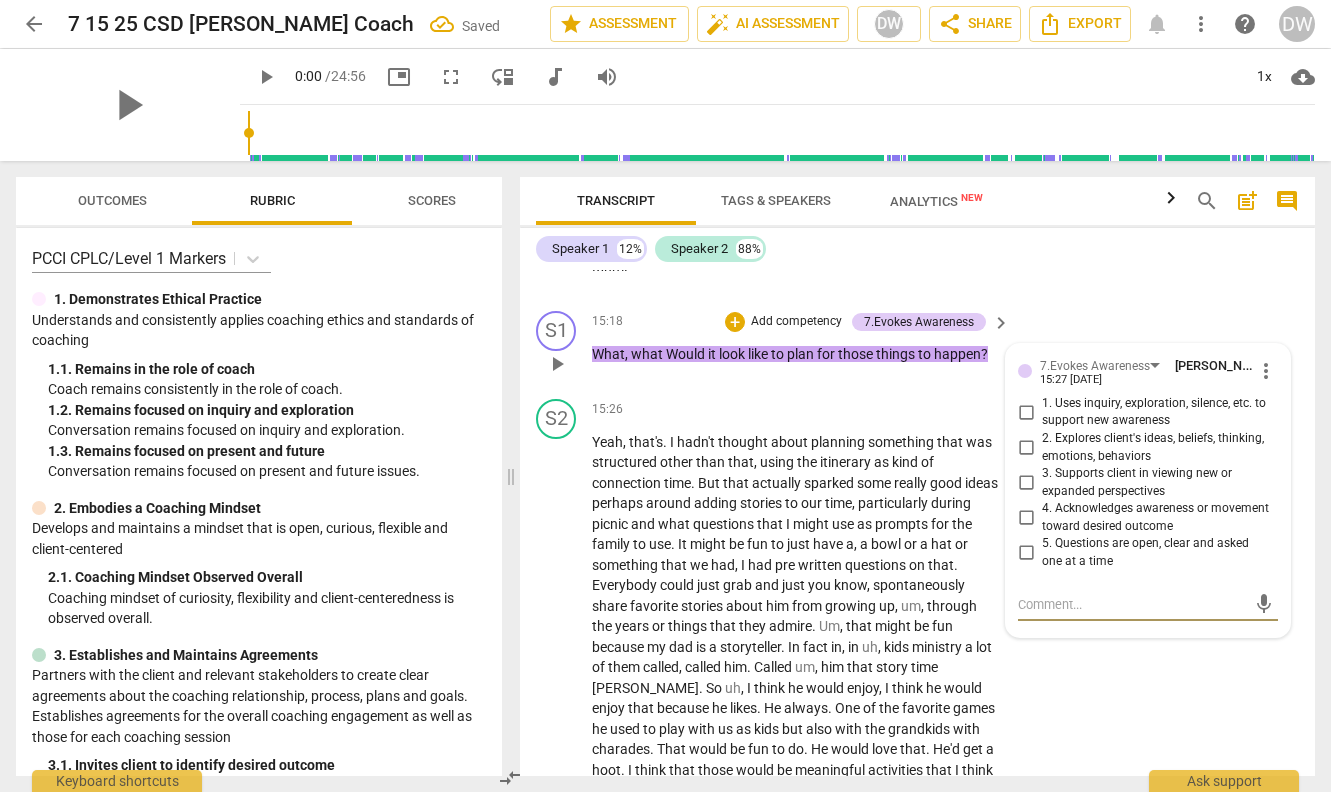 click on "4. Acknowledges awareness or movement toward desired outcome" at bounding box center [1026, 518] 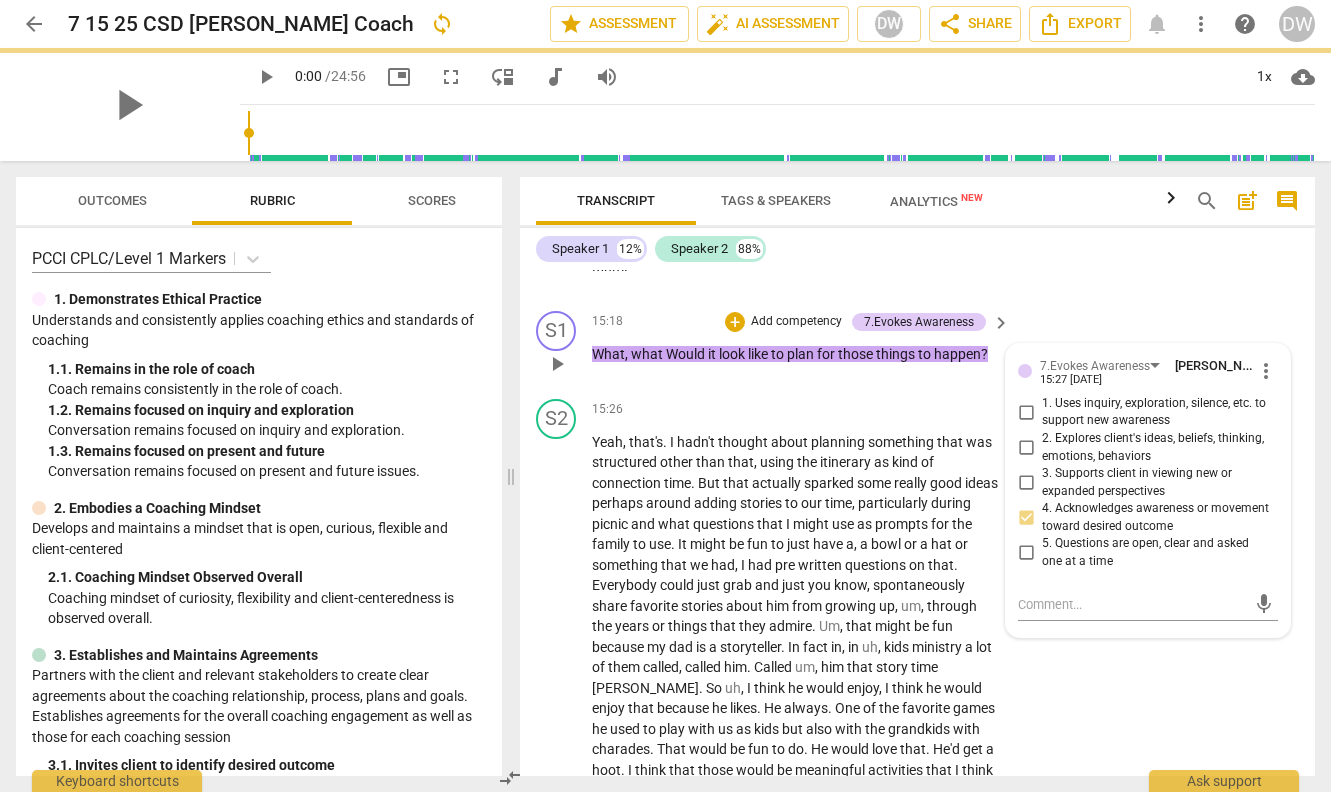 click on "3. Supports client in viewing new or expanded perspectives" at bounding box center (1026, 483) 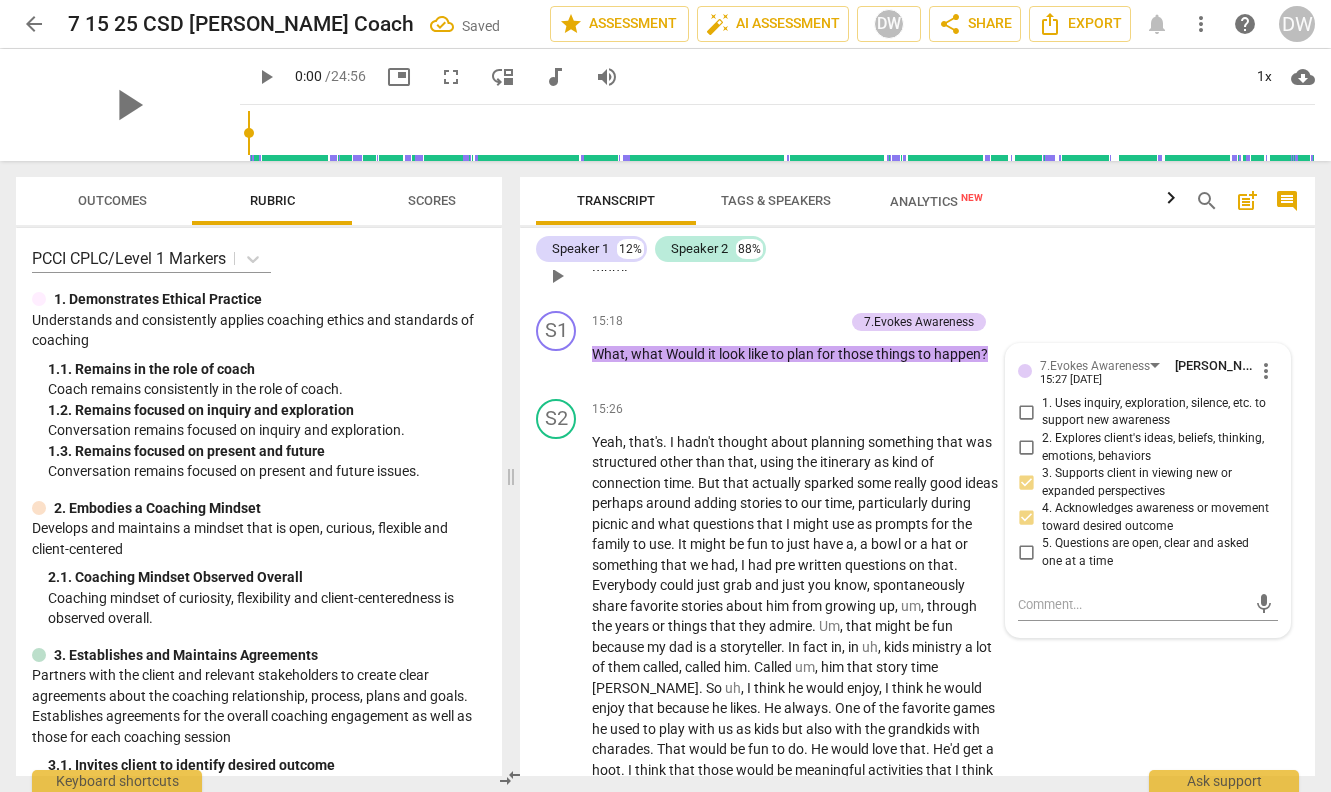 click on "S2 play_arrow pause 15:15 + Add competency keyboard_arrow_right Mhm ." at bounding box center (917, 259) 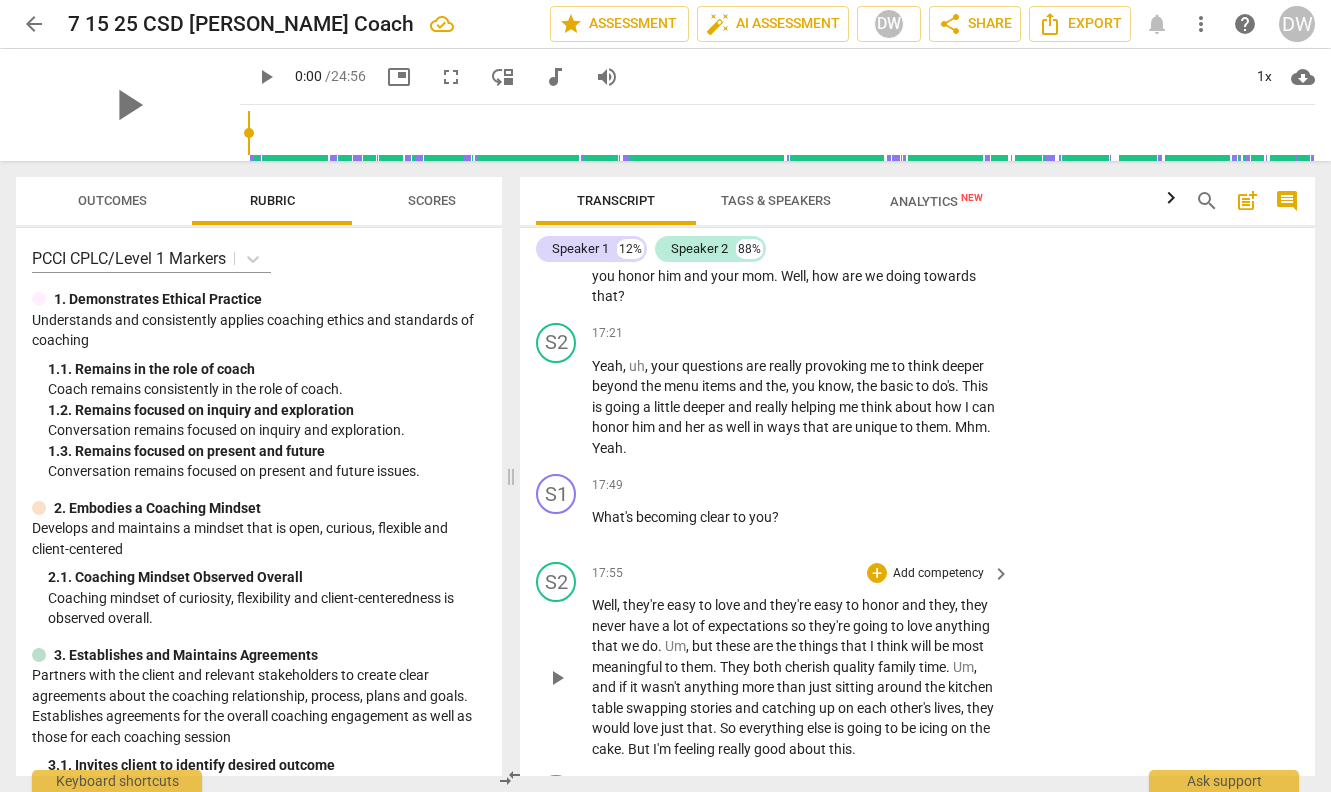 scroll, scrollTop: 7504, scrollLeft: 0, axis: vertical 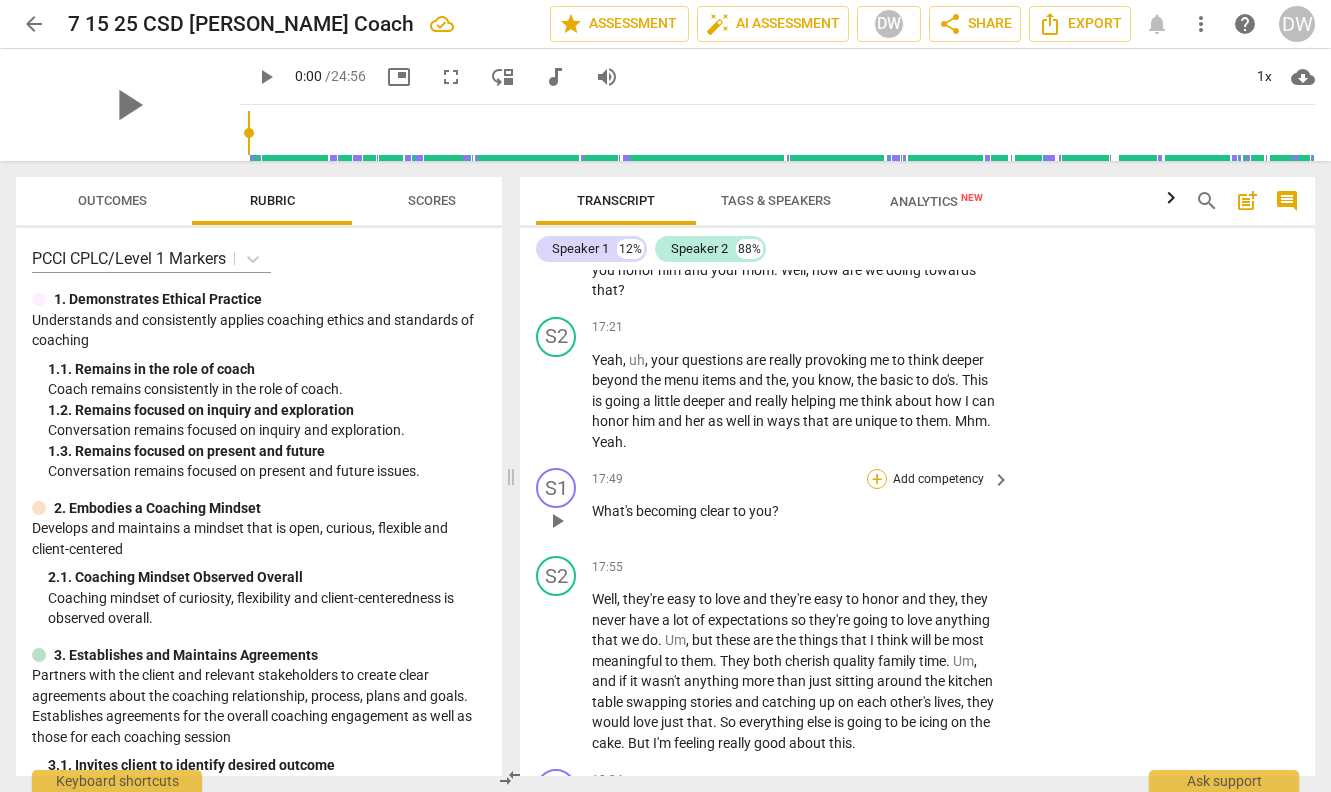 click on "+" at bounding box center (877, 479) 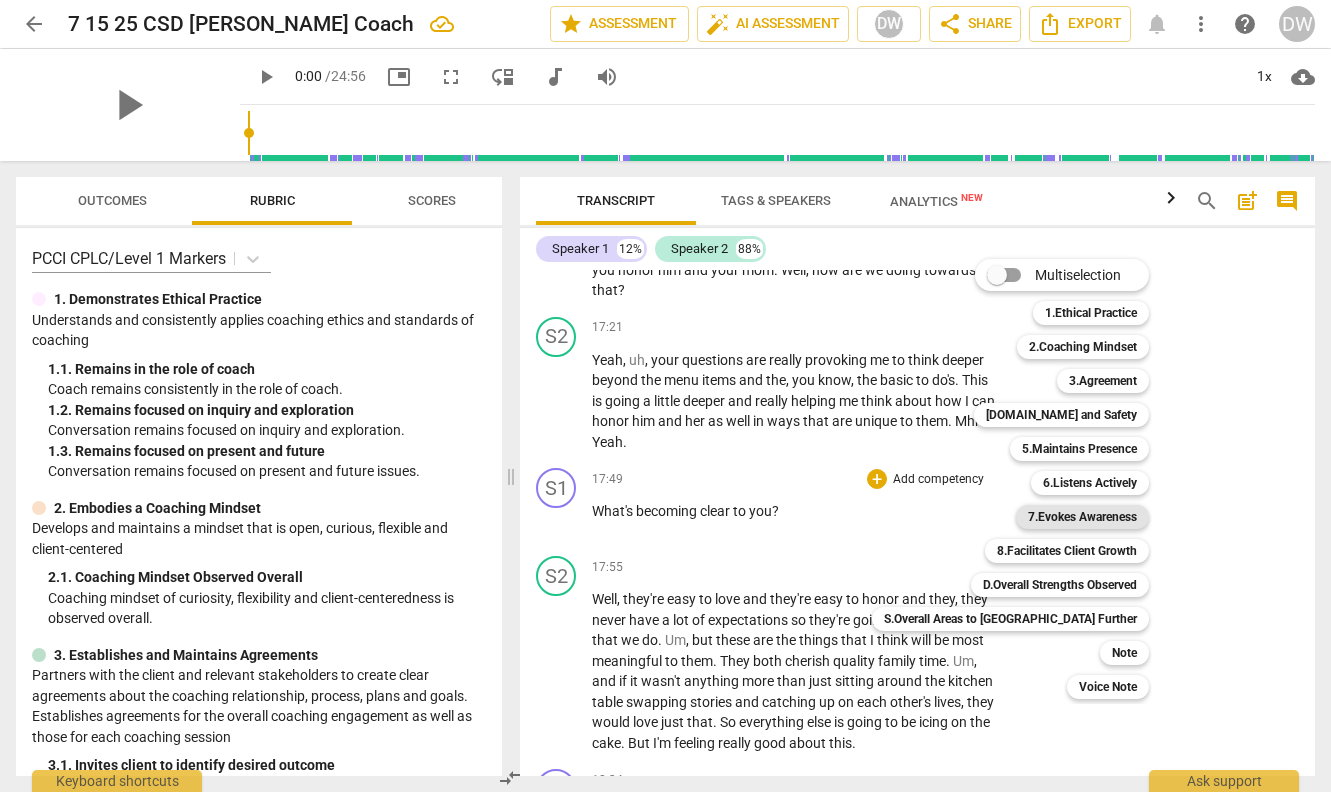 click on "7.Evokes Awareness" at bounding box center (1082, 517) 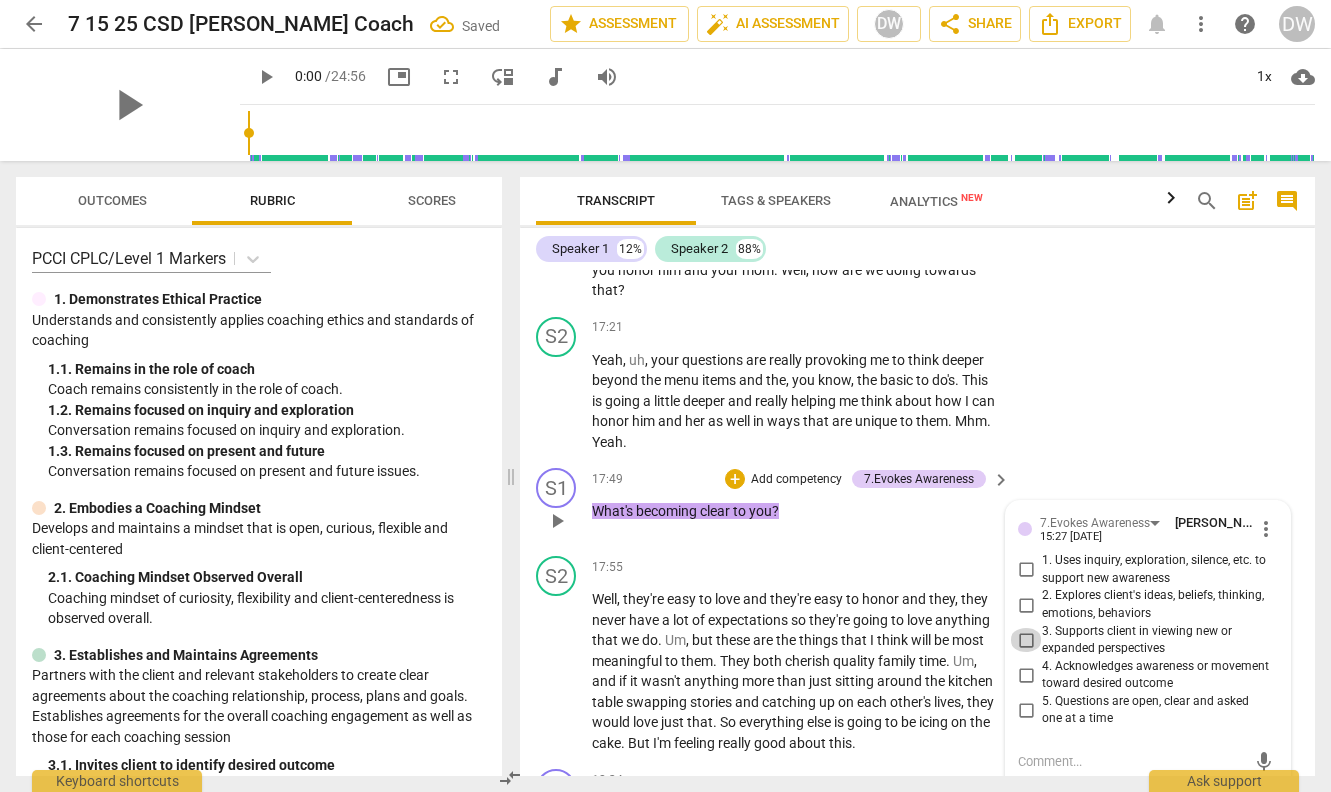 click on "3. Supports client in viewing new or expanded perspectives" at bounding box center (1026, 640) 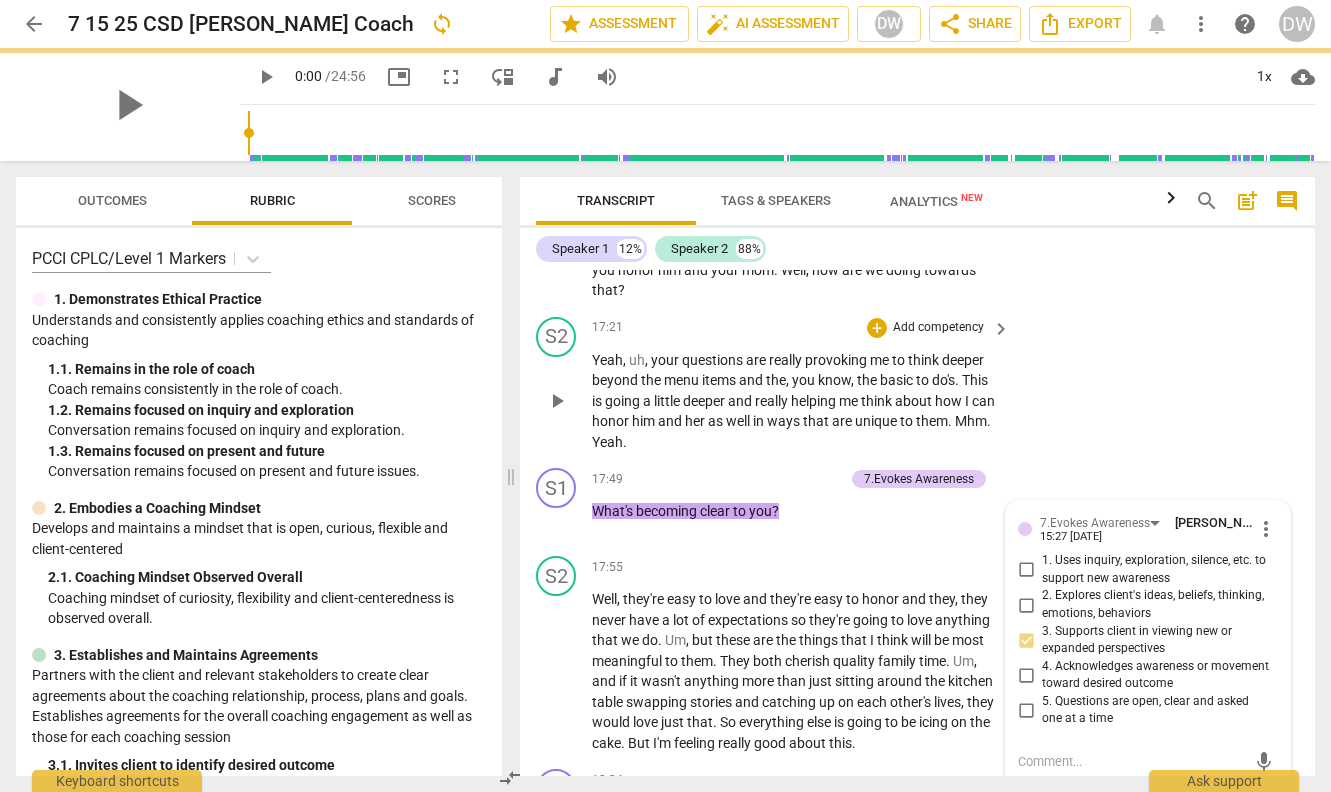 click on "S2 play_arrow pause 17:21 + Add competency keyboard_arrow_right Yeah ,   uh ,   your   questions   are   really   provoking   me   to   think   deeper   beyond   the   menu   items   and   the ,   you   know ,   the   basic   to   do's .   This   is   going   a   little   deeper   and   really   helping   me   think   about   how   I   can   honor   him   and   her   as   well   in   ways   that   are   unique   to   them .   Mhm .   Yeah ." at bounding box center (917, 385) 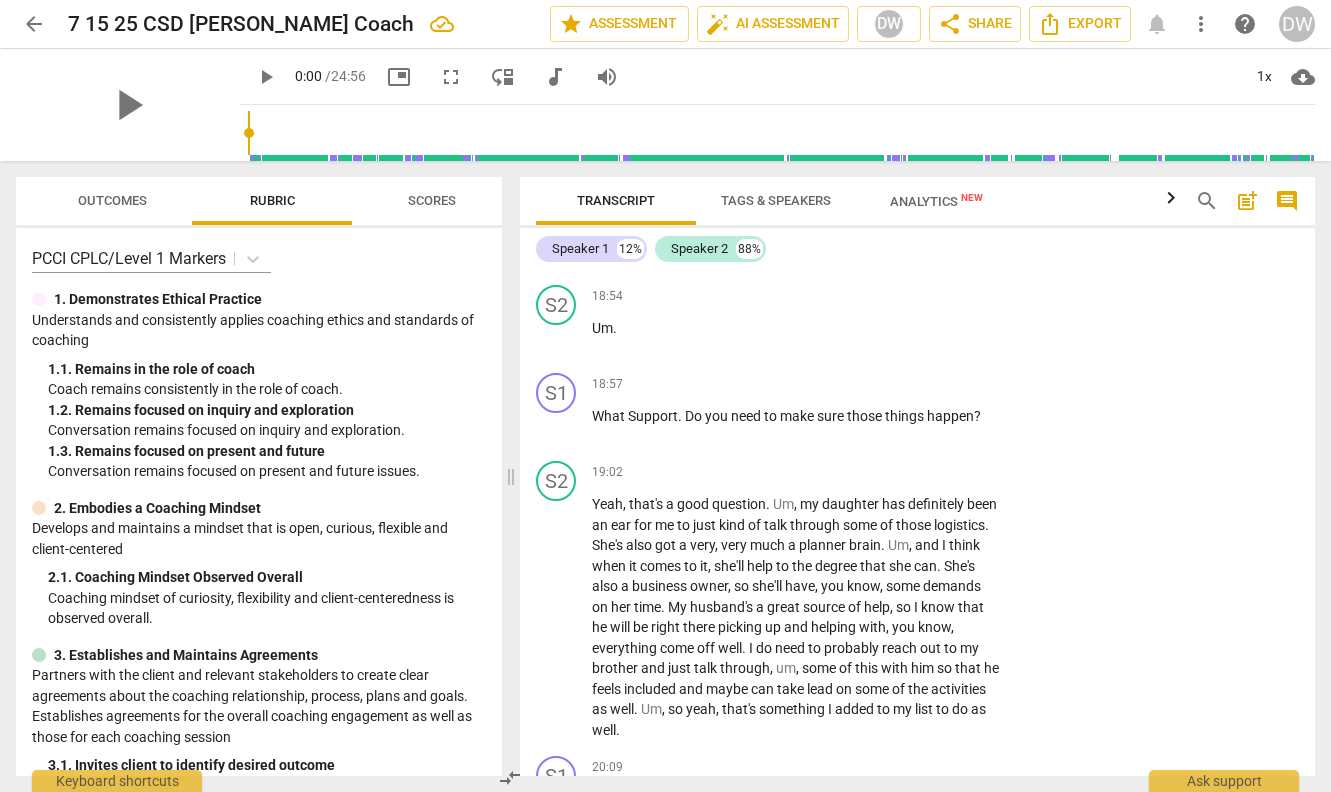 scroll, scrollTop: 8408, scrollLeft: 0, axis: vertical 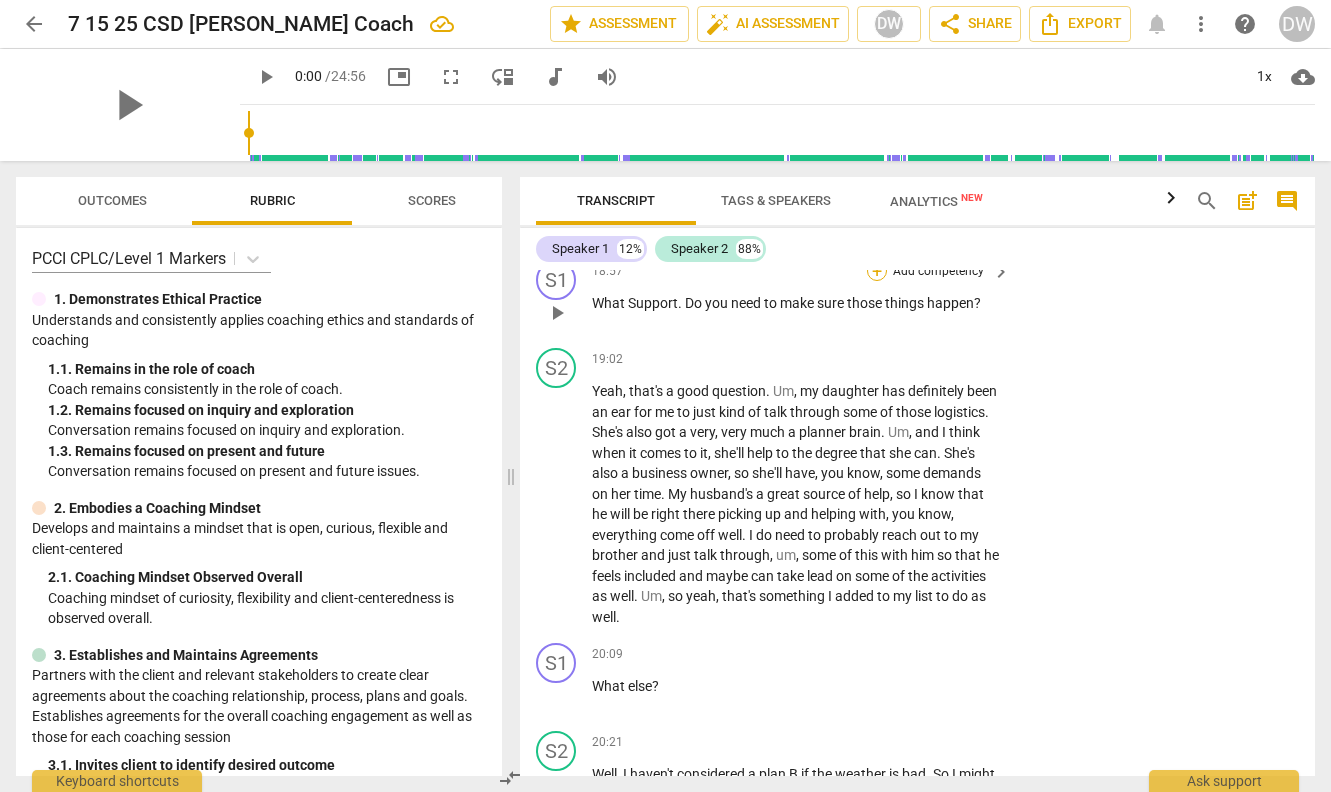 click on "+" at bounding box center (877, 271) 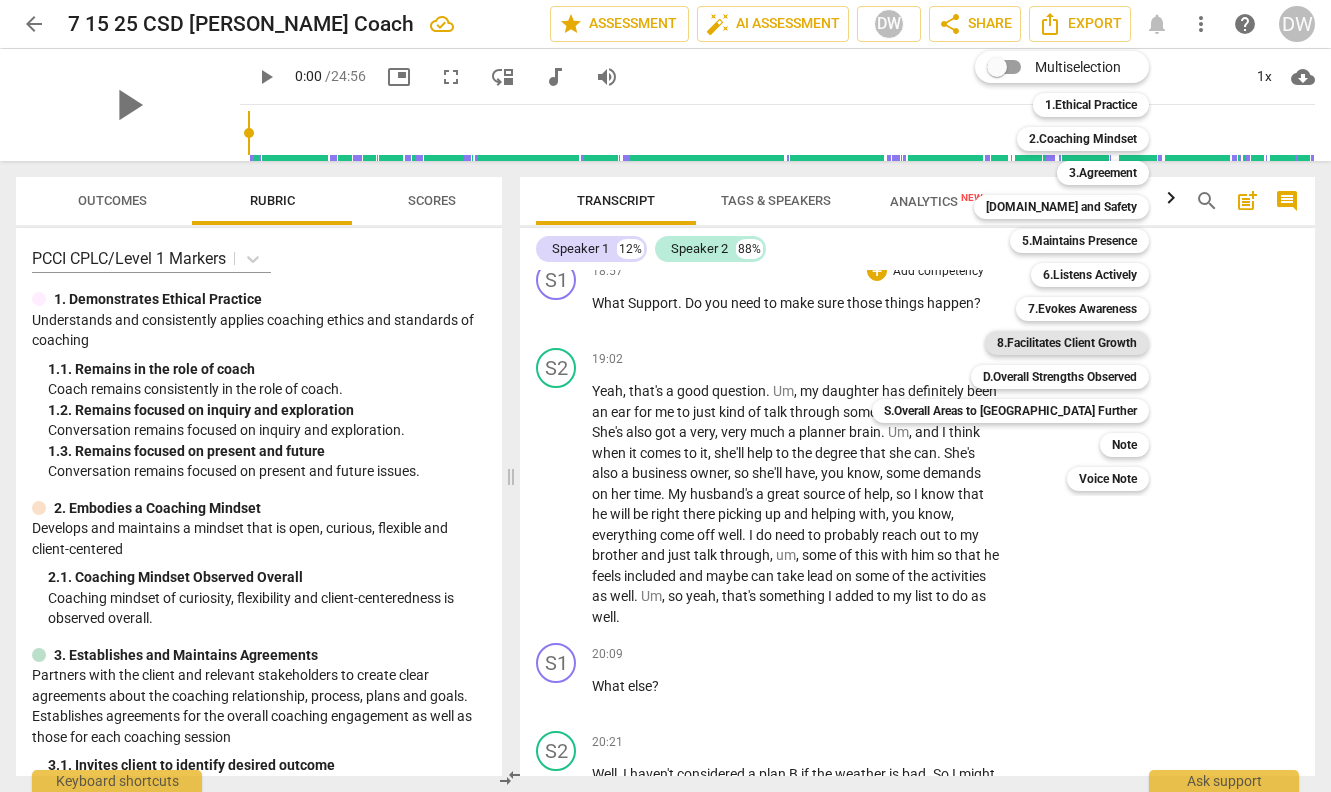 click on "8.Facilitates Client Growth" at bounding box center [1067, 343] 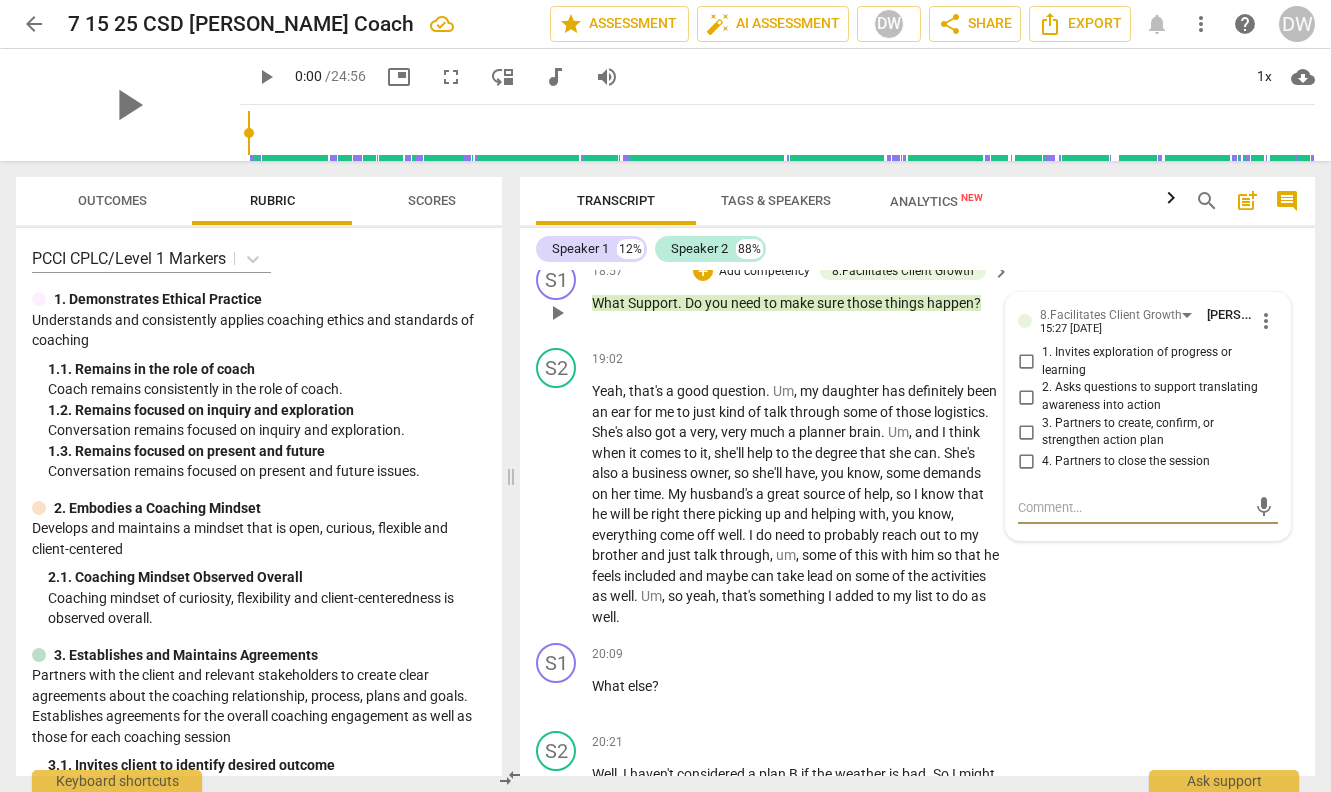 click on "2. Asks questions to support translating awareness into action" at bounding box center (1026, 397) 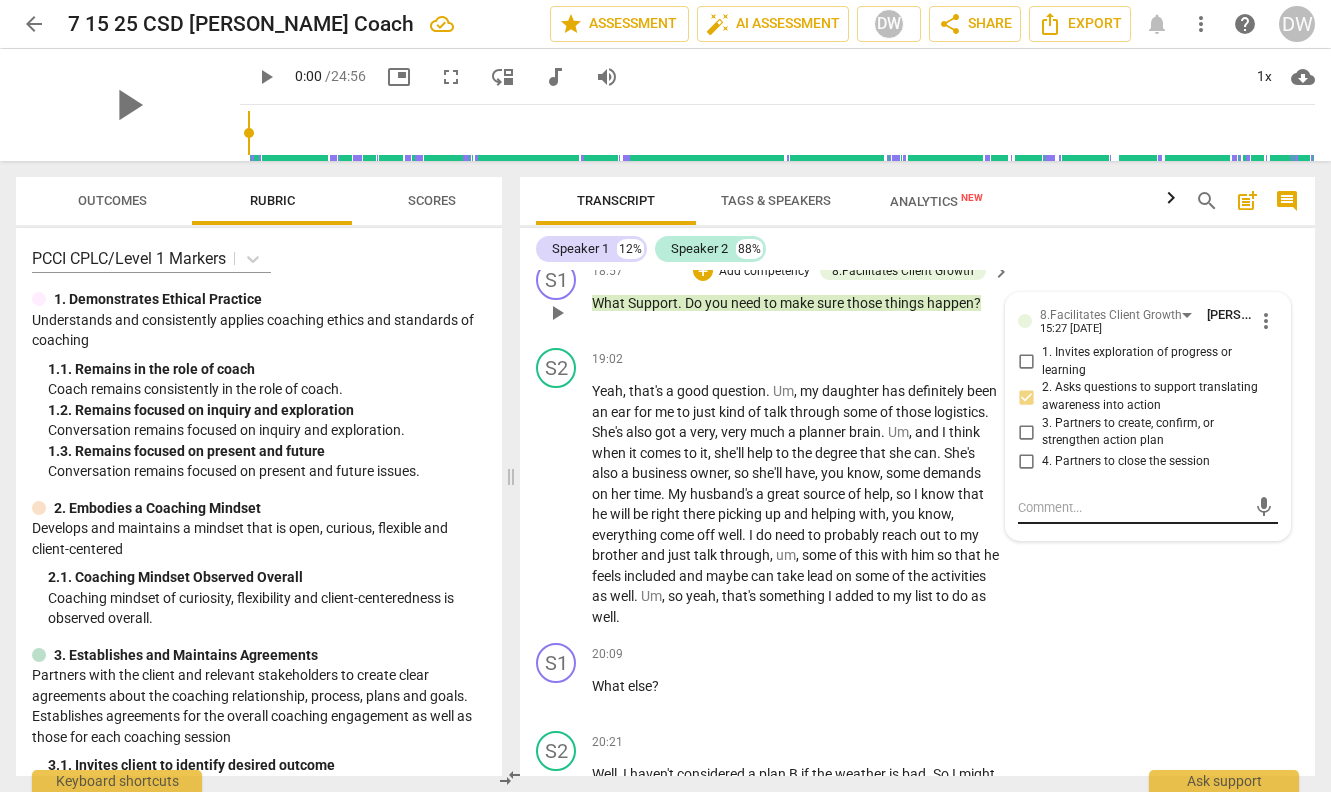 click at bounding box center (1132, 507) 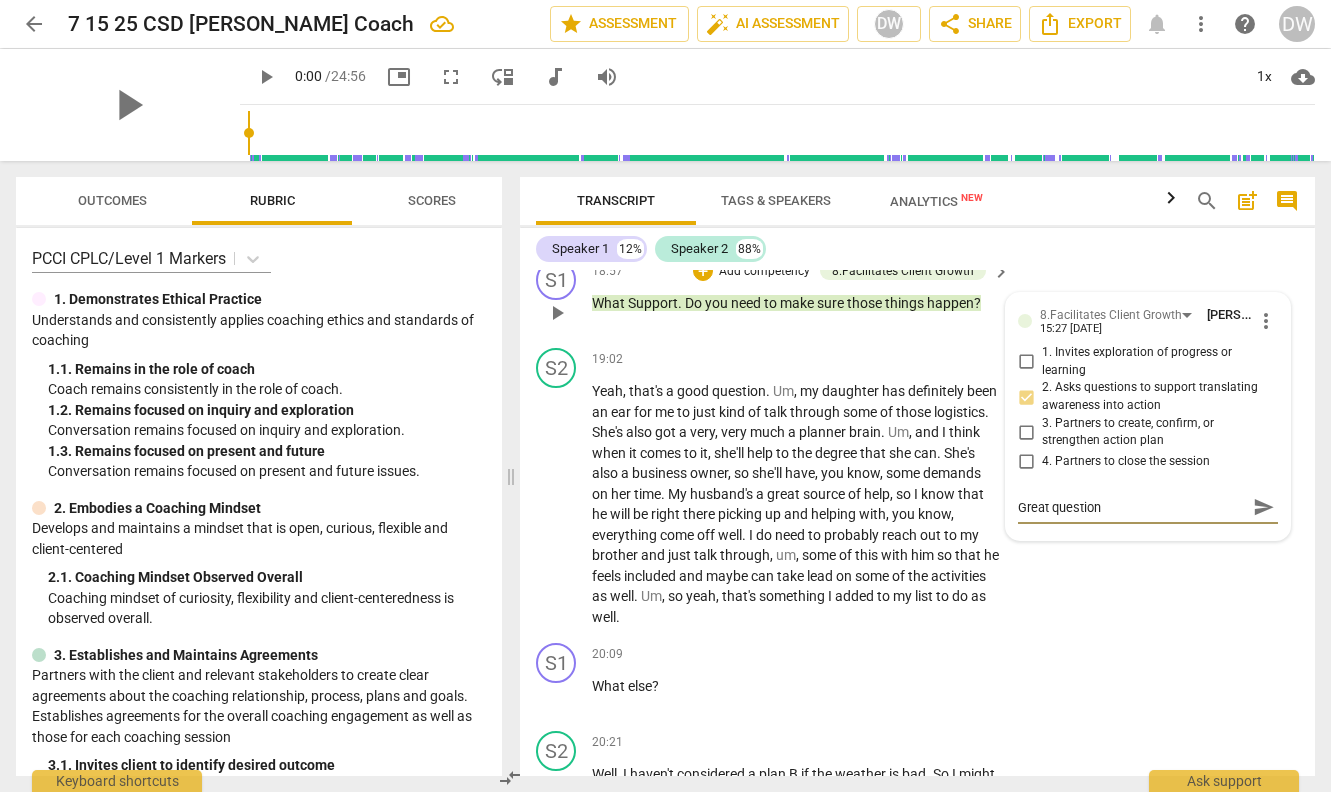 click on "send" at bounding box center (1264, 507) 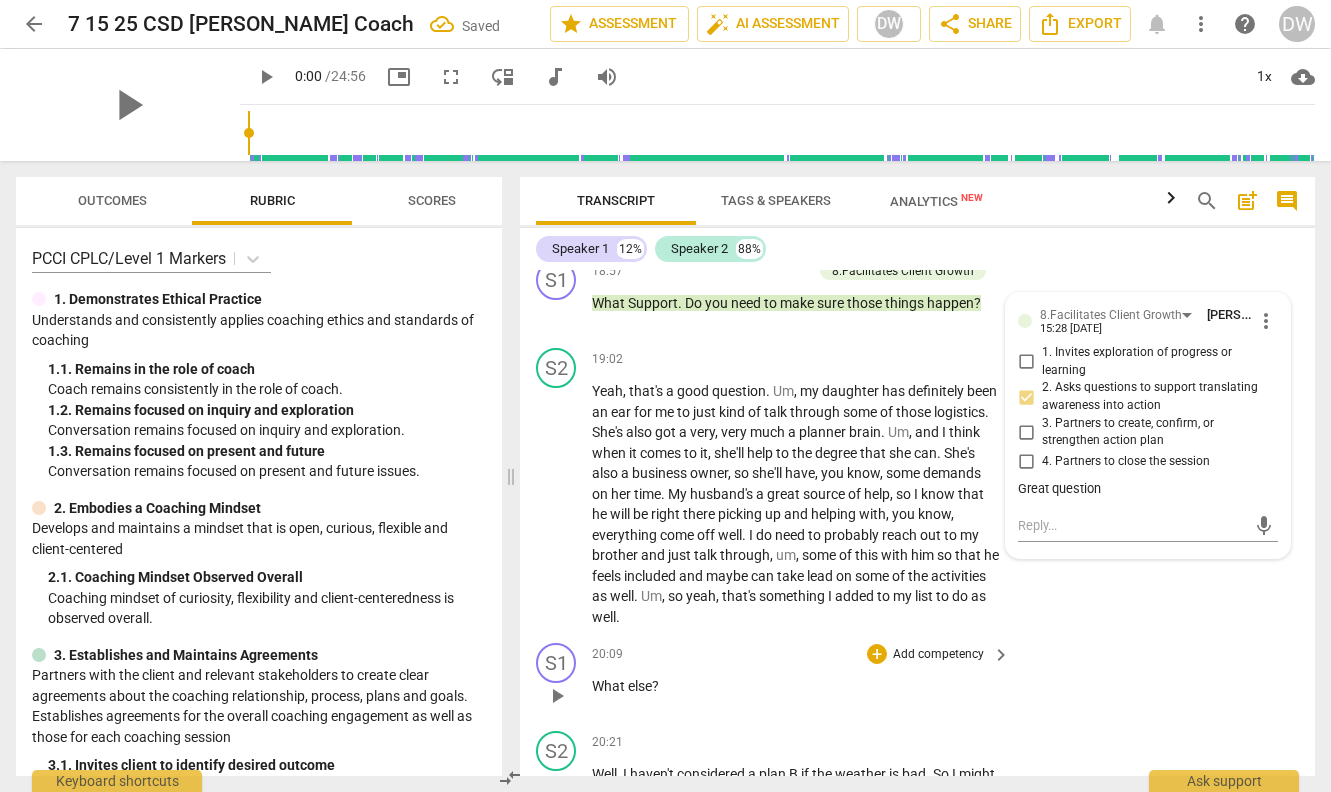 click on "S1 play_arrow pause 20:09 + Add competency keyboard_arrow_right What   else ?" at bounding box center (917, 679) 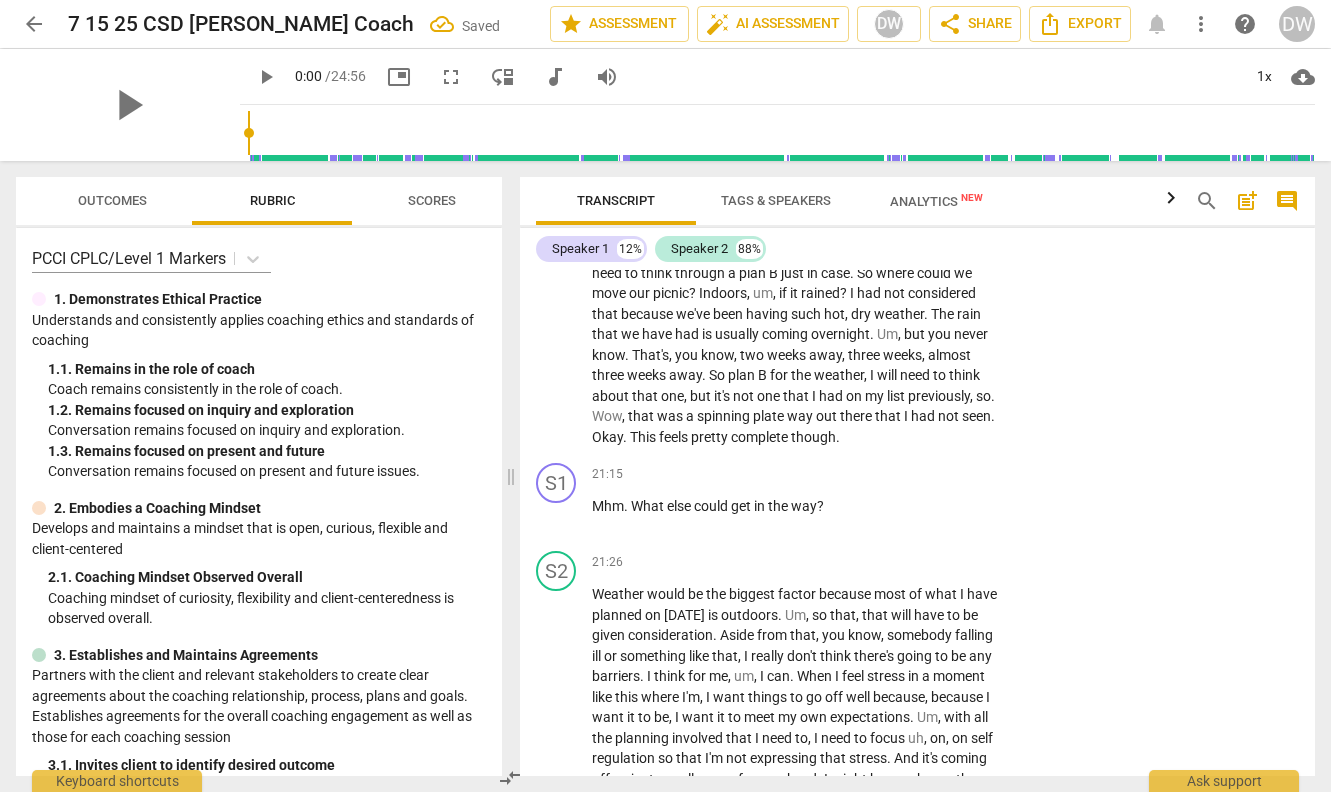 scroll, scrollTop: 8939, scrollLeft: 0, axis: vertical 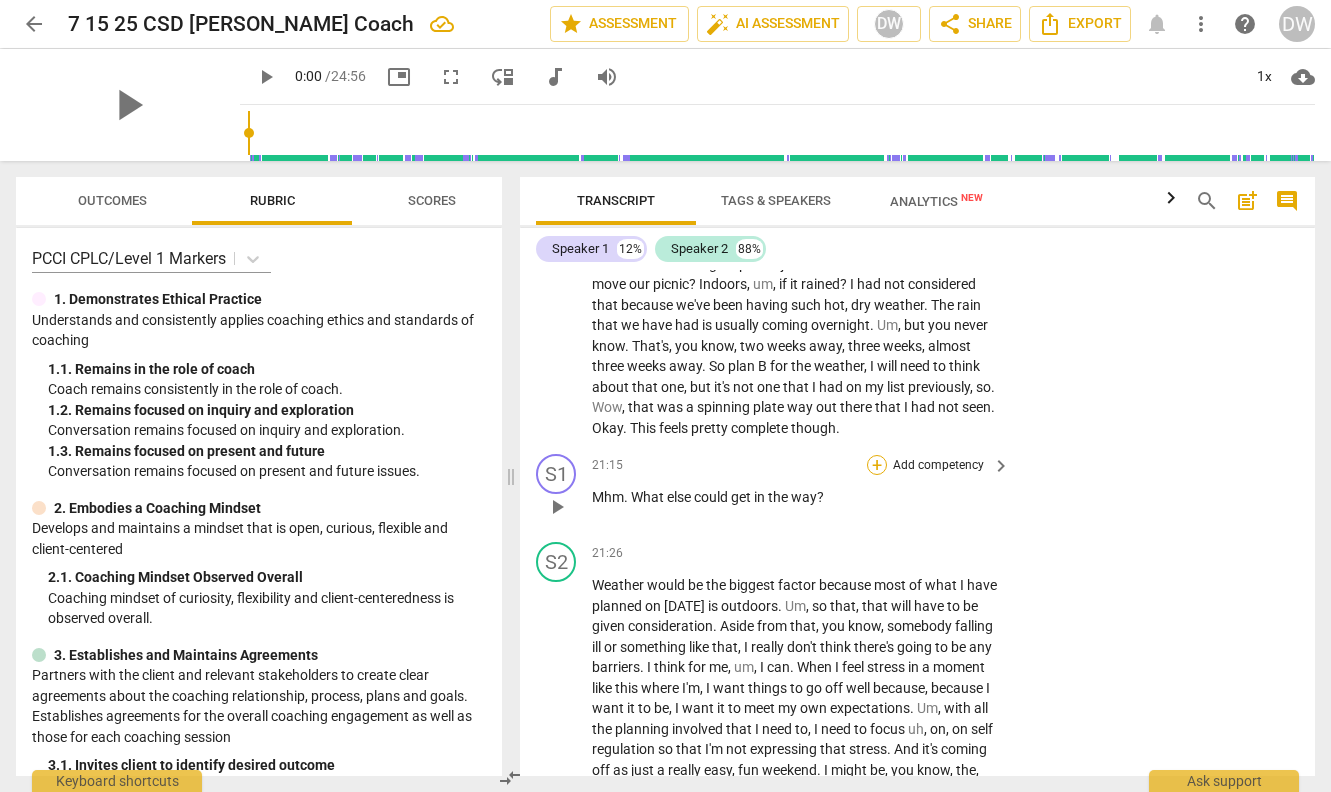 click on "+" at bounding box center (877, 465) 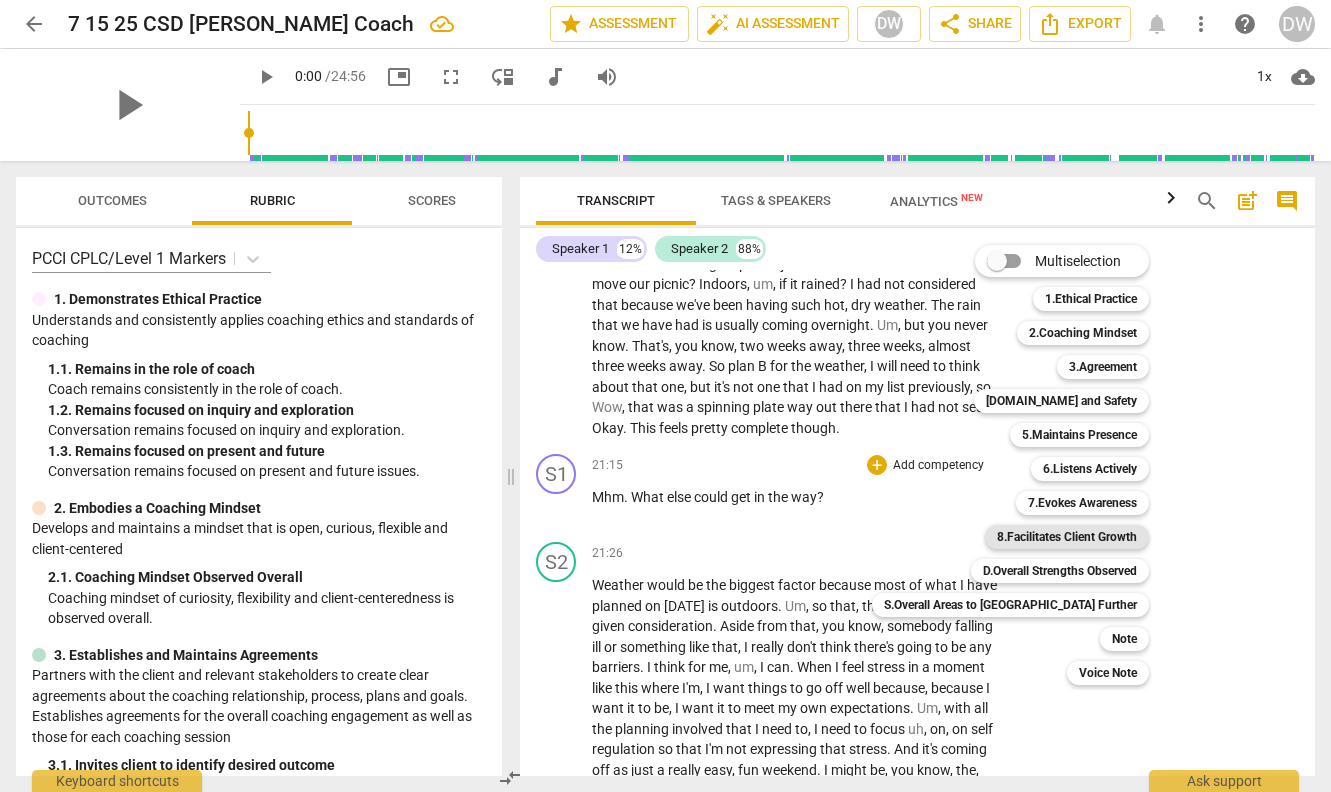 click on "8.Facilitates Client Growth" at bounding box center (1067, 537) 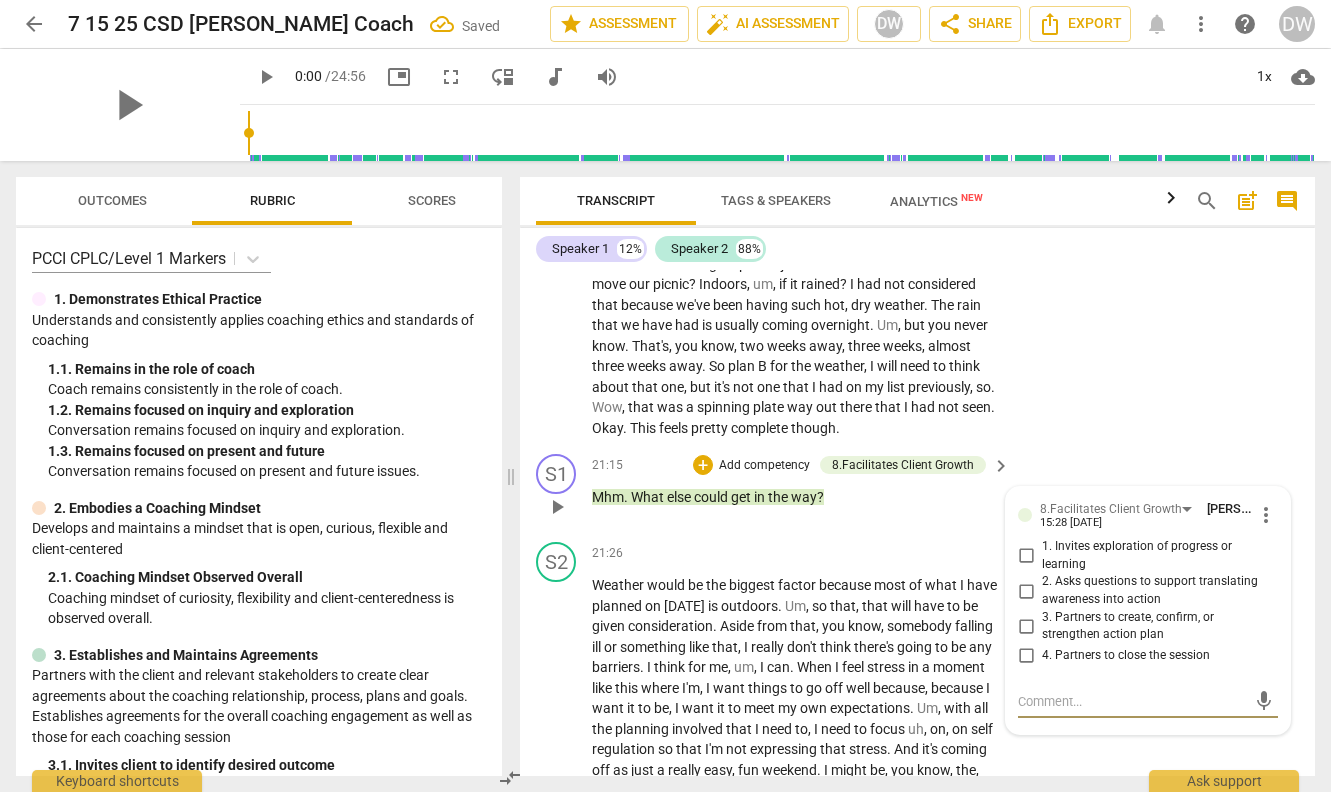 click on "3. Partners to create, confirm, or strengthen action plan" at bounding box center [1026, 626] 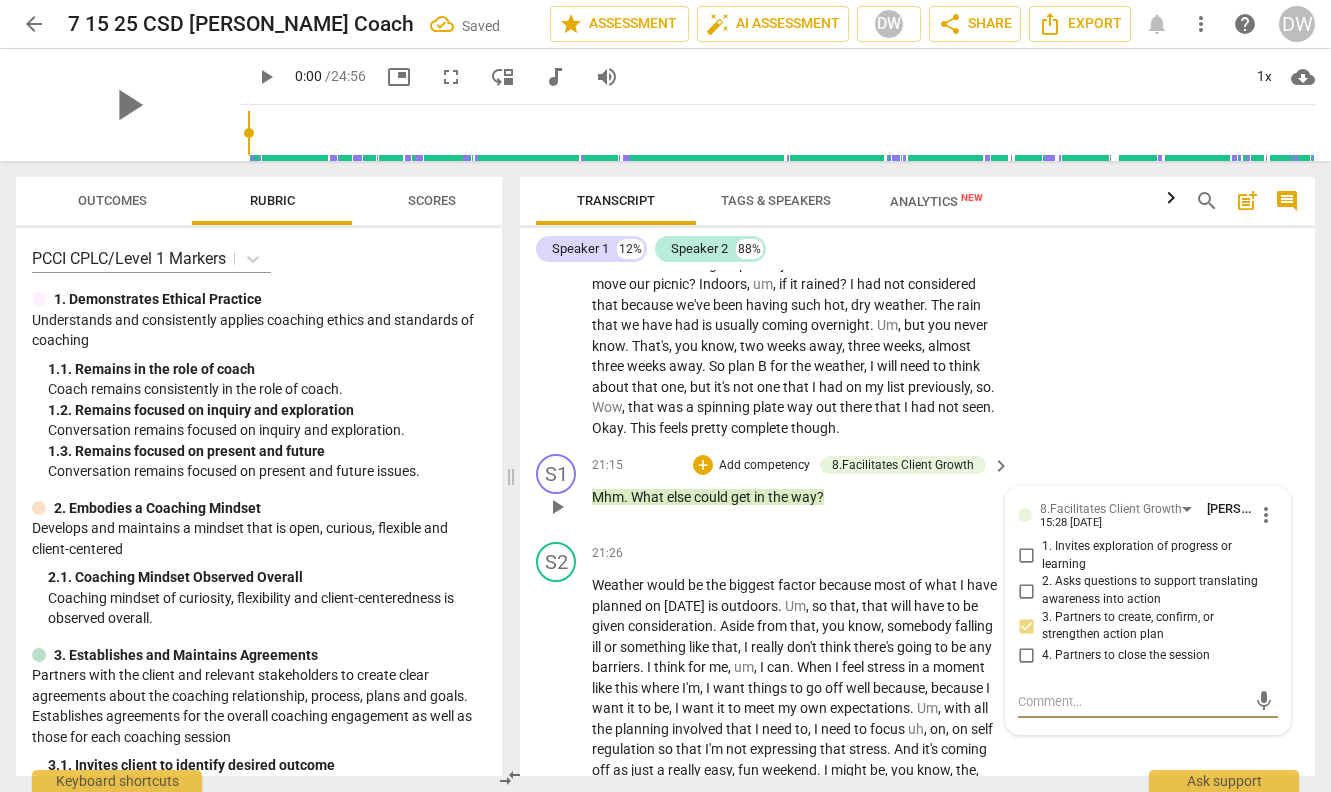click at bounding box center [1132, 701] 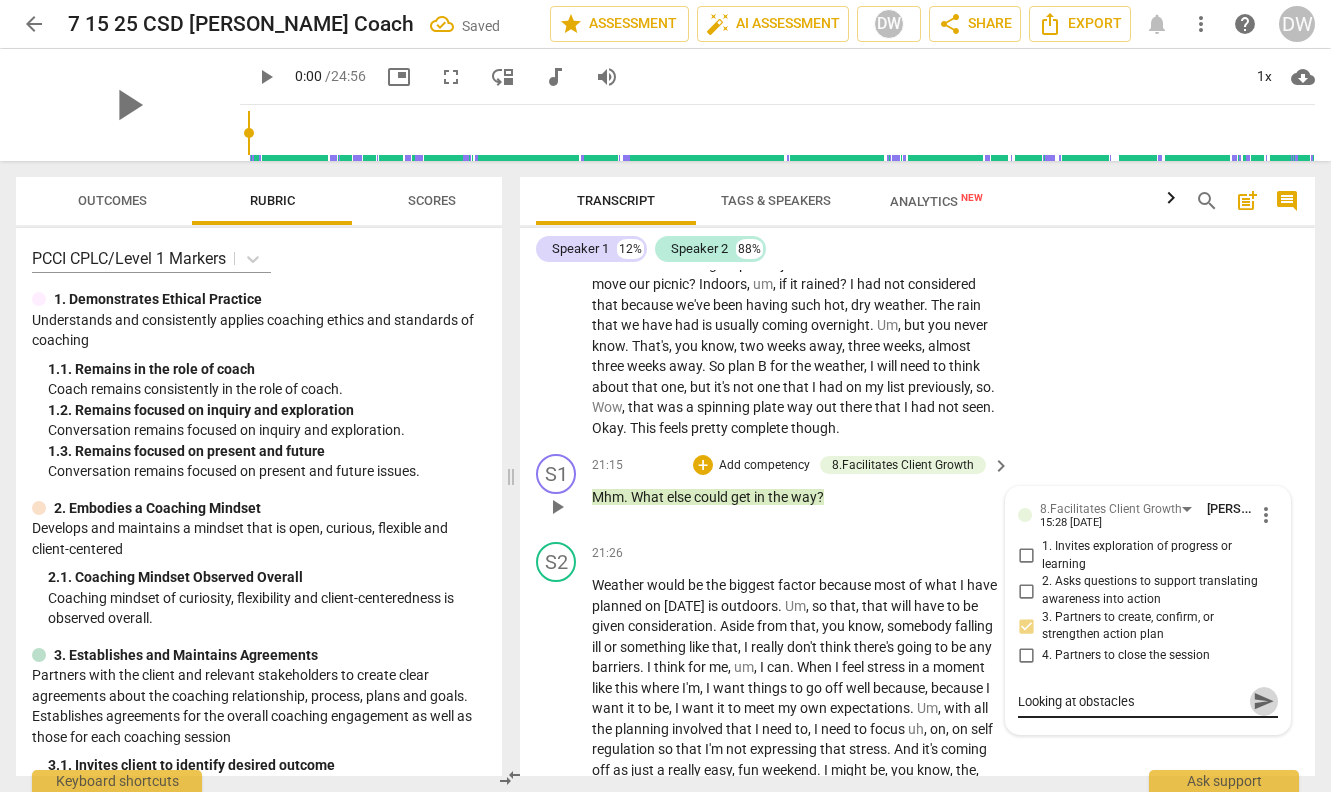 click on "send" at bounding box center [1264, 701] 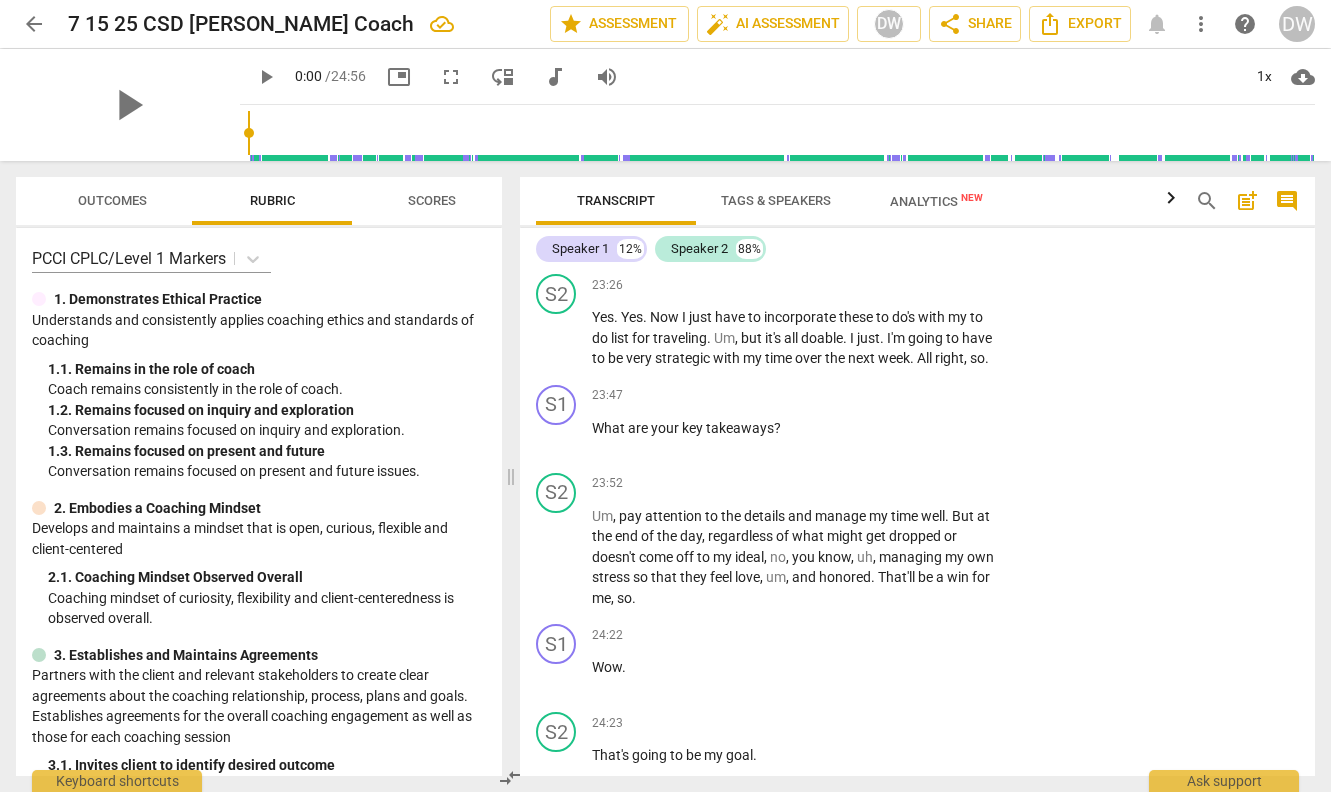 scroll, scrollTop: 9834, scrollLeft: 0, axis: vertical 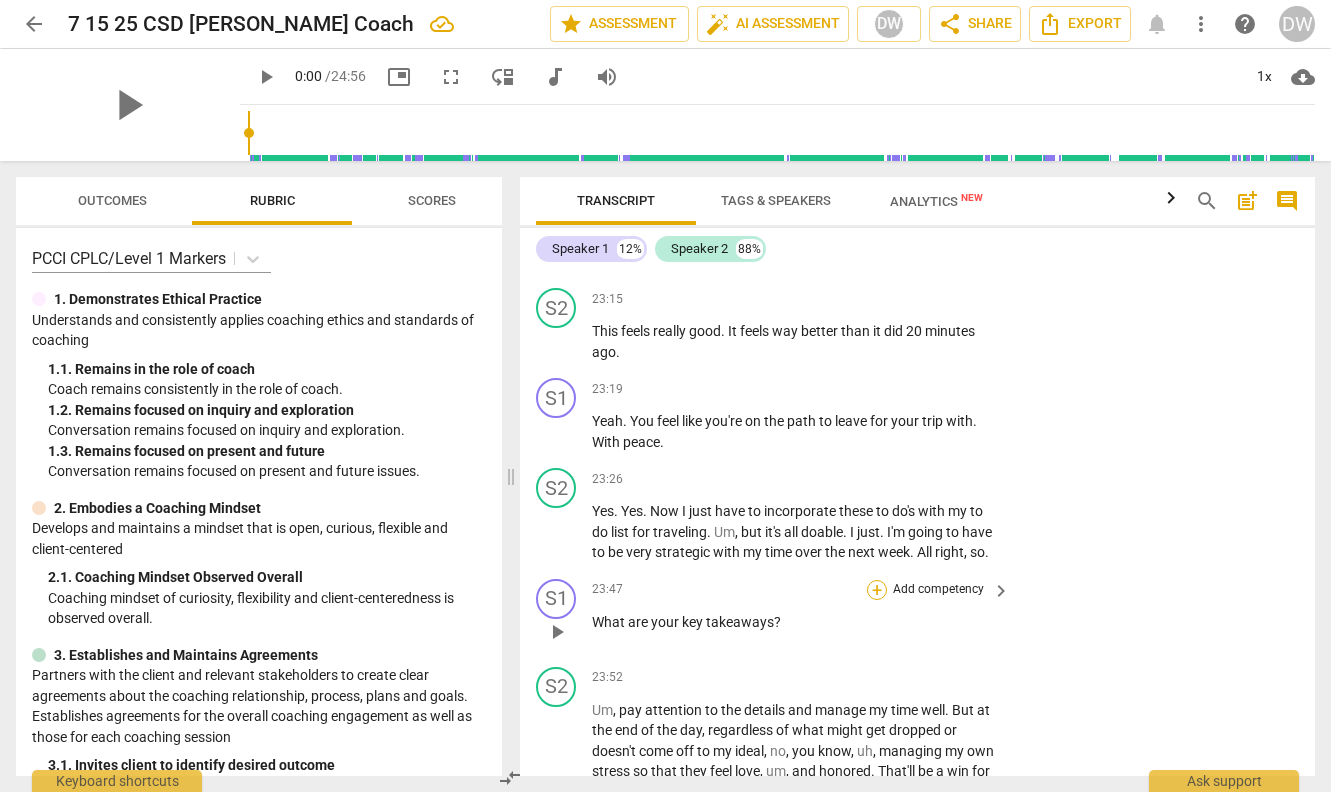 click on "+" at bounding box center [877, 590] 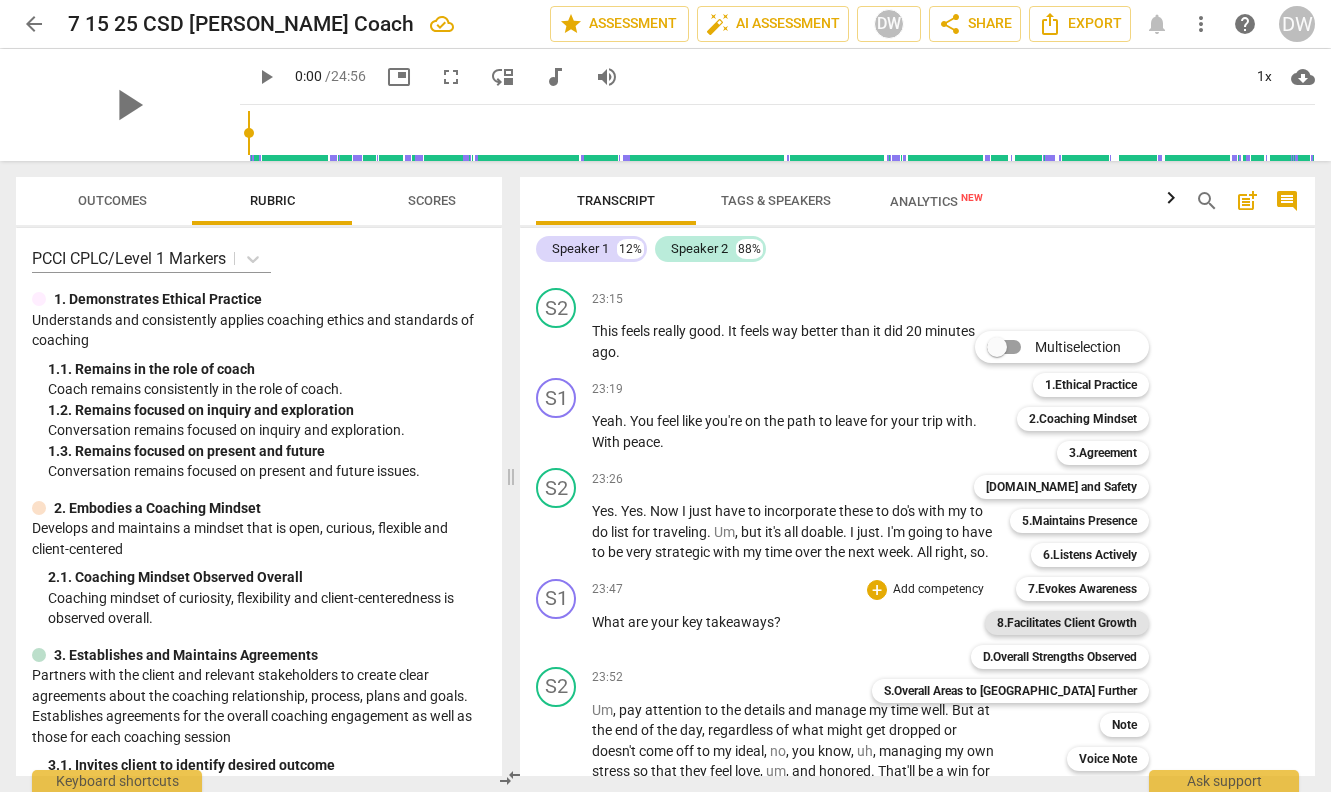 click on "8.Facilitates Client Growth" at bounding box center [1067, 623] 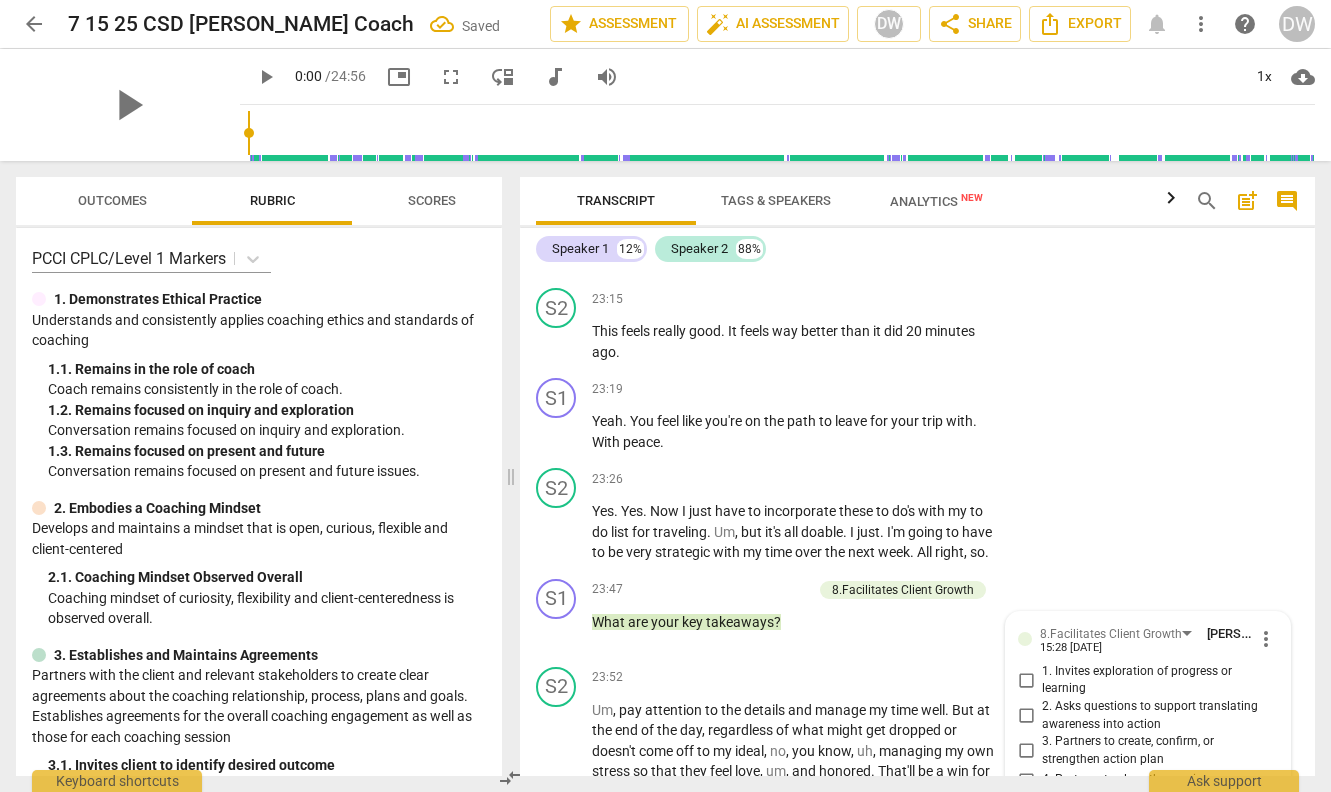 scroll, scrollTop: 10180, scrollLeft: 0, axis: vertical 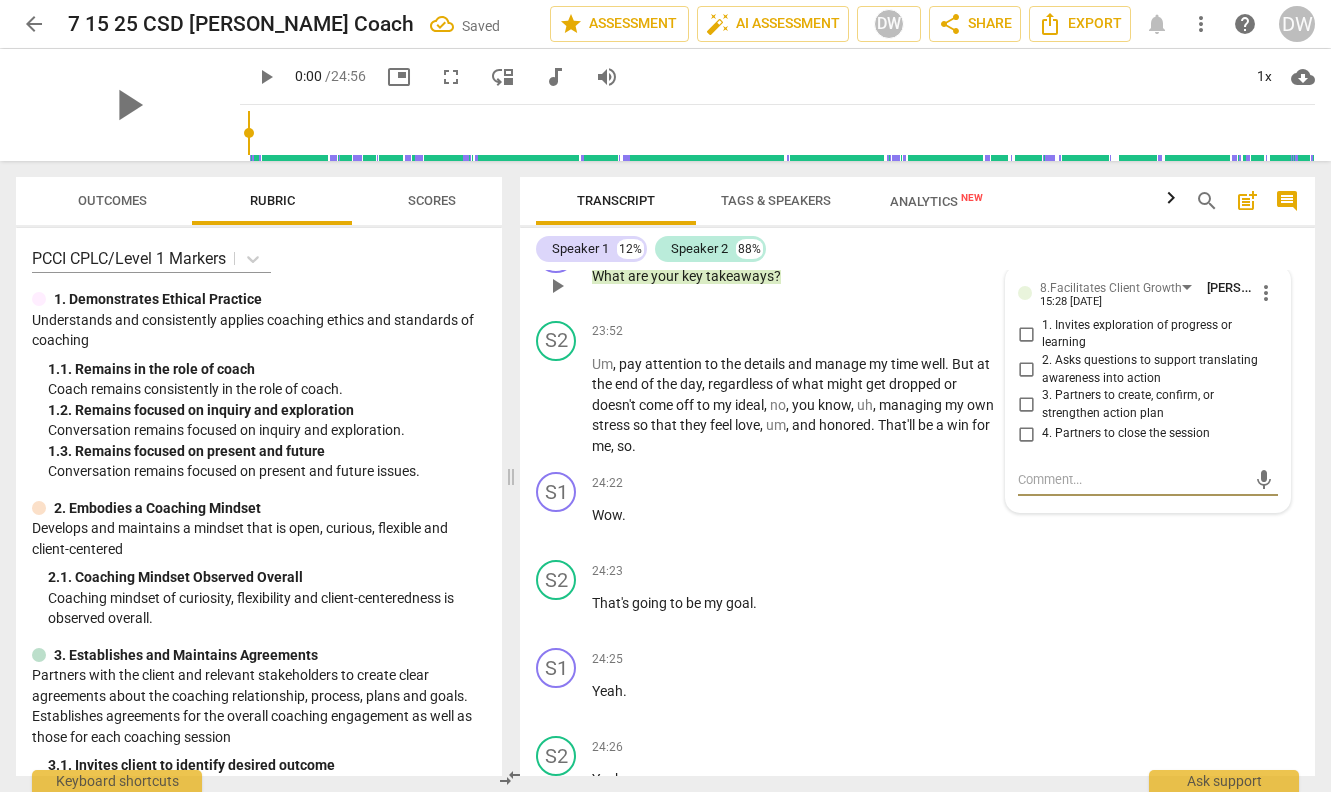 click on "1. Invites exploration of progress or learning" at bounding box center [1026, 334] 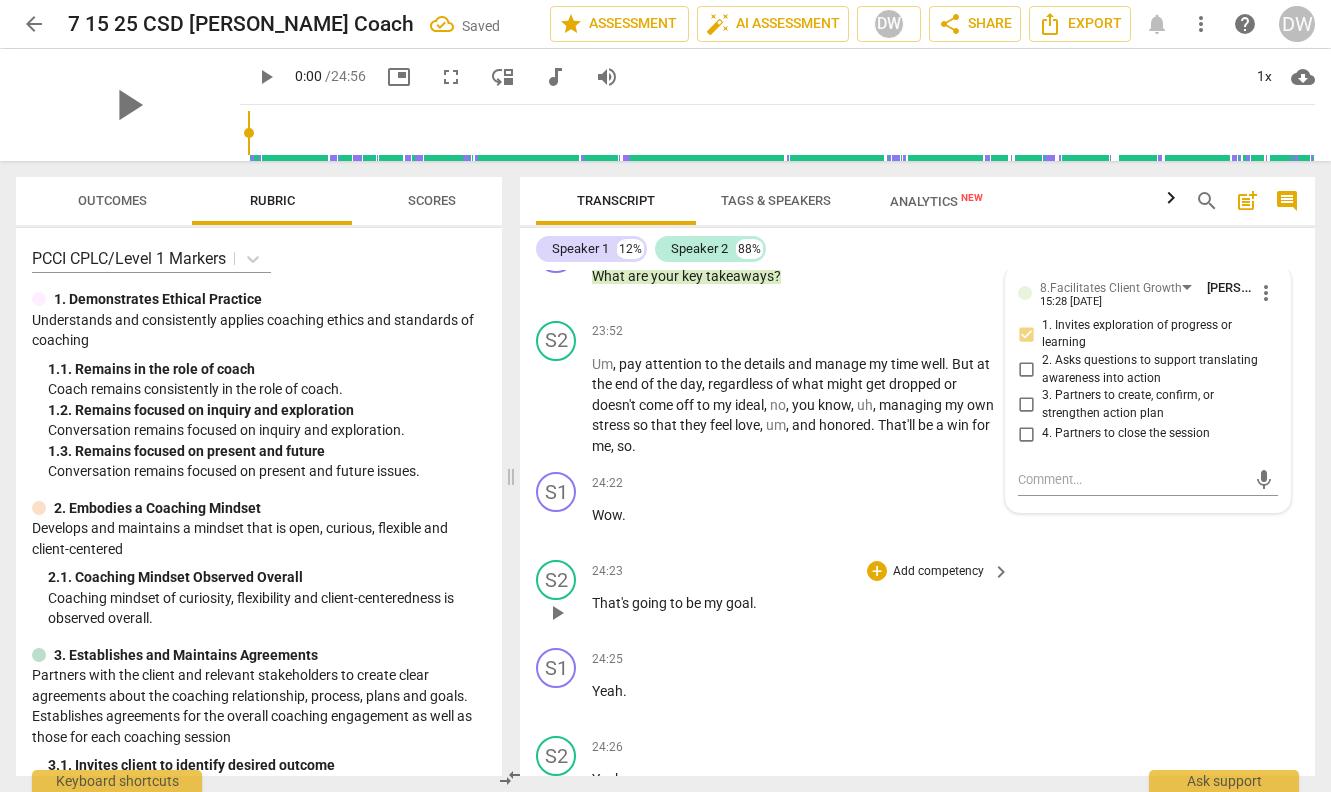 click on "S2 play_arrow pause 24:23 + Add competency keyboard_arrow_right That's   going   to   be   my   goal ." at bounding box center [917, 596] 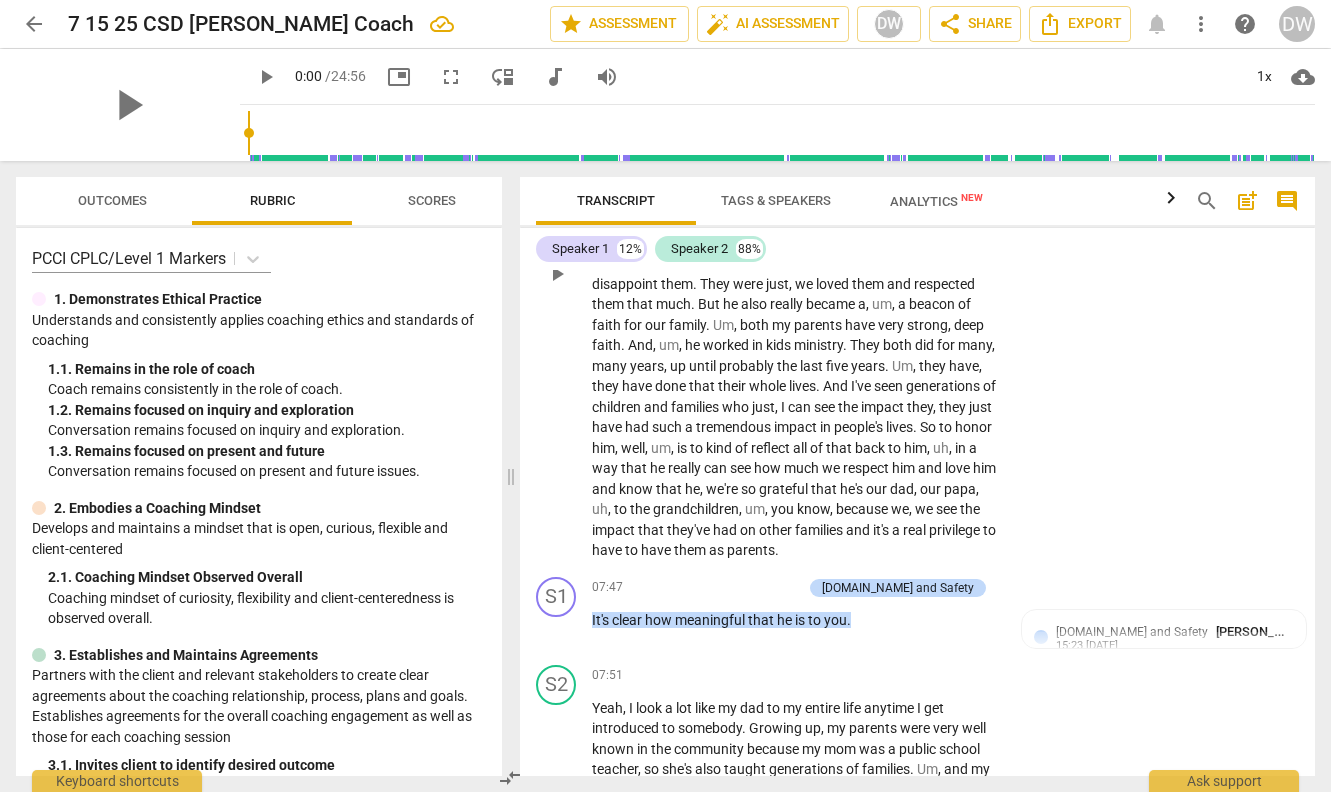 scroll, scrollTop: 3531, scrollLeft: 0, axis: vertical 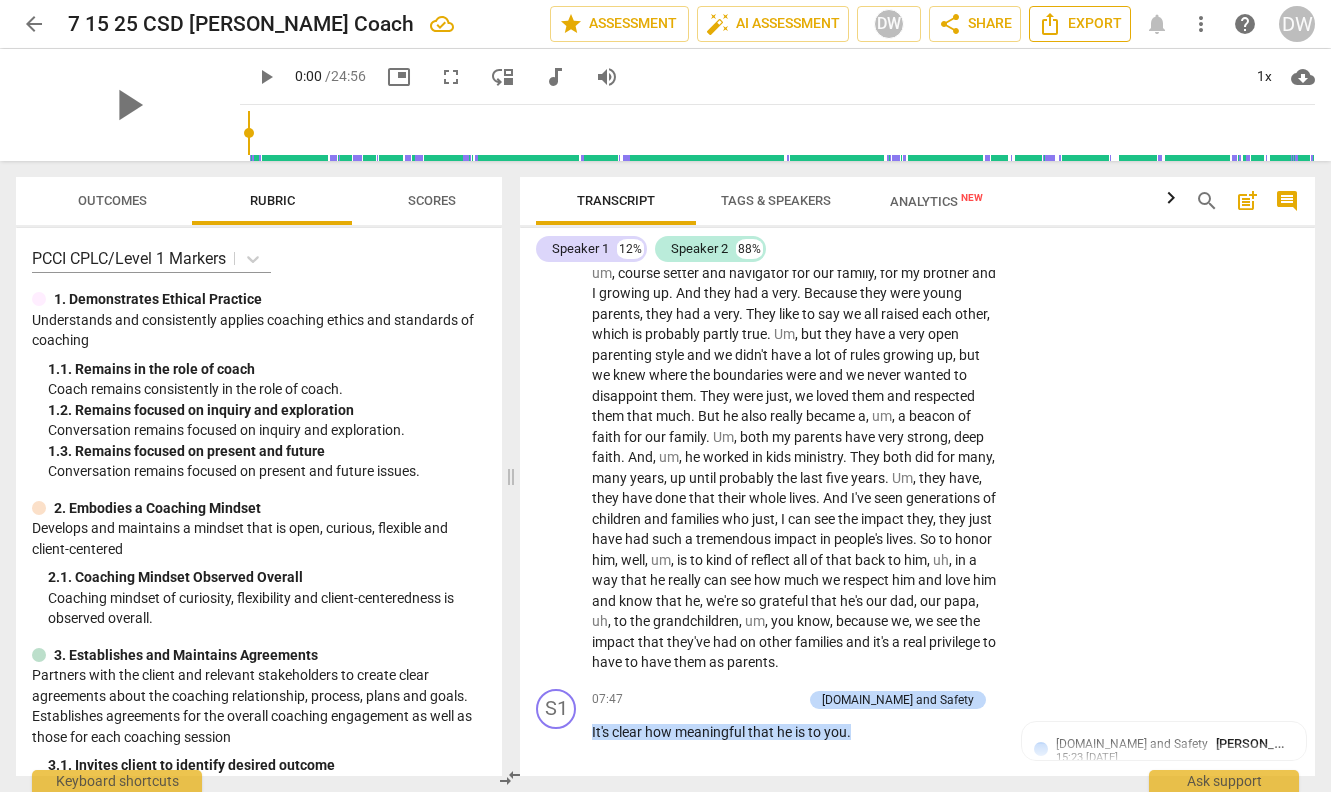 click on "Export" at bounding box center (1080, 24) 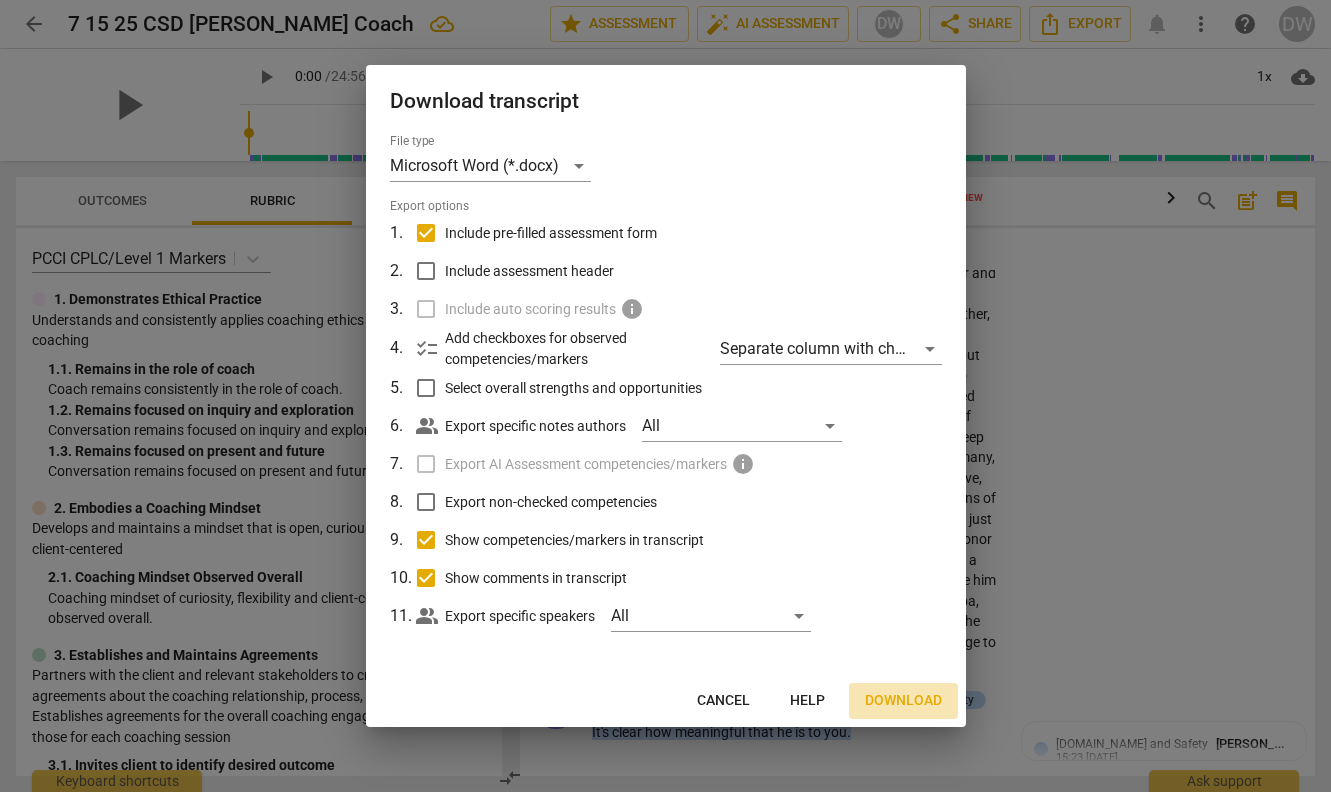 click on "Download" at bounding box center (903, 701) 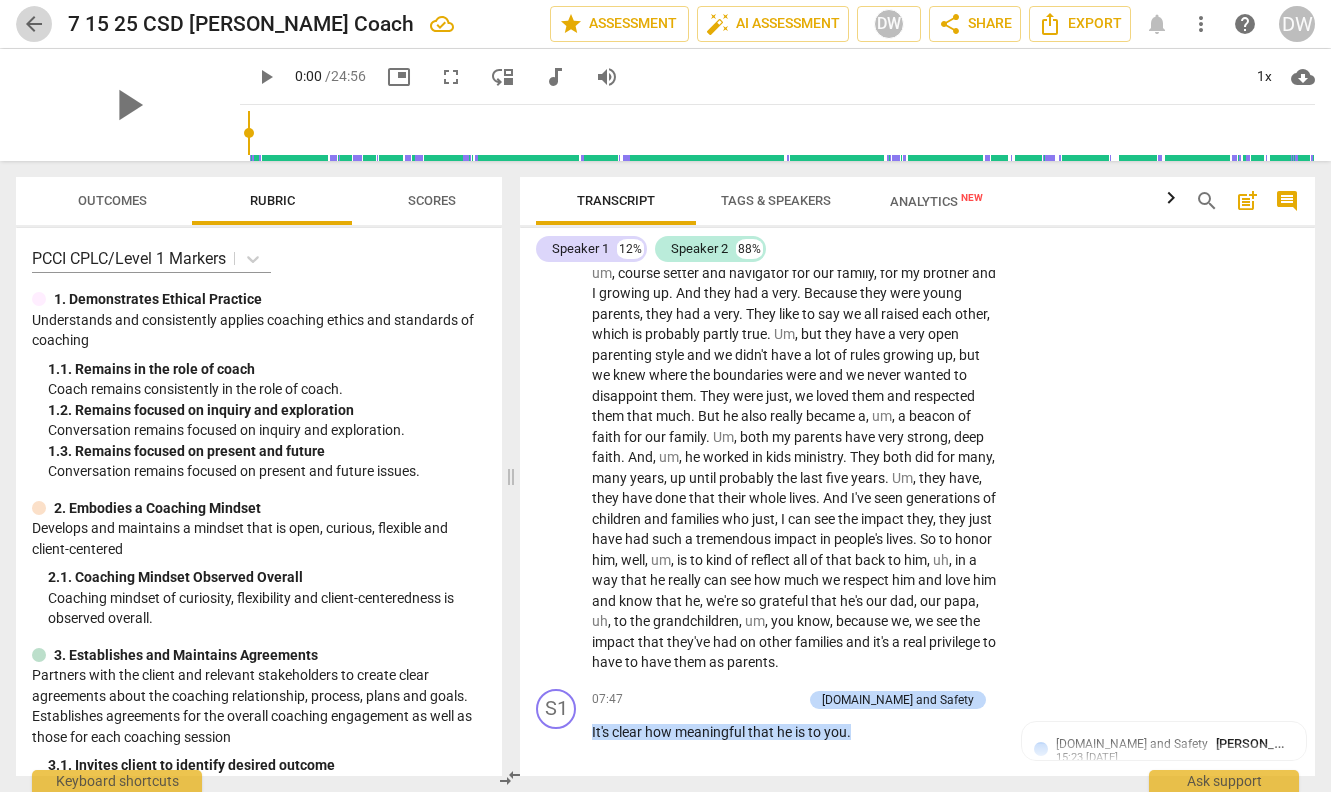 click on "arrow_back" at bounding box center [34, 24] 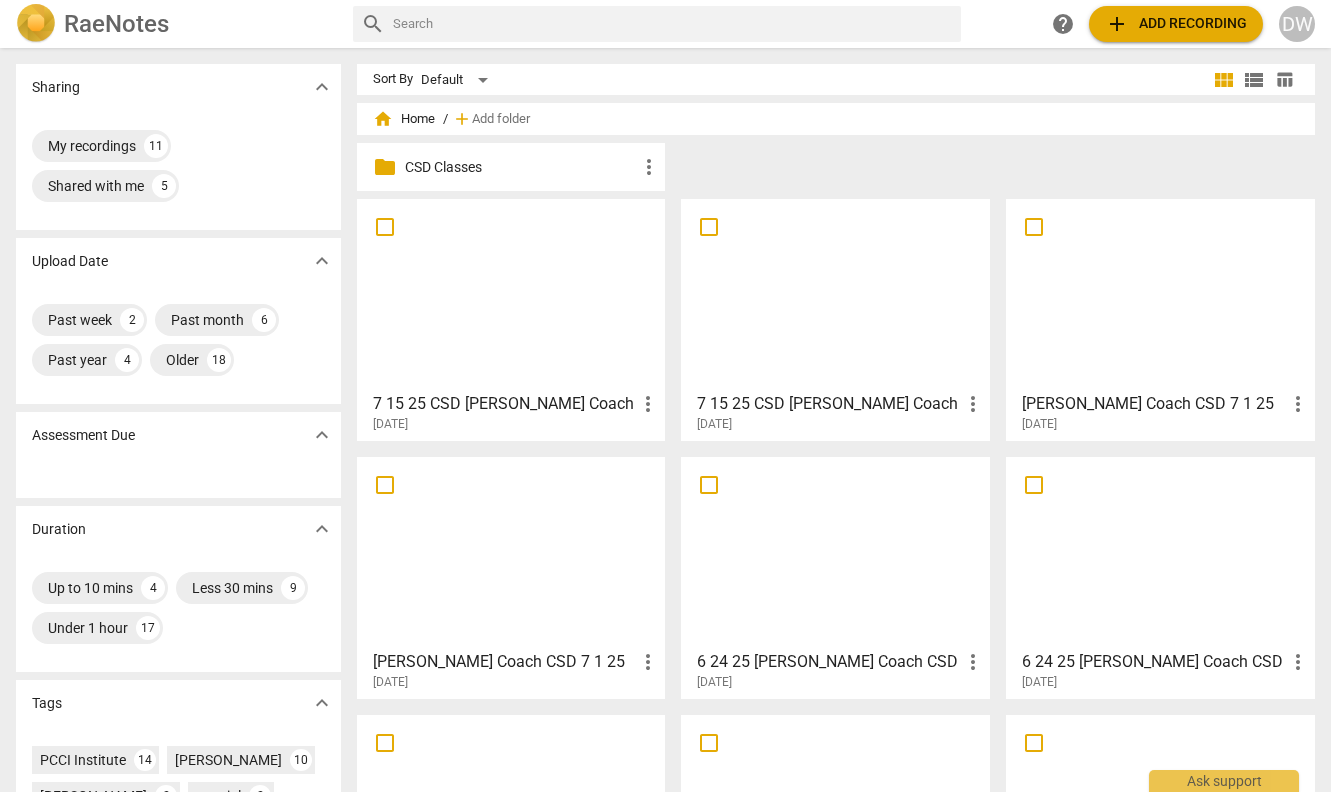 click at bounding box center [511, 294] 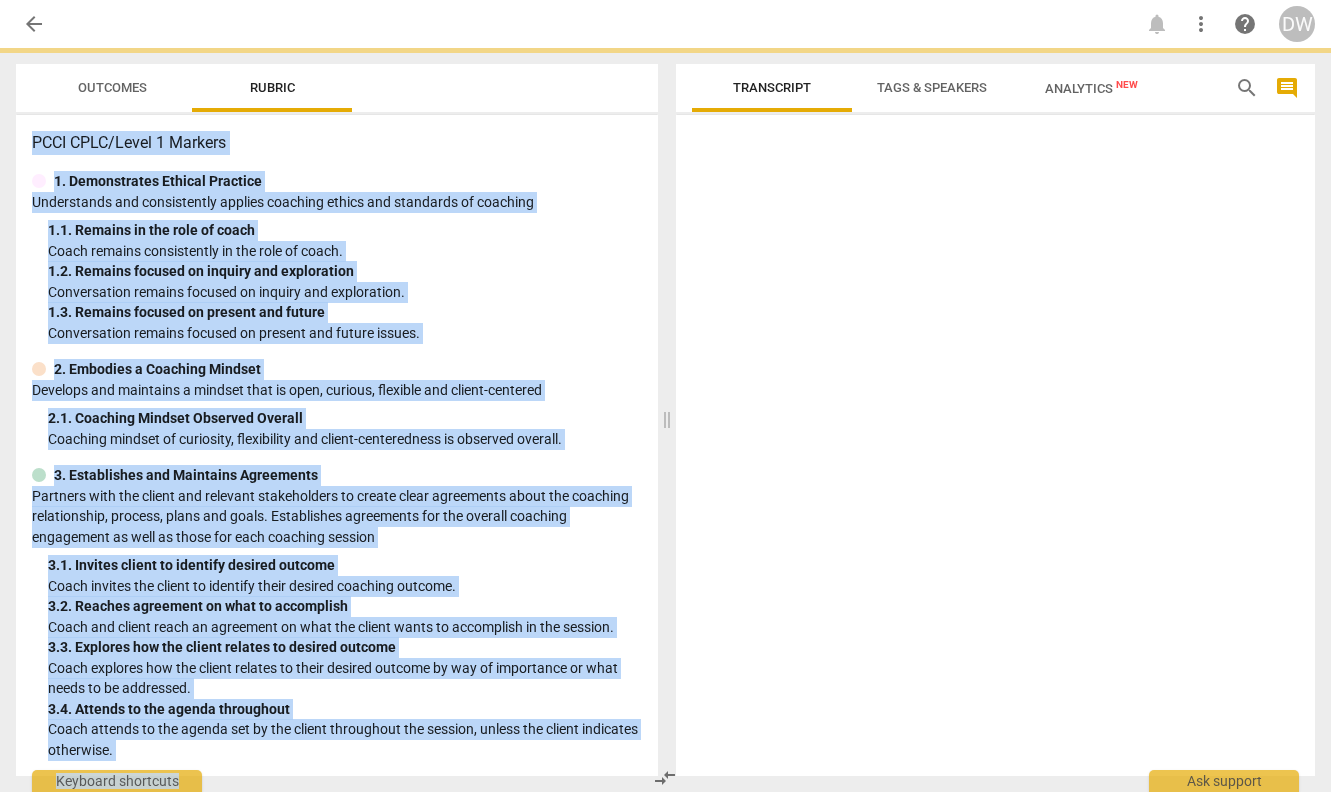 click on "Conversation remains focused on inquiry and exploration." at bounding box center [345, 292] 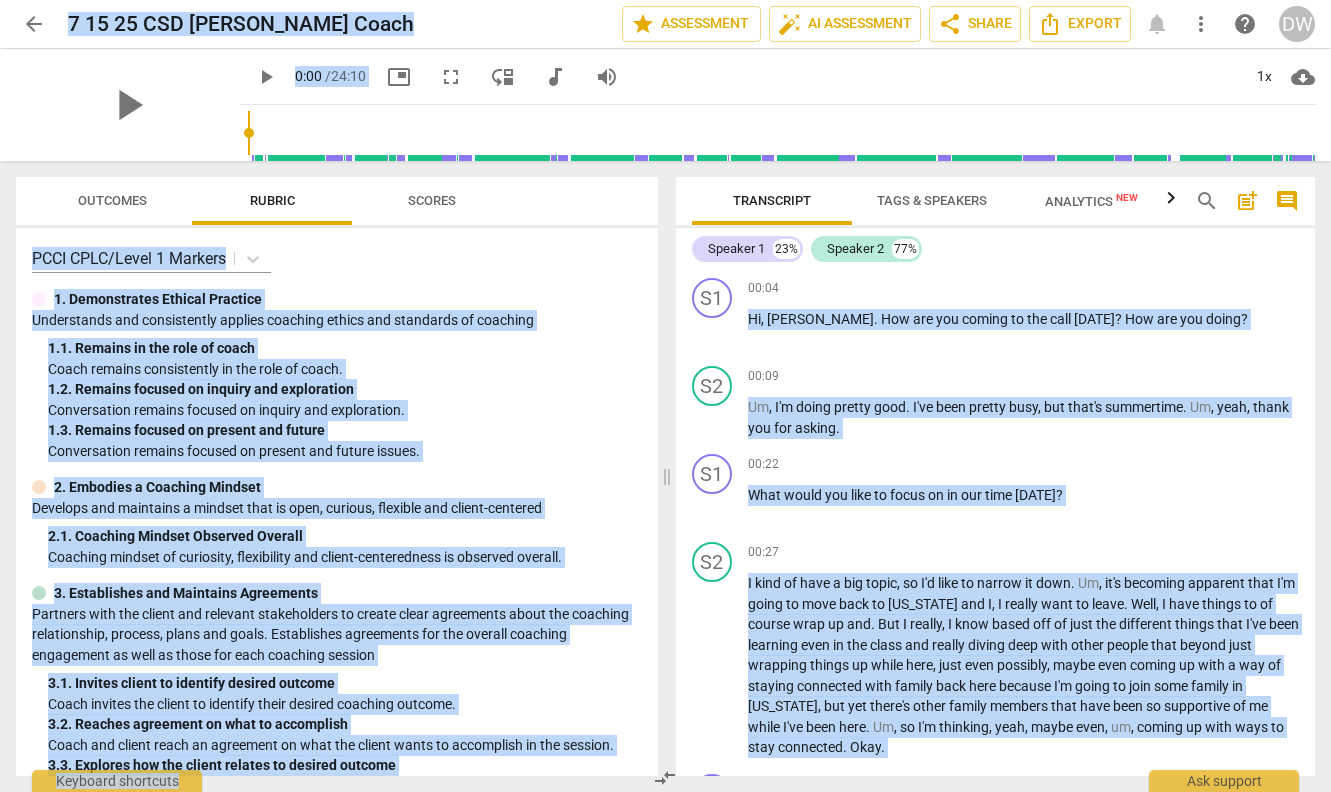 click on "post_add" at bounding box center [1247, 201] 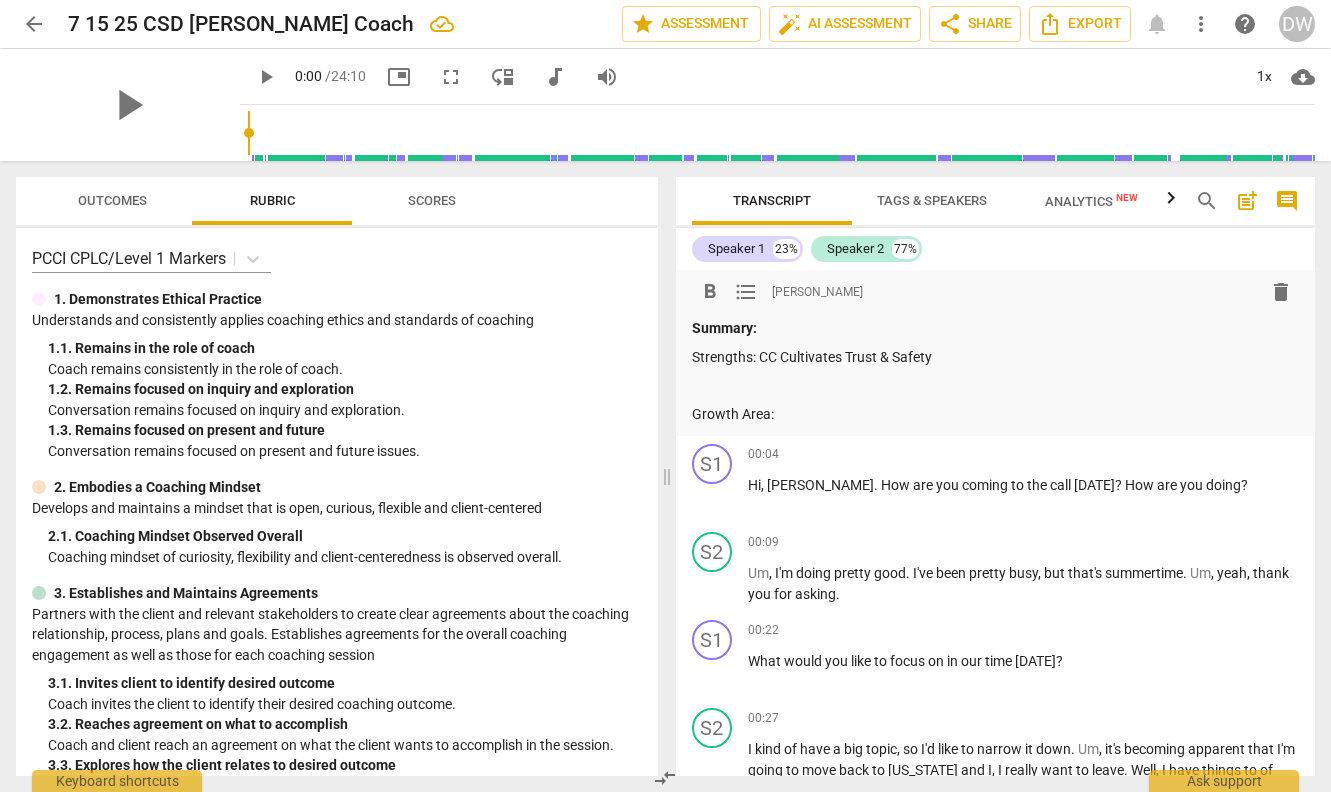click on "Strengths: CC Cultivates Trust & Safety" at bounding box center (996, 357) 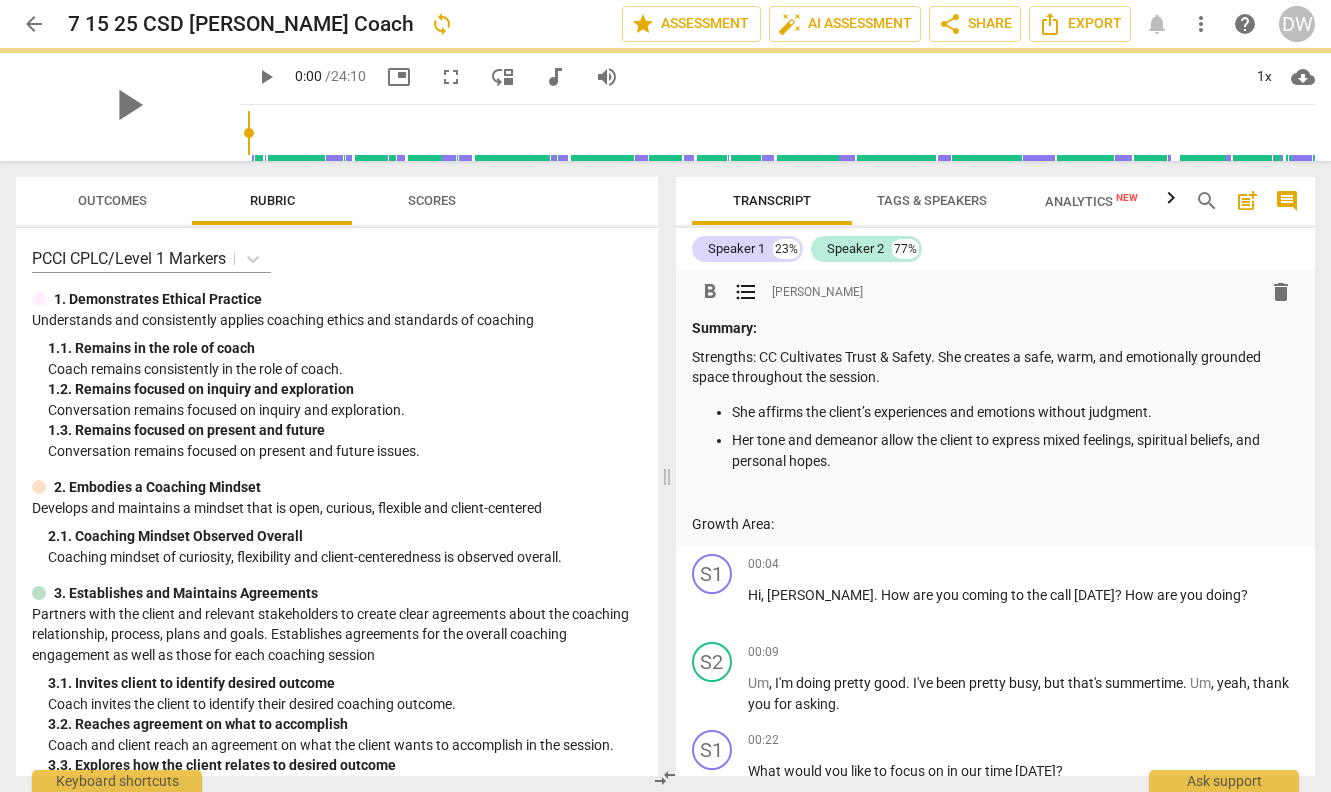 click on "Strengths: CC Cultivates Trust & Safety. She creates a safe, warm, and emotionally grounded space throughout the session." at bounding box center [996, 367] 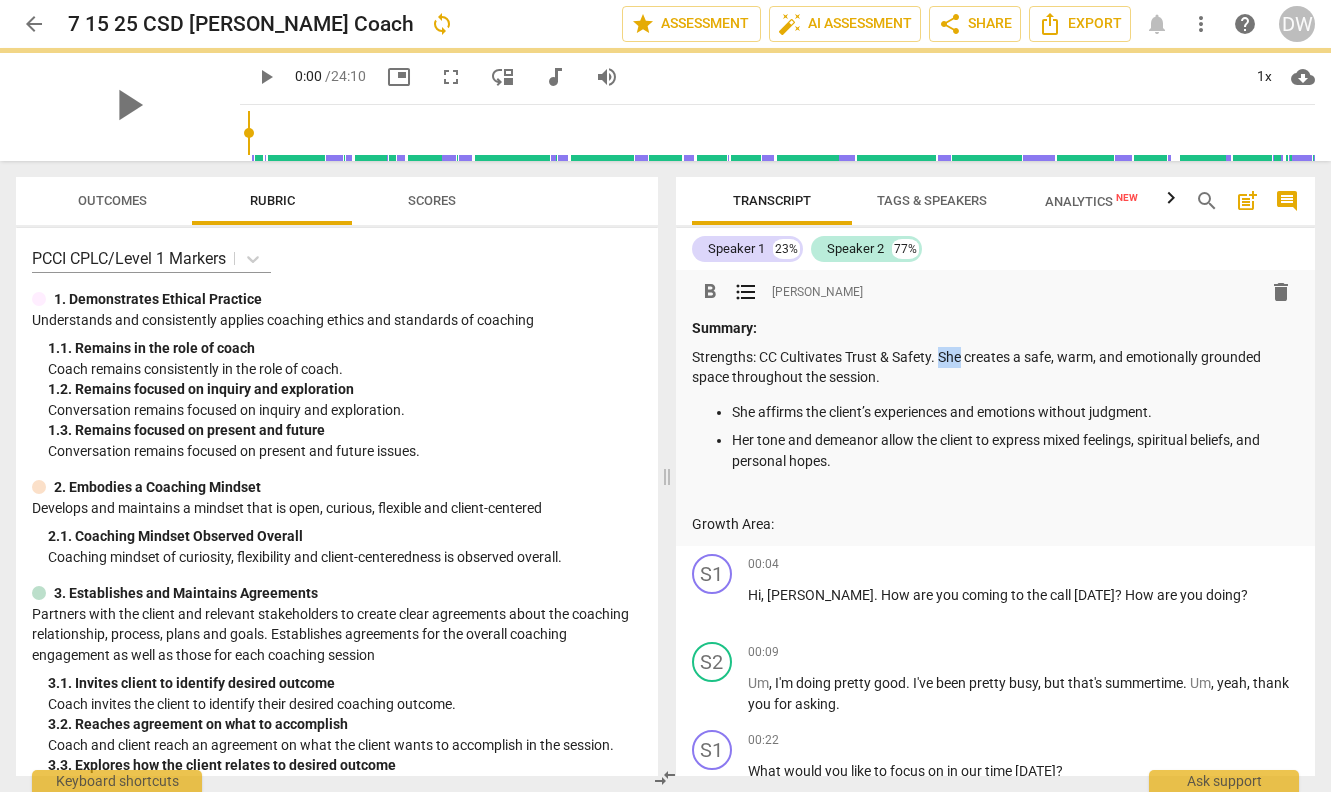 click on "Strengths: CC Cultivates Trust & Safety. She creates a safe, warm, and emotionally grounded space throughout the session." at bounding box center [996, 367] 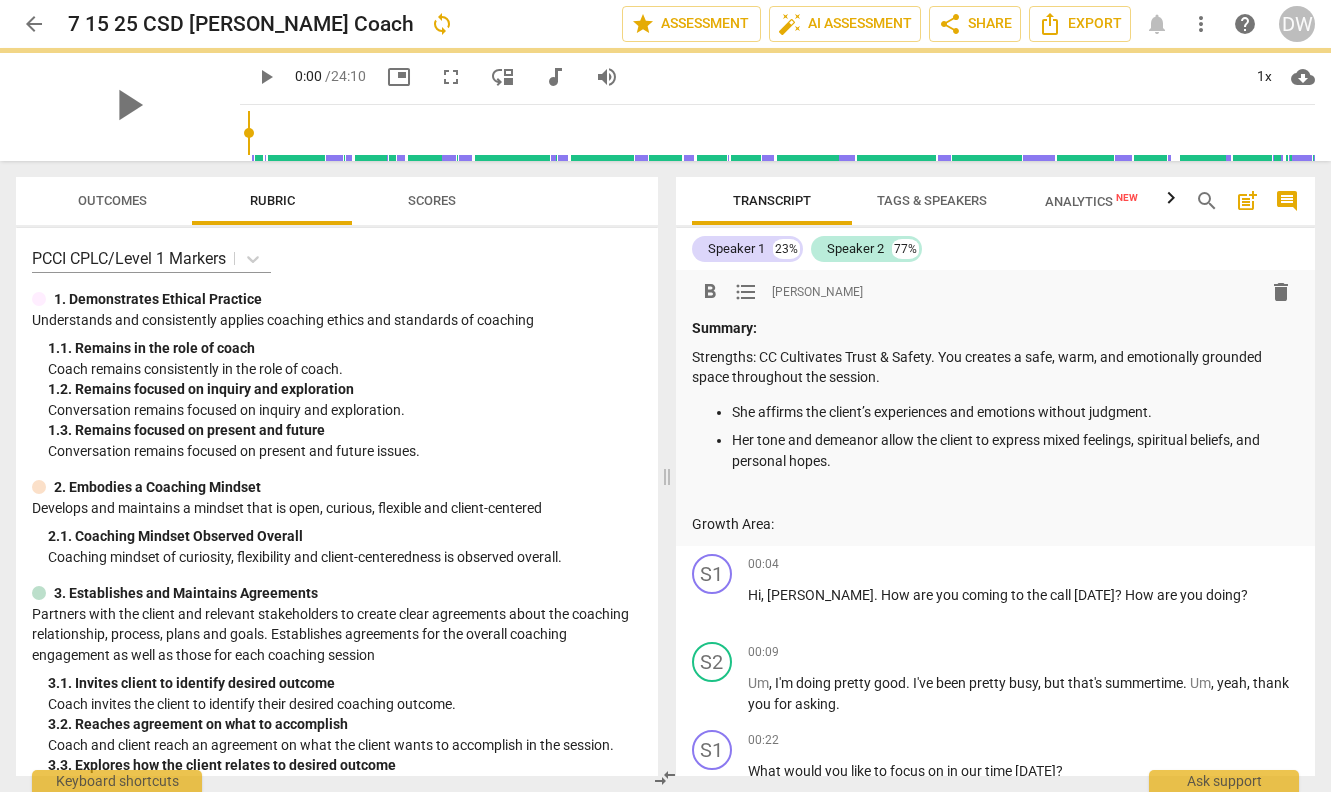click on "Strengths: CC Cultivates Trust & Safety. You creates a safe, warm, and emotionally grounded space throughout the session." at bounding box center (996, 367) 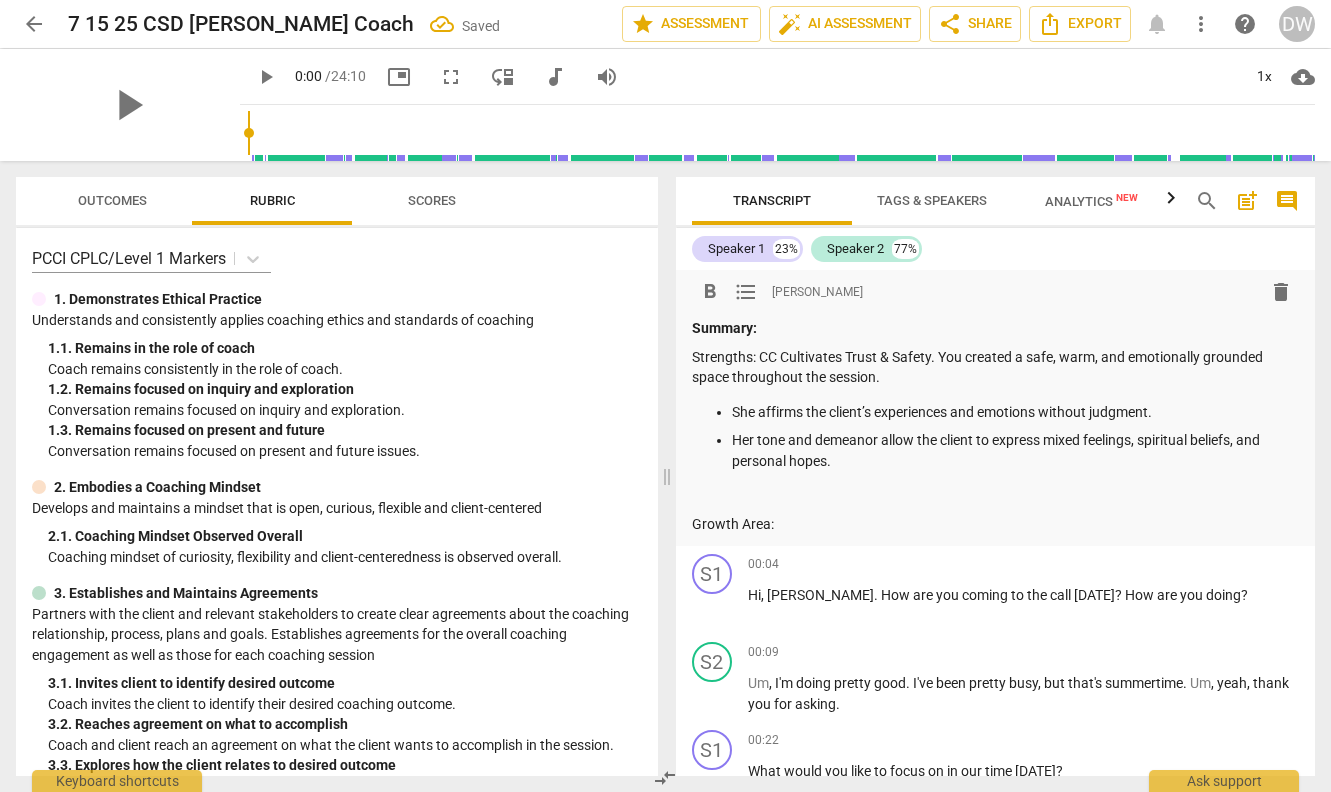 click on "Strengths: CC Cultivates Trust & Safety. You created a safe, warm, and emotionally grounded space throughout the session." at bounding box center [996, 367] 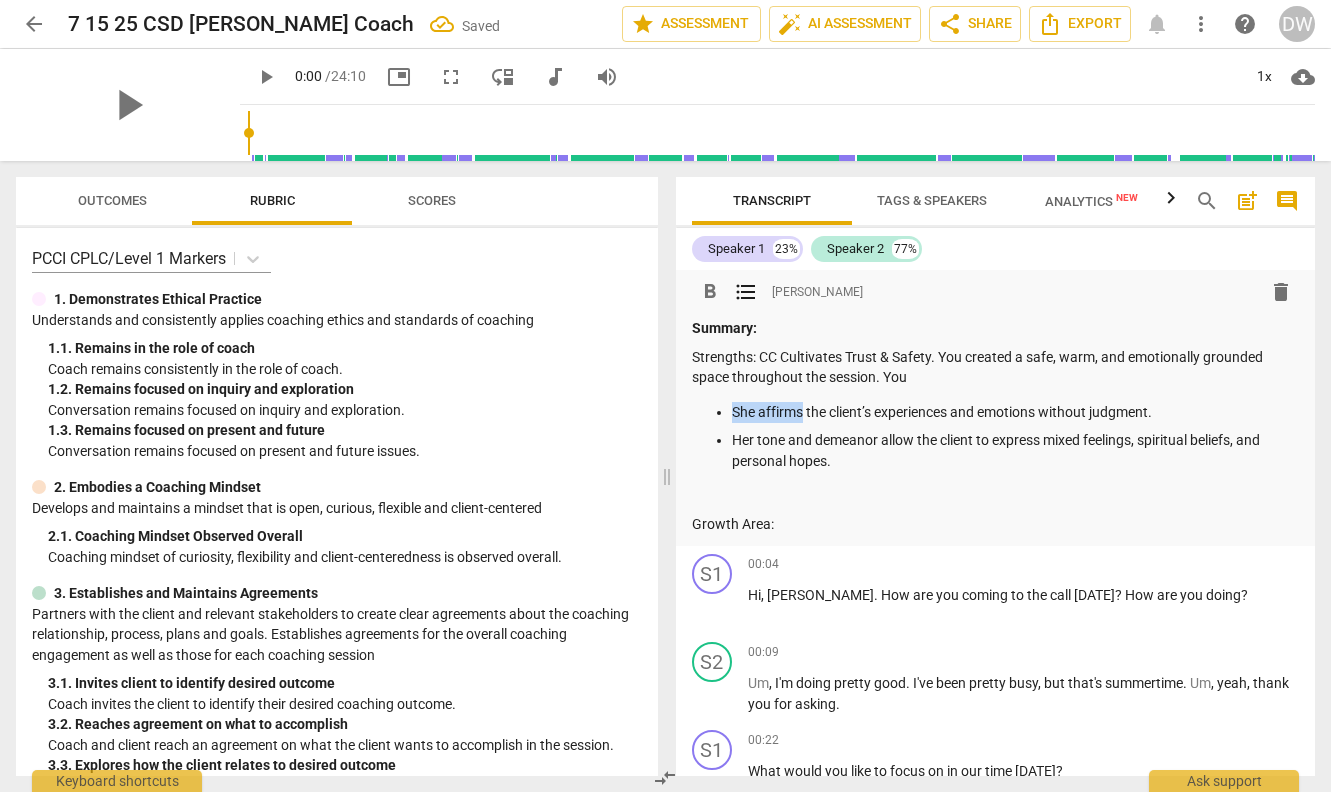drag, startPoint x: 805, startPoint y: 409, endPoint x: 655, endPoint y: 409, distance: 150 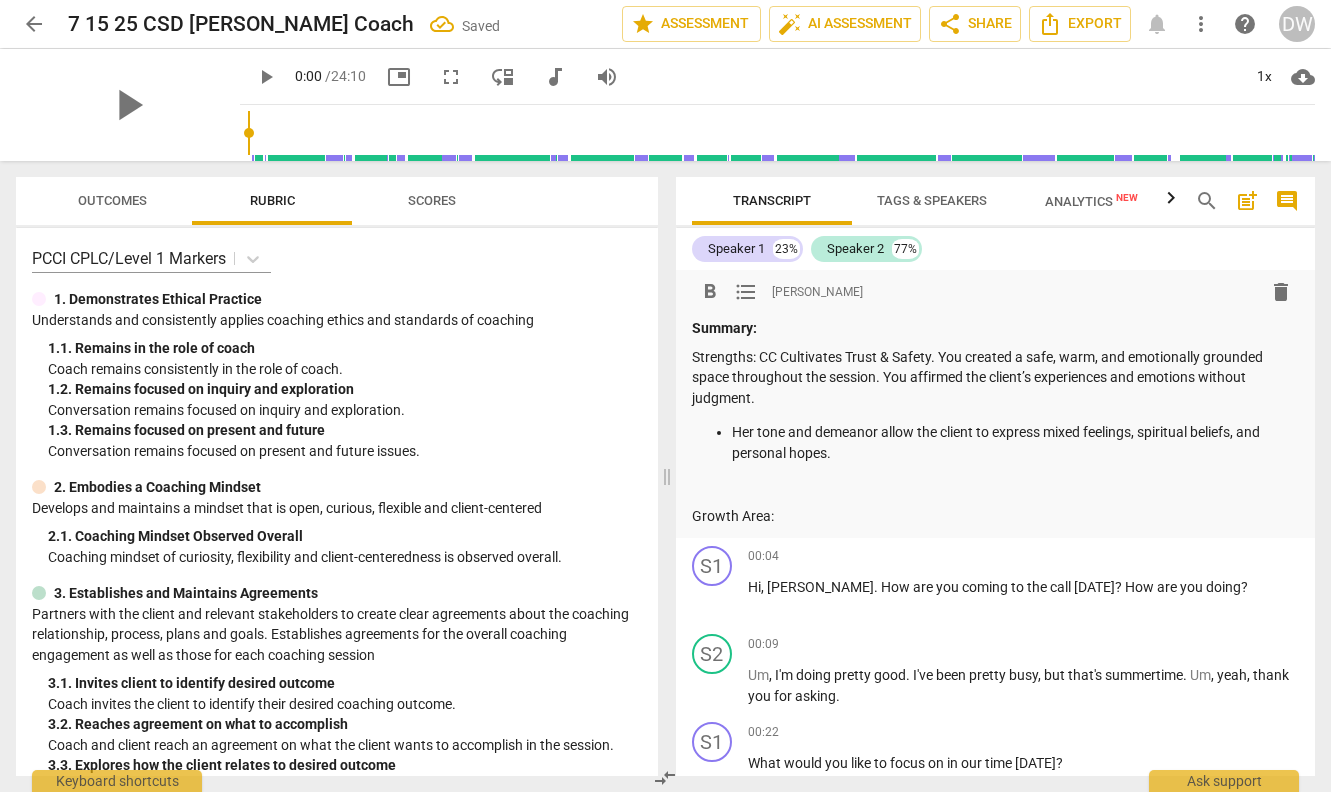 click on "Strengths: CC Cultivates Trust & Safety. You created a safe, warm, and emotionally grounded space throughout the session. You affirmed the client’s experiences and emotions without judgment." at bounding box center [996, 378] 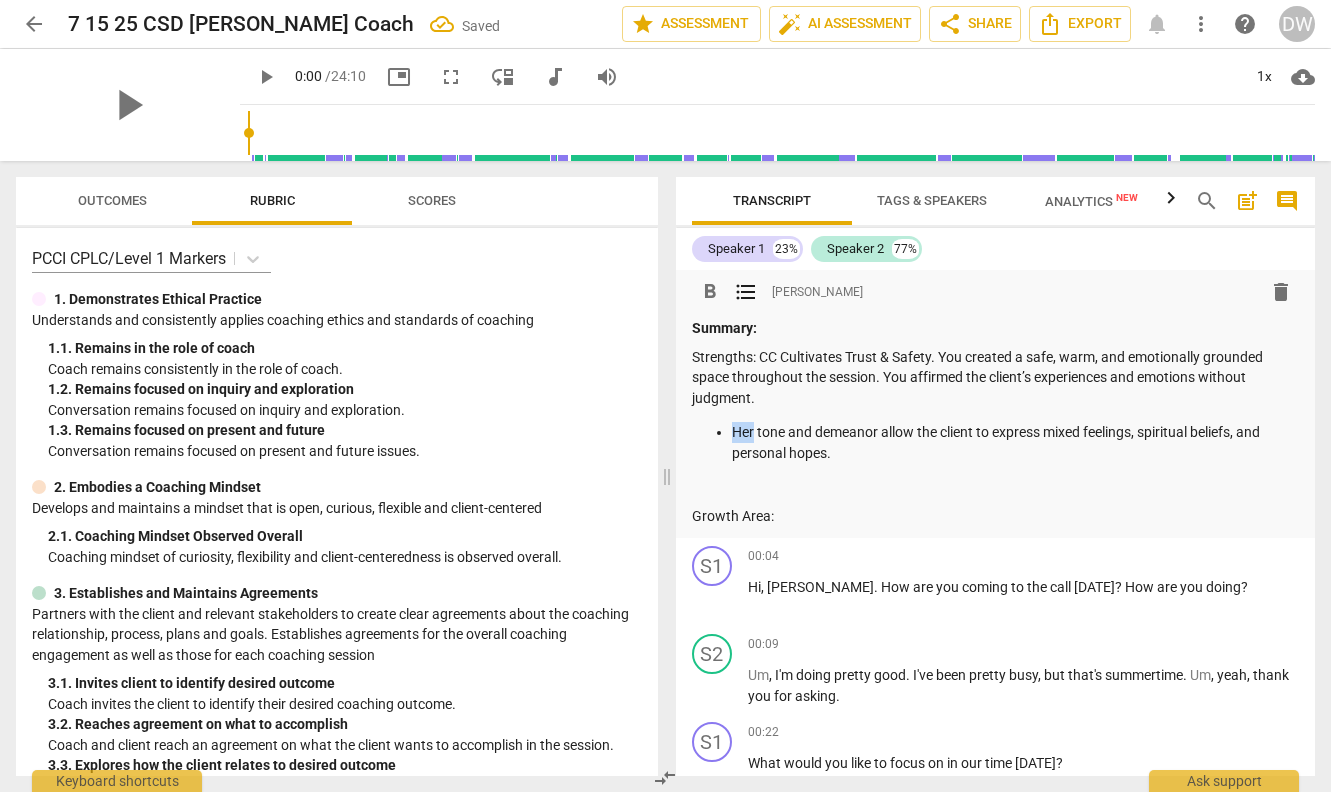 drag, startPoint x: 755, startPoint y: 432, endPoint x: 650, endPoint y: 429, distance: 105.04285 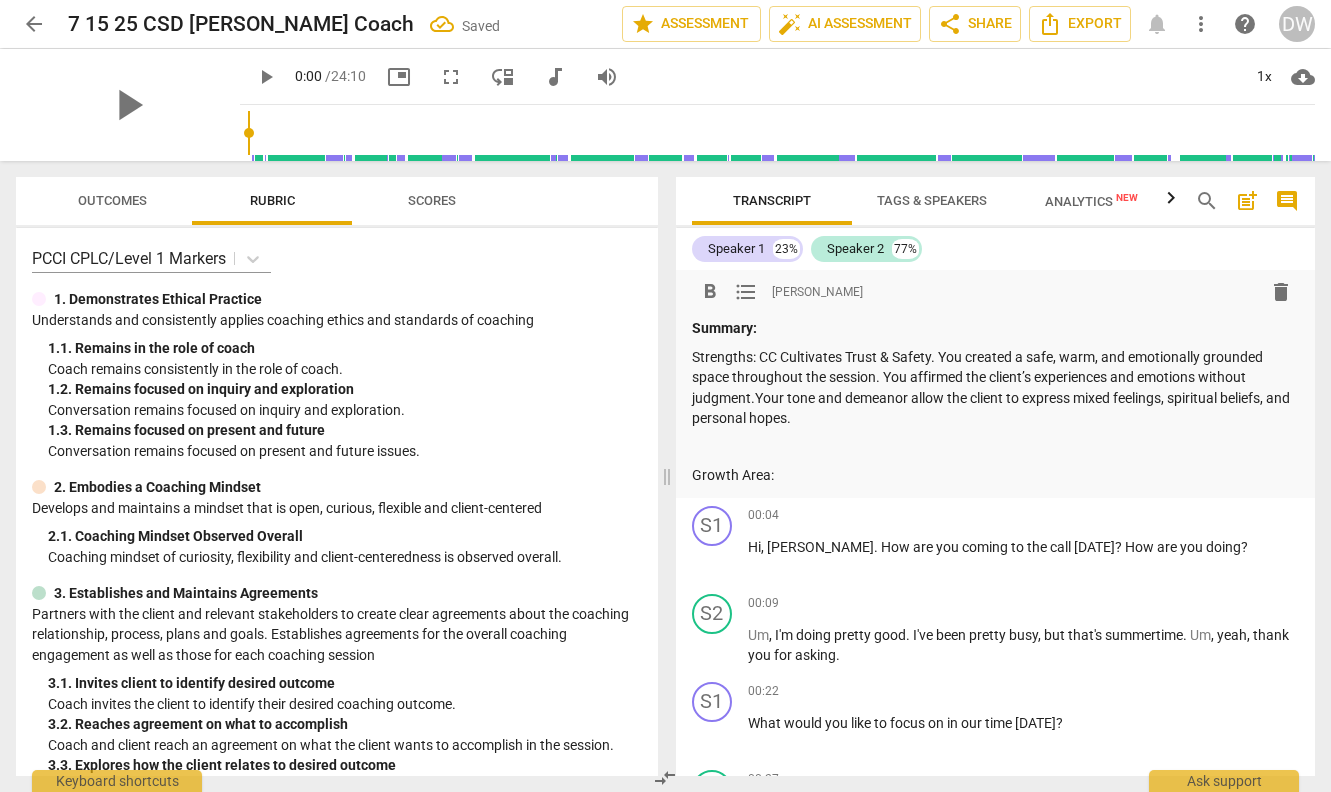 click on "Strengths: CC Cultivates Trust & Safety. You created a safe, warm, and emotionally grounded space throughout the session. You affirmed the client’s experiences and emotions without judgment.Your tone and demeanor allow the client to express mixed feelings, spiritual beliefs, and personal hopes." at bounding box center [996, 388] 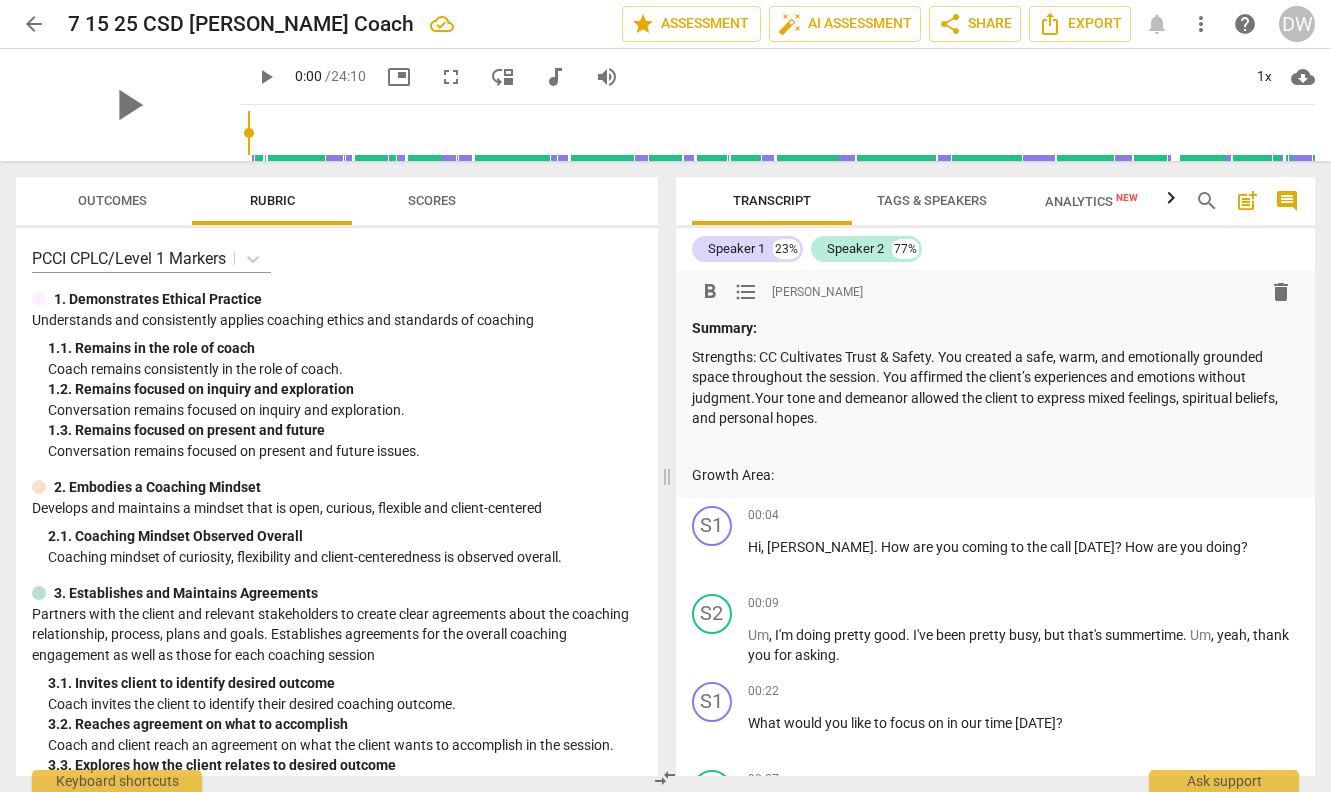 click on "Strengths: CC Cultivates Trust & Safety. You created a safe, warm, and emotionally grounded space throughout the session. You affirmed the client’s experiences and emotions without judgment.Your tone and demeanor allowed the client to express mixed feelings, spiritual beliefs, and personal hopes." at bounding box center [996, 388] 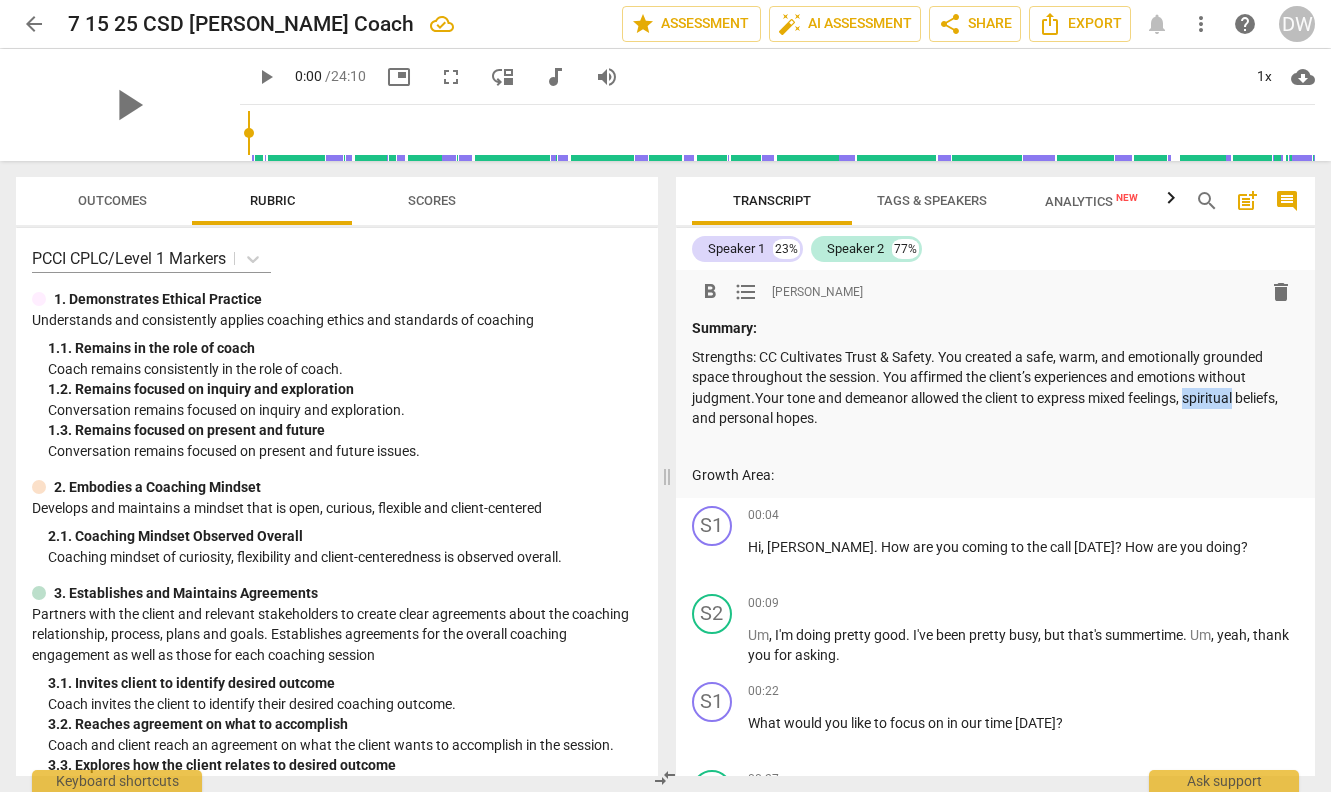 click on "Strengths: CC Cultivates Trust & Safety. You created a safe, warm, and emotionally grounded space throughout the session. You affirmed the client’s experiences and emotions without judgment.Your tone and demeanor allowed the client to express mixed feelings, spiritual beliefs, and personal hopes." at bounding box center (996, 388) 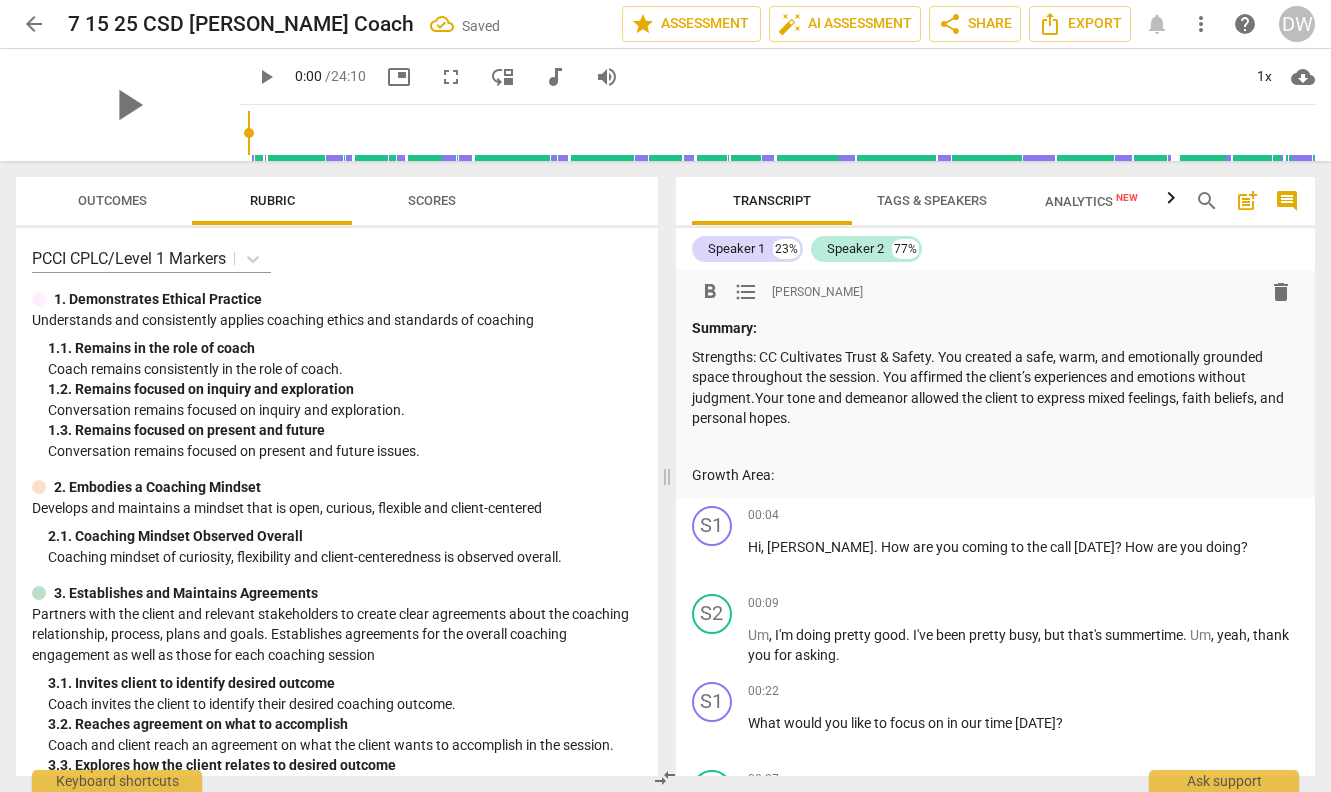 scroll, scrollTop: 31, scrollLeft: 0, axis: vertical 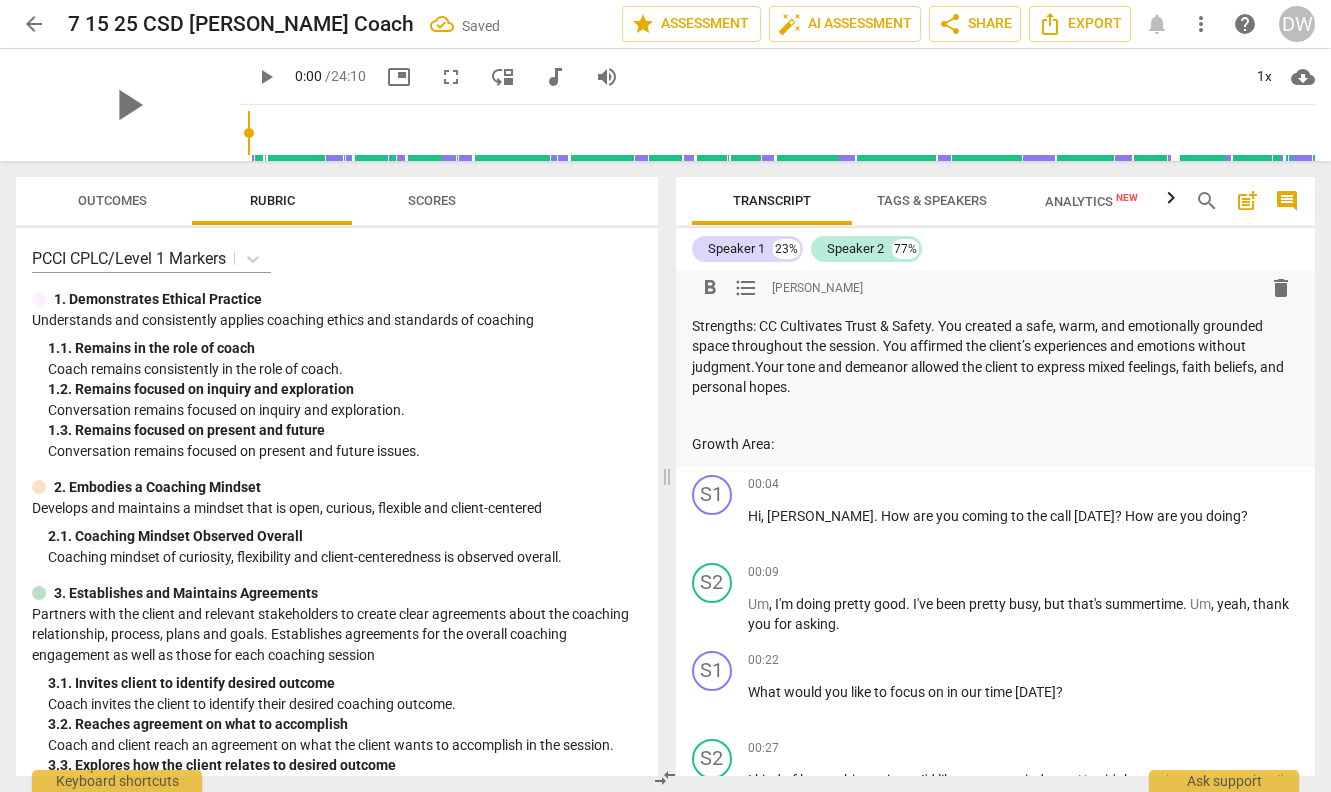 click at bounding box center [996, 416] 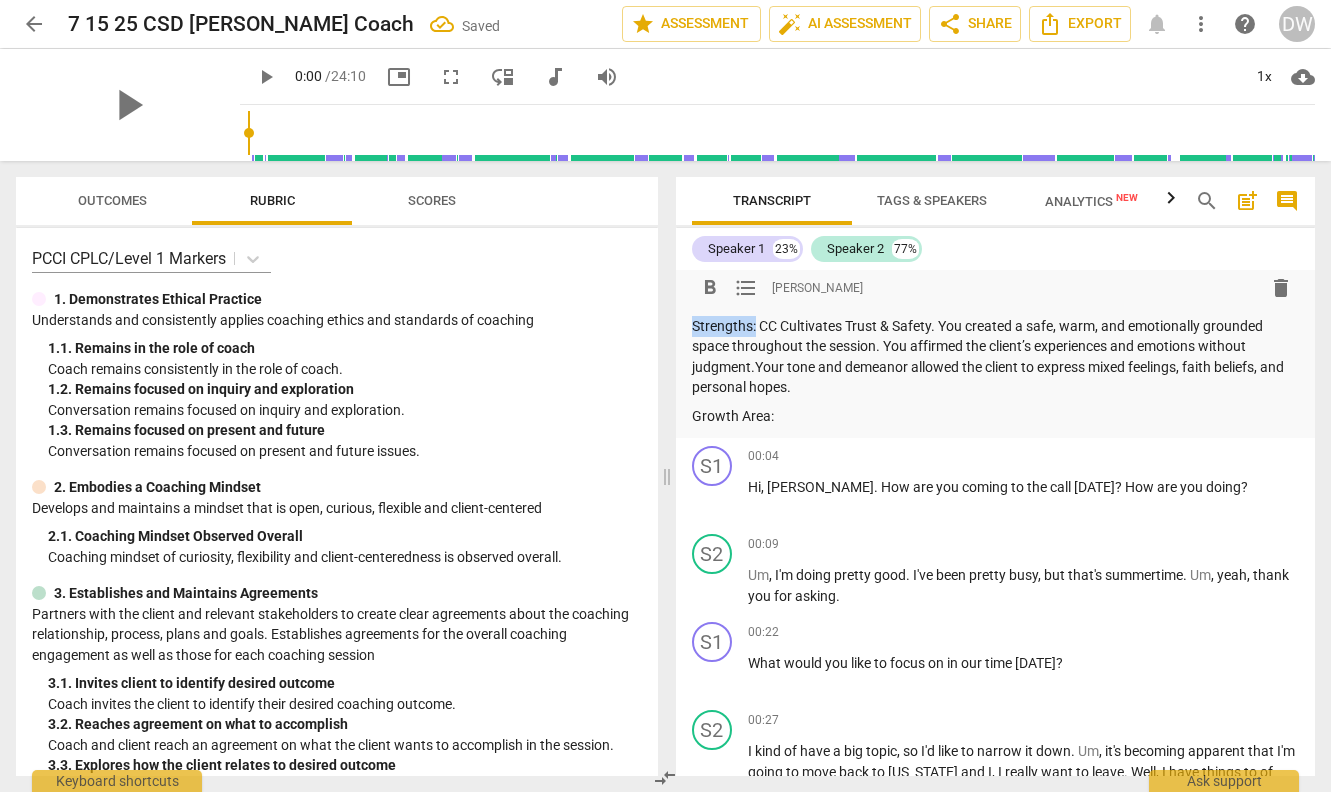 drag, startPoint x: 754, startPoint y: 323, endPoint x: 689, endPoint y: 322, distance: 65.00769 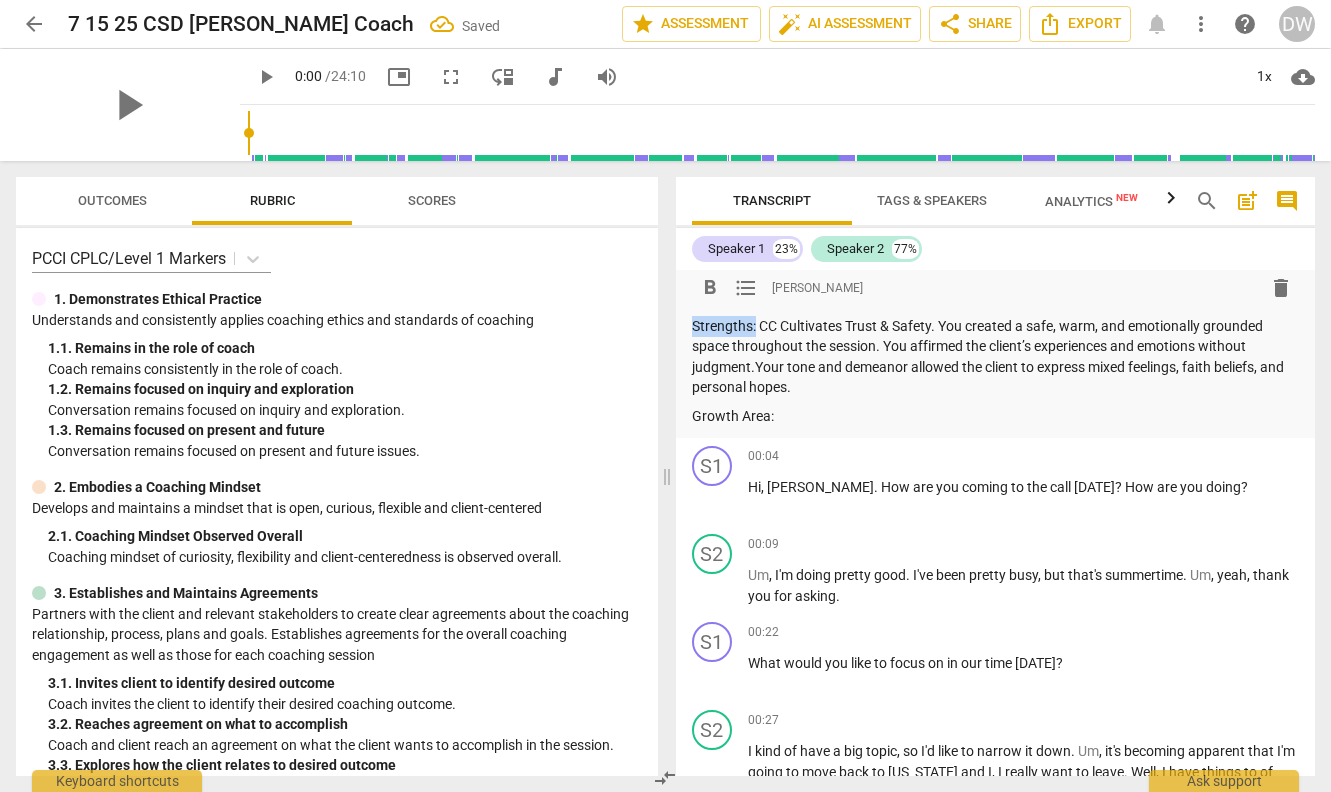 click on "format_bold format_list_bulleted [PERSON_NAME] delete Summary:    Strengths: CC Cultivates Trust & Safety. You created a safe, warm, and emotionally grounded space throughout the session. You affirmed the client’s experiences and emotions without judgment.Your tone and demeanor allowed the client to express mixed feelings, faith beliefs, and personal hopes. Growth Area:" at bounding box center [996, 338] 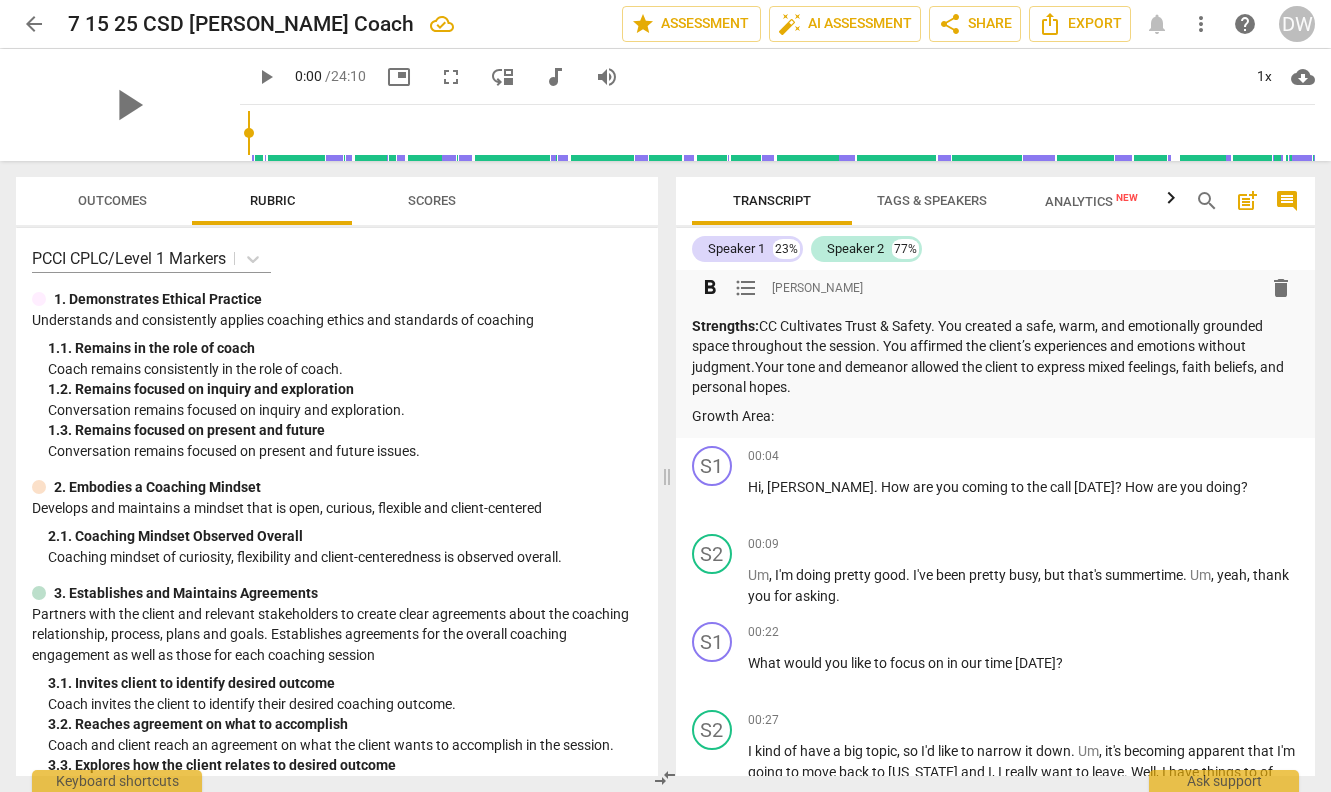 click on "Strengths:  CC Cultivates Trust & Safety. You created a safe, warm, and emotionally grounded space throughout the session. You affirmed the client’s experiences and emotions without judgment.Your tone and demeanor allowed the client to express mixed feelings, faith beliefs, and personal hopes." at bounding box center [996, 357] 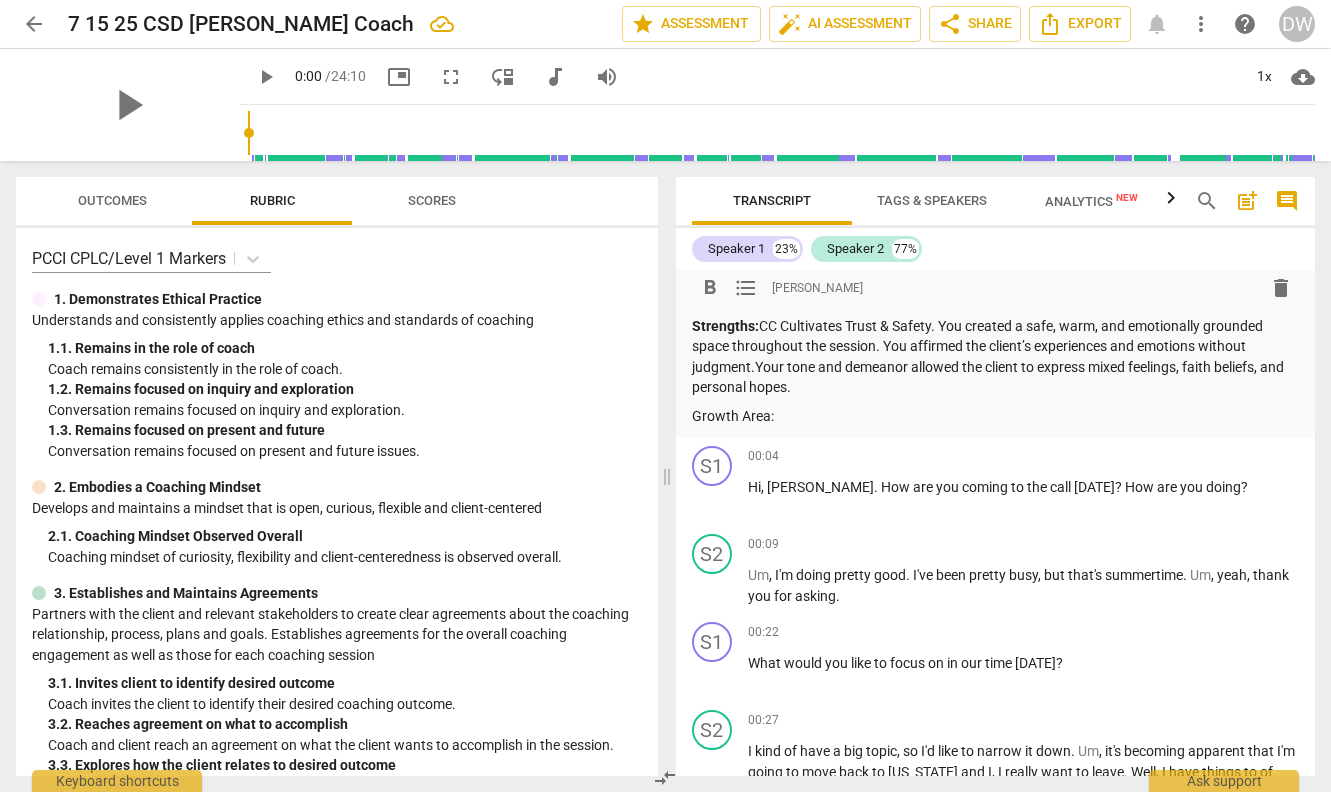 click on "Strengths:  CC Cultivates Trust & Safety. You created a safe, warm, and emotionally grounded space throughout the session. You affirmed the client’s experiences and emotions without judgment.Your tone and demeanor allowed the client to express mixed feelings, faith beliefs, and personal hopes." at bounding box center [996, 357] 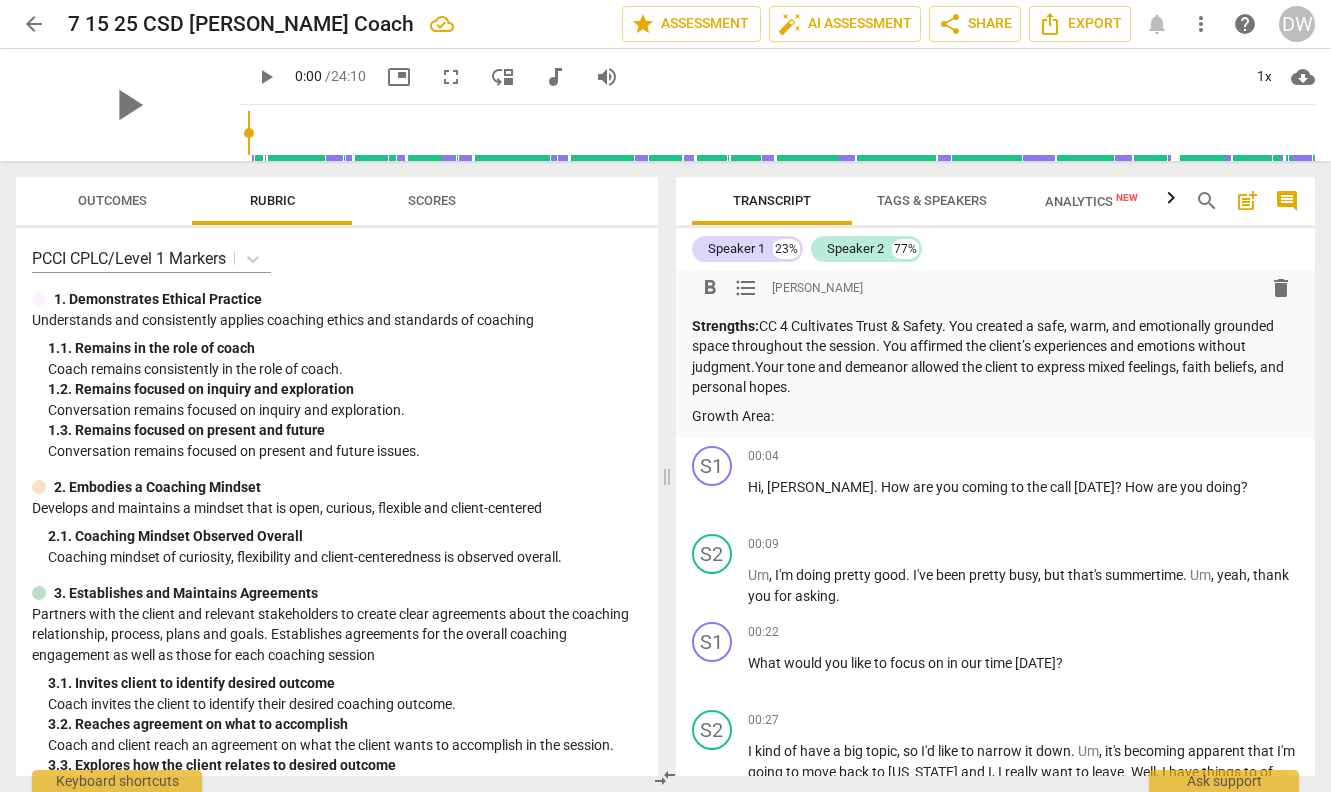 click on "Strengths:  CC 4 Cultivates Trust & Safety. You created a safe, warm, and emotionally grounded space throughout the session. You affirmed the client’s experiences and emotions without judgment.Your tone and demeanor allowed the client to express mixed feelings, faith beliefs, and personal hopes." at bounding box center (996, 357) 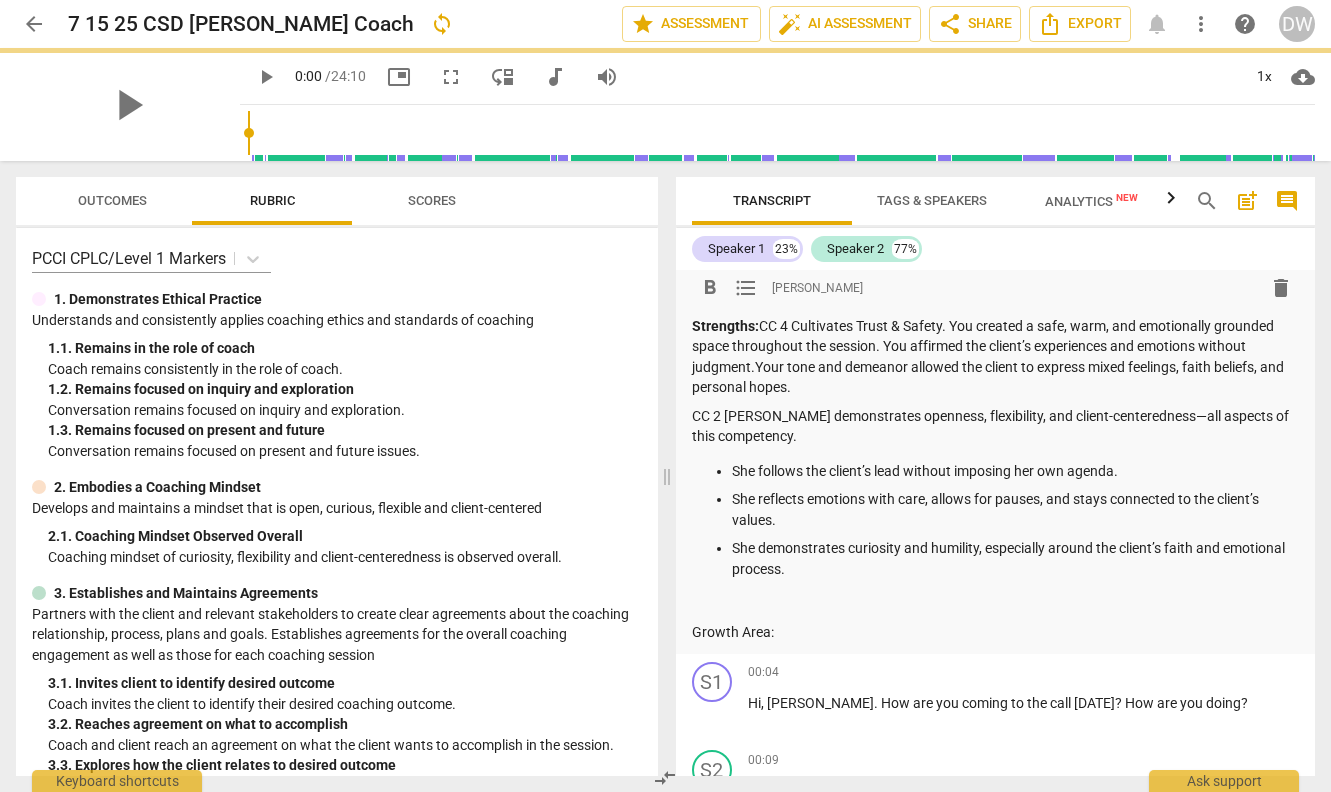 click on "CC 2 [PERSON_NAME] demonstrates openness, flexibility, and client-centeredness—all aspects of this competency." at bounding box center (996, 426) 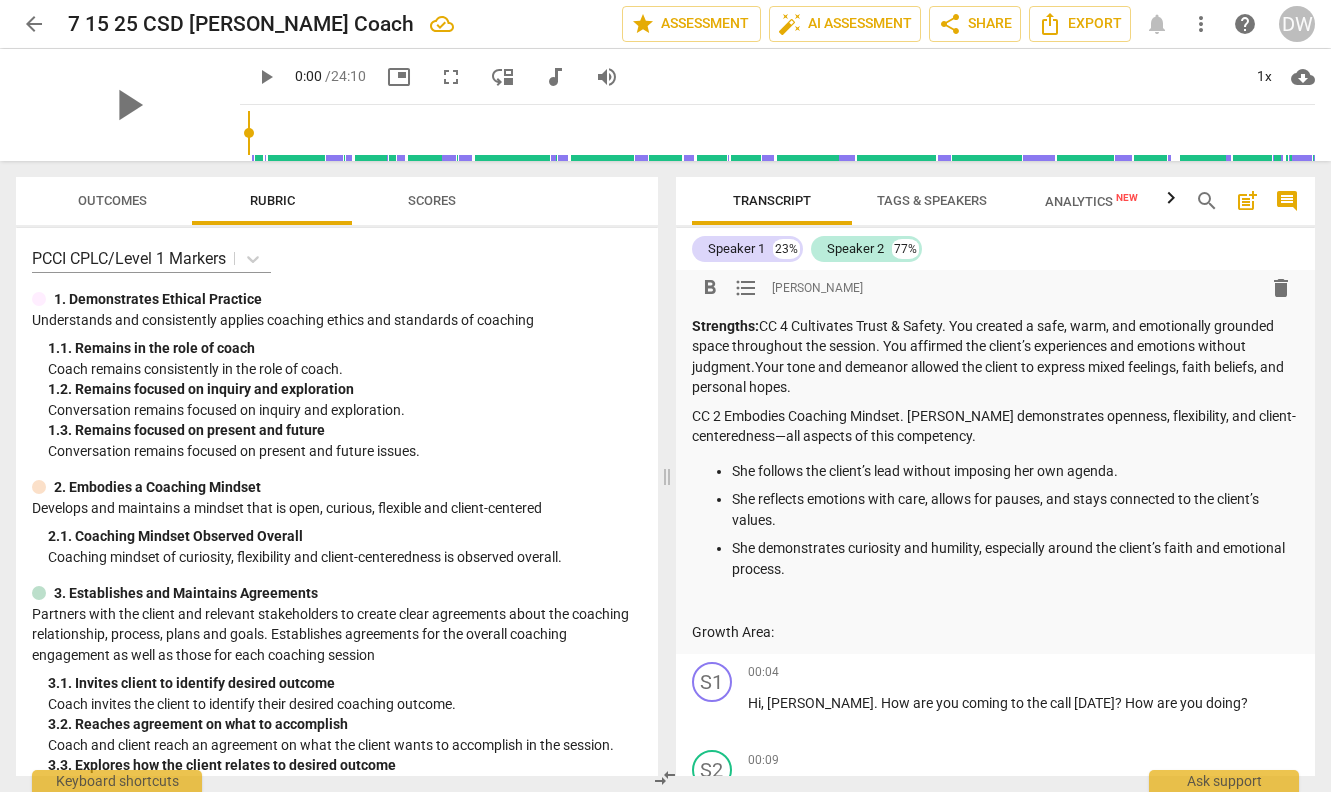 click on "CC 2 Embodies Coaching Mindset. [PERSON_NAME] demonstrates openness, flexibility, and client-centeredness—all aspects of this competency." at bounding box center (996, 426) 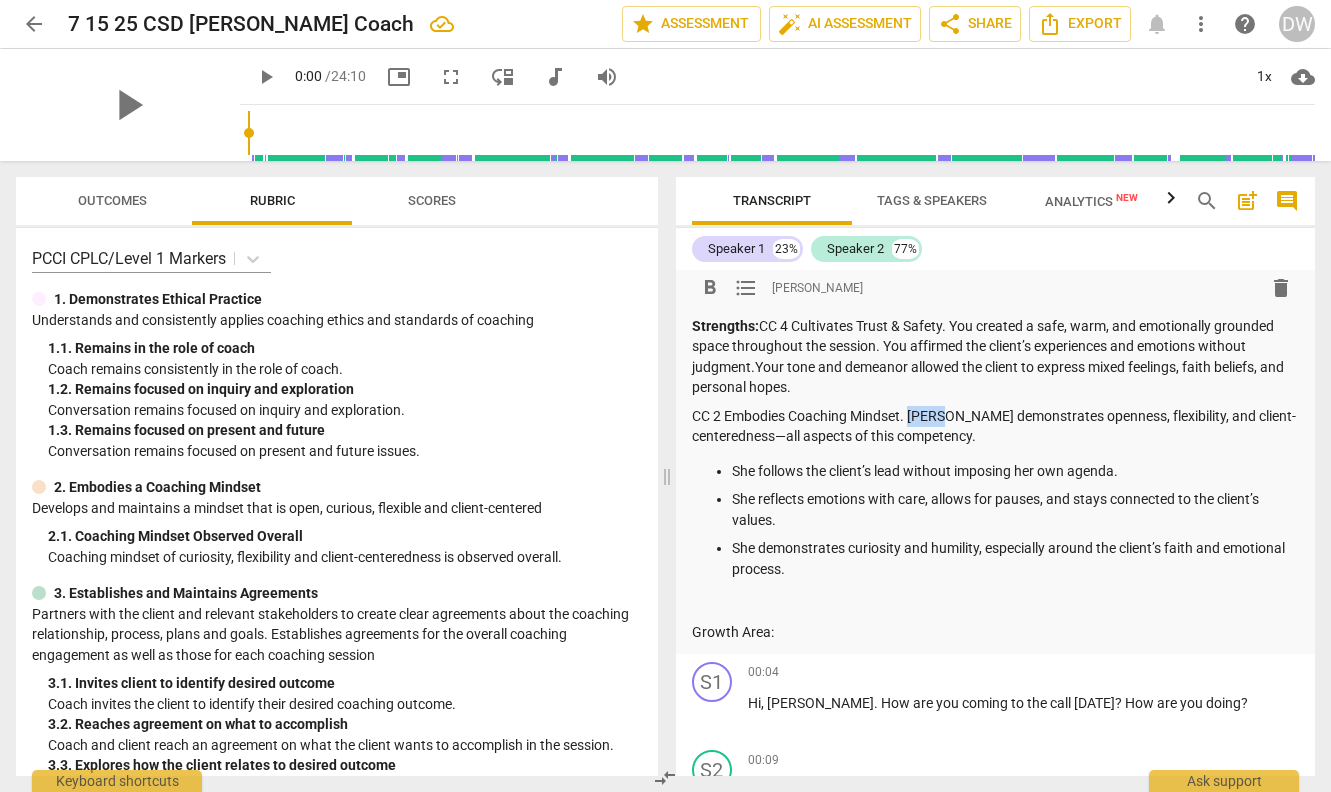 click on "CC 2 Embodies Coaching Mindset. [PERSON_NAME] demonstrates openness, flexibility, and client-centeredness—all aspects of this competency." at bounding box center [996, 426] 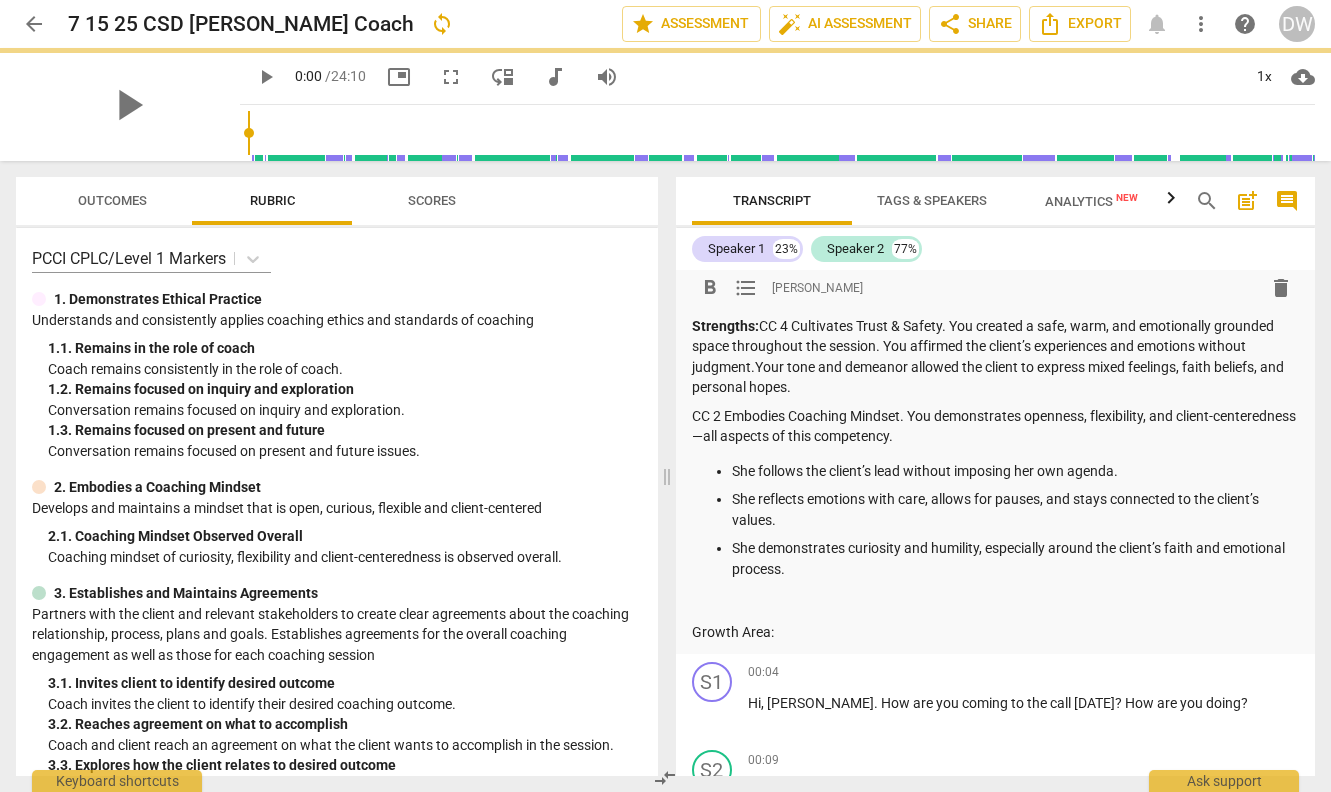 click on "CC 2 Embodies Coaching Mindset. You demonstrates openness, flexibility, and client-centeredness—all aspects of this competency." at bounding box center (996, 426) 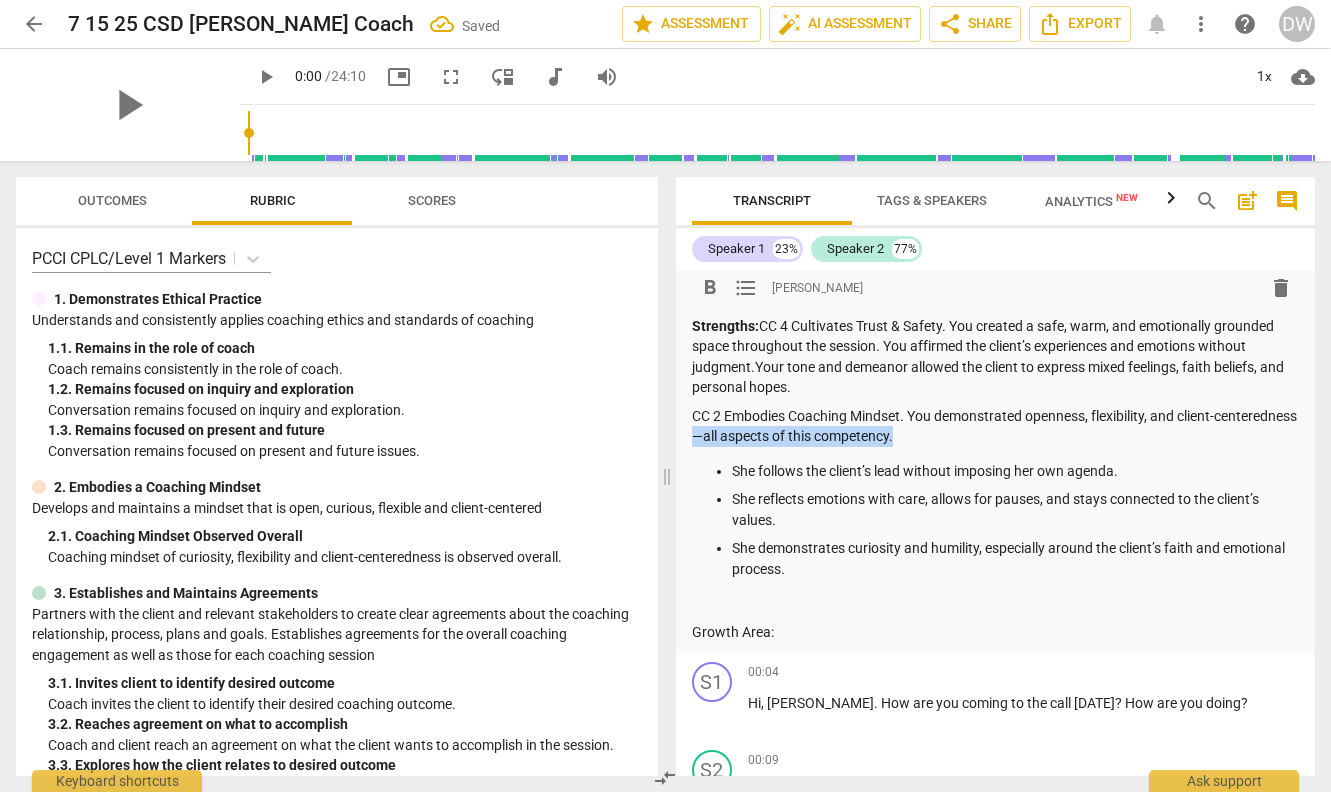 drag, startPoint x: 777, startPoint y: 437, endPoint x: 993, endPoint y: 439, distance: 216.00926 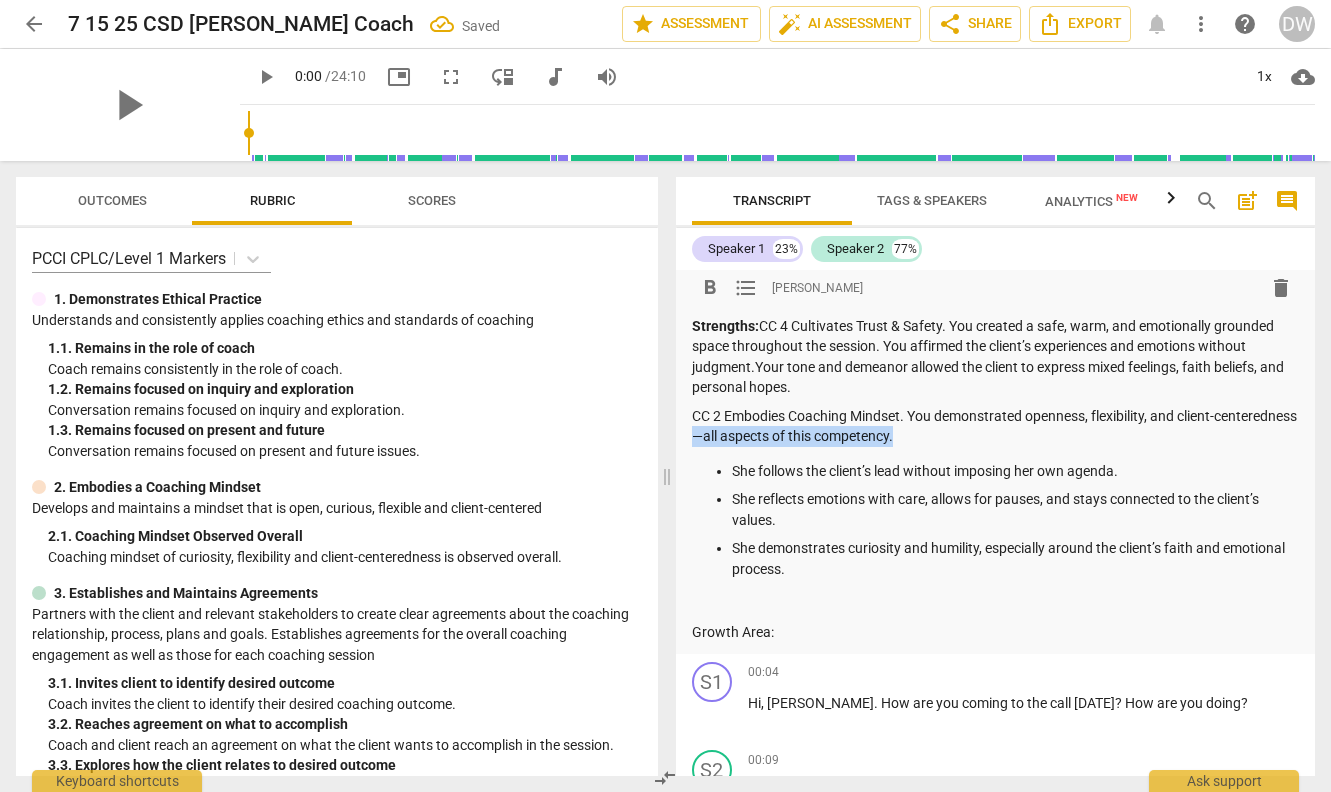 click on "CC 2 Embodies Coaching Mindset. You demonstrated openness, flexibility, and client-centeredness—all aspects of this competency." at bounding box center (996, 426) 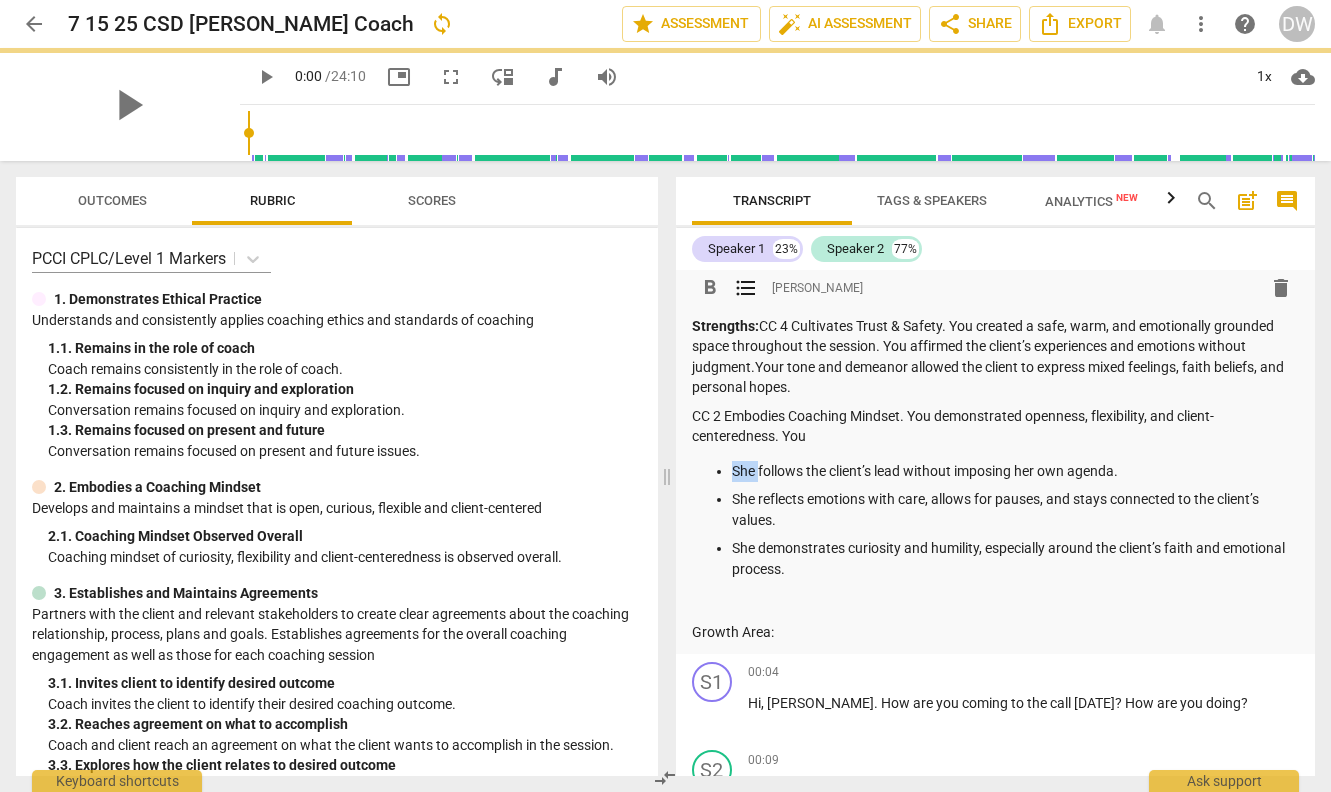 drag, startPoint x: 758, startPoint y: 466, endPoint x: 697, endPoint y: 466, distance: 61 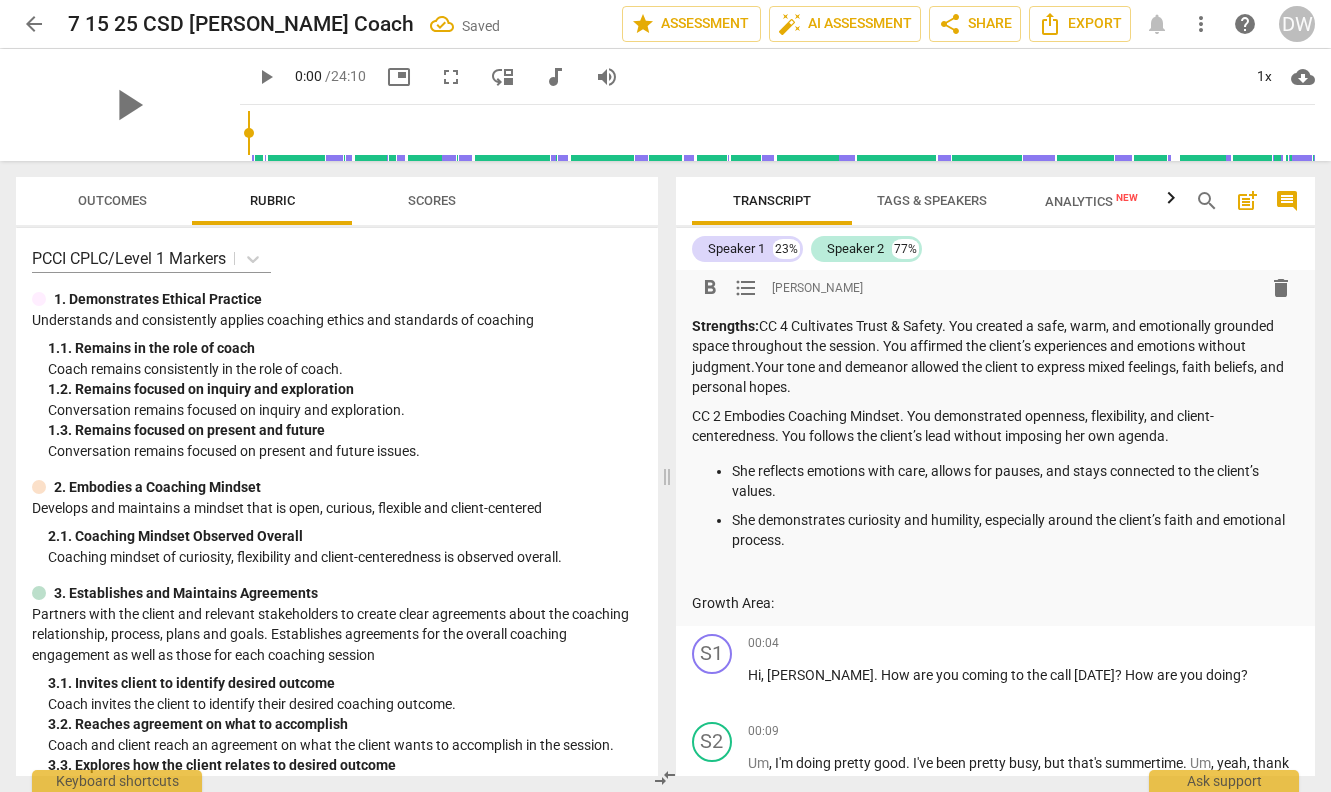 click on "CC 2 Embodies Coaching Mindset. You demonstrated openness, flexibility, and client-centeredness. You follows the client’s lead without imposing her own agenda." at bounding box center [996, 426] 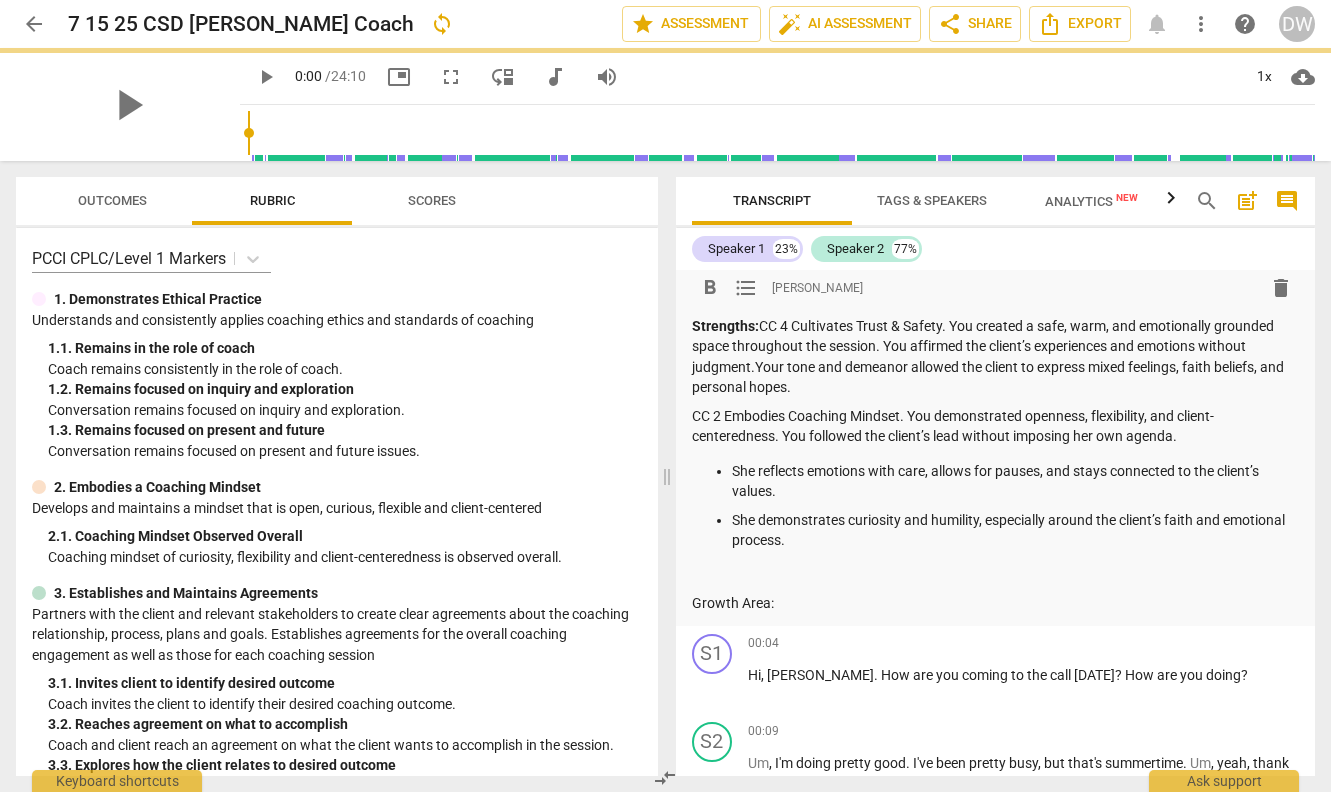 click on "CC 2 Embodies Coaching Mindset. You demonstrated openness, flexibility, and client-centeredness. You followed the client’s lead without imposing her own agenda." at bounding box center (996, 426) 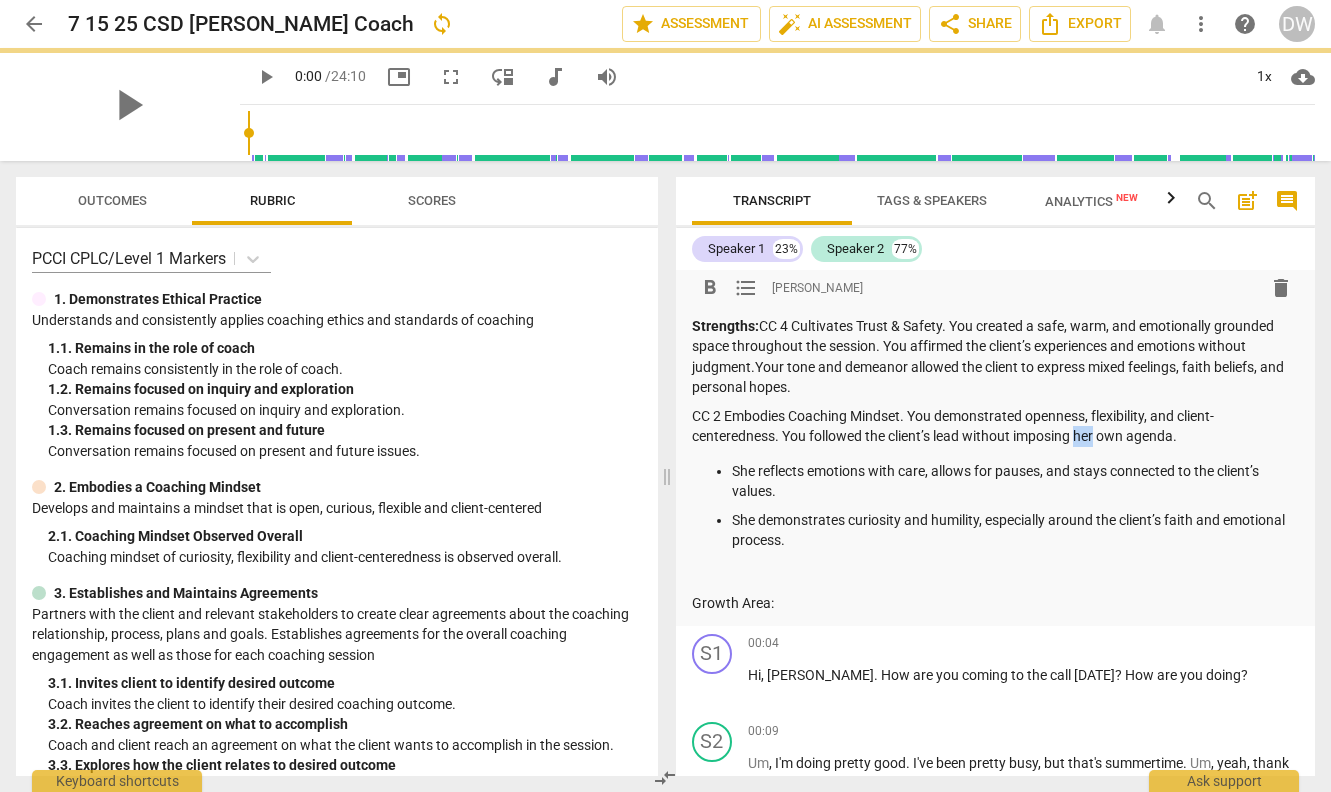 click on "CC 2 Embodies Coaching Mindset. You demonstrated openness, flexibility, and client-centeredness. You followed the client’s lead without imposing her own agenda." at bounding box center (996, 426) 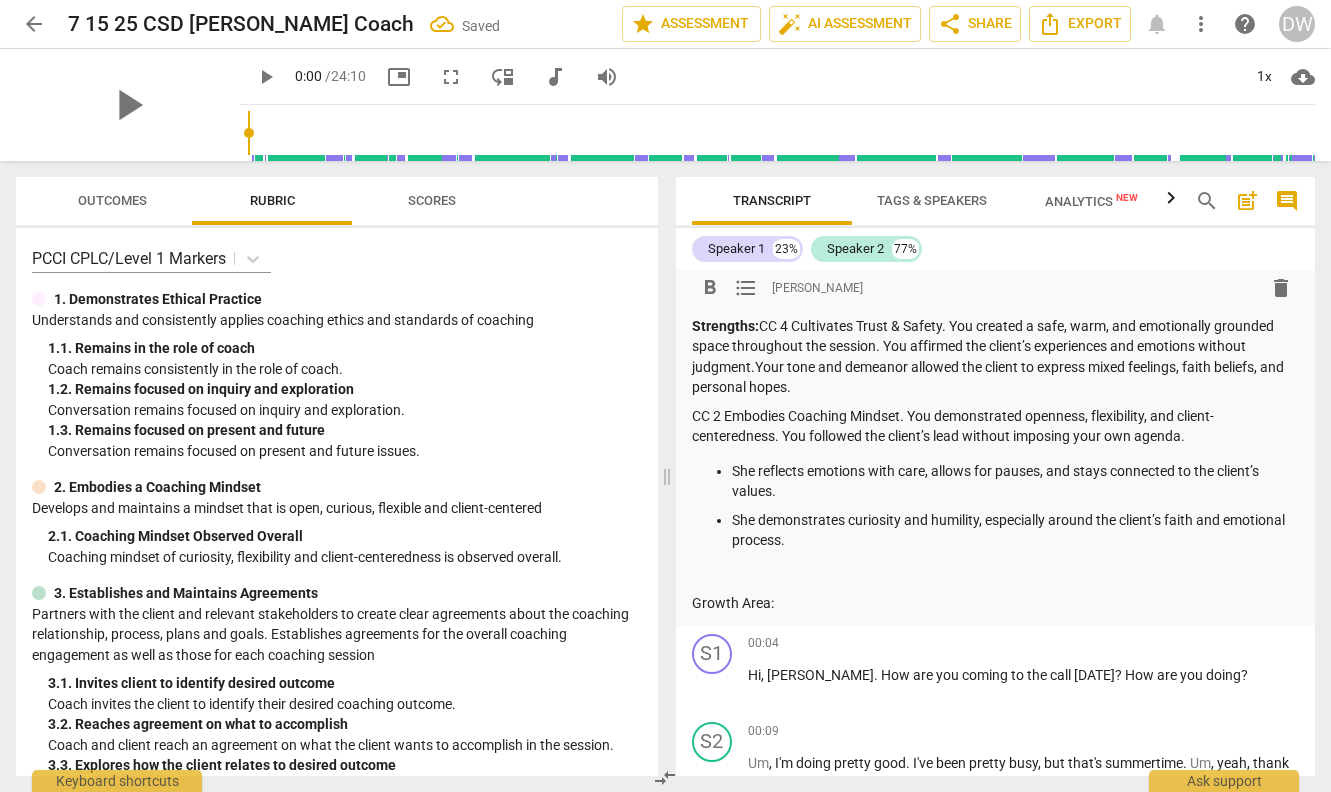 click on "CC 2 Embodies Coaching Mindset. You demonstrated openness, flexibility, and client-centeredness. You followed the client’s lead without imposing your own agenda." at bounding box center (996, 426) 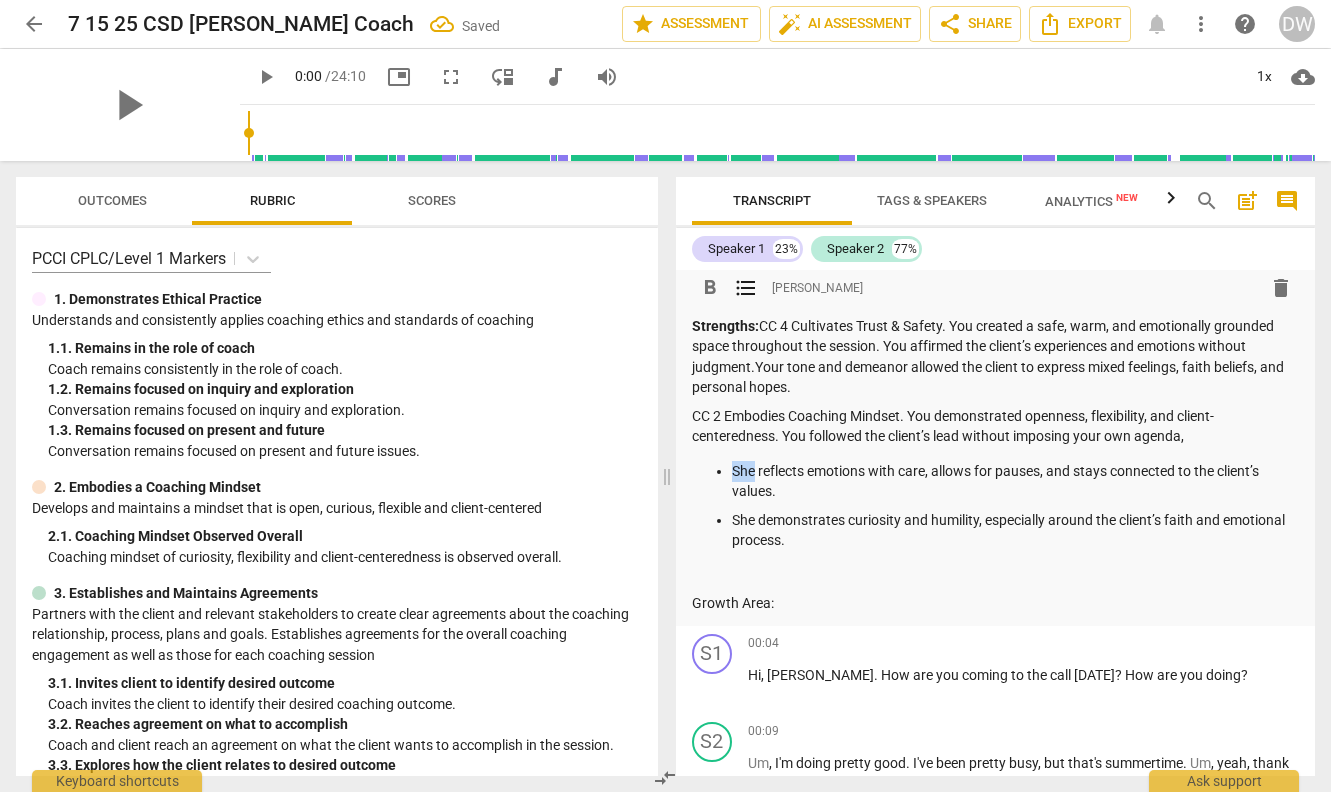drag, startPoint x: 755, startPoint y: 473, endPoint x: 693, endPoint y: 474, distance: 62.008064 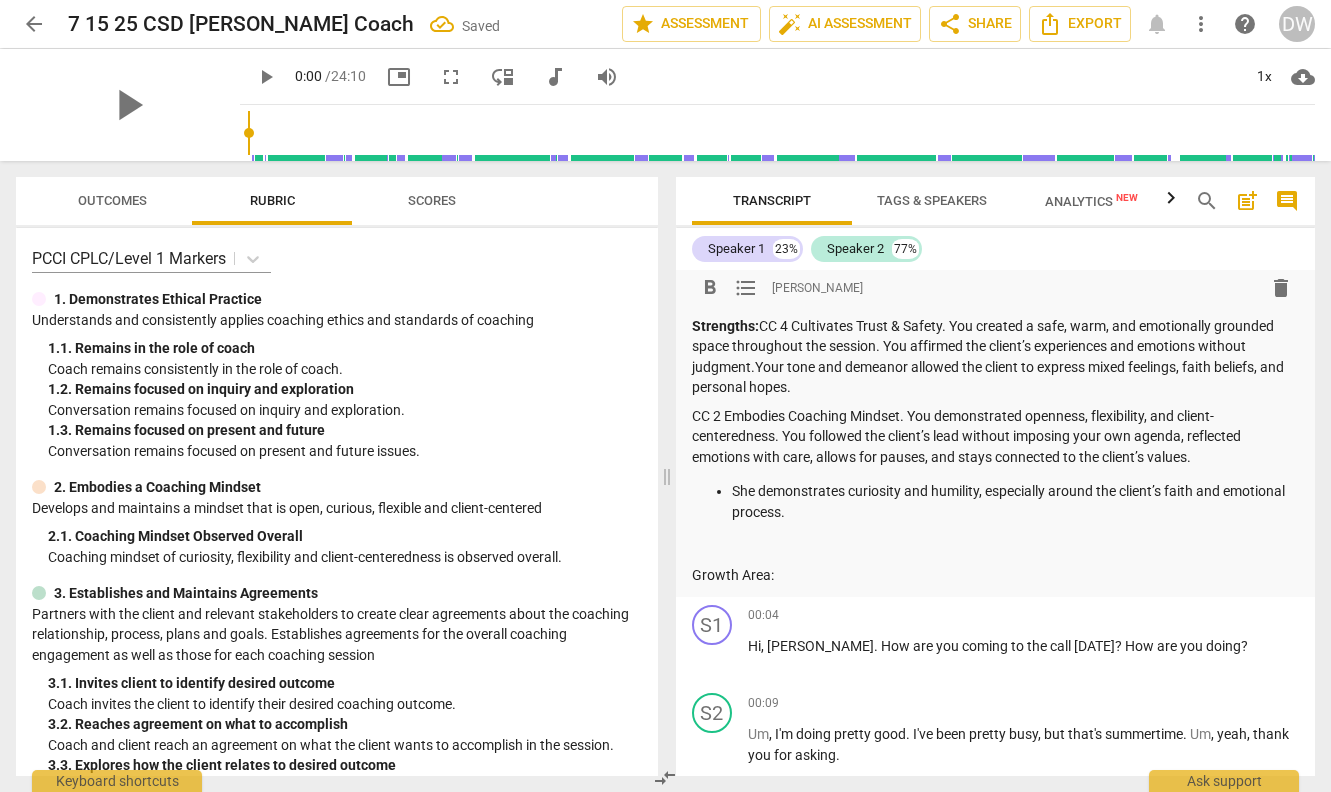 click on "CC 2 Embodies Coaching Mindset. You demonstrated openness, flexibility, and client-centeredness. You followed the client’s lead without imposing your own agenda, reflected emotions with care, allows for pauses, and stays connected to the client’s values." at bounding box center (996, 437) 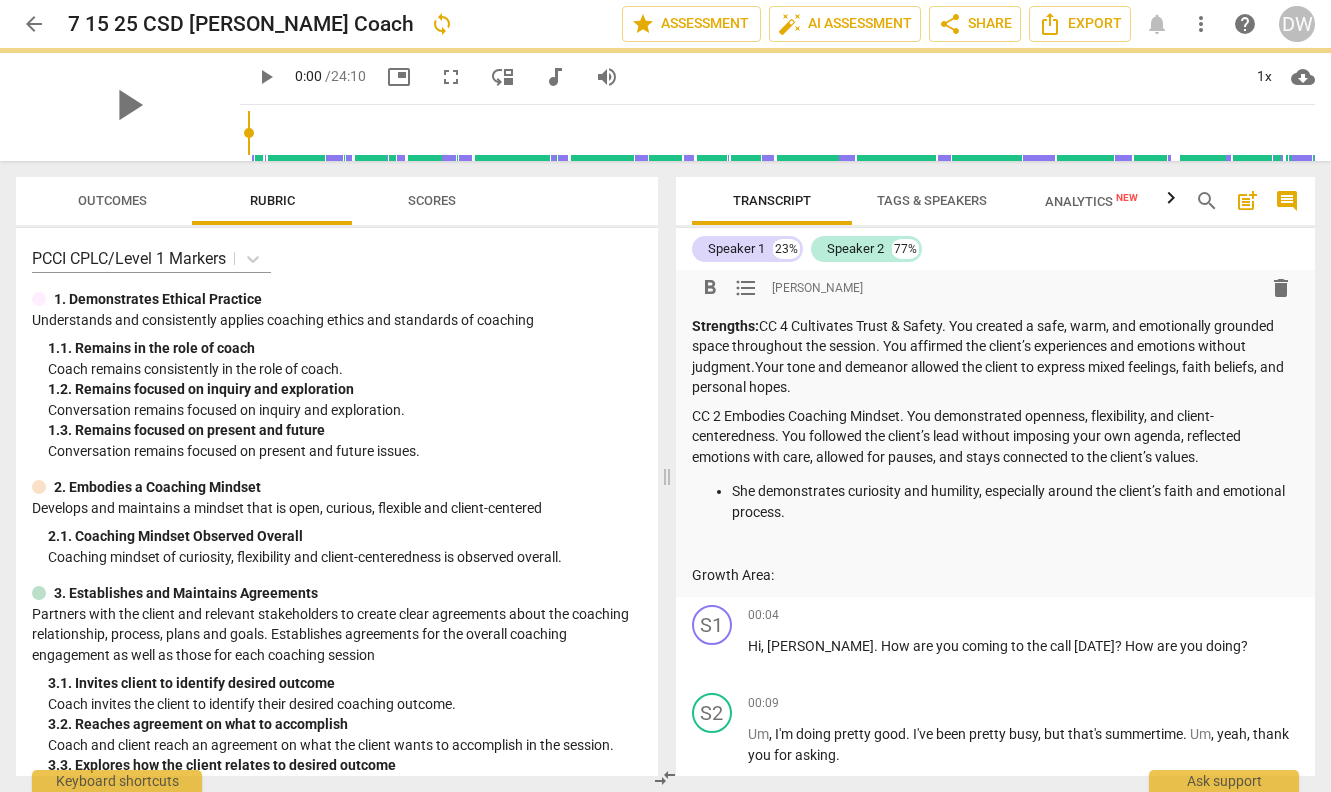 click on "CC 2 Embodies Coaching Mindset. You demonstrated openness, flexibility, and client-centeredness. You followed the client’s lead without imposing your own agenda, reflected emotions with care, allowed for pauses, and stays connected to the client’s values." at bounding box center [996, 437] 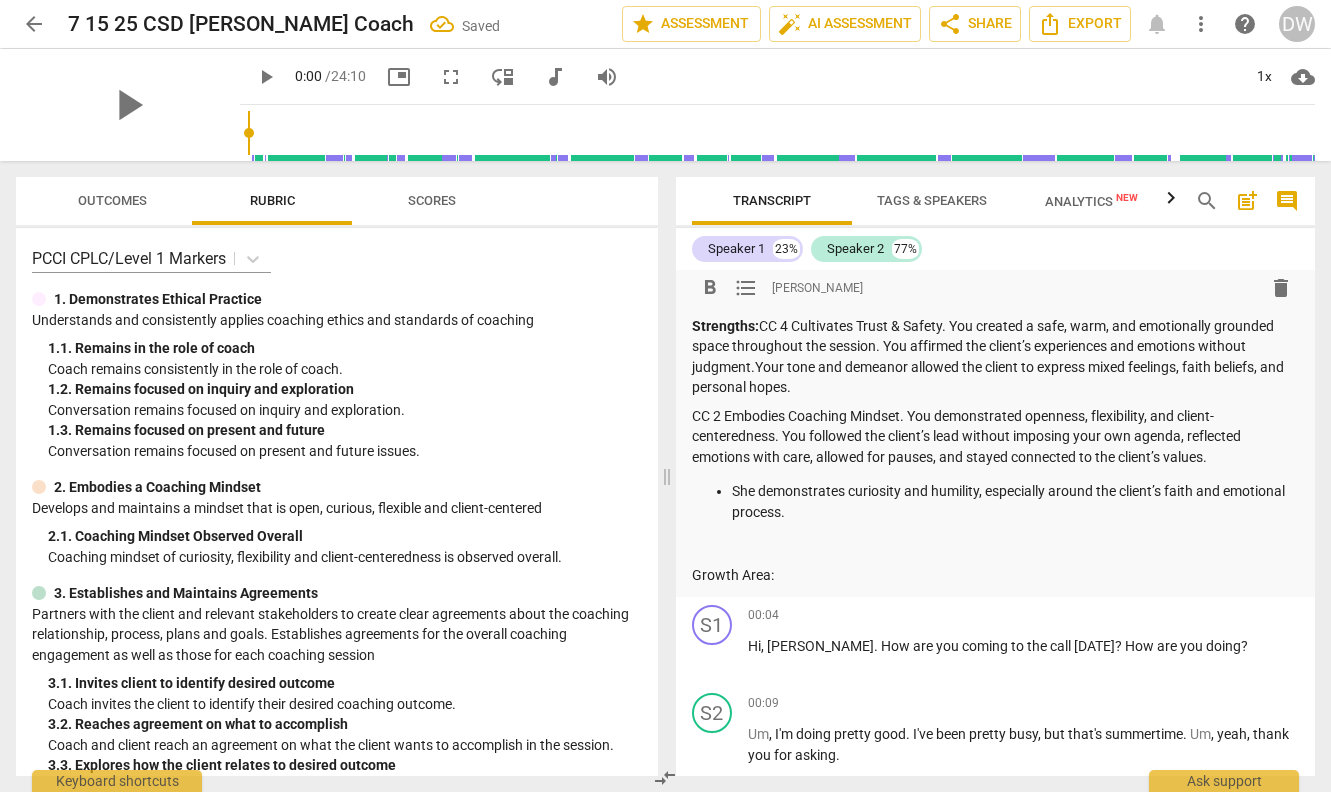 click on "She demonstrates curiosity and humility, especially around the client’s faith and emotional process." at bounding box center [996, 501] 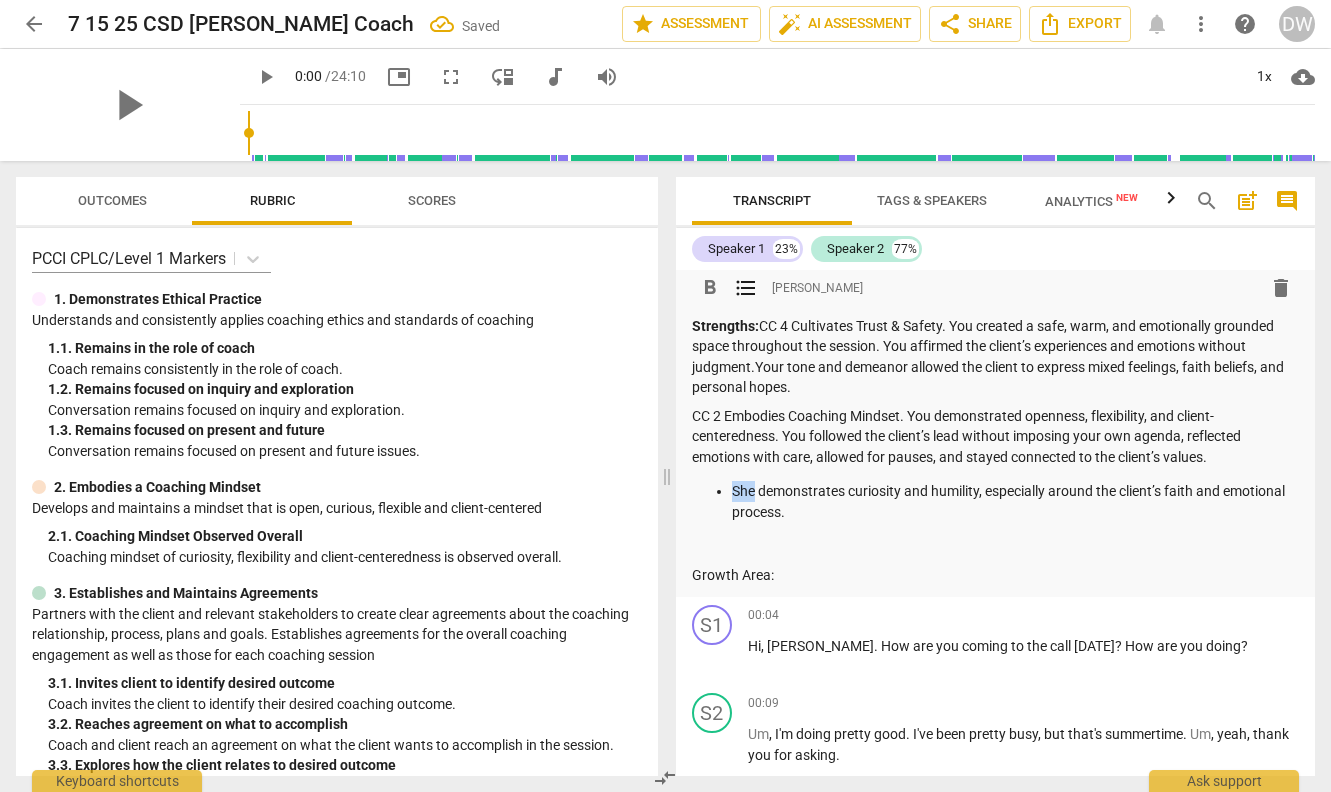 drag, startPoint x: 755, startPoint y: 492, endPoint x: 689, endPoint y: 475, distance: 68.154236 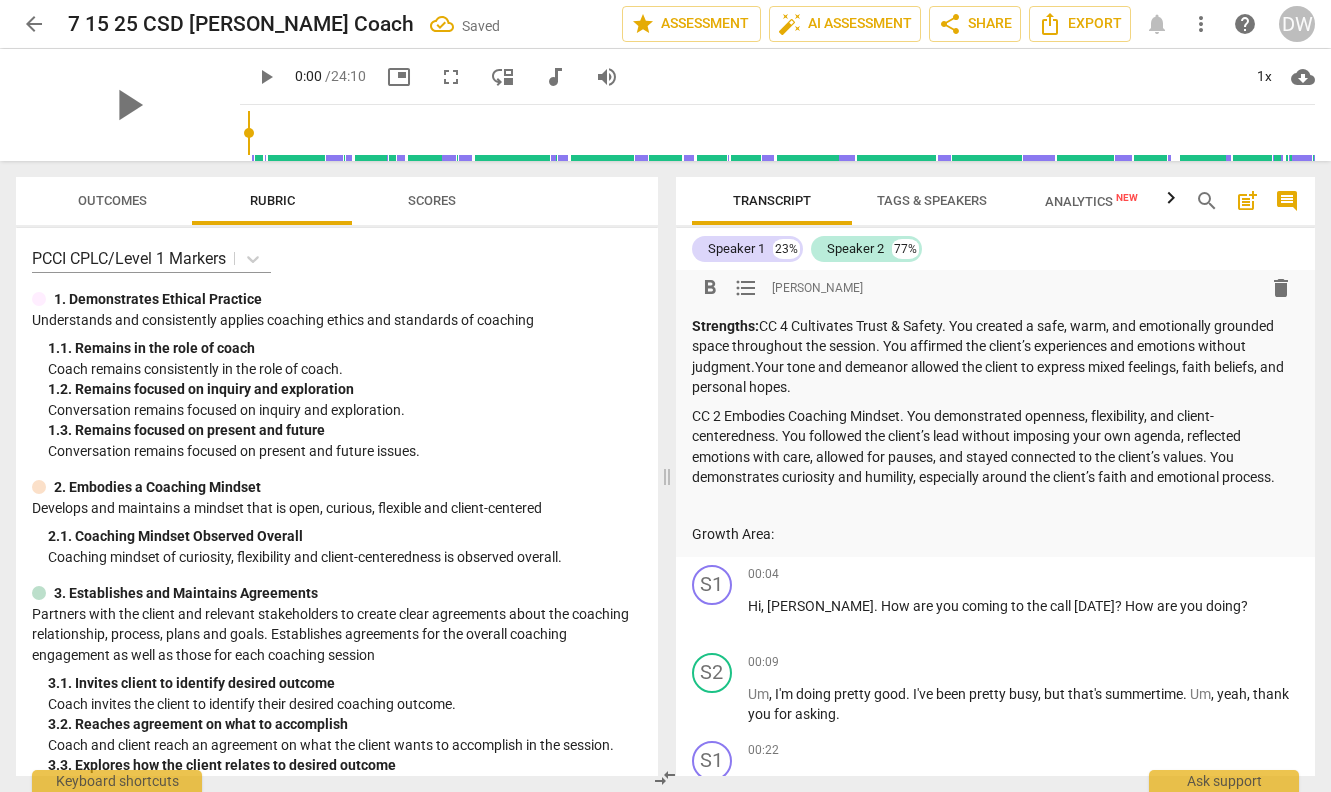 click on "CC 2 Embodies Coaching Mindset. You demonstrated openness, flexibility, and client-centeredness. You followed the client’s lead without imposing your own agenda, reflected emotions with care, allowed for pauses, and stayed connected to the client’s values. You demonstrates curiosity and humility, especially around the client’s faith and emotional process." at bounding box center [996, 447] 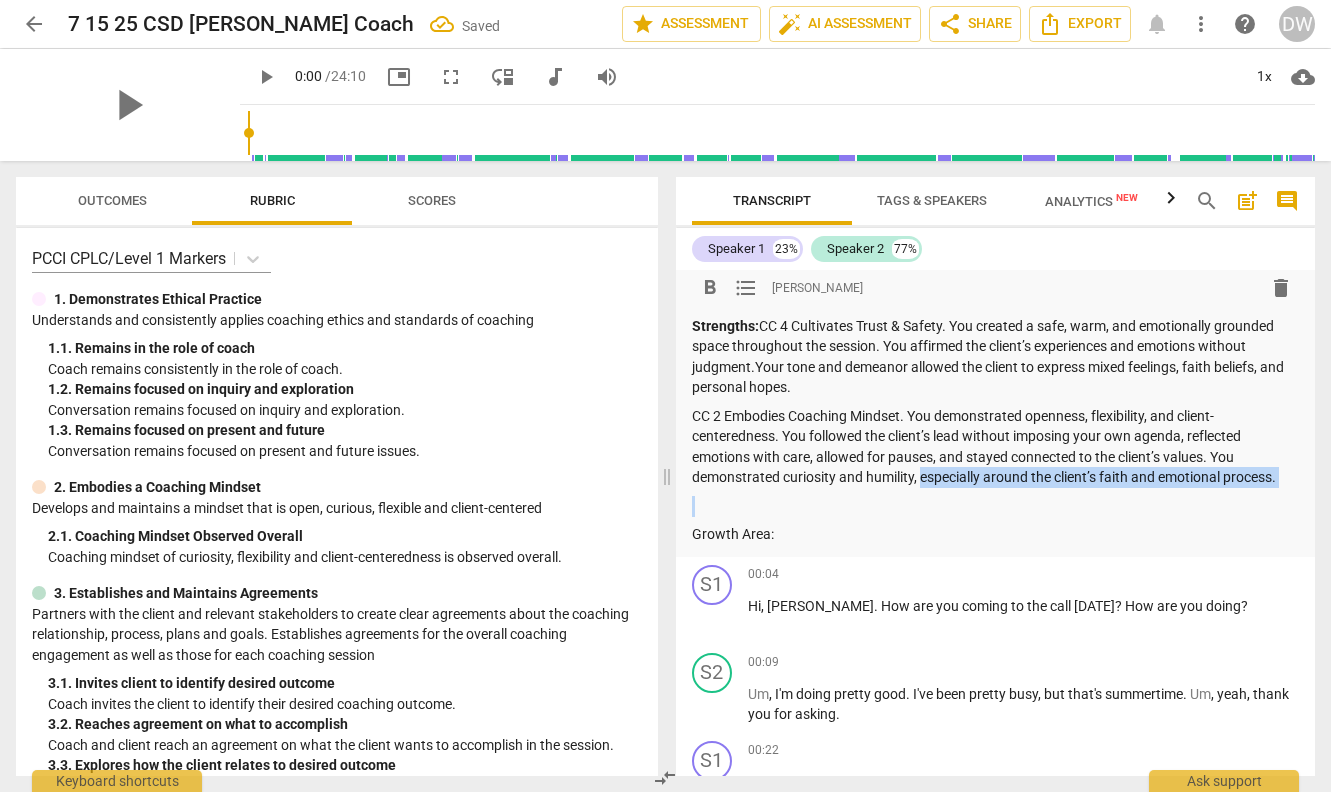 drag, startPoint x: 922, startPoint y: 483, endPoint x: 1240, endPoint y: 500, distance: 318.45407 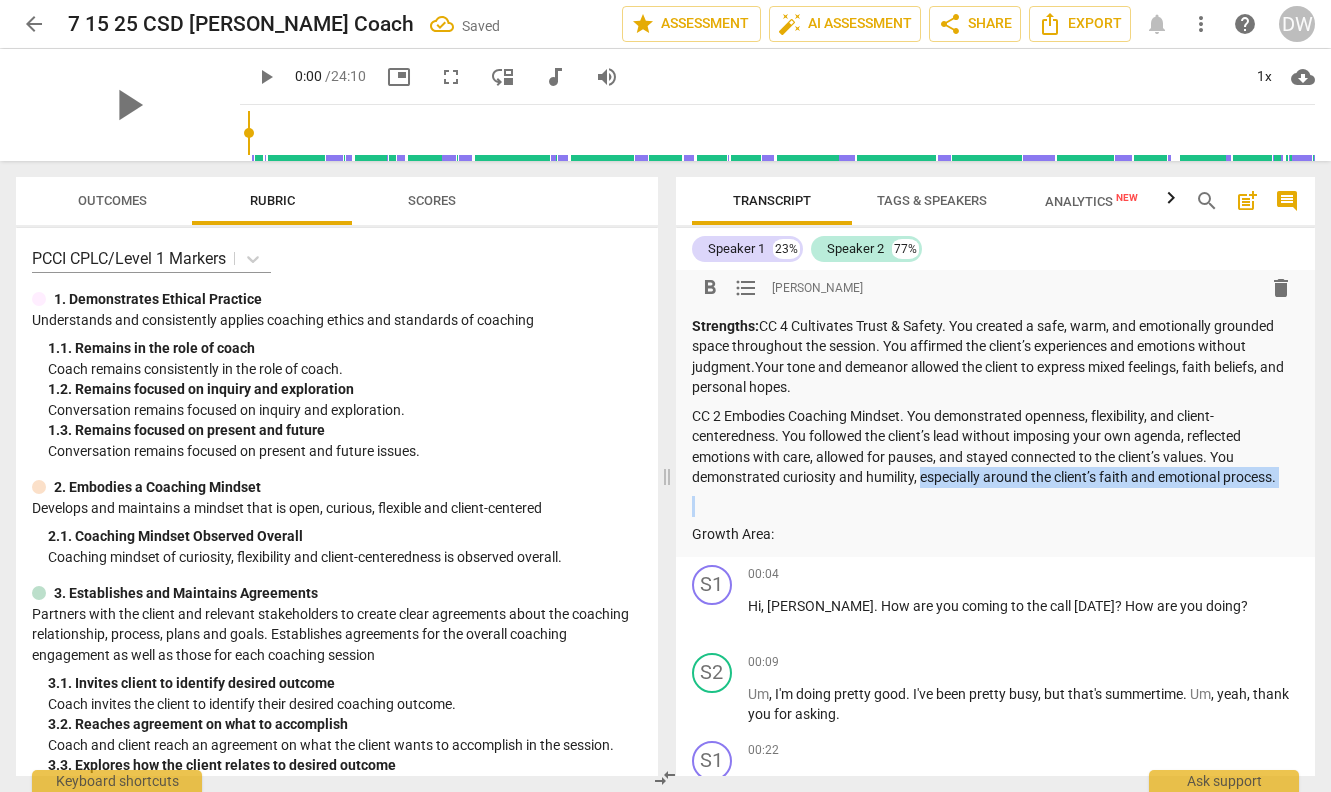 click on "Summary:    Strengths:  CC 4 Cultivates Trust & Safety. You created a safe, warm, and emotionally grounded space throughout the session. You affirmed the client’s experiences and emotions without judgment.Your tone and demeanor allowed the client to express mixed feelings, faith beliefs, and personal hopes. CC 2 Embodies Coaching Mindset. You demonstrated openness, flexibility, and client-centeredness. You followed the client’s lead without imposing your own agenda, reflected emotions with care, allowed for pauses, and stayed connected to the client’s values. You demonstrated curiosity and humility, especially around the client’s faith and emotional process. Growth Area:" at bounding box center [996, 416] 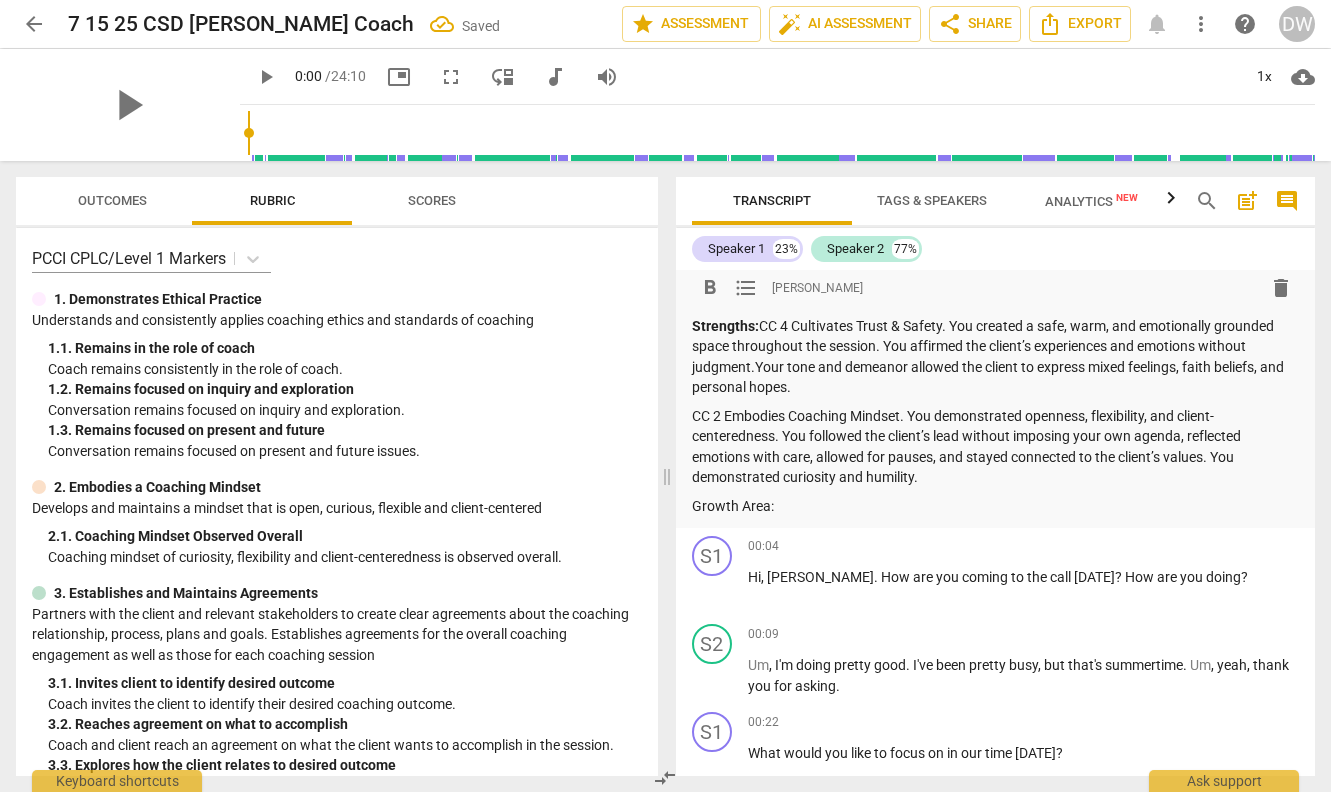 click on "Growth Area:" at bounding box center (996, 506) 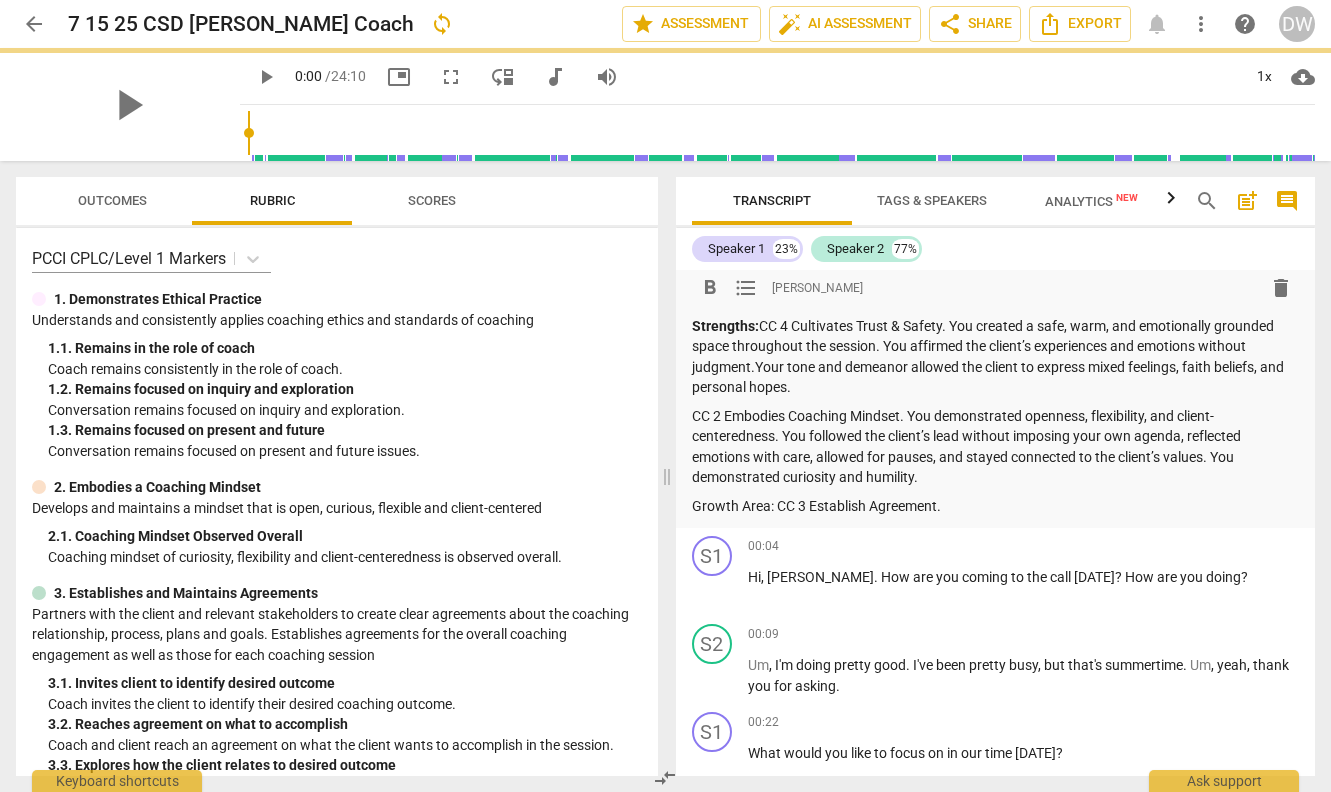 click on "Growth Area: CC 3 Establish Agreement." at bounding box center [996, 506] 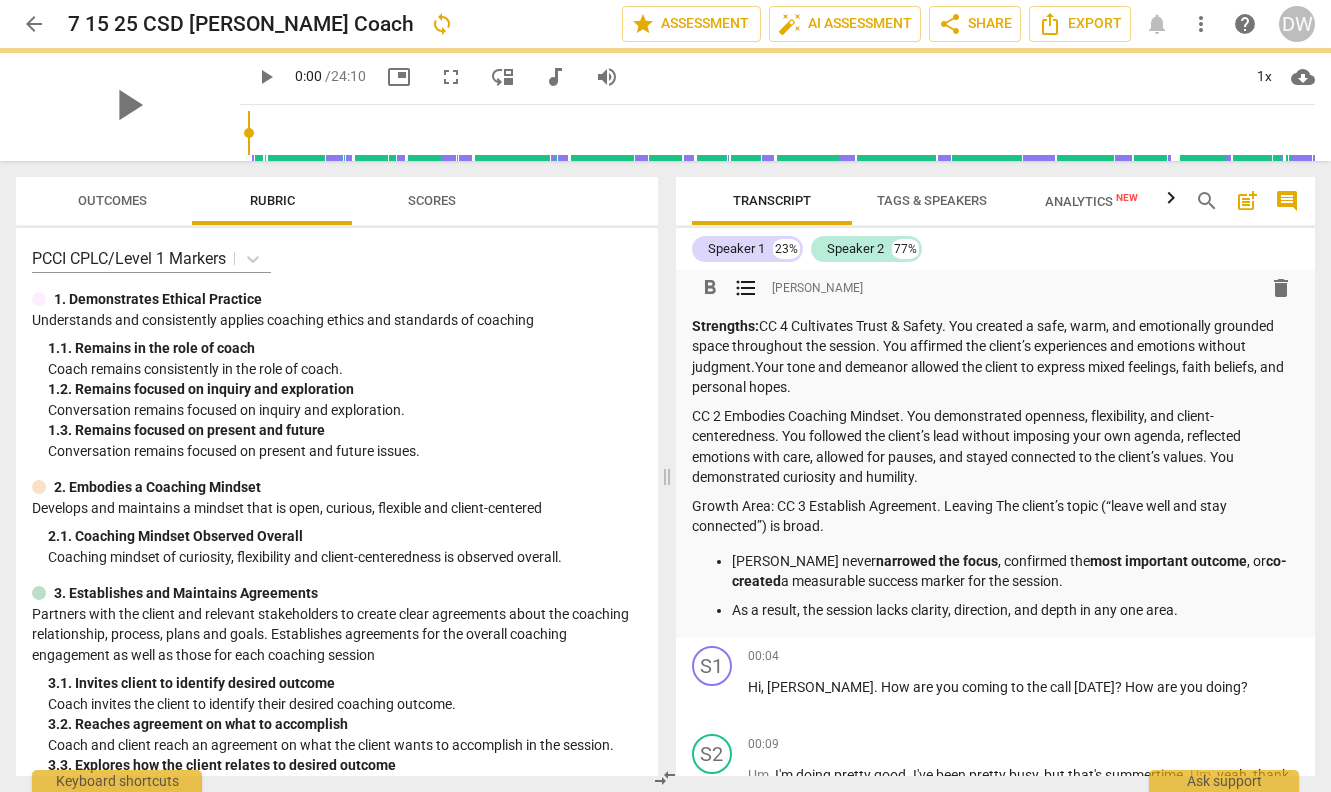 click on "Growth Area: CC 3 Establish Agreement. Leaving The client’s topic (“leave well and stay connected”) is broad." at bounding box center (996, 516) 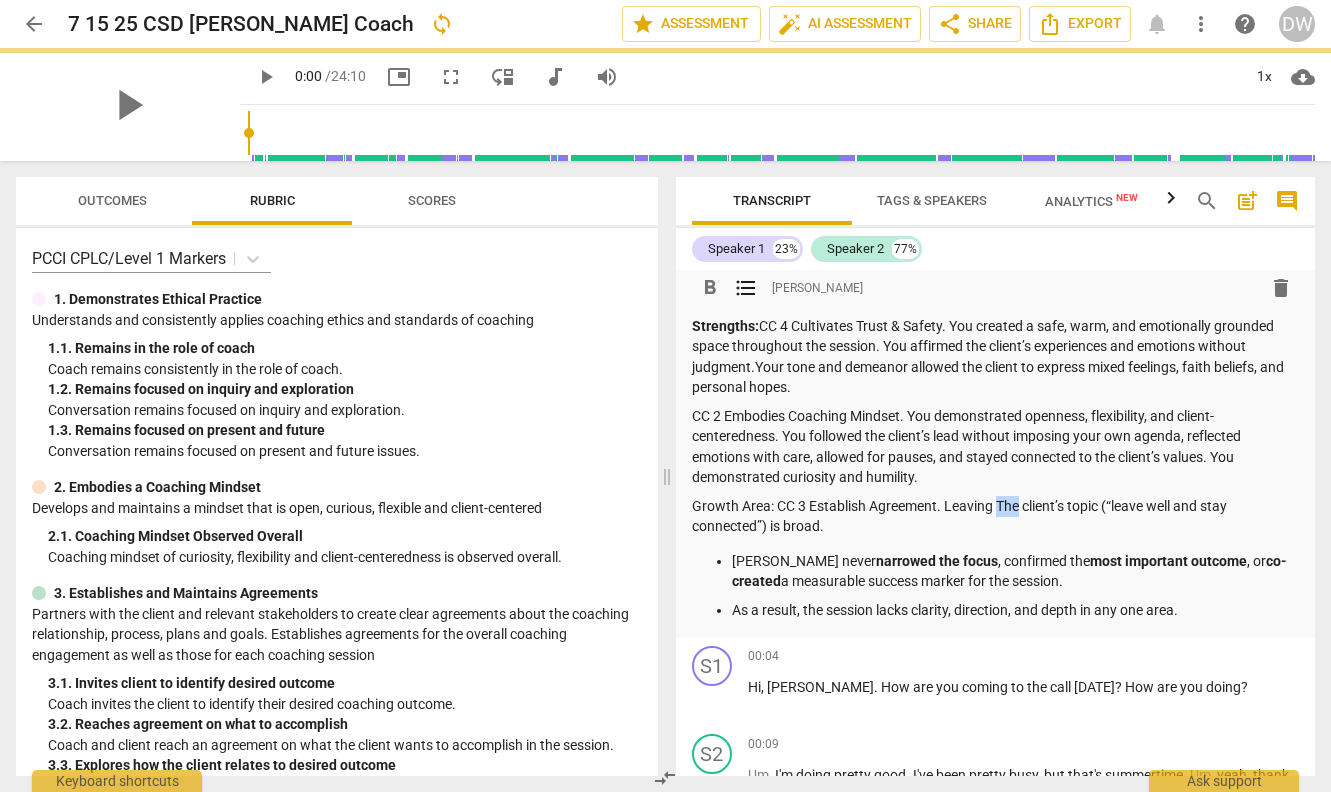 click on "Growth Area: CC 3 Establish Agreement. Leaving The client’s topic (“leave well and stay connected”) is broad." at bounding box center [996, 516] 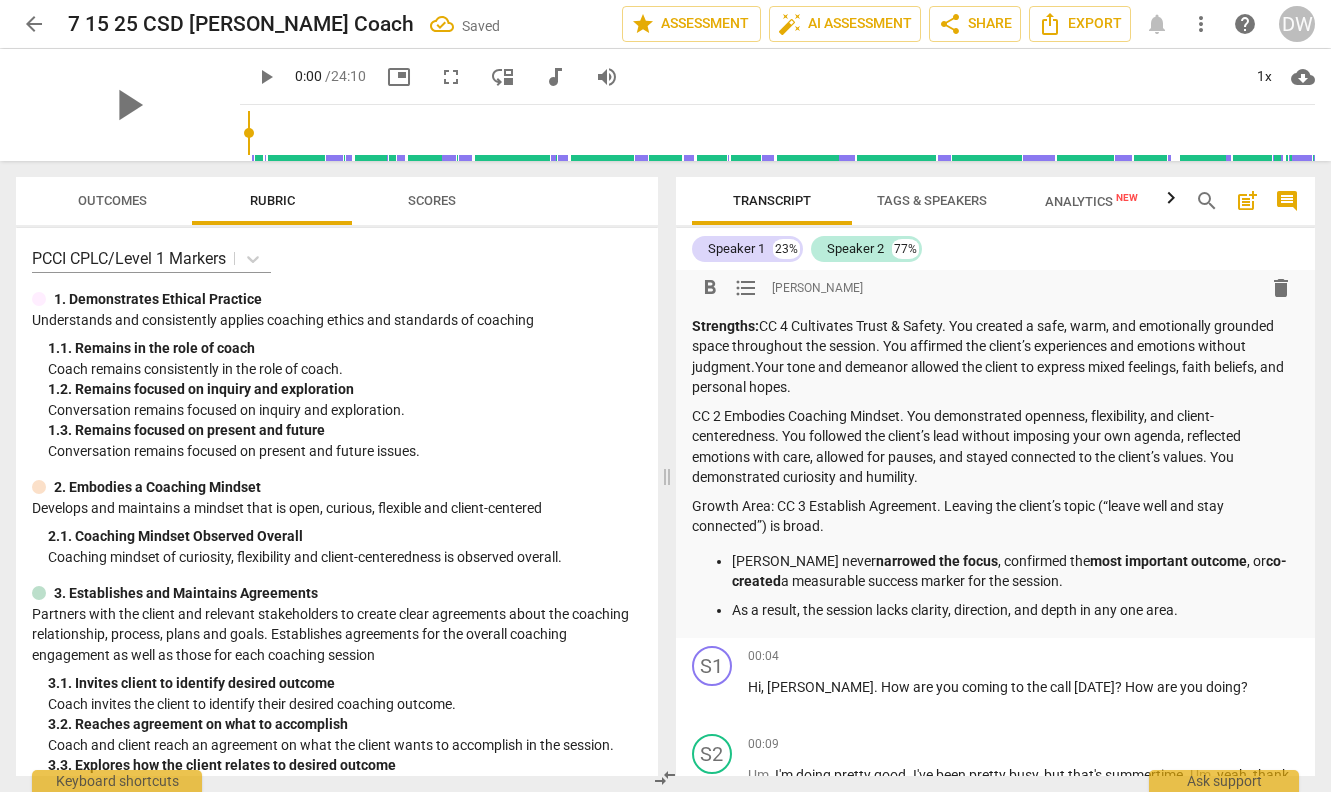 click on "Growth Area: CC 3 Establish Agreement. Leaving the client’s topic (“leave well and stay connected”) is broad." at bounding box center (996, 516) 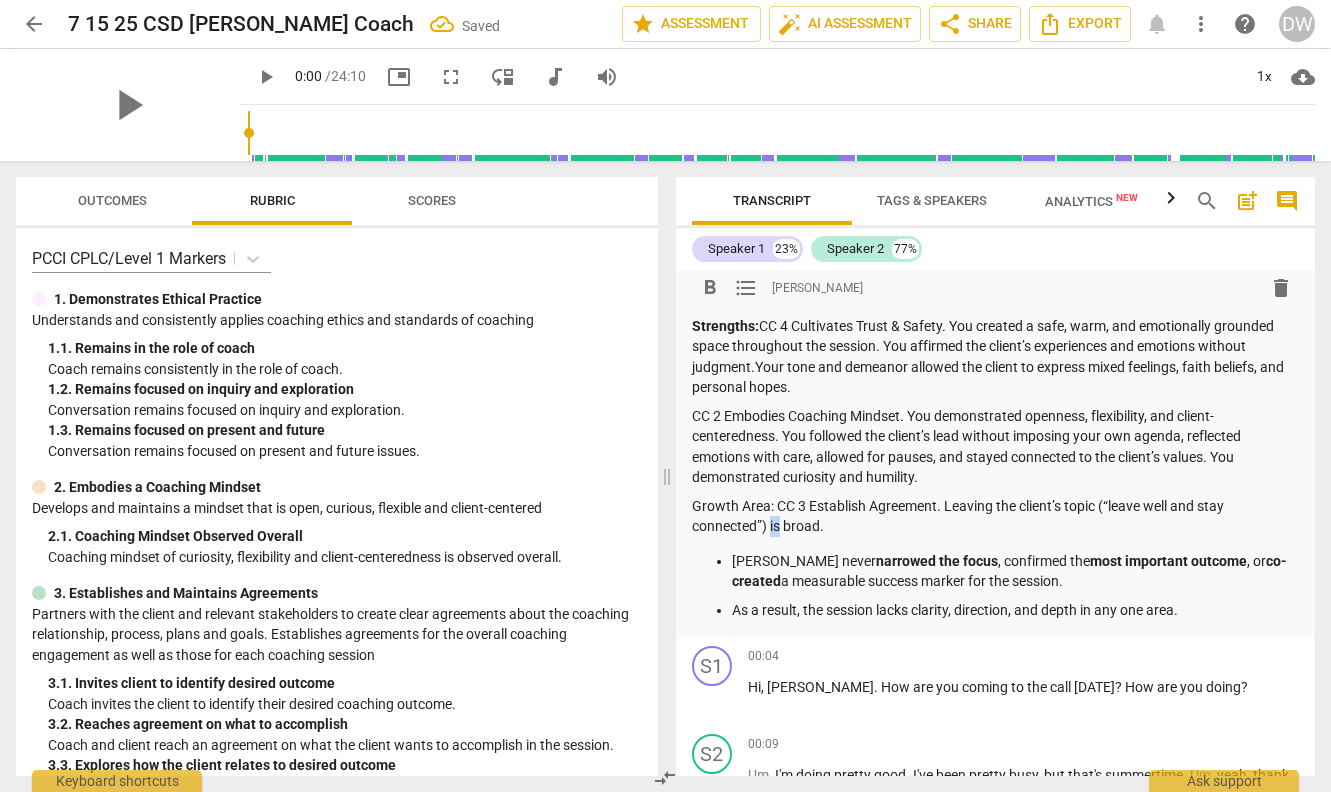 click on "Growth Area: CC 3 Establish Agreement. Leaving the client’s topic (“leave well and stay connected”) is broad." at bounding box center (996, 516) 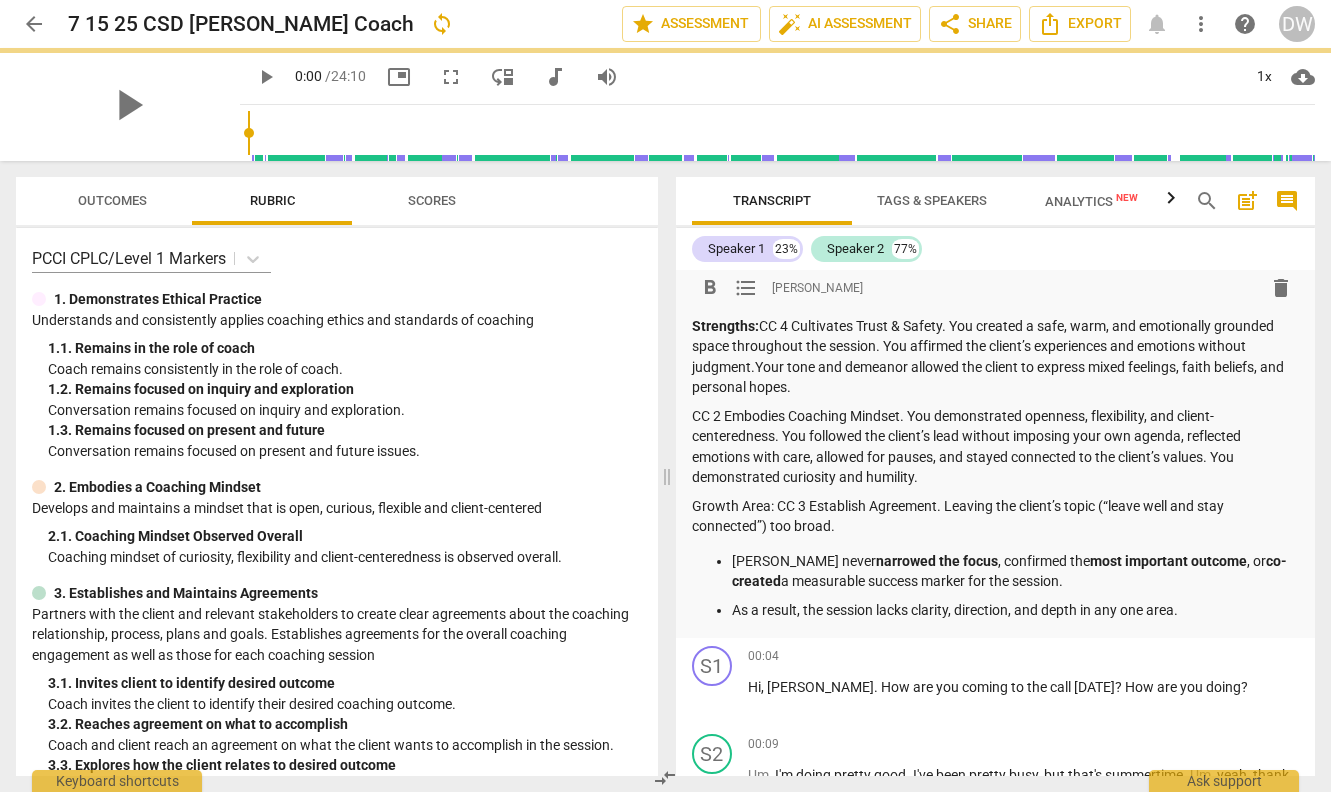 click on "Growth Area: CC 3 Establish Agreement. Leaving the client’s topic (“leave well and stay connected”) too broad." at bounding box center (996, 516) 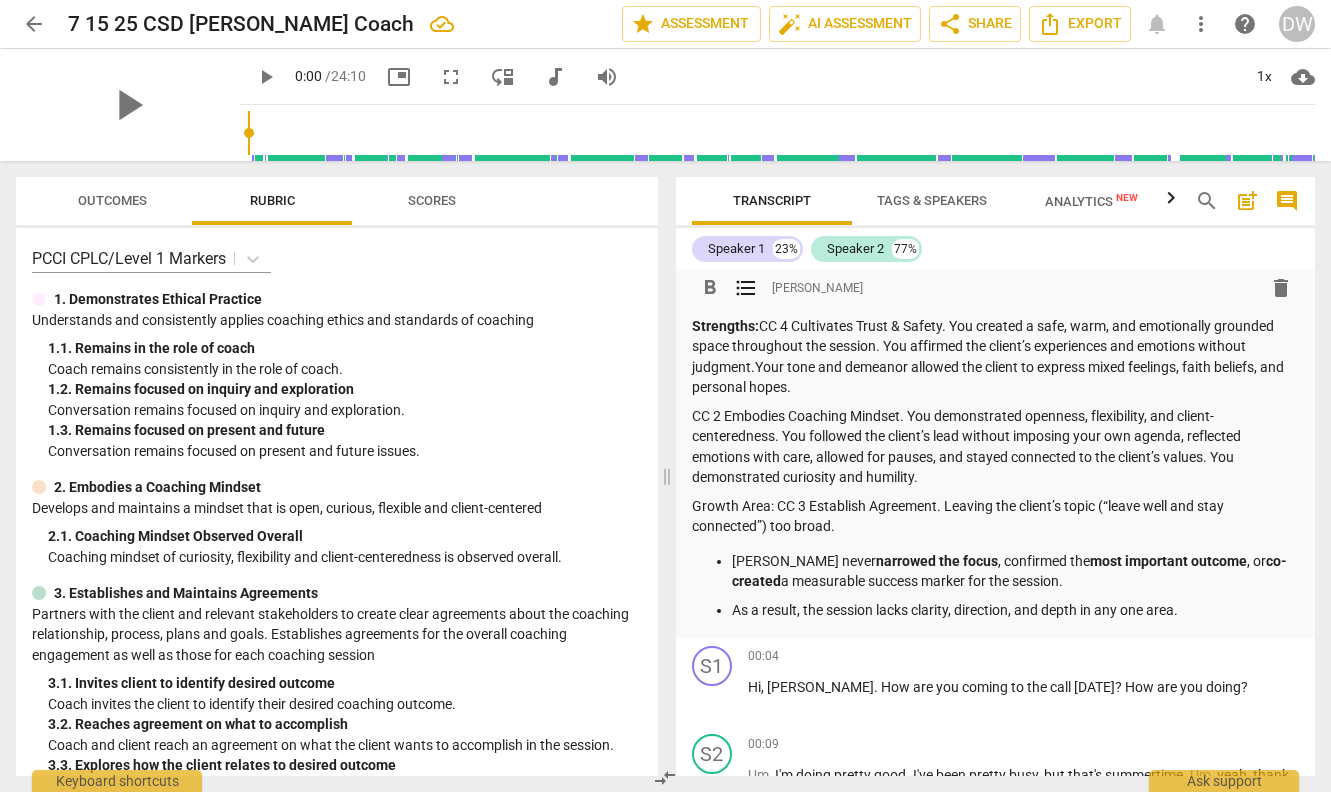 drag, startPoint x: 709, startPoint y: 558, endPoint x: 1076, endPoint y: 578, distance: 367.54456 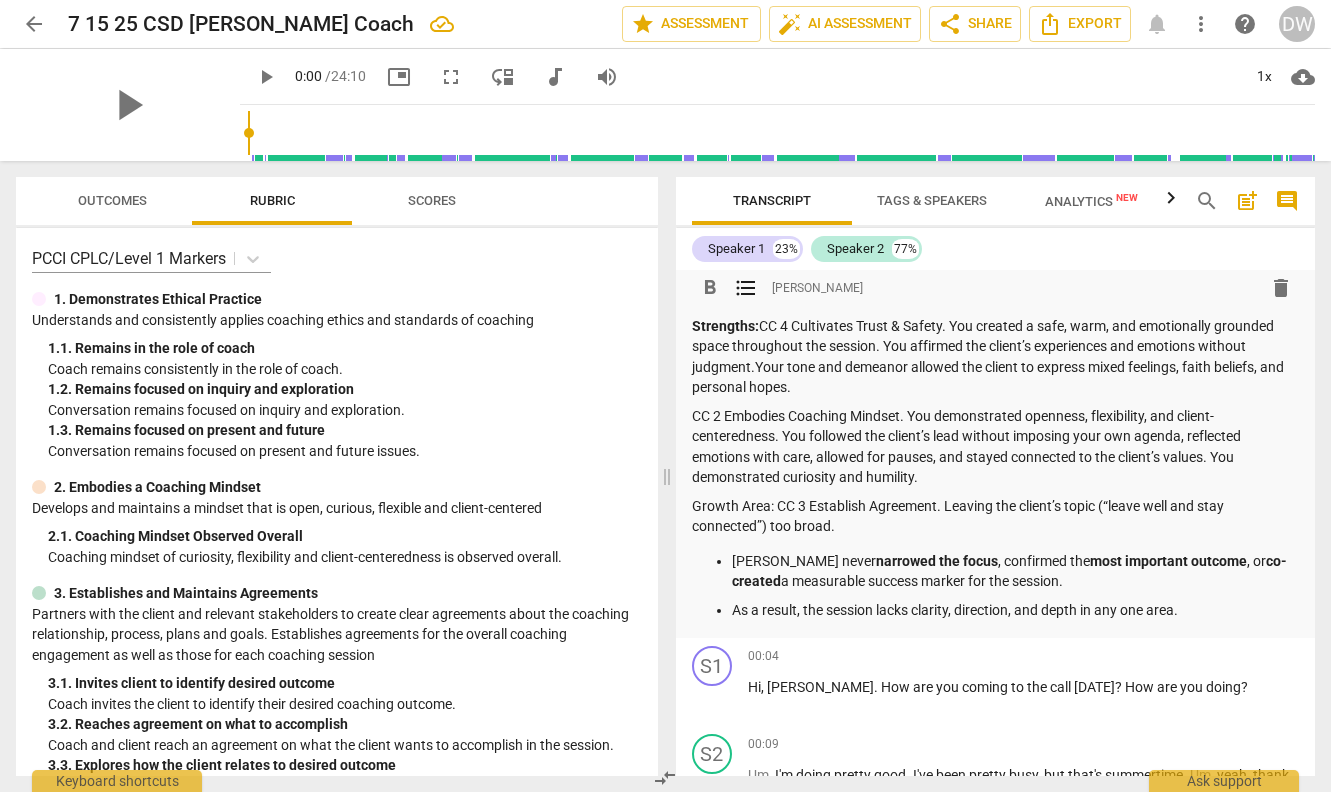 click on "[PERSON_NAME] never  narrowed the focus , confirmed the  most important outcome , or  co-created  a measurable success marker for the session. As a result, the session lacks clarity, direction, and depth in any one area." at bounding box center [996, 586] 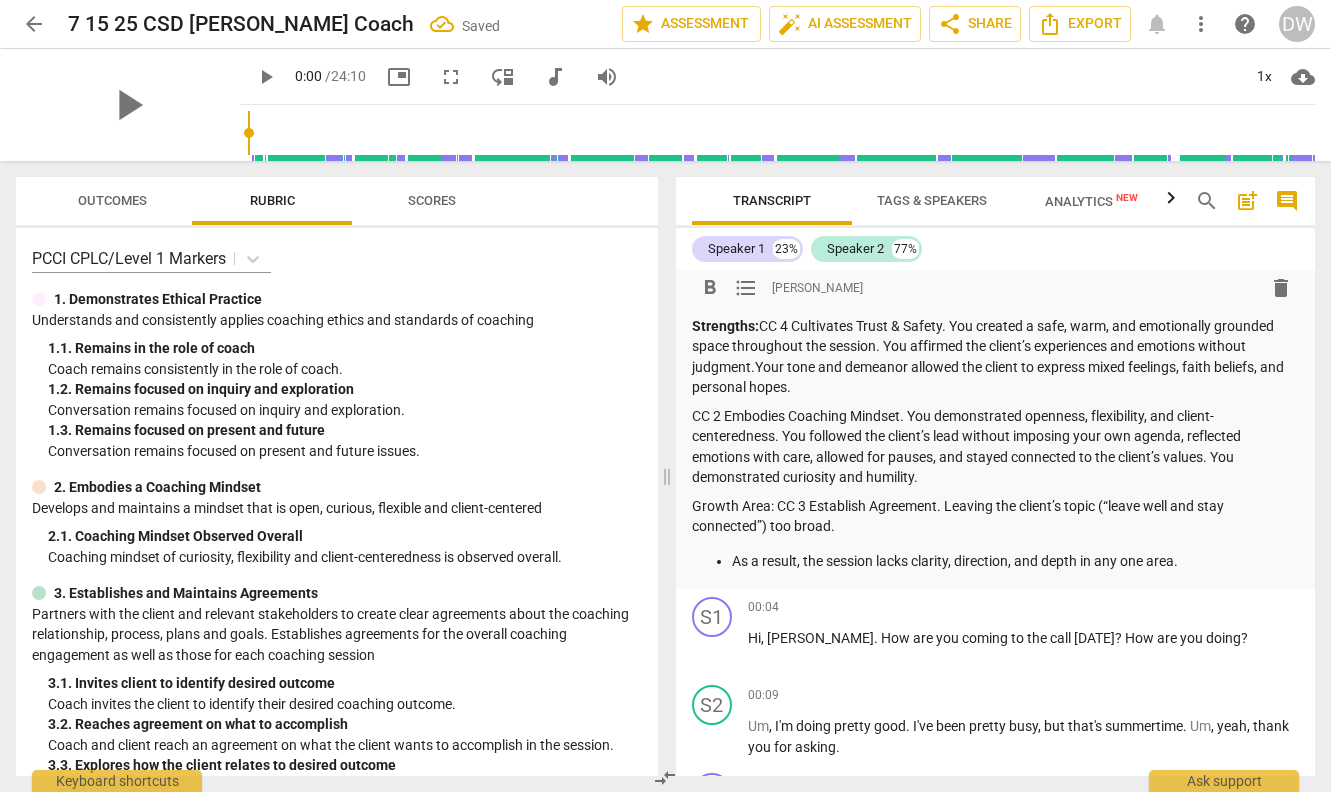 click on "As a result, the session lacks clarity, direction, and depth in any one area." at bounding box center [1016, 561] 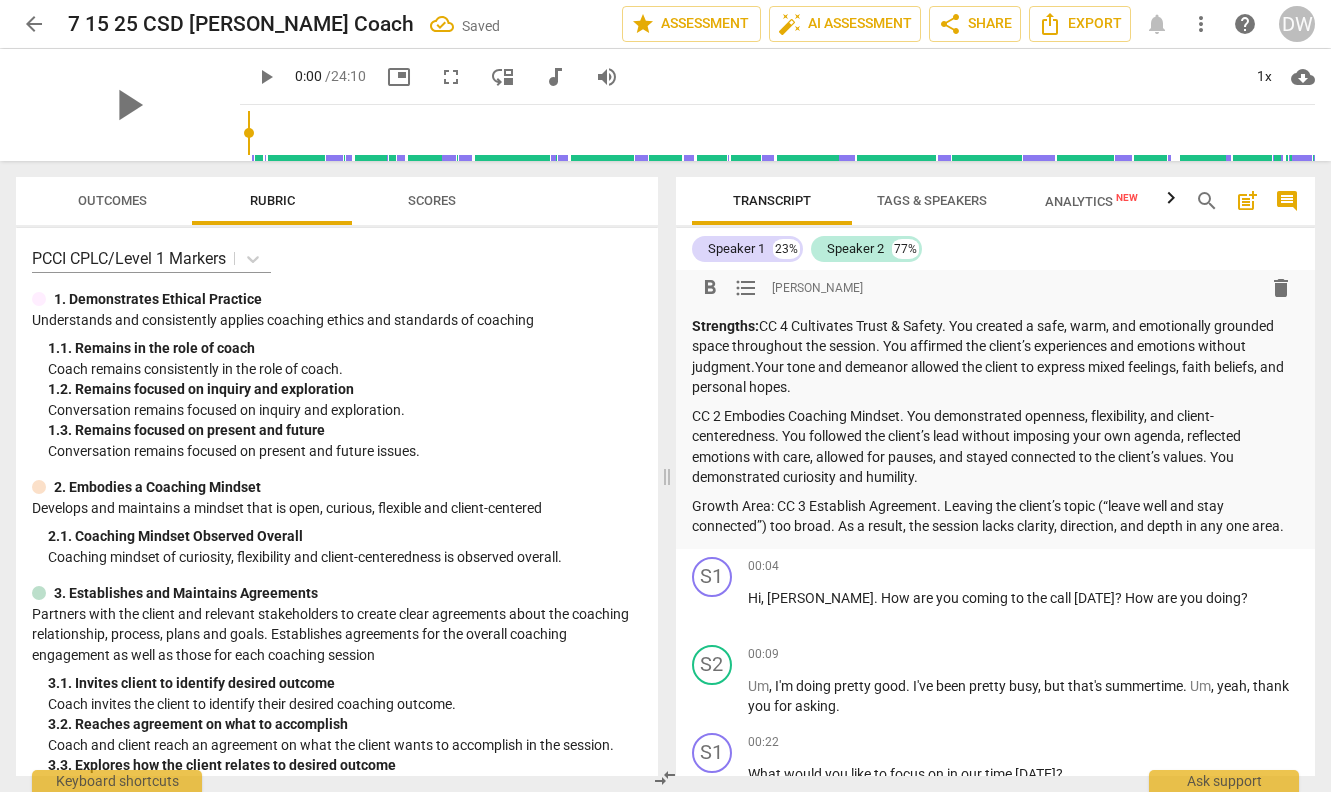 click on "Growth Area: CC 3 Establish Agreement. Leaving the client’s topic (“leave well and stay connected”) too broad. As a result, the session lacks clarity, direction, and depth in any one area." at bounding box center [996, 516] 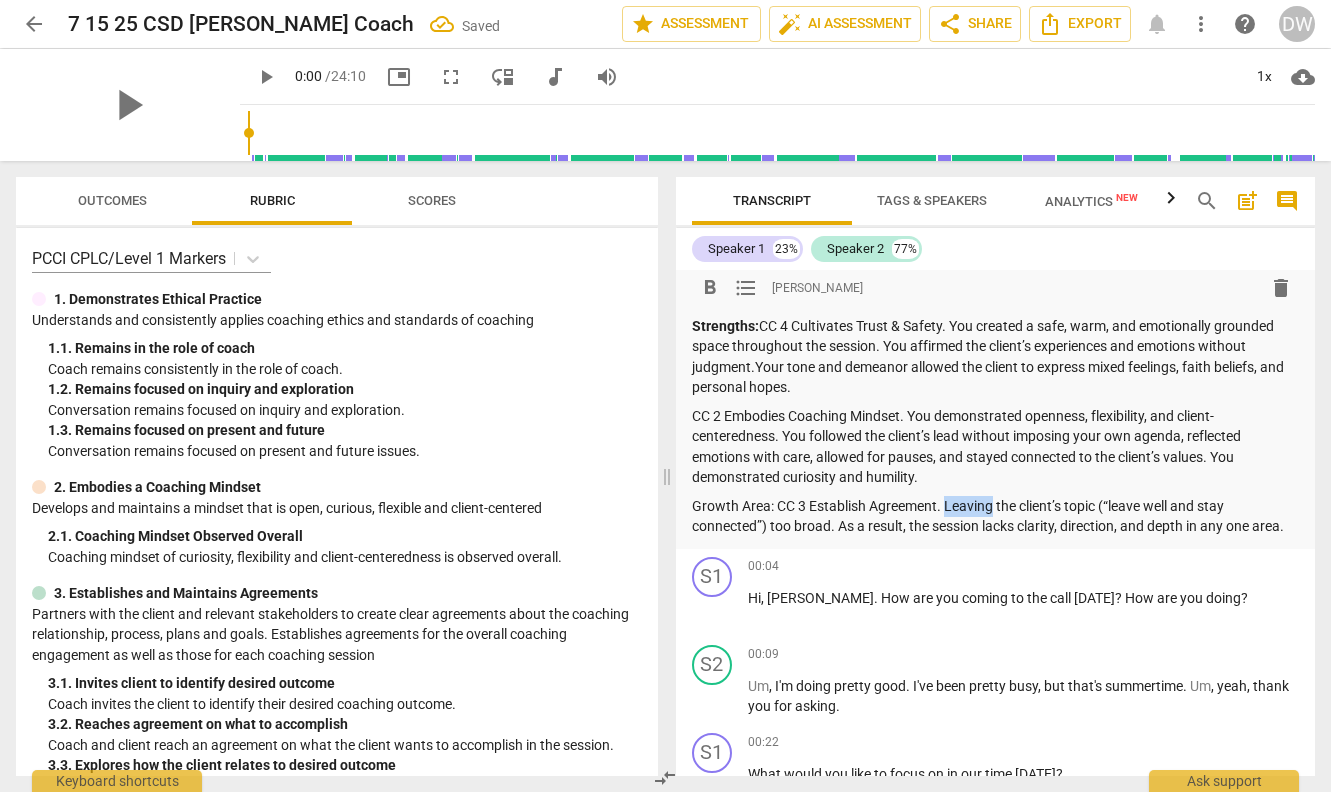click on "Growth Area: CC 3 Establish Agreement. Leaving the client’s topic (“leave well and stay connected”) too broad. As a result, the session lacks clarity, direction, and depth in any one area." at bounding box center (996, 516) 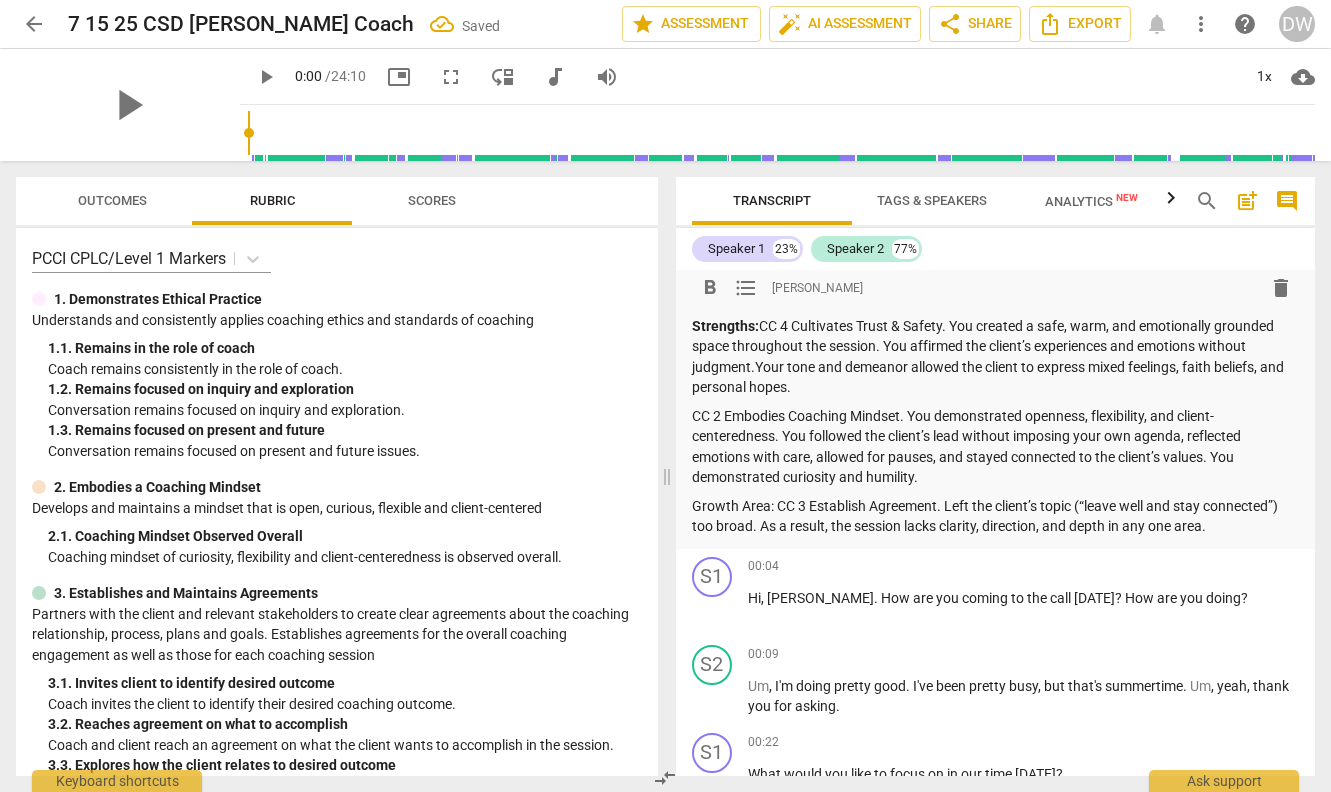 click on "Growth Area: CC 3 Establish Agreement. Left the client’s topic (“leave well and stay connected”) too broad. As a result, the session lacks clarity, direction, and depth in any one area." at bounding box center [996, 516] 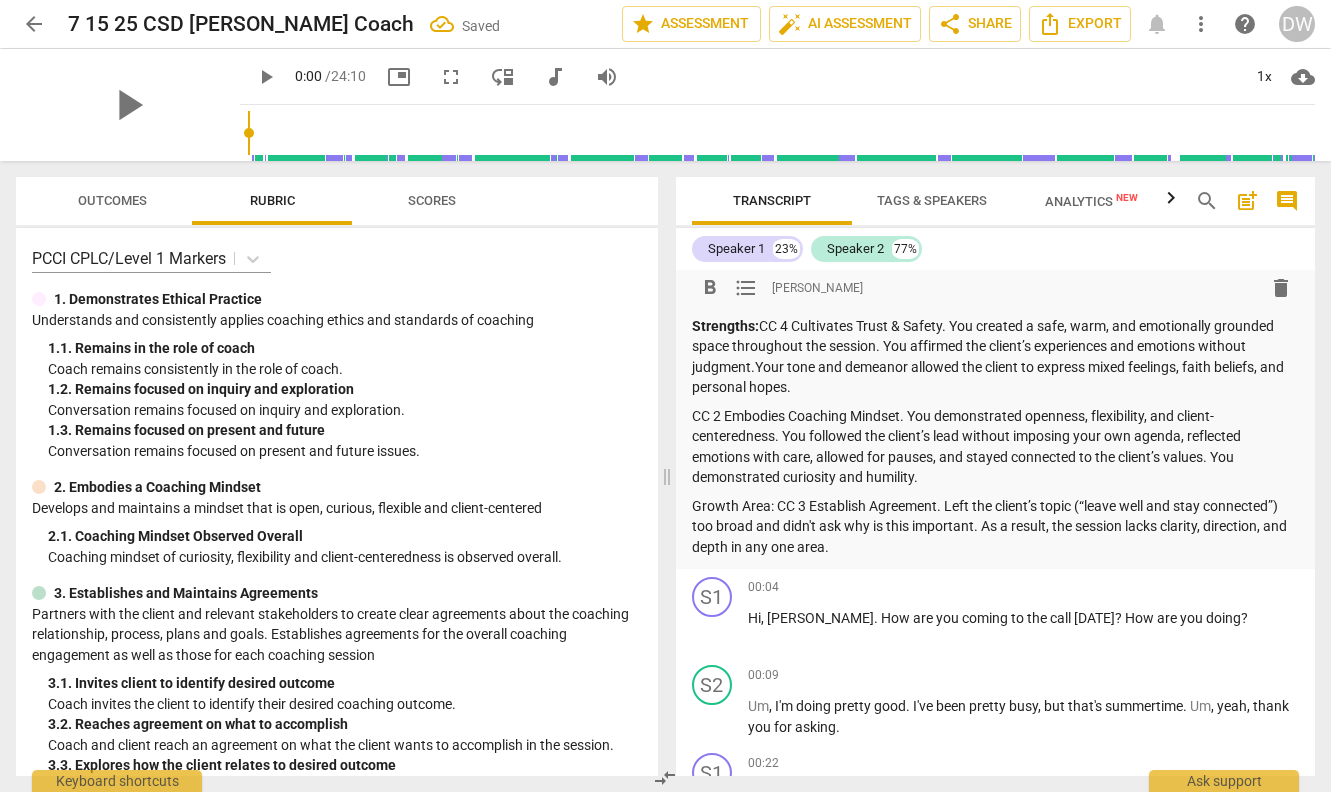 click on "Growth Area: CC 3 Establish Agreement. Left the client’s topic (“leave well and stay connected”) too broad and didn't ask why is this important. As a result, the session lacks clarity, direction, and depth in any one area." at bounding box center [996, 527] 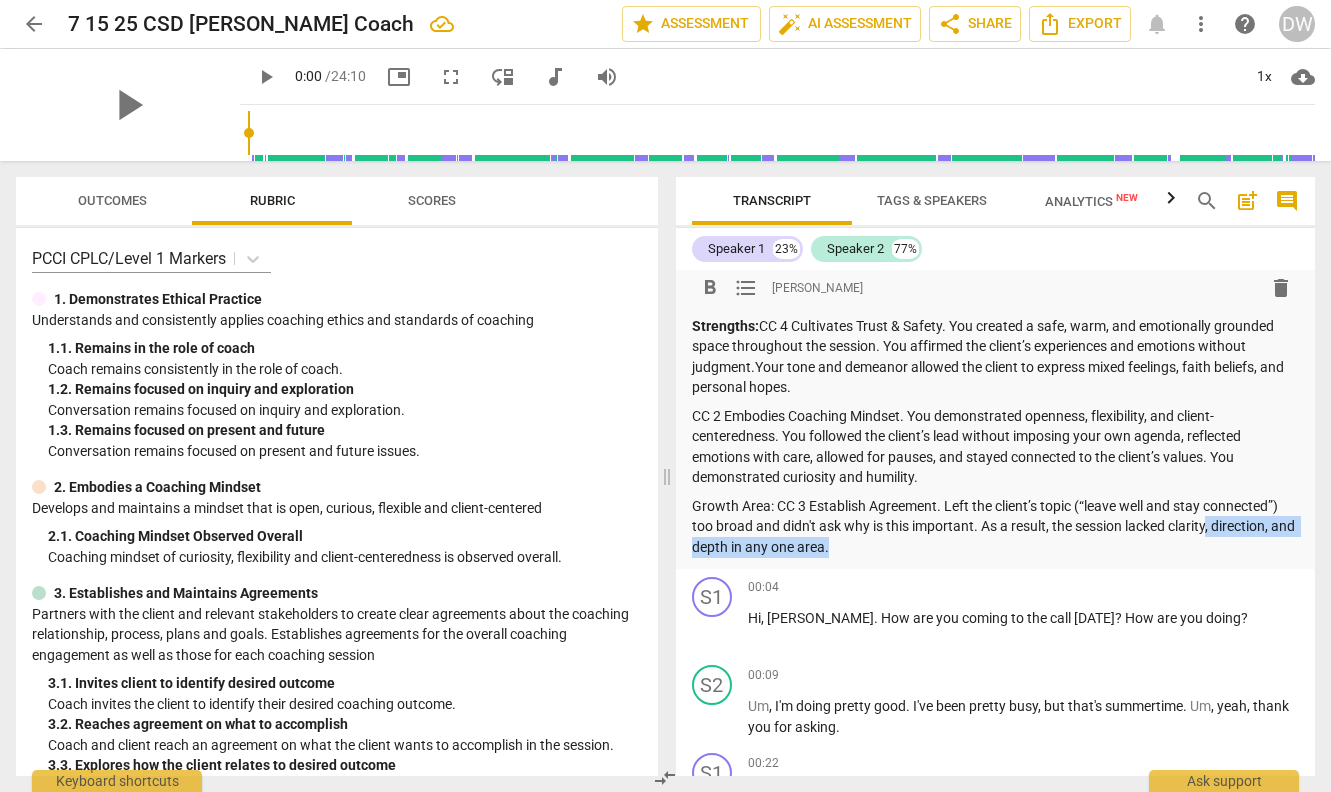 drag, startPoint x: 1209, startPoint y: 532, endPoint x: 1283, endPoint y: 554, distance: 77.201035 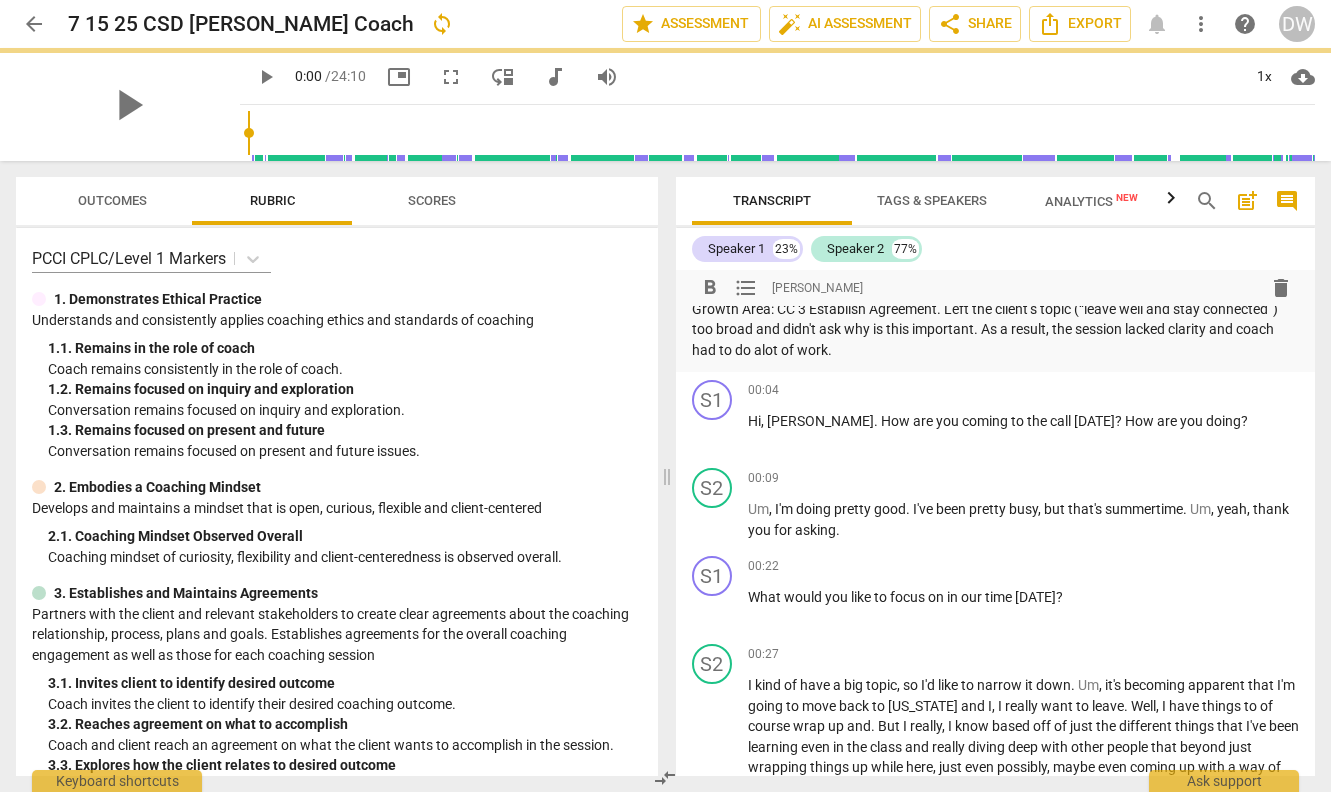 scroll, scrollTop: 229, scrollLeft: 0, axis: vertical 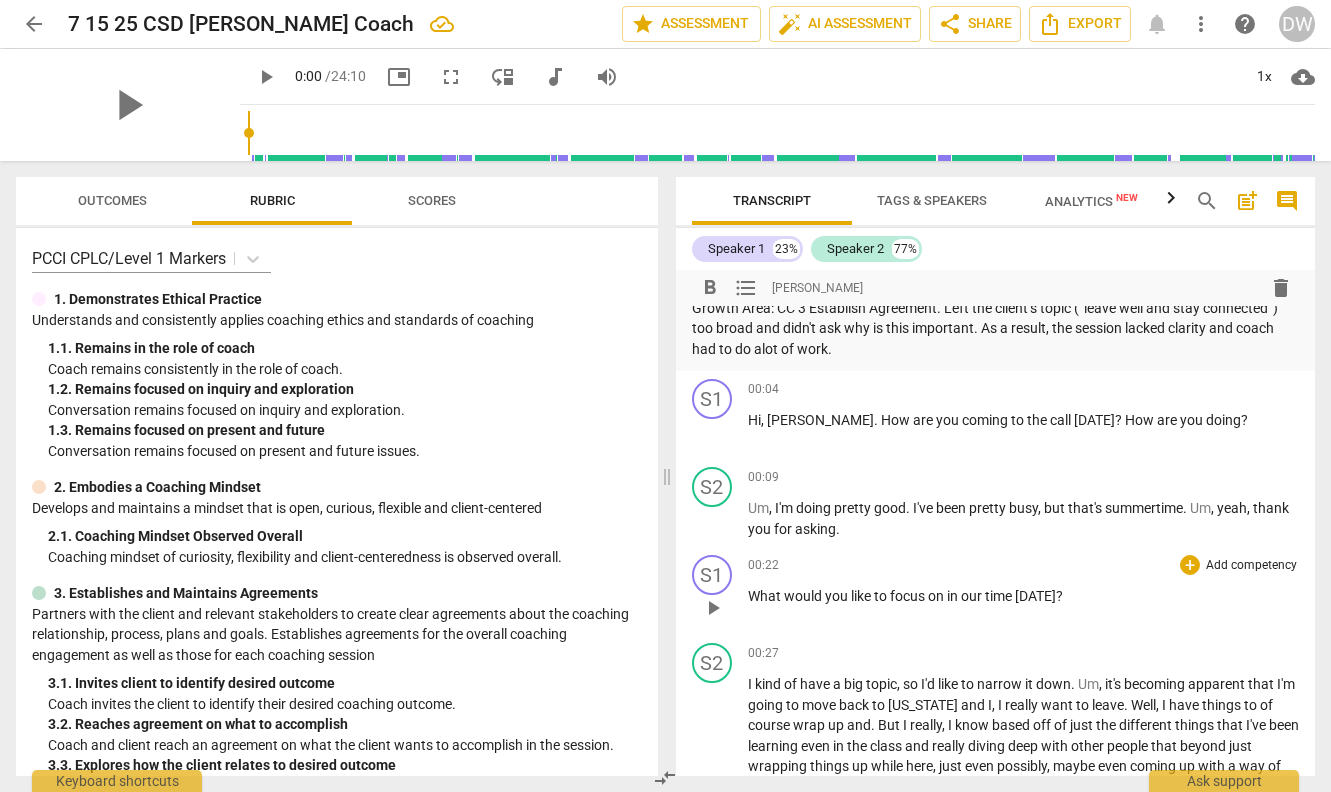 click on "Add competency" at bounding box center [1251, 566] 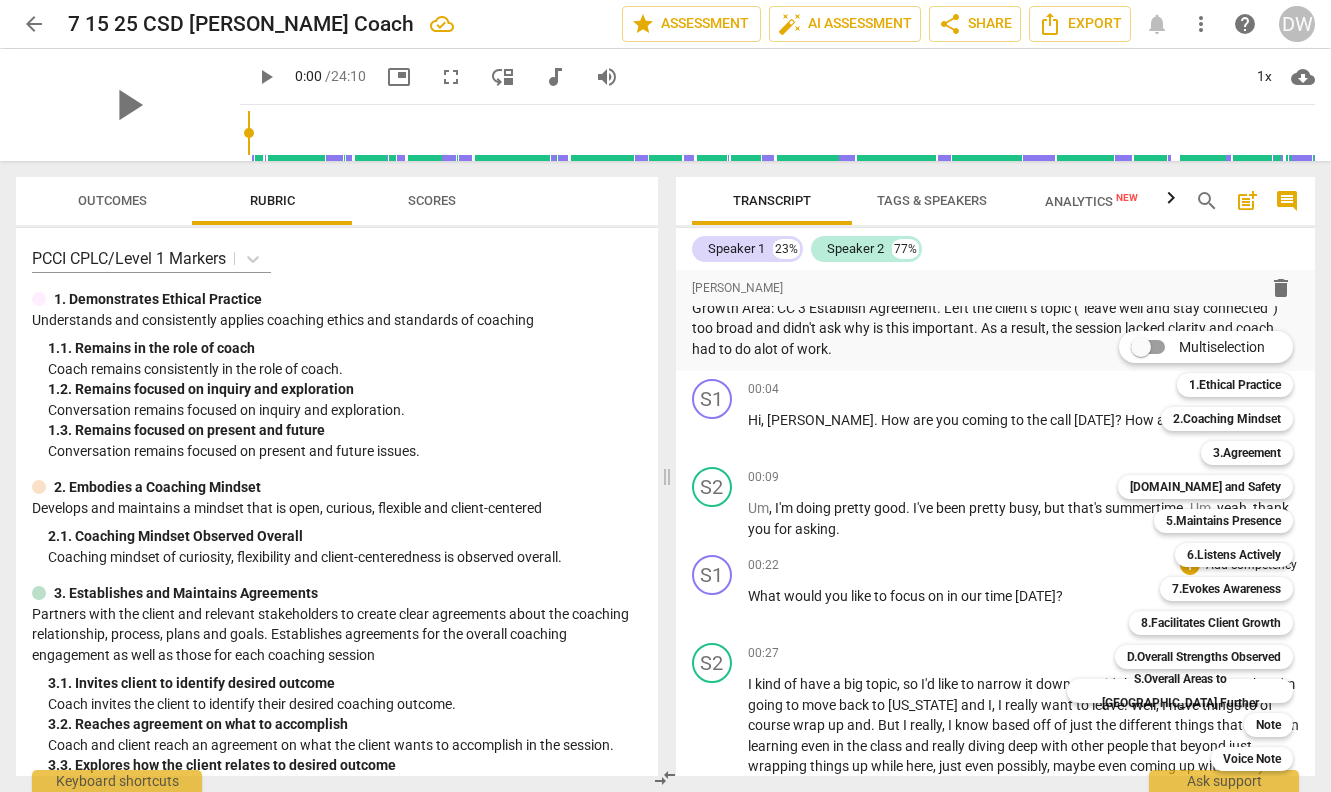 click at bounding box center [665, 396] 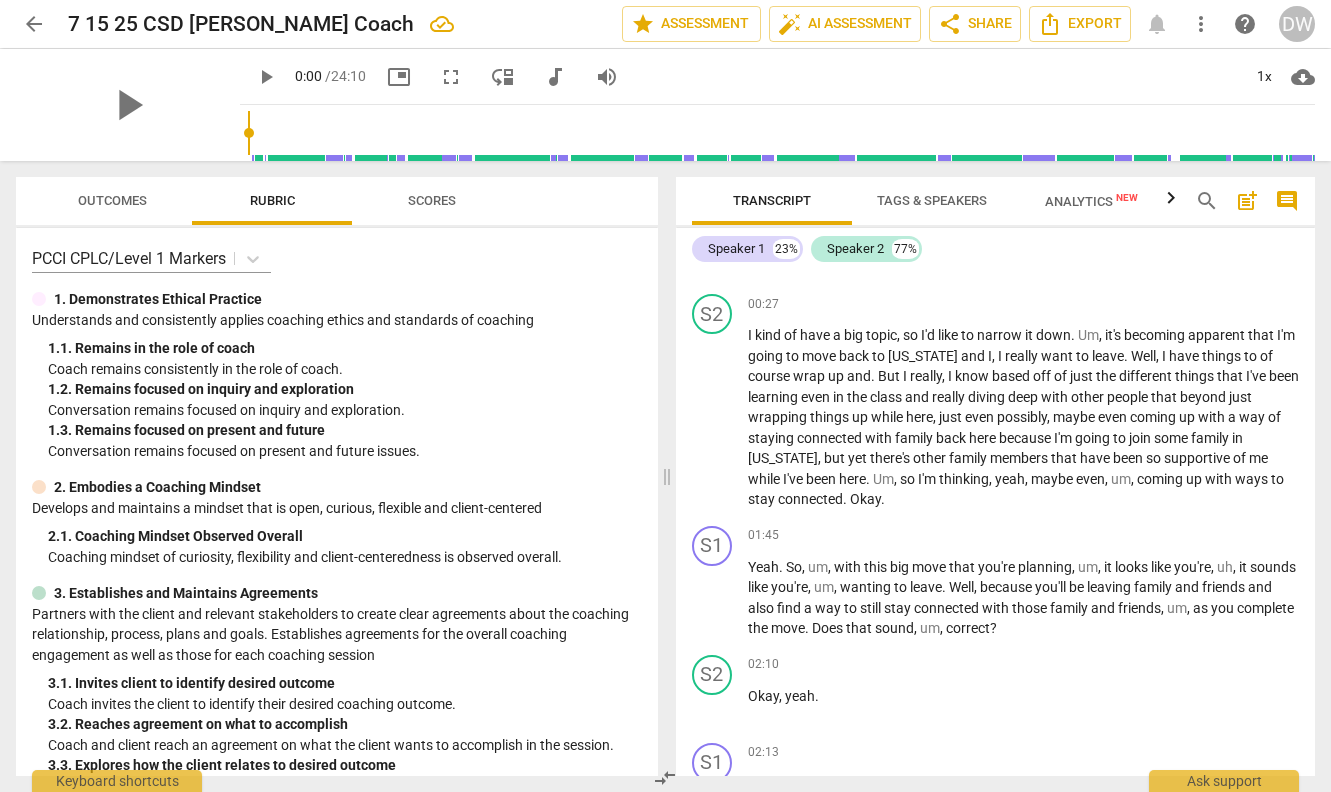 scroll, scrollTop: 582, scrollLeft: 0, axis: vertical 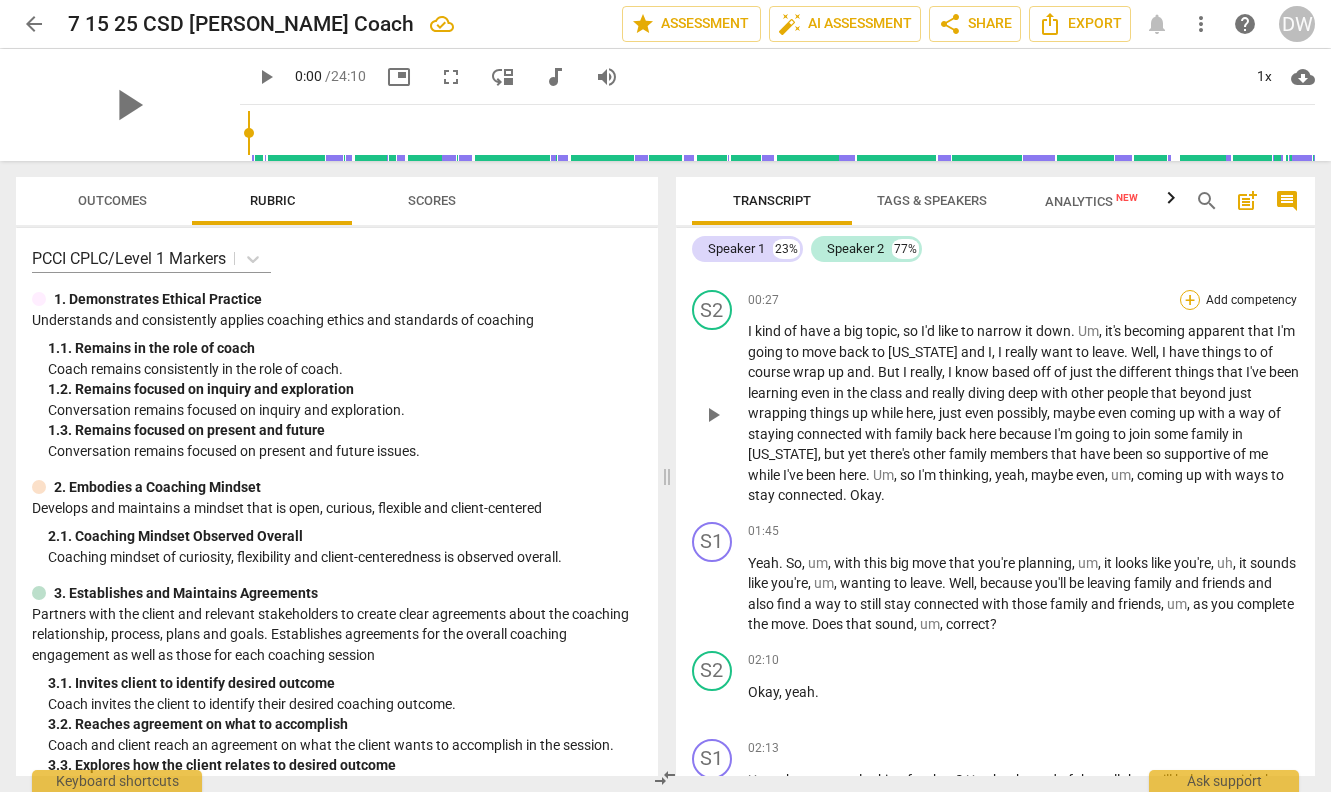 click on "+" at bounding box center [1190, 300] 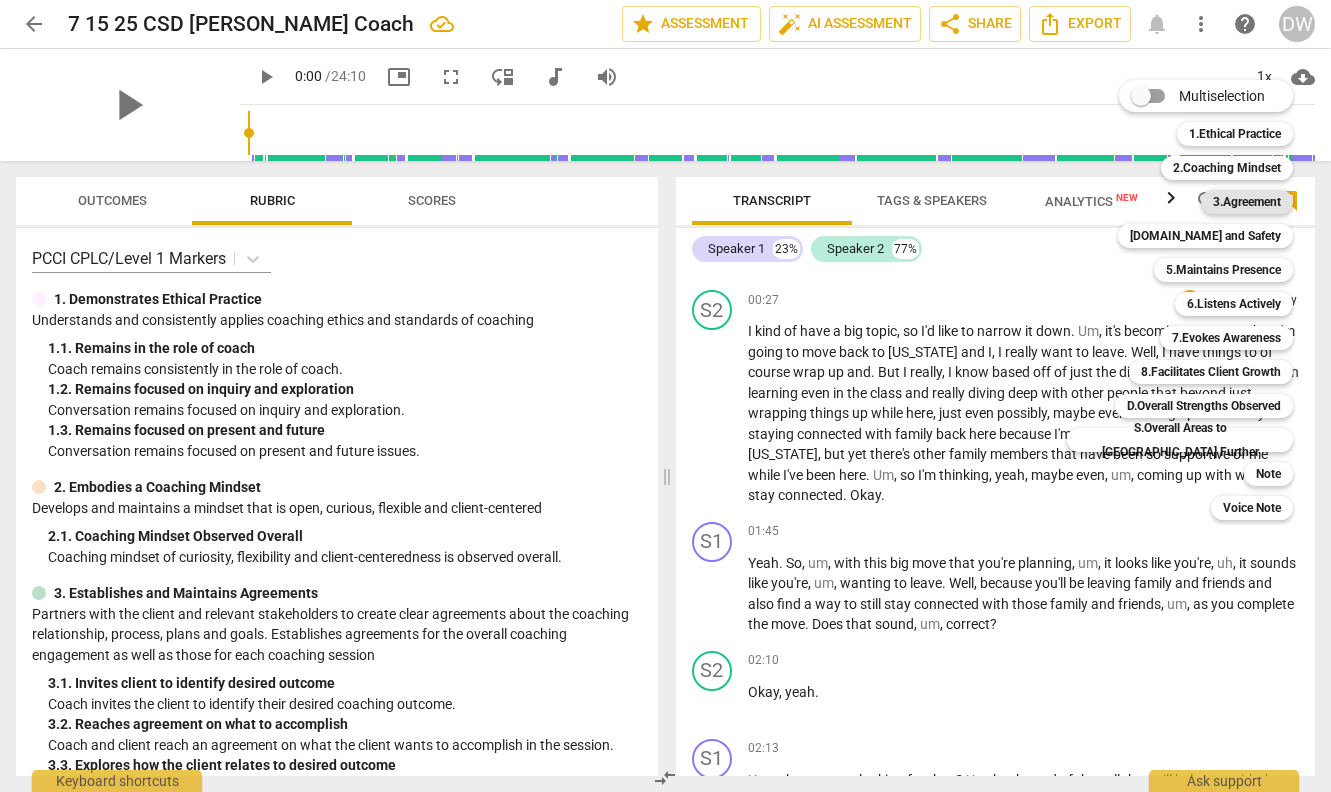click on "3.Agreement" at bounding box center [1247, 202] 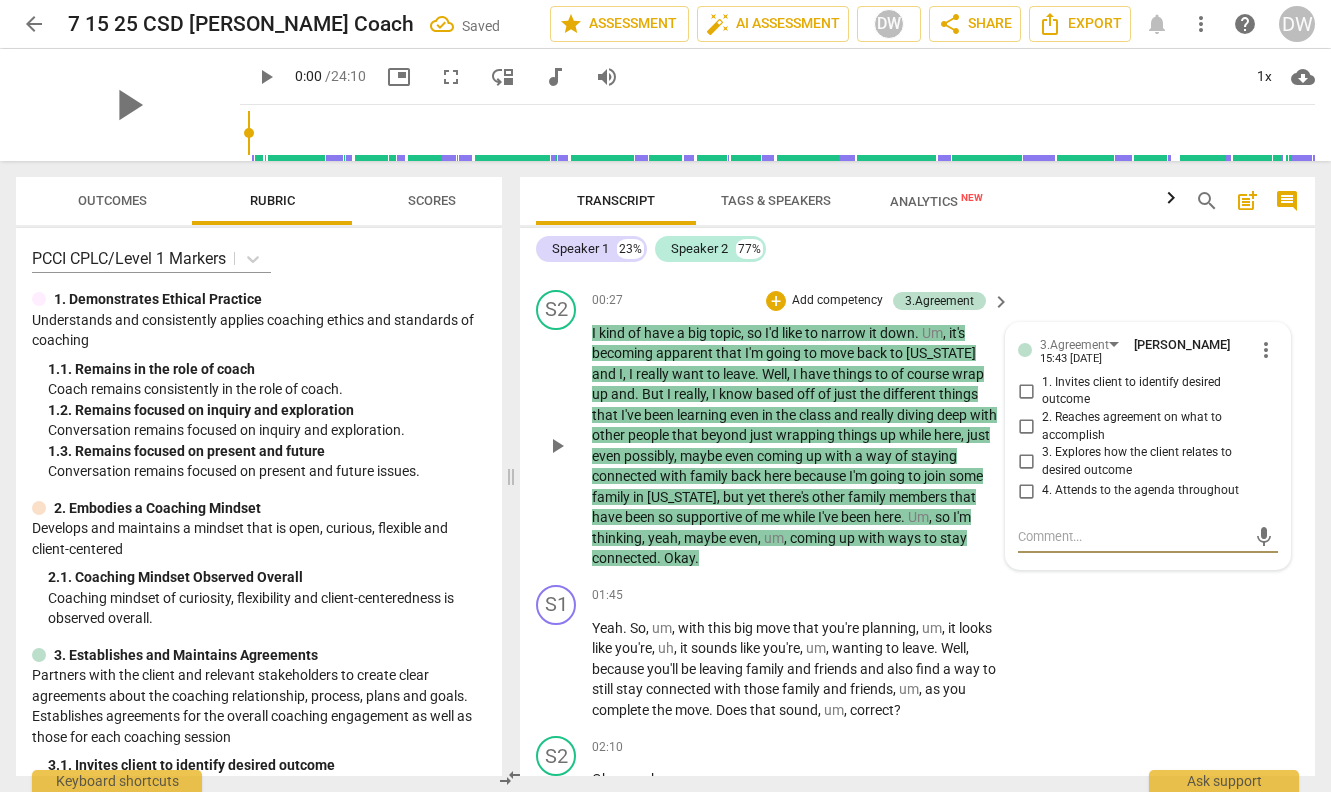 click on "1. Invites client to identify desired outcome" at bounding box center (1026, 391) 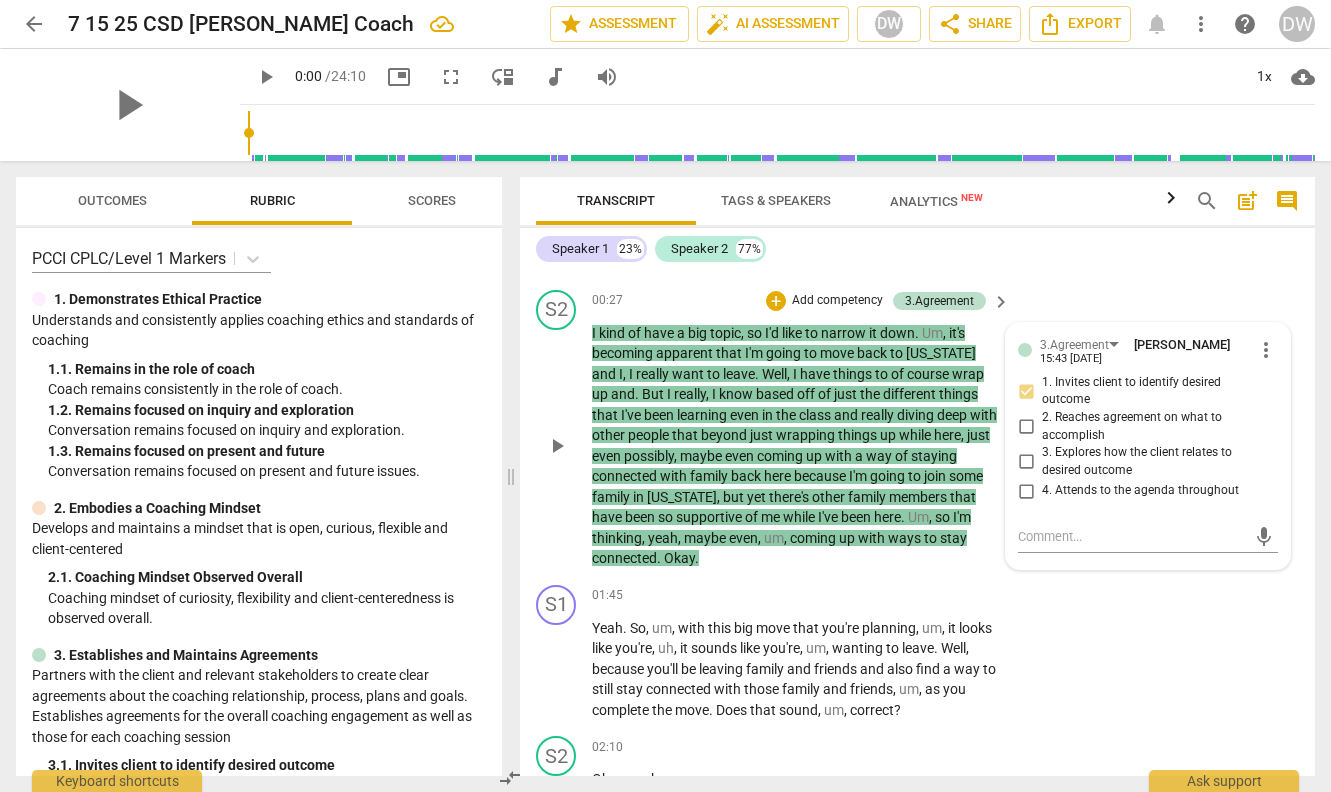 click on "1. Invites client to identify desired outcome" at bounding box center [1026, 391] 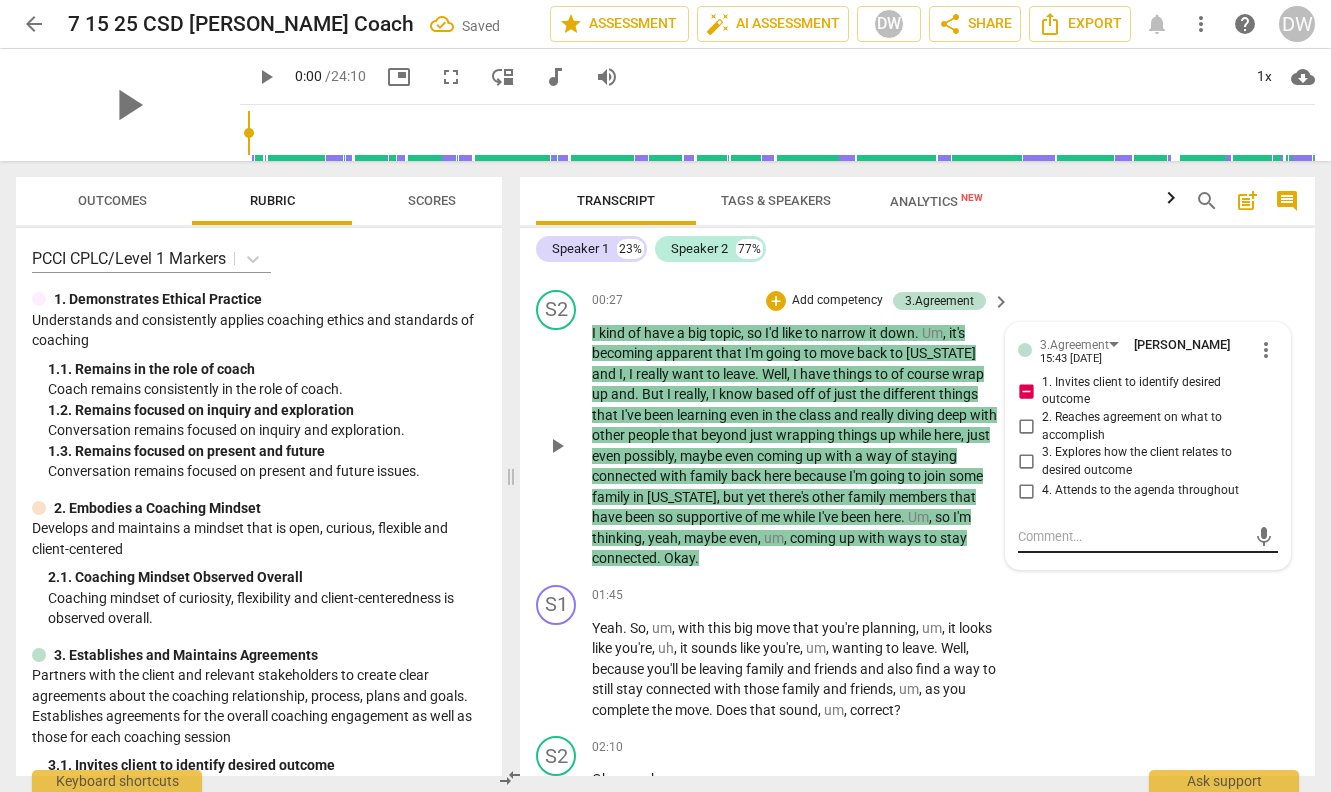 click at bounding box center [1132, 536] 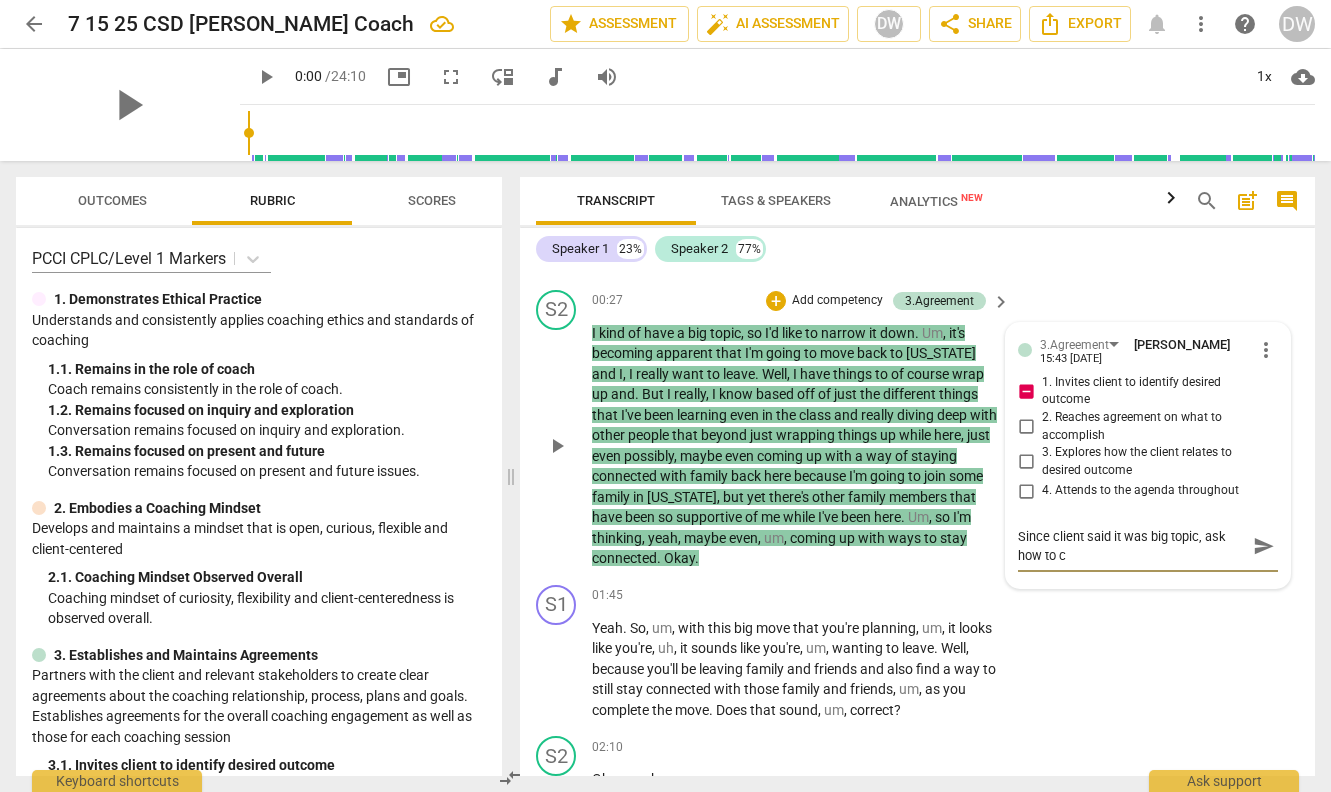 scroll, scrollTop: 0, scrollLeft: 0, axis: both 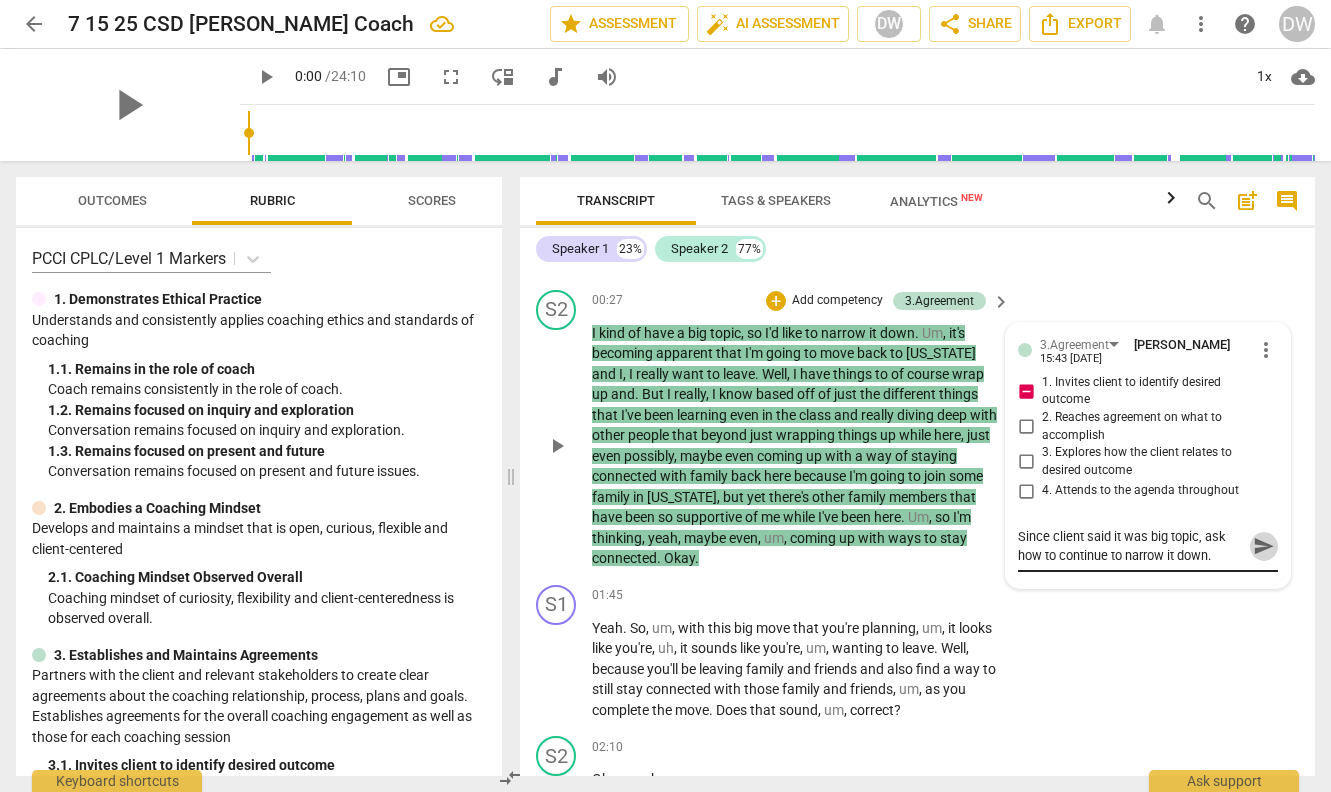 click on "send" at bounding box center (1264, 546) 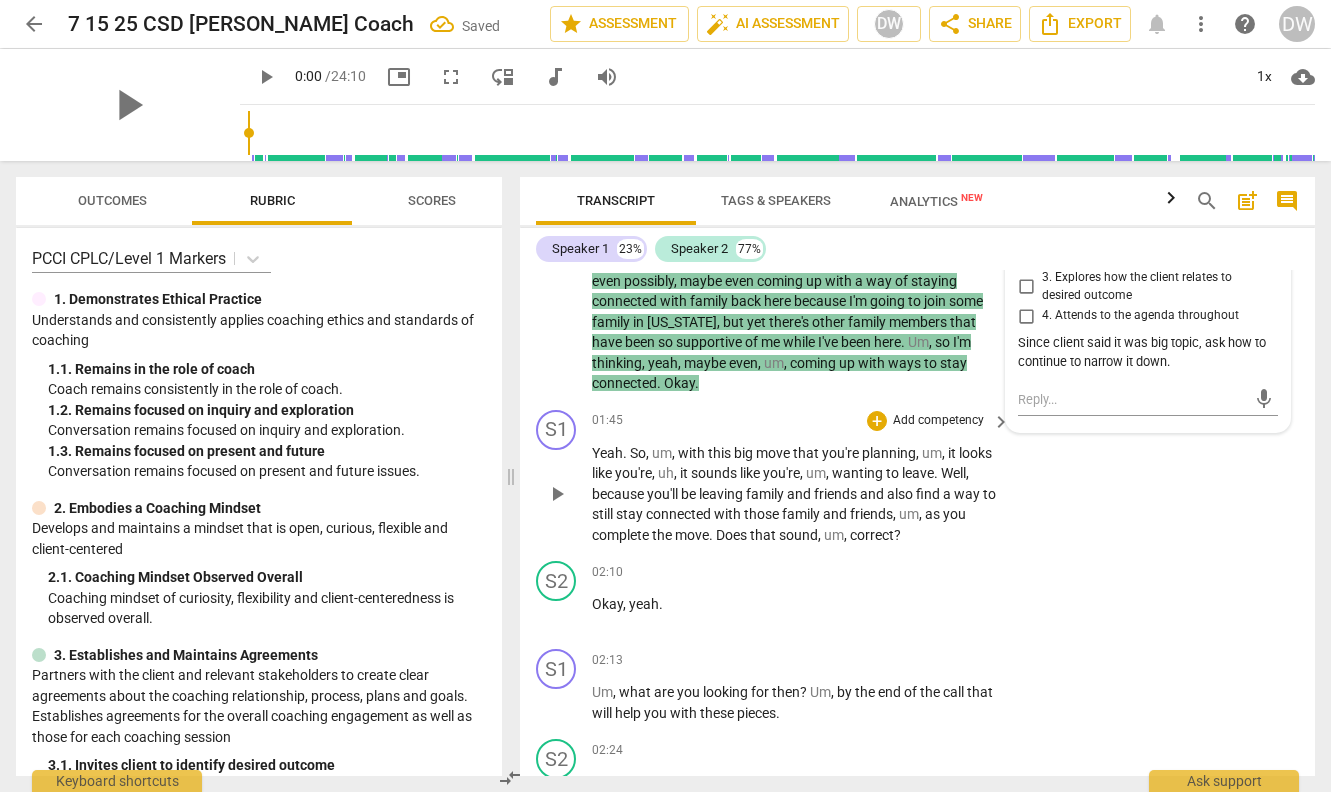 scroll, scrollTop: 701, scrollLeft: 0, axis: vertical 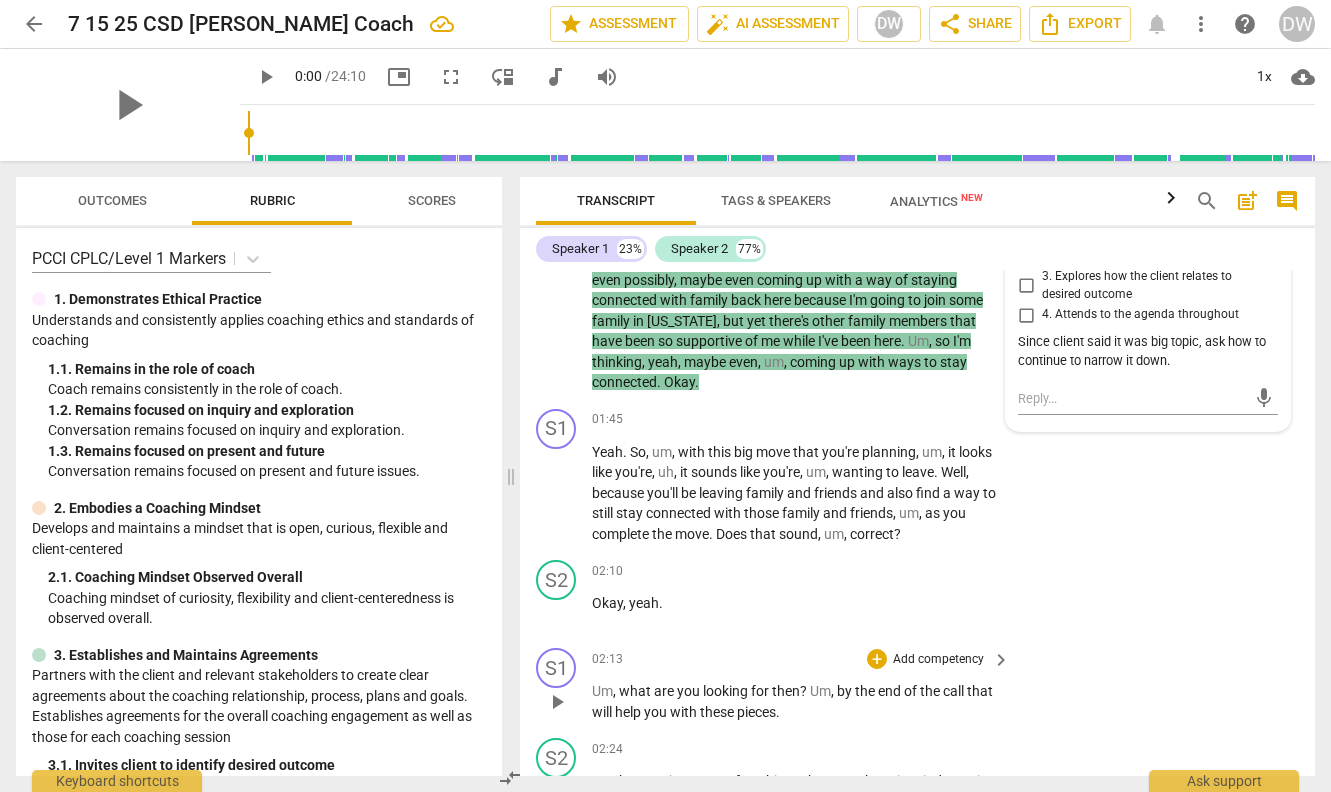 click on "keyboard_arrow_right" at bounding box center (1001, 660) 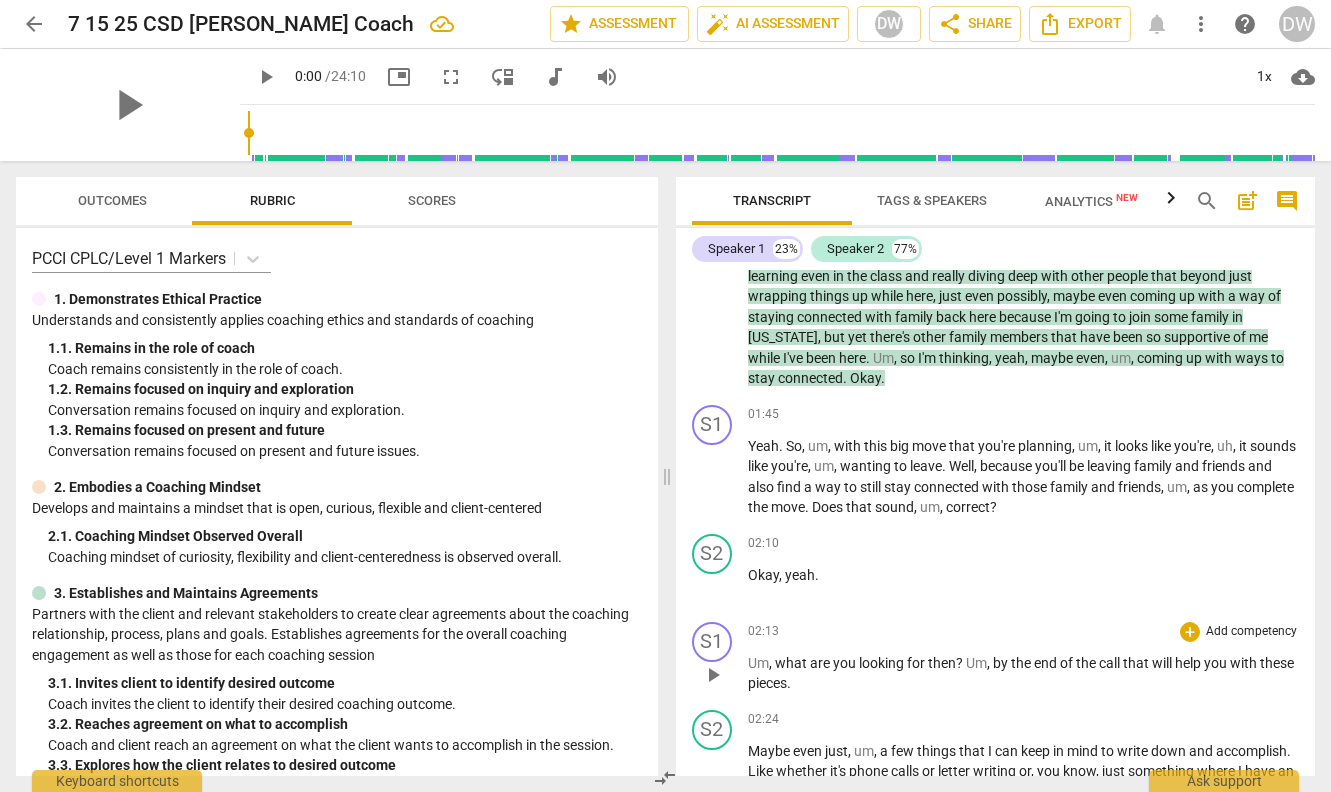 scroll, scrollTop: 728, scrollLeft: 0, axis: vertical 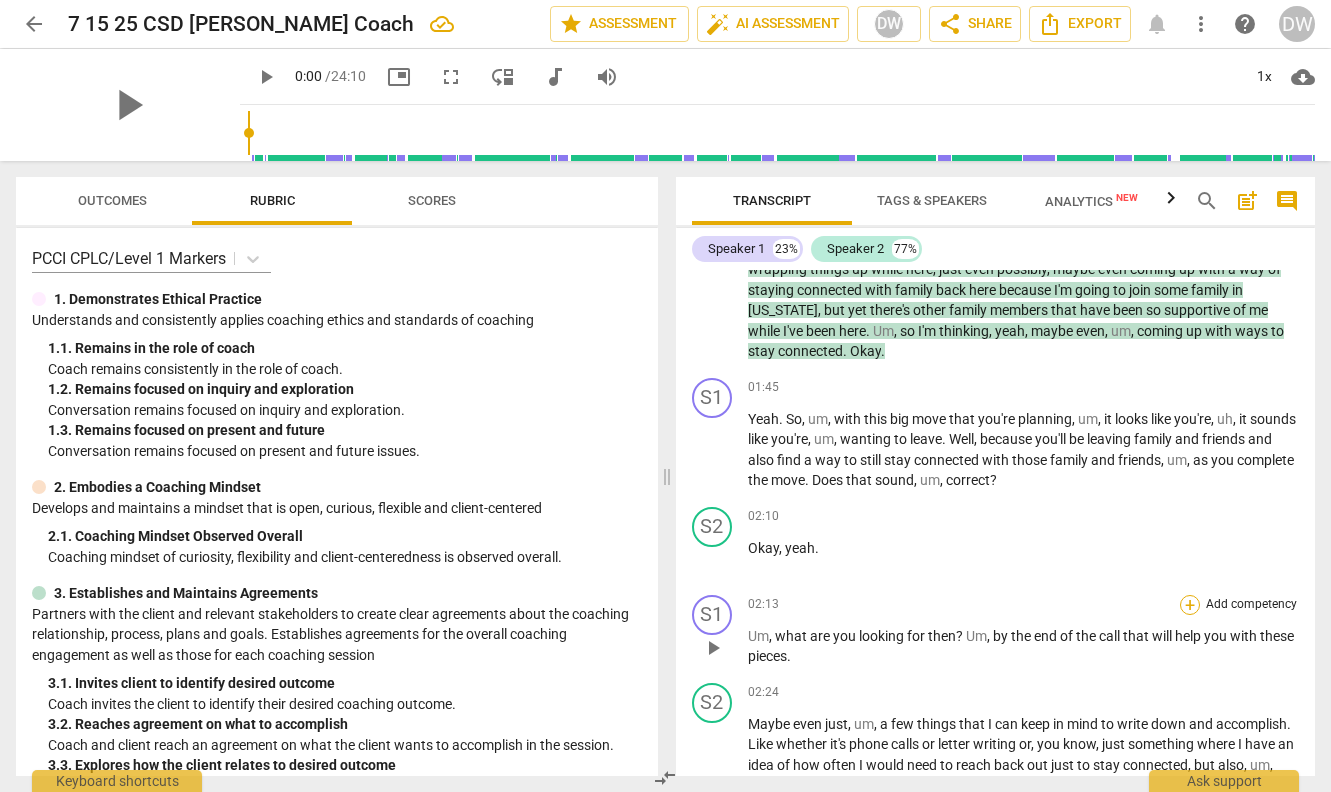 click on "+" at bounding box center [1190, 605] 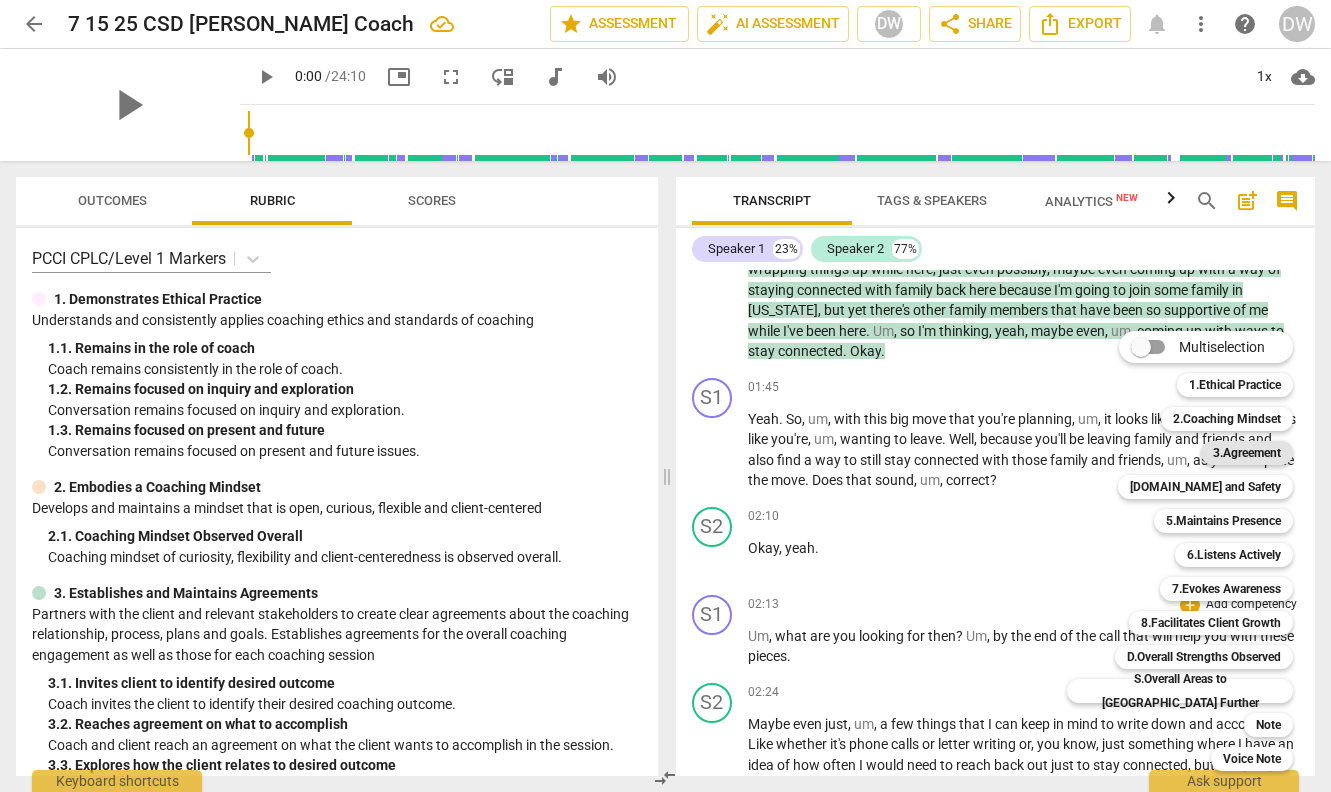 click on "3.Agreement" at bounding box center (1247, 453) 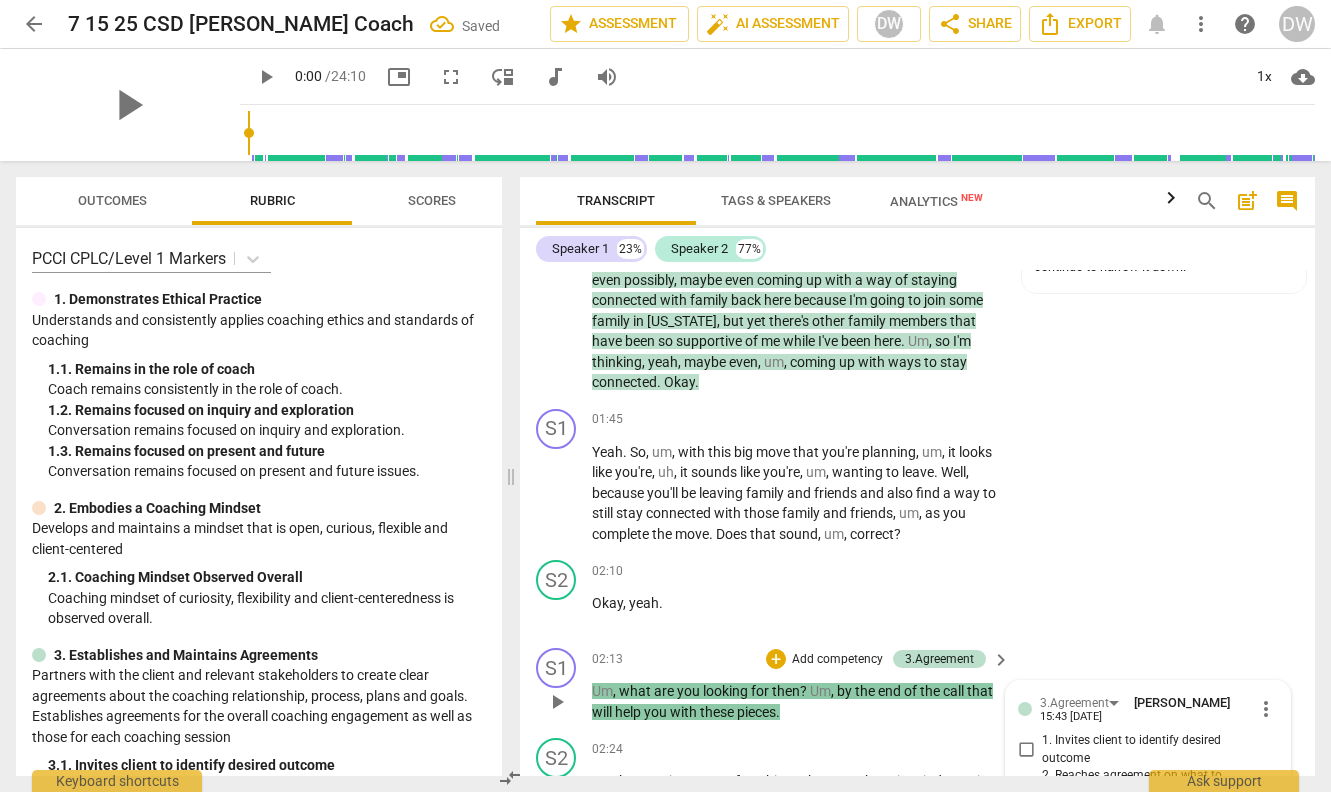 scroll, scrollTop: 1073, scrollLeft: 0, axis: vertical 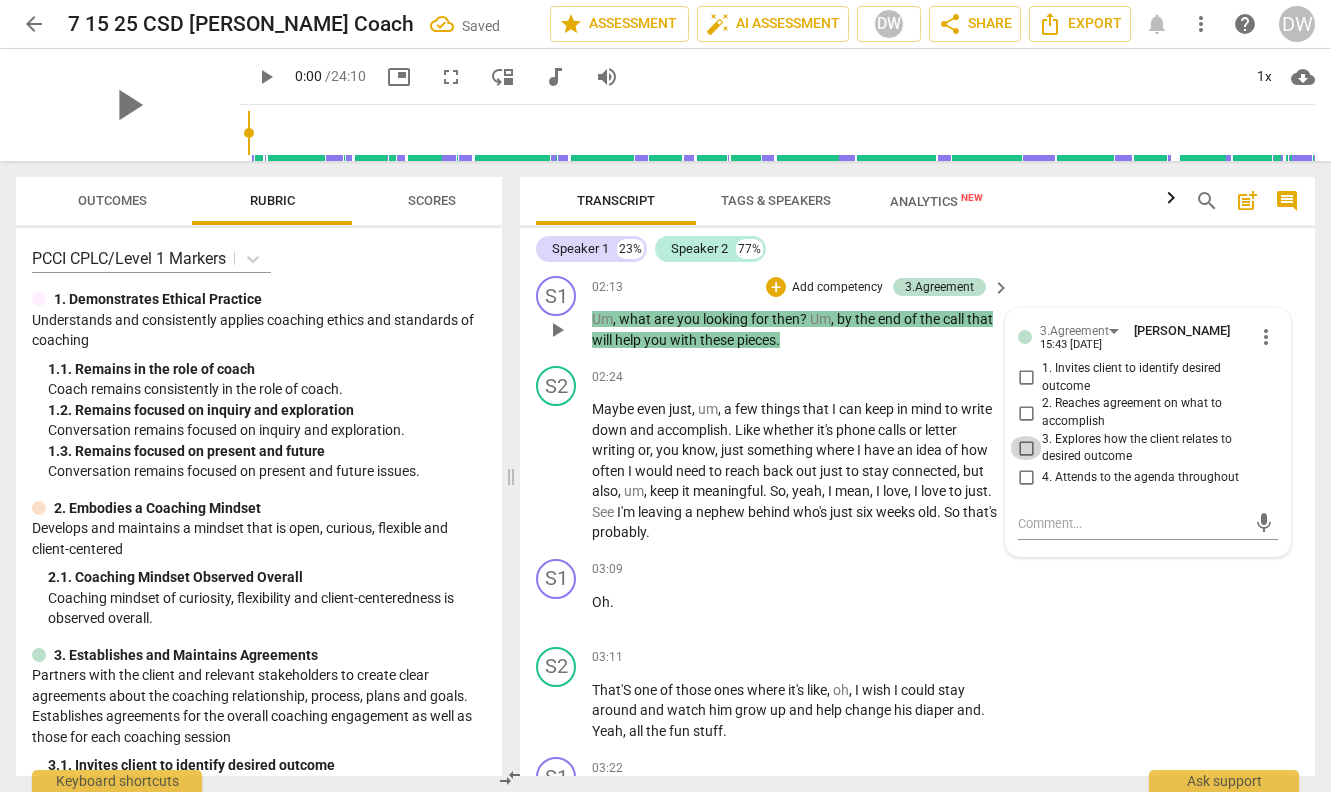 click on "3. Explores how the client relates to desired outcome" at bounding box center [1026, 448] 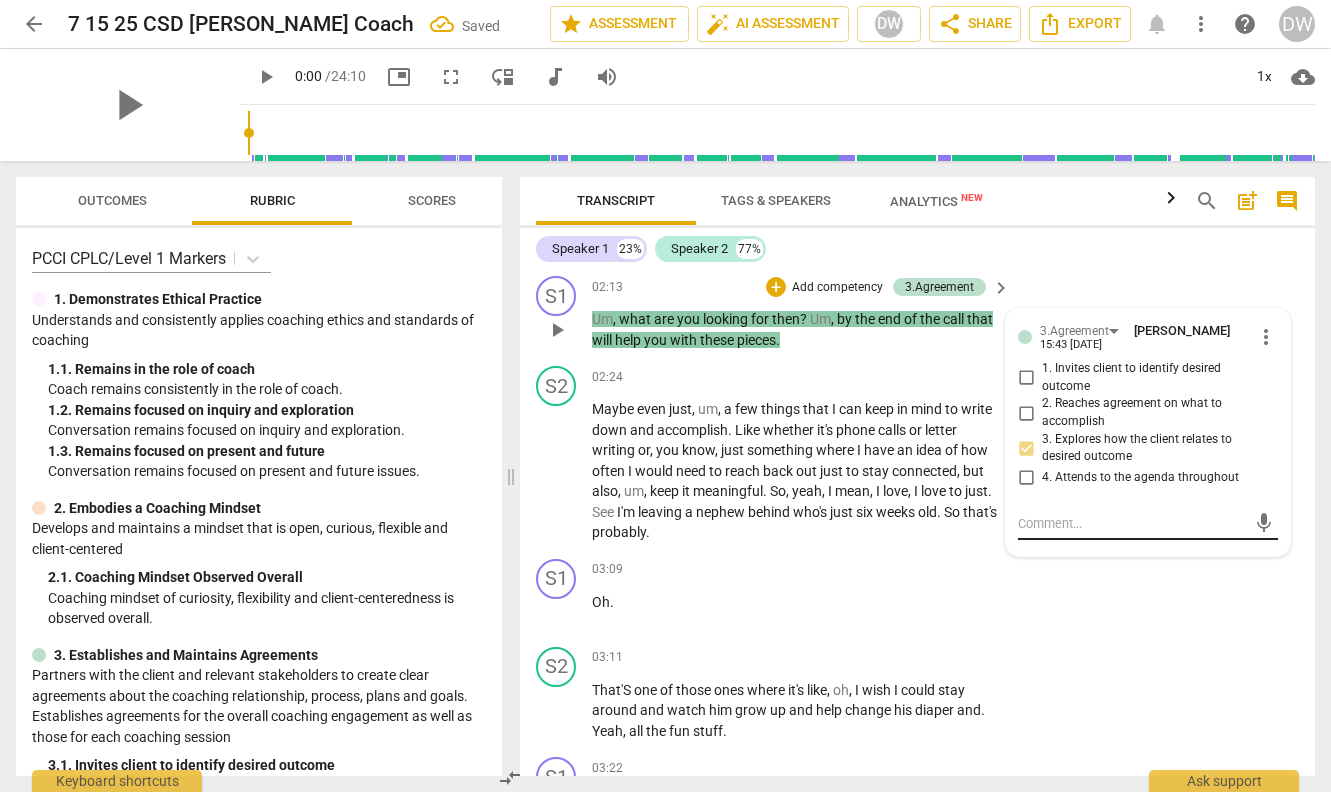 click at bounding box center (1132, 523) 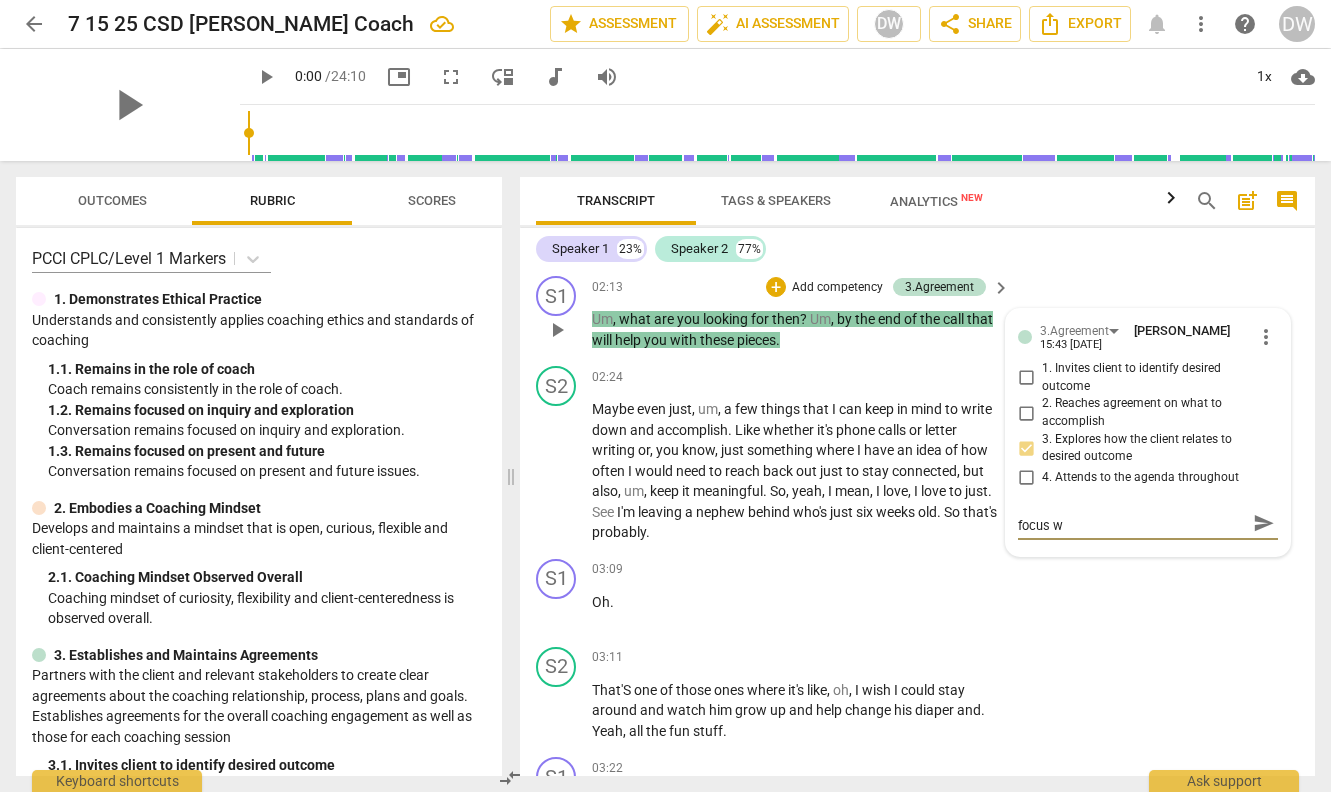 scroll, scrollTop: 0, scrollLeft: 0, axis: both 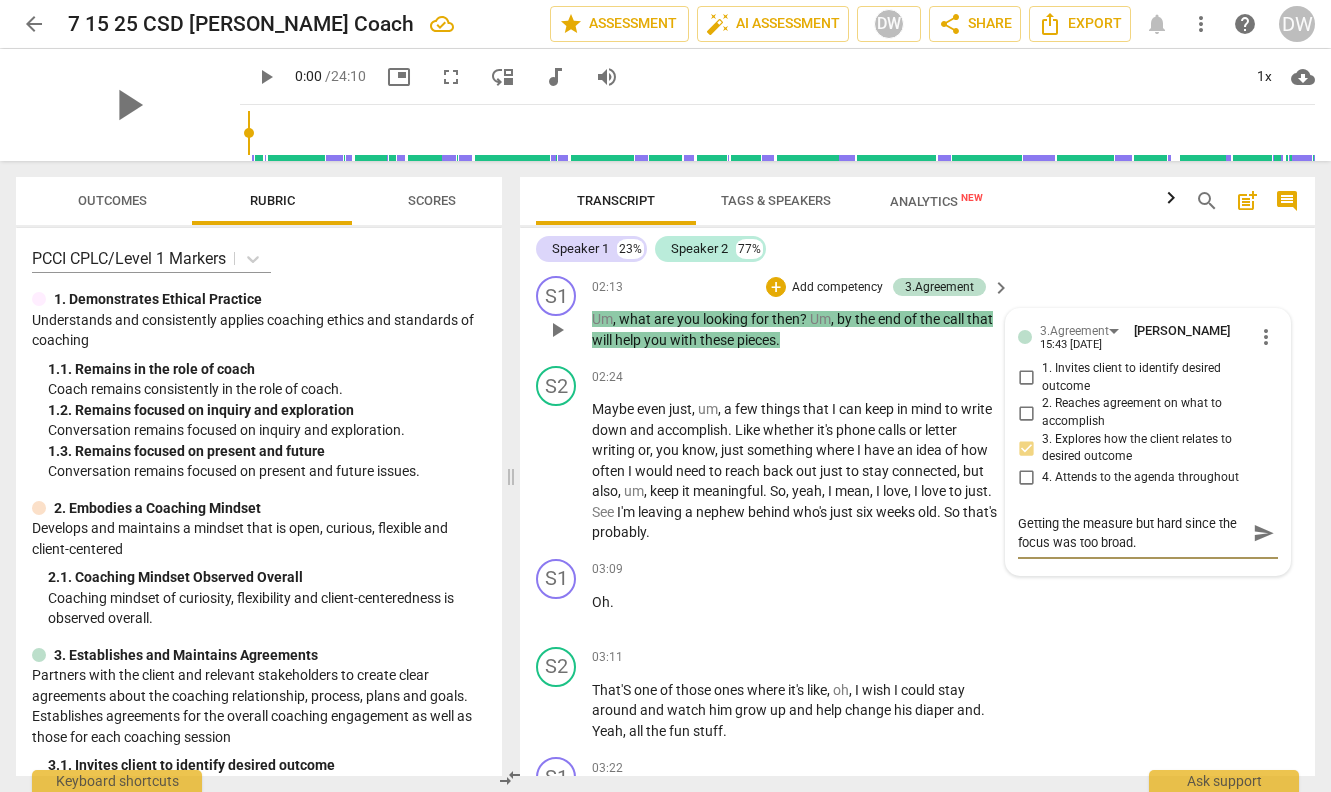 click on "send" at bounding box center [1264, 533] 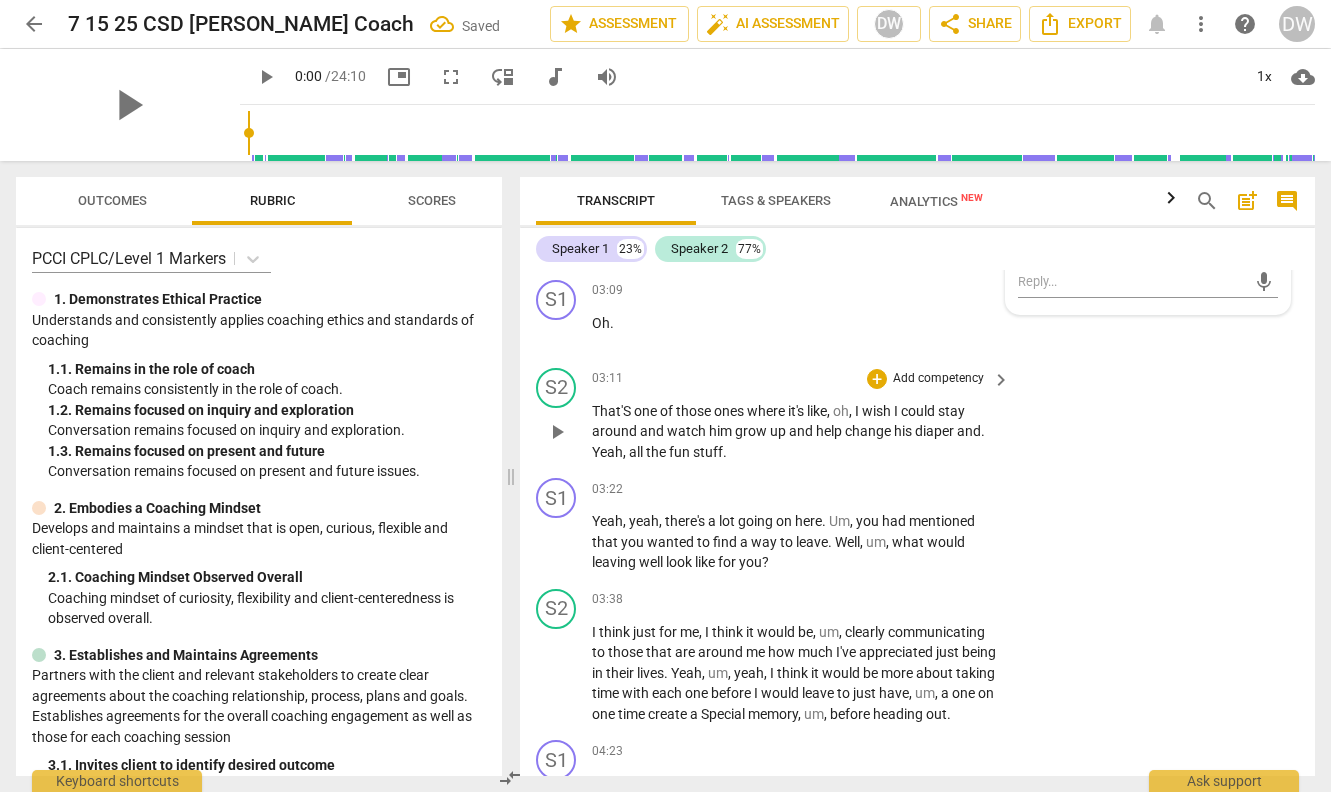 scroll, scrollTop: 1353, scrollLeft: 0, axis: vertical 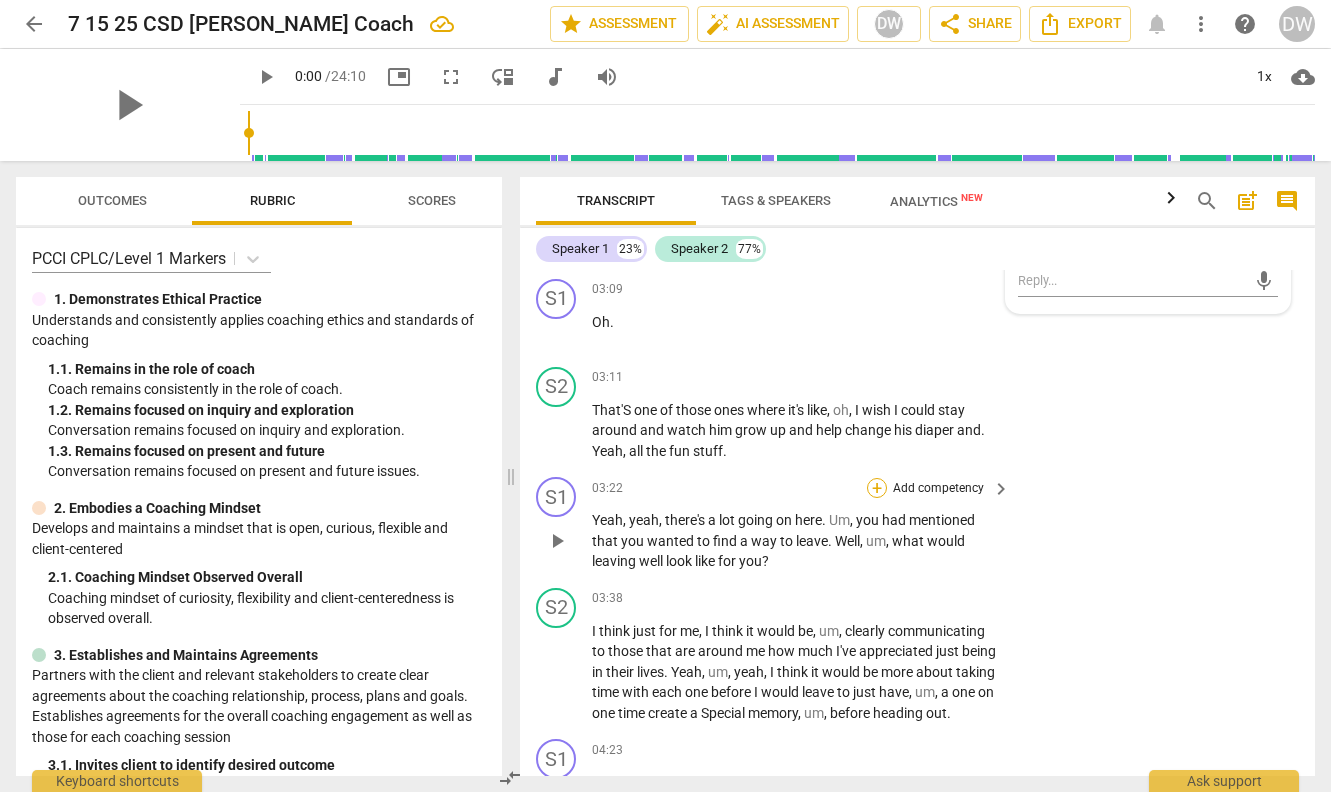 click on "+" at bounding box center (877, 488) 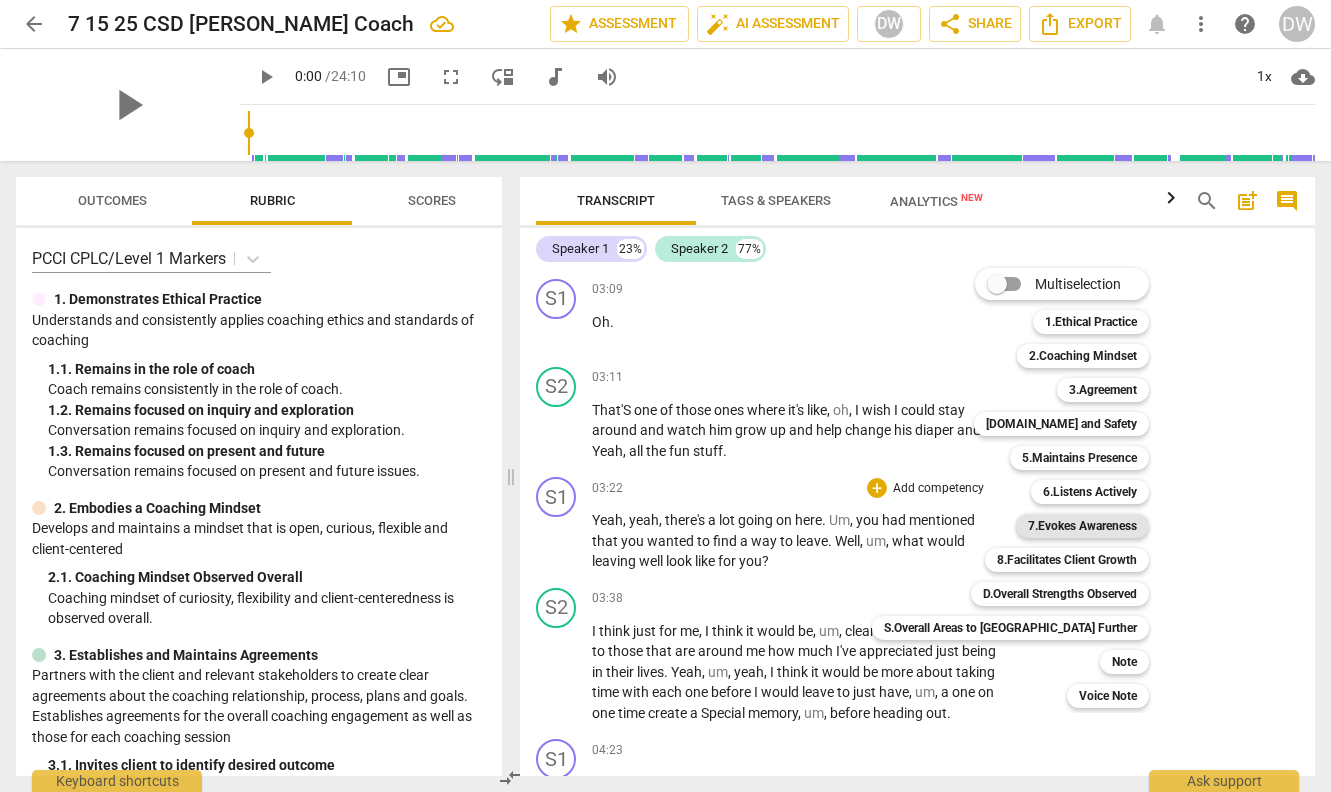 click on "7.Evokes Awareness" at bounding box center [1082, 526] 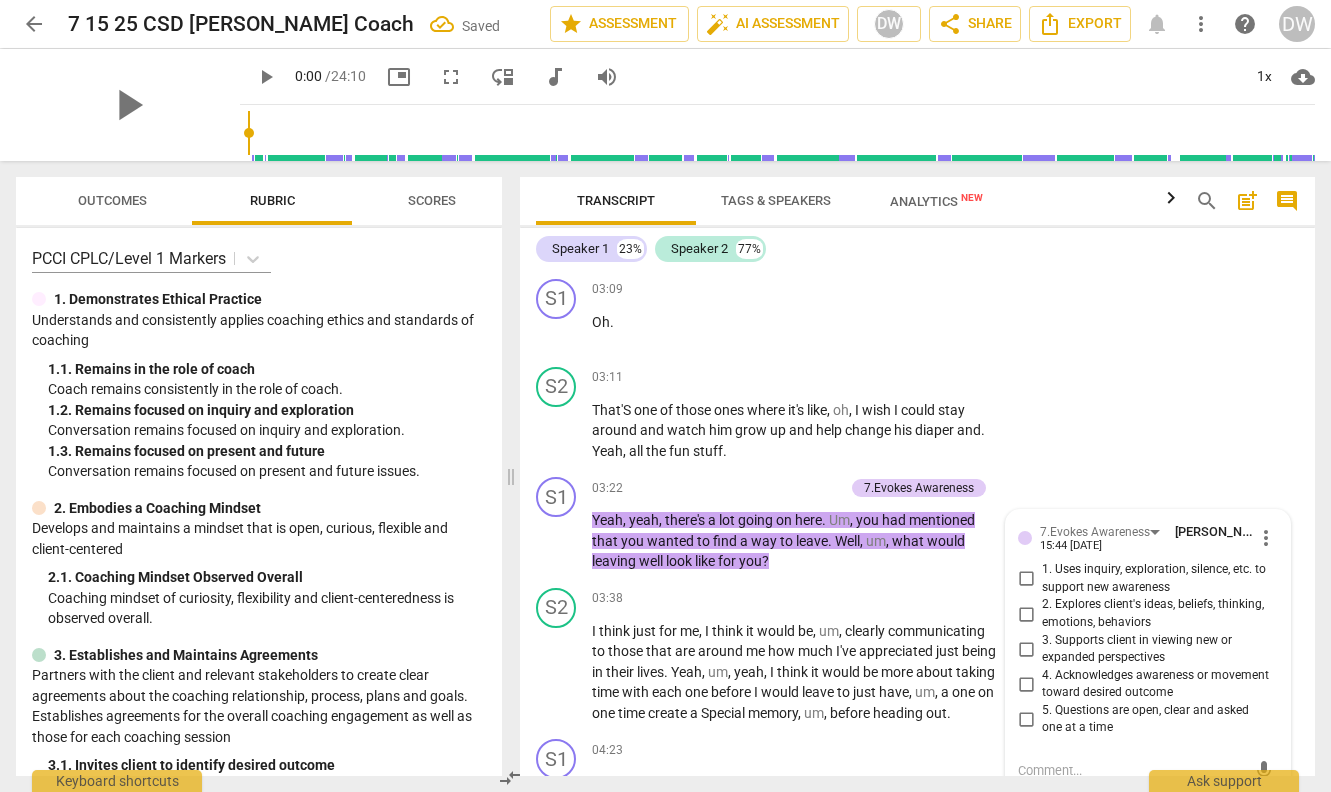 scroll, scrollTop: 1356, scrollLeft: 0, axis: vertical 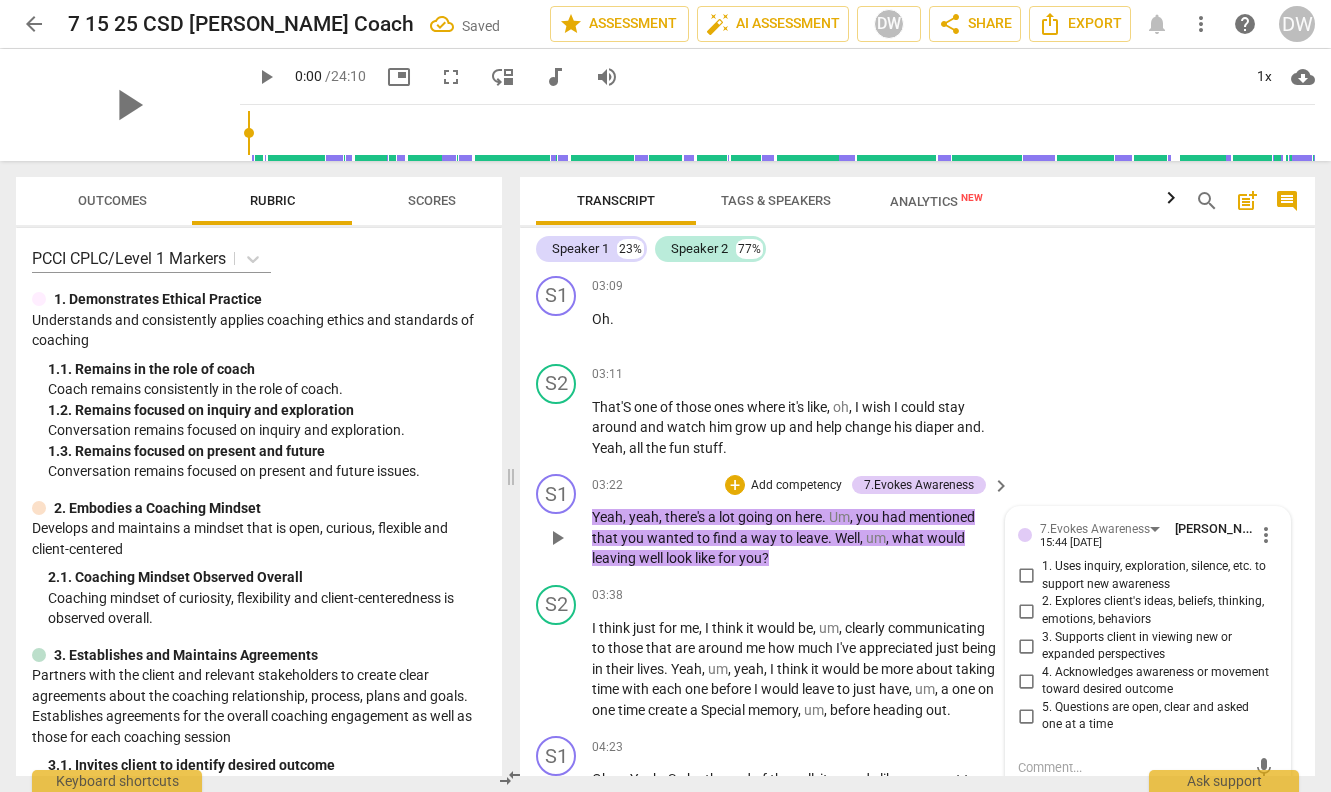 click on "2. Explores client's ideas, beliefs, thinking, emotions, behaviors" at bounding box center [1026, 611] 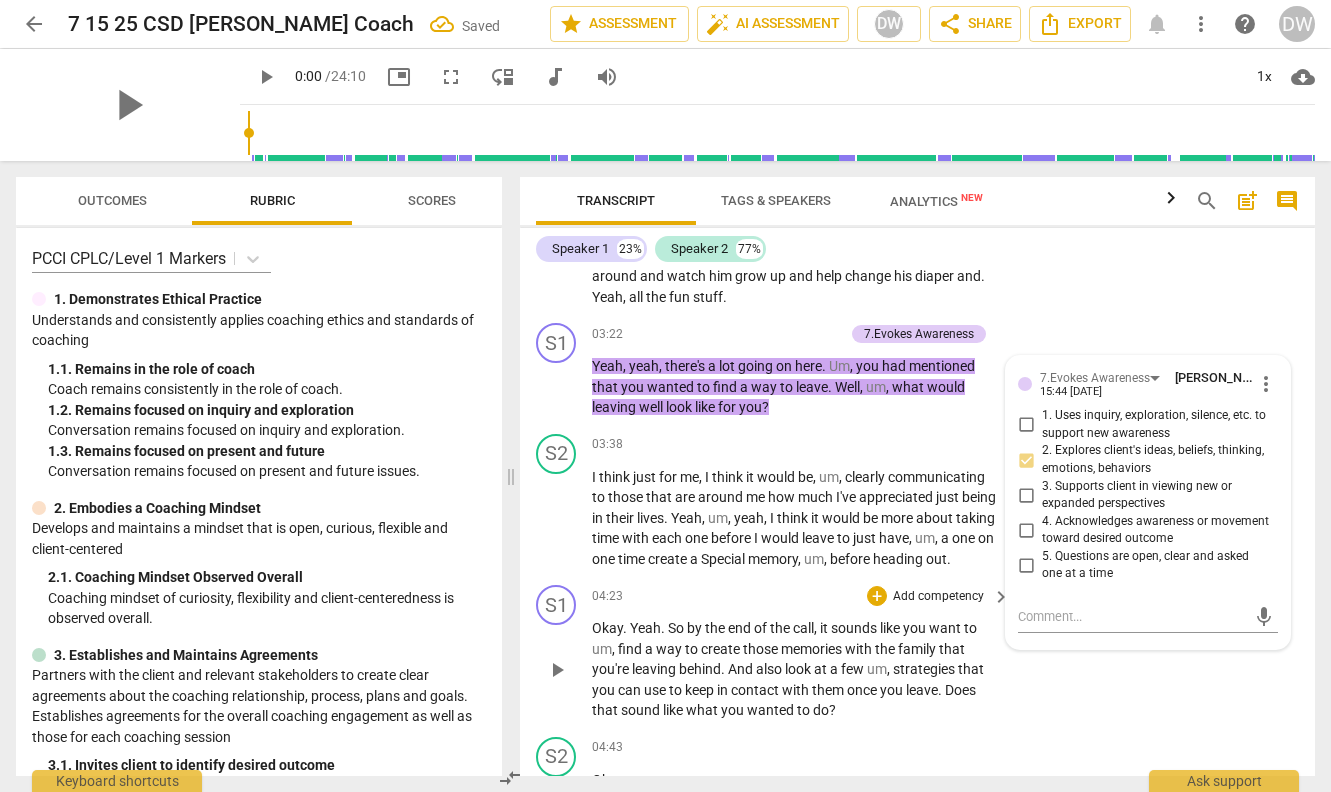 scroll, scrollTop: 1517, scrollLeft: 0, axis: vertical 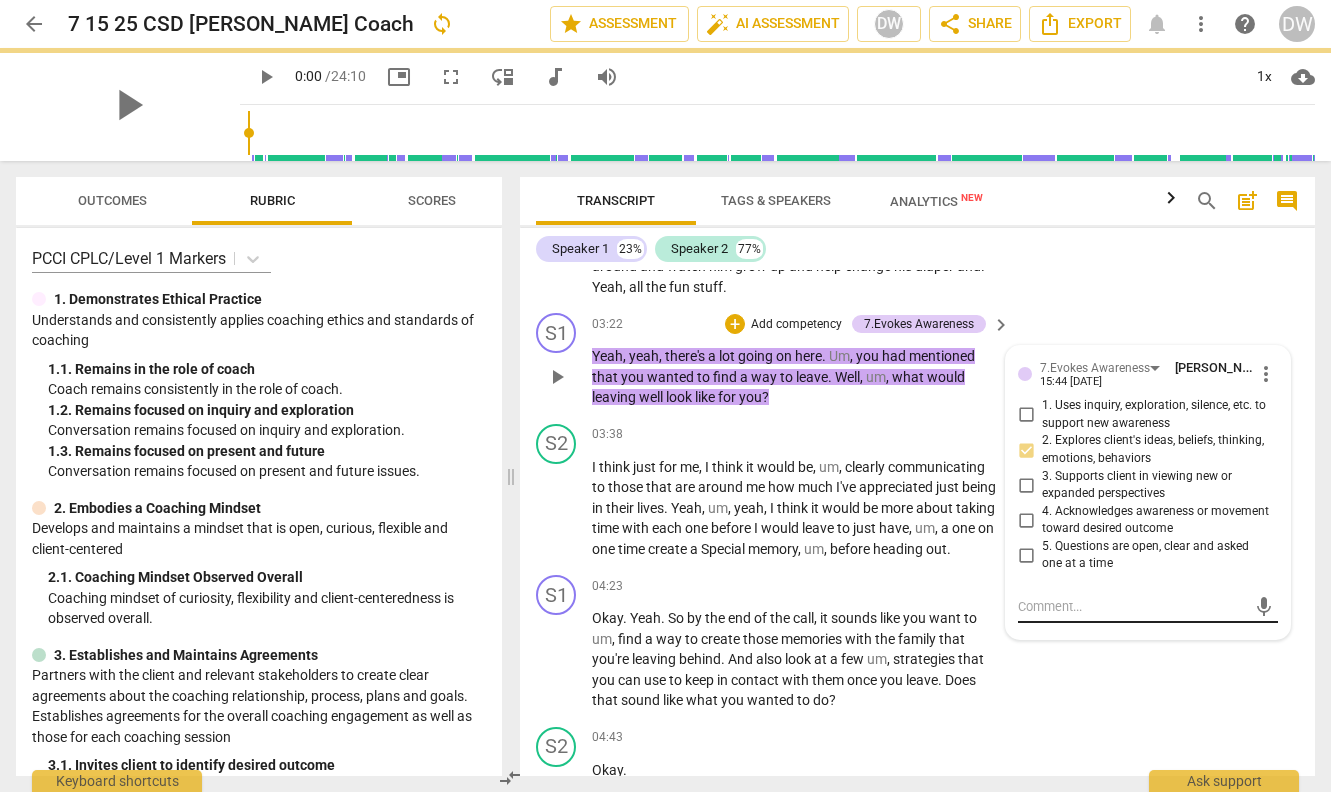 click at bounding box center [1132, 606] 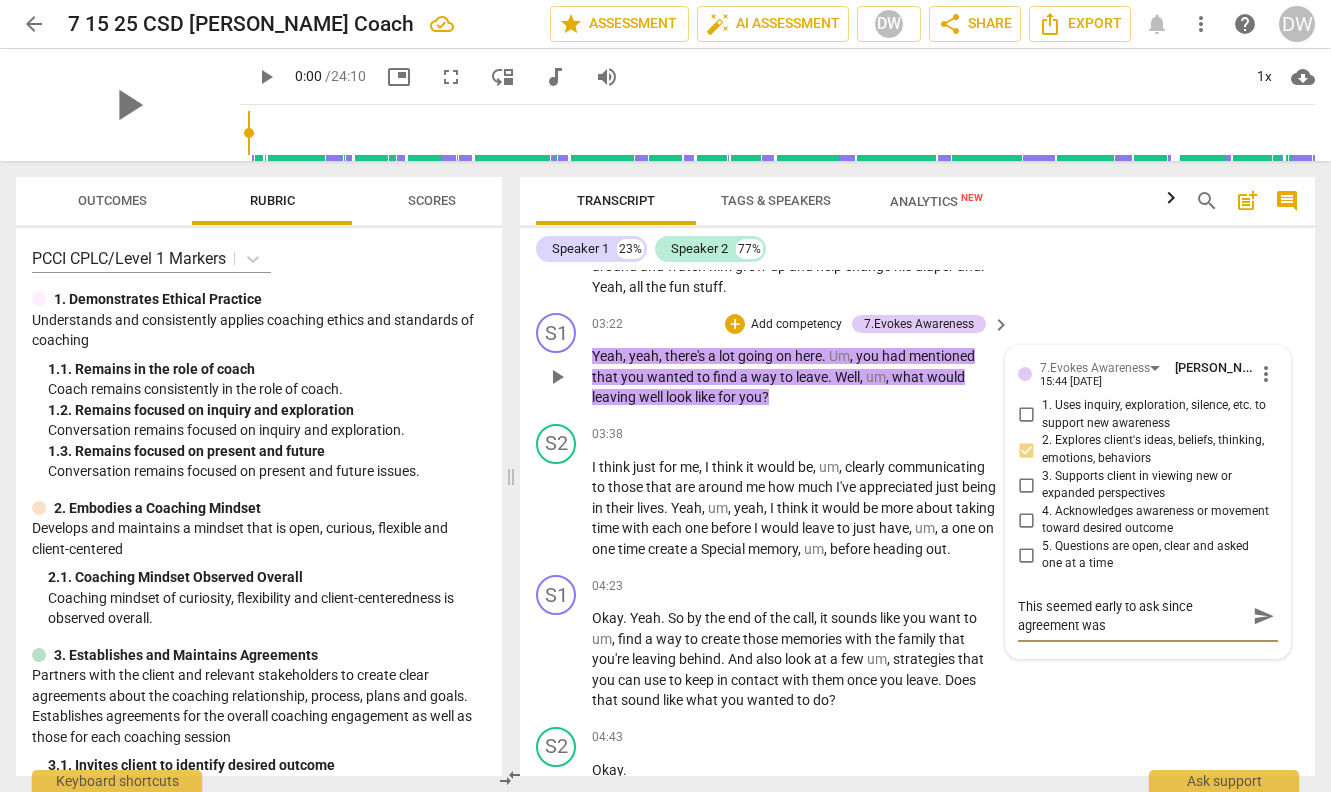 scroll, scrollTop: 0, scrollLeft: 0, axis: both 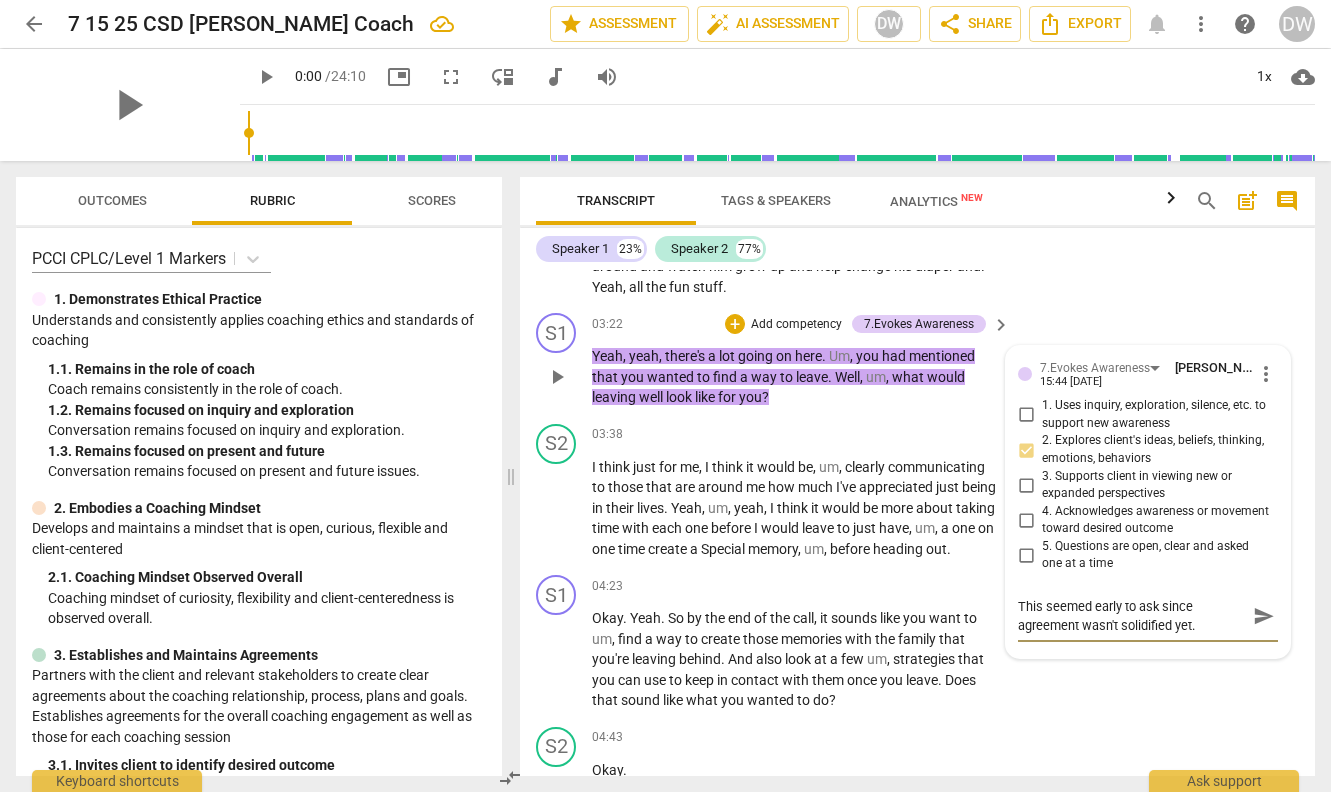 click on "send" at bounding box center [1264, 616] 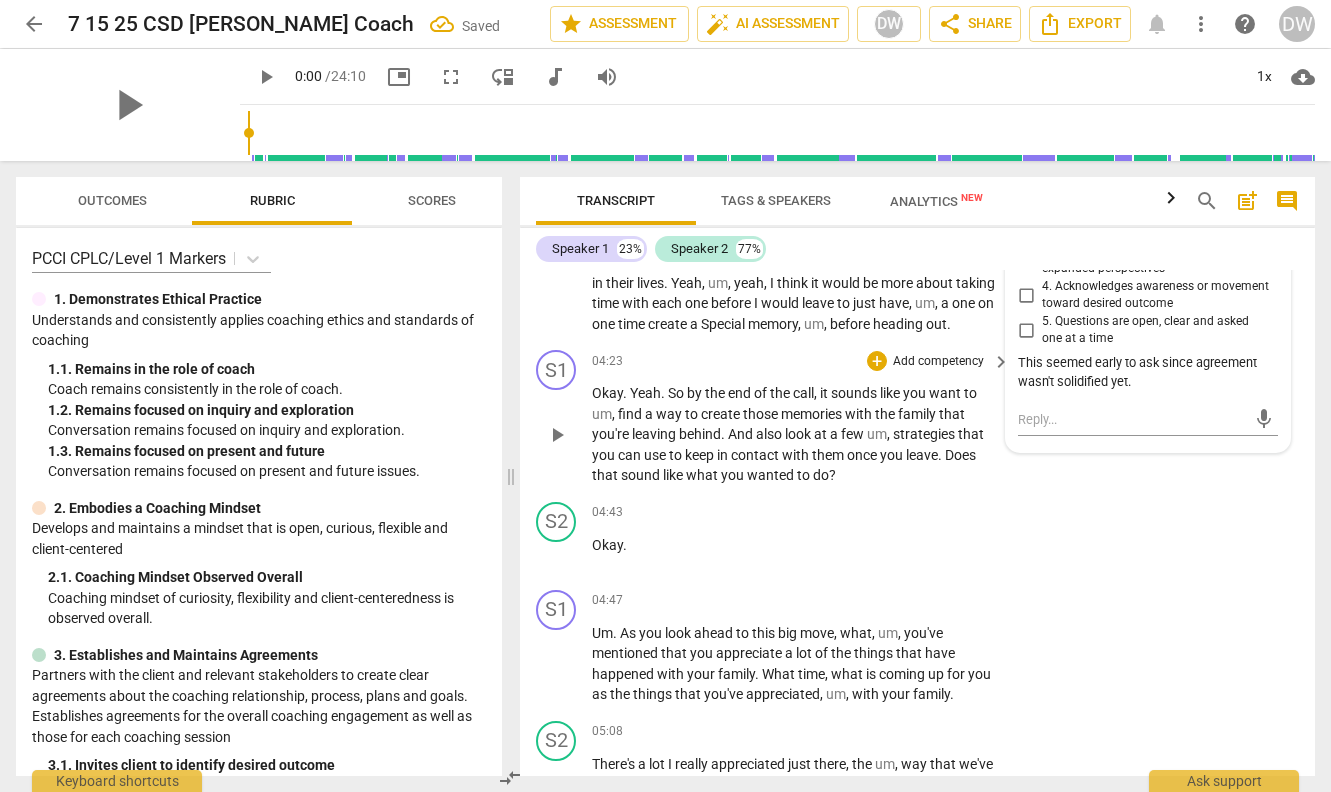 scroll, scrollTop: 1754, scrollLeft: 0, axis: vertical 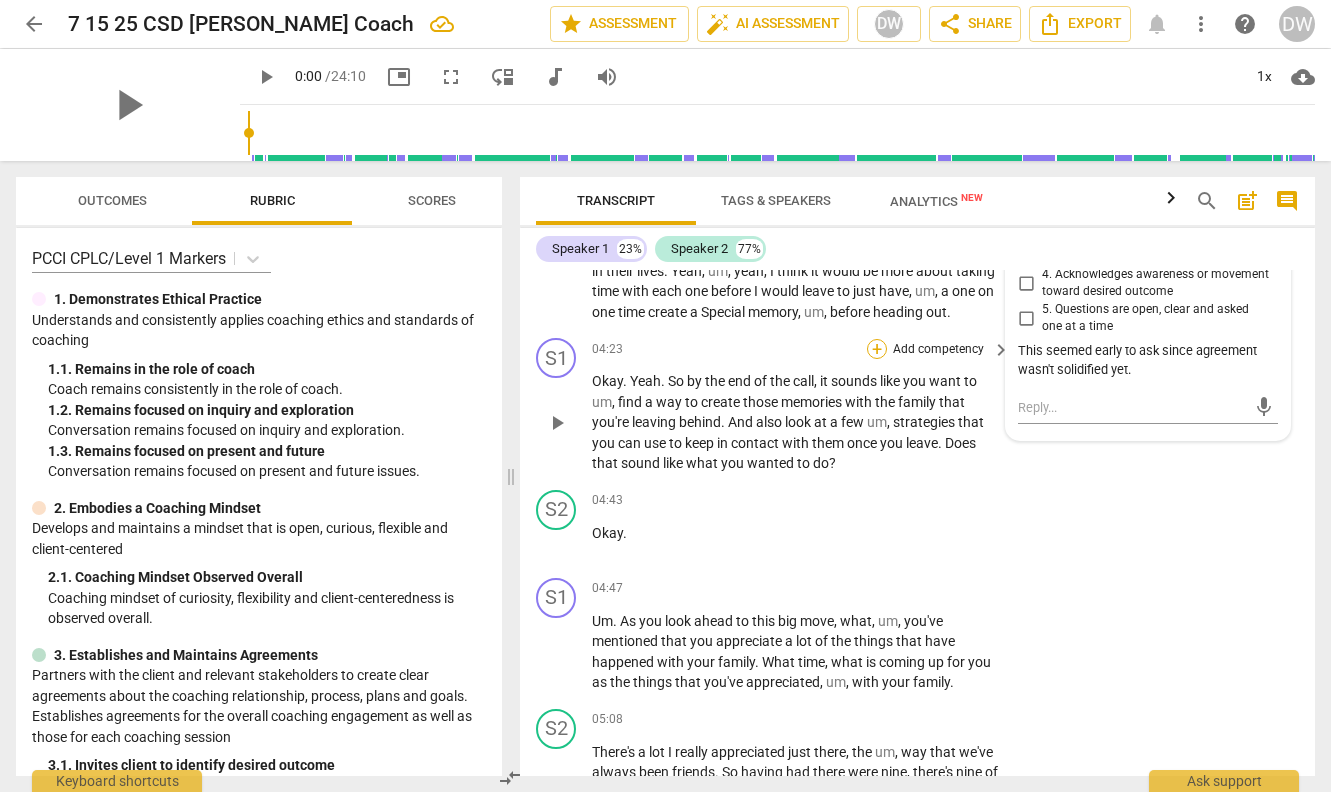 click on "+" at bounding box center (877, 349) 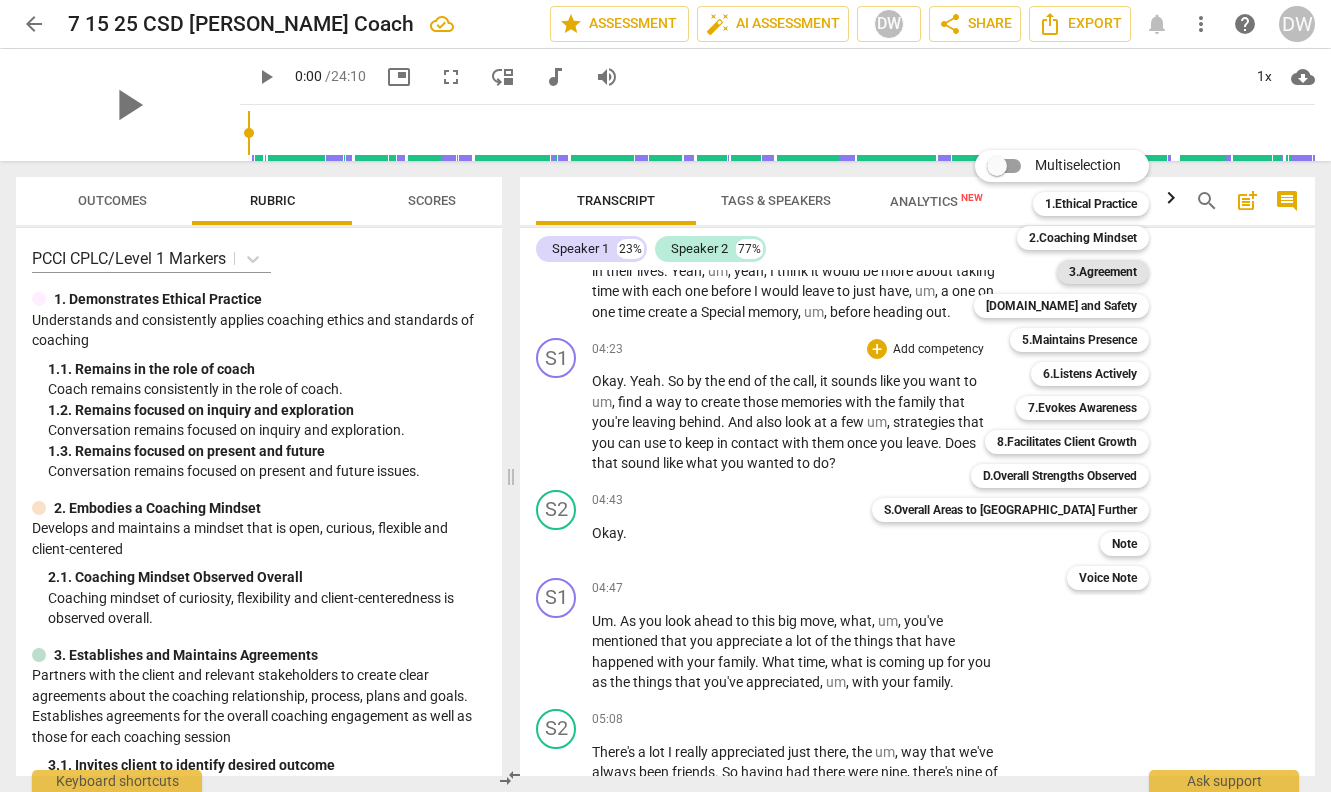 click on "3.Agreement" at bounding box center (1103, 272) 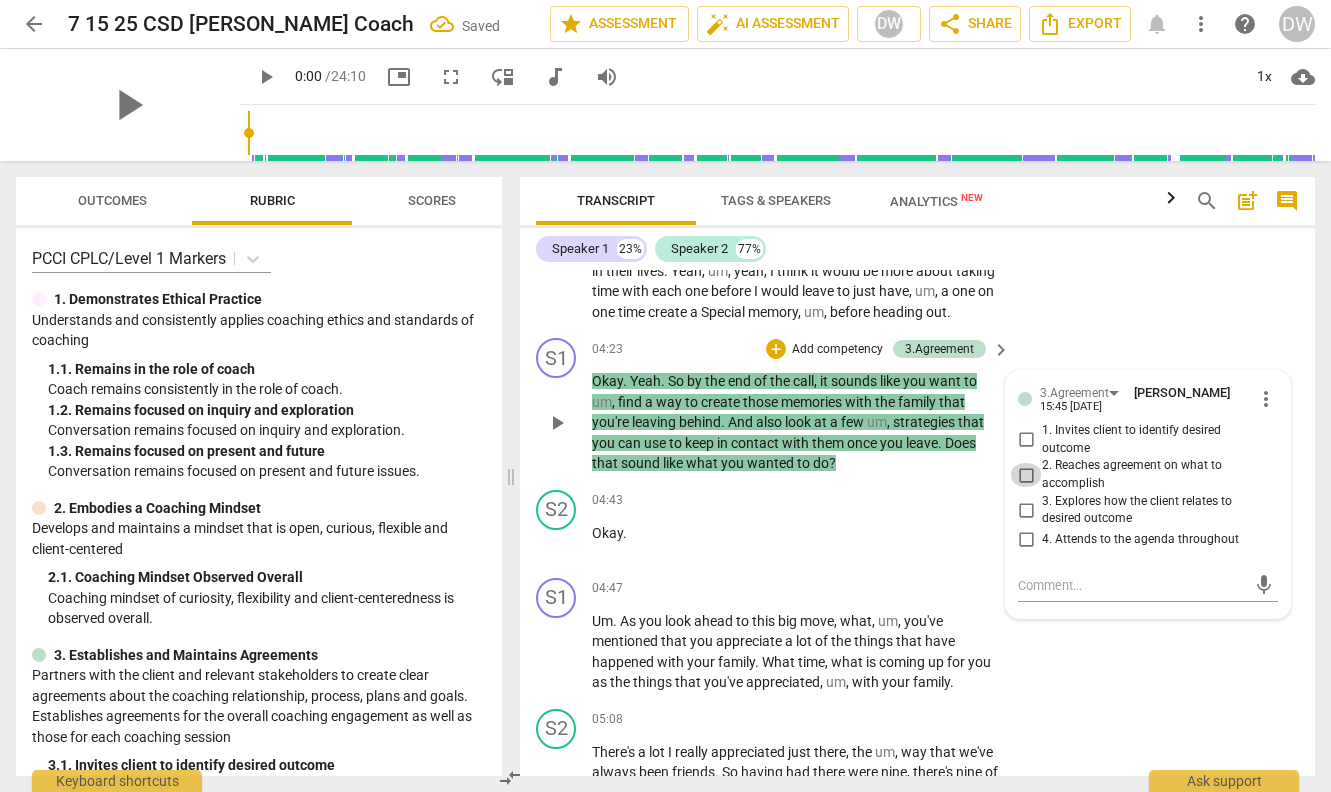 click on "2. Reaches agreement on what to accomplish" at bounding box center [1026, 475] 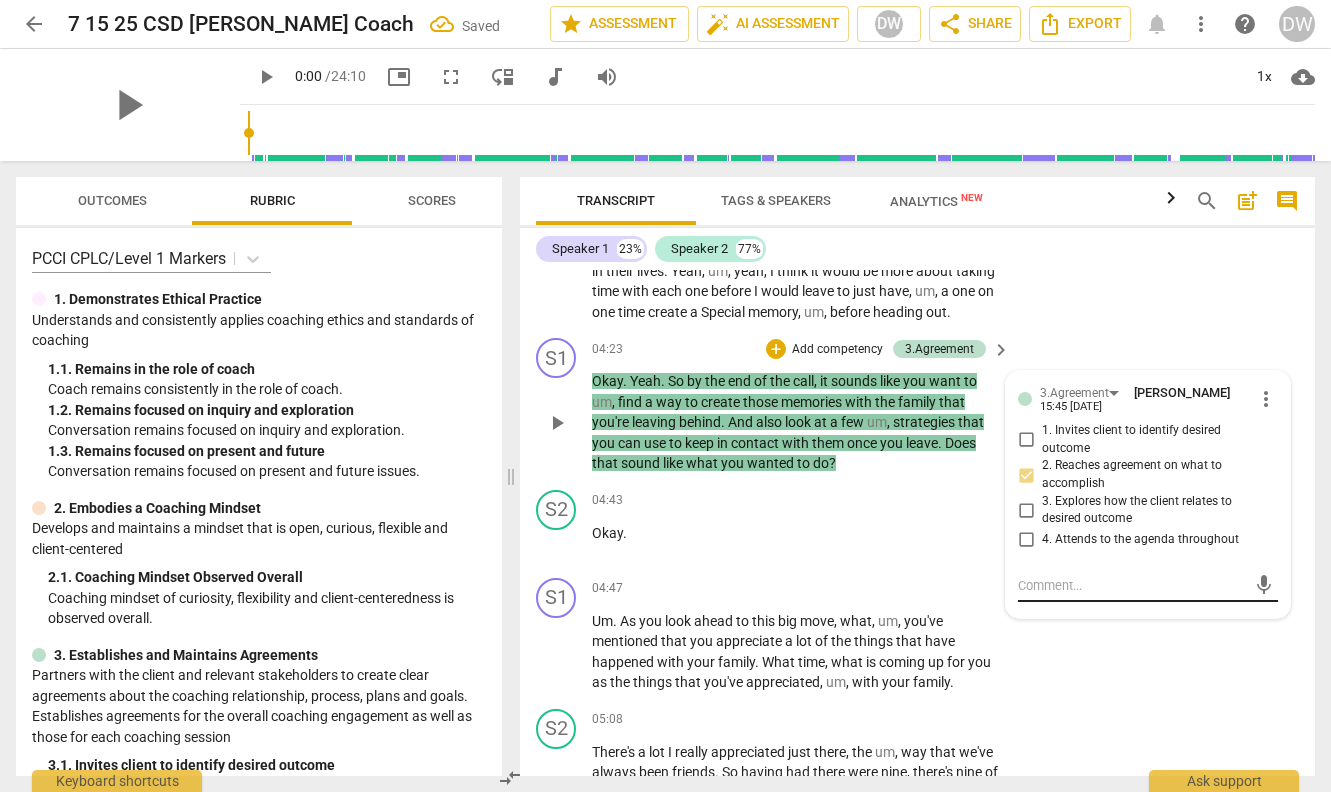 click at bounding box center [1132, 585] 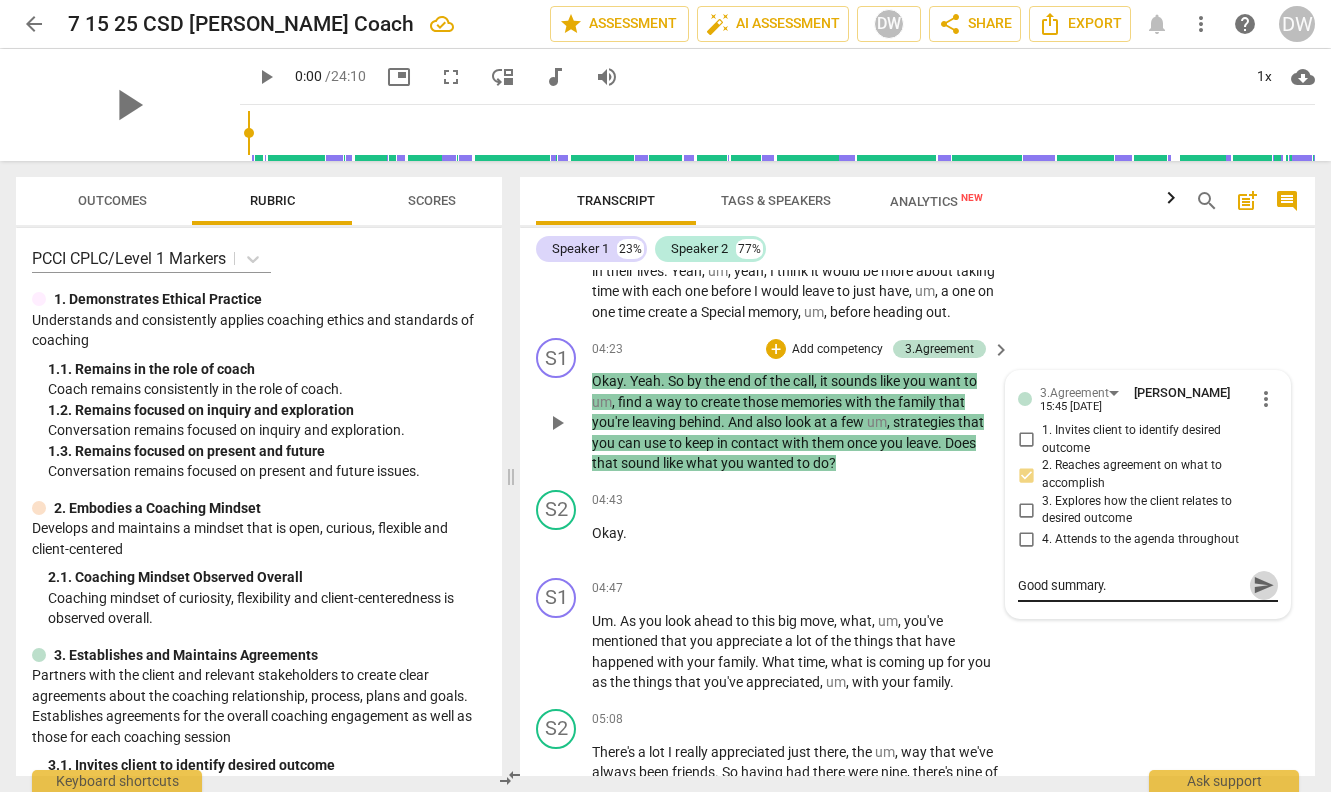 click on "send" at bounding box center (1264, 585) 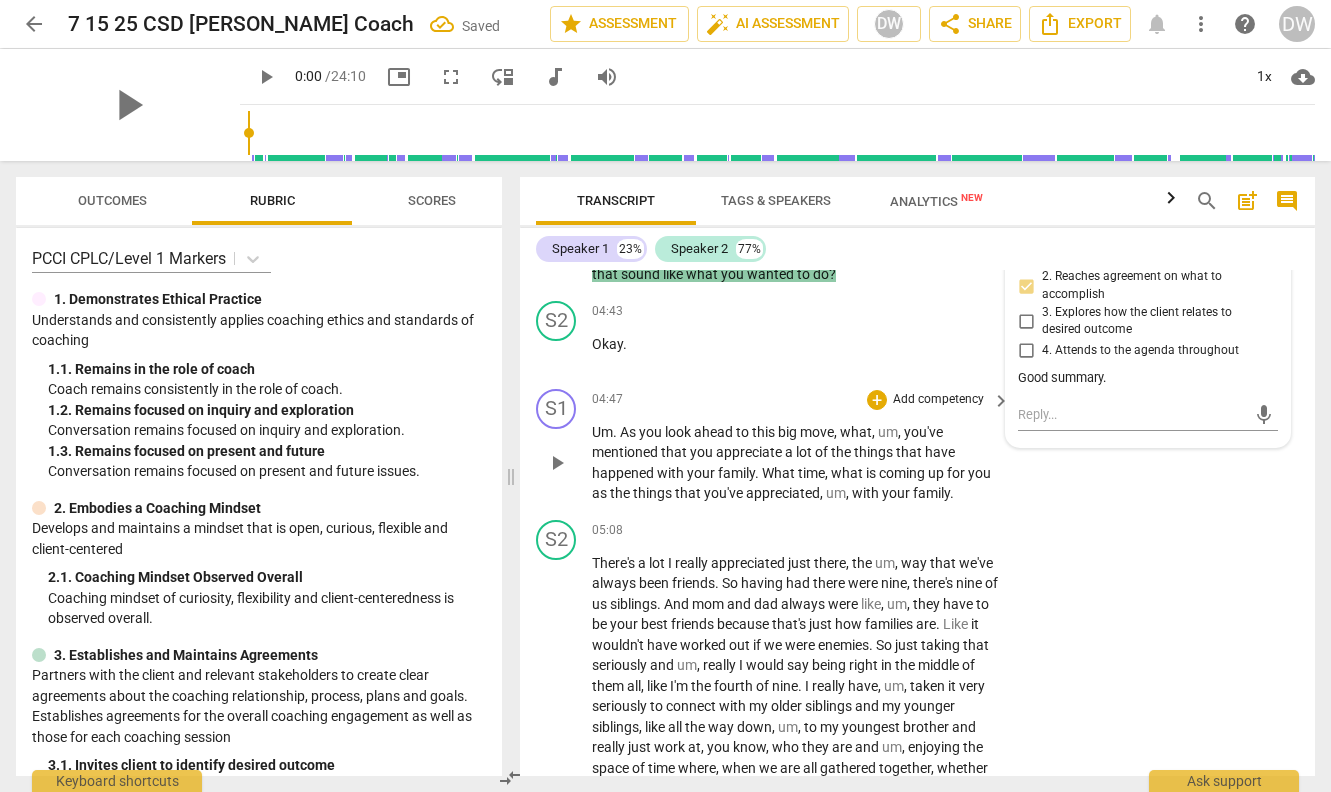 scroll, scrollTop: 1947, scrollLeft: 0, axis: vertical 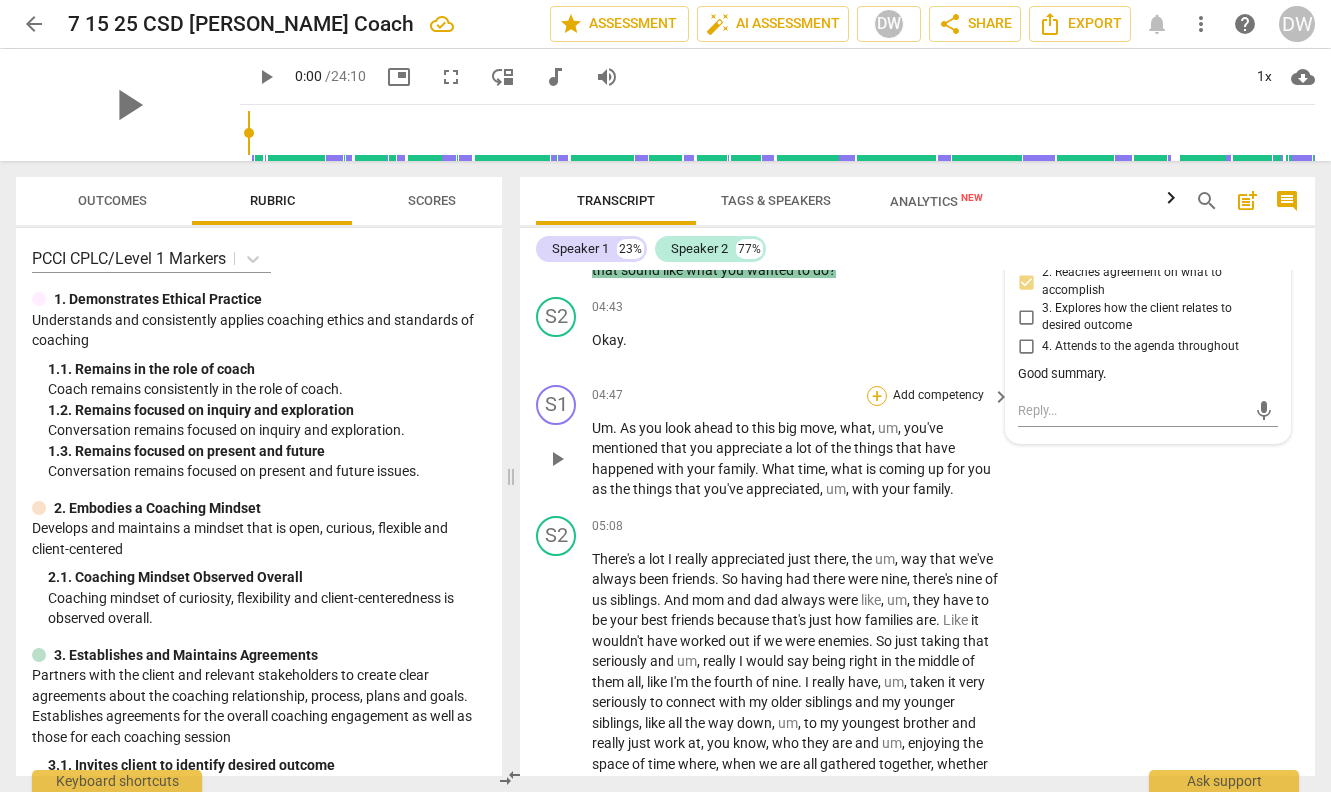 click on "+" at bounding box center (877, 396) 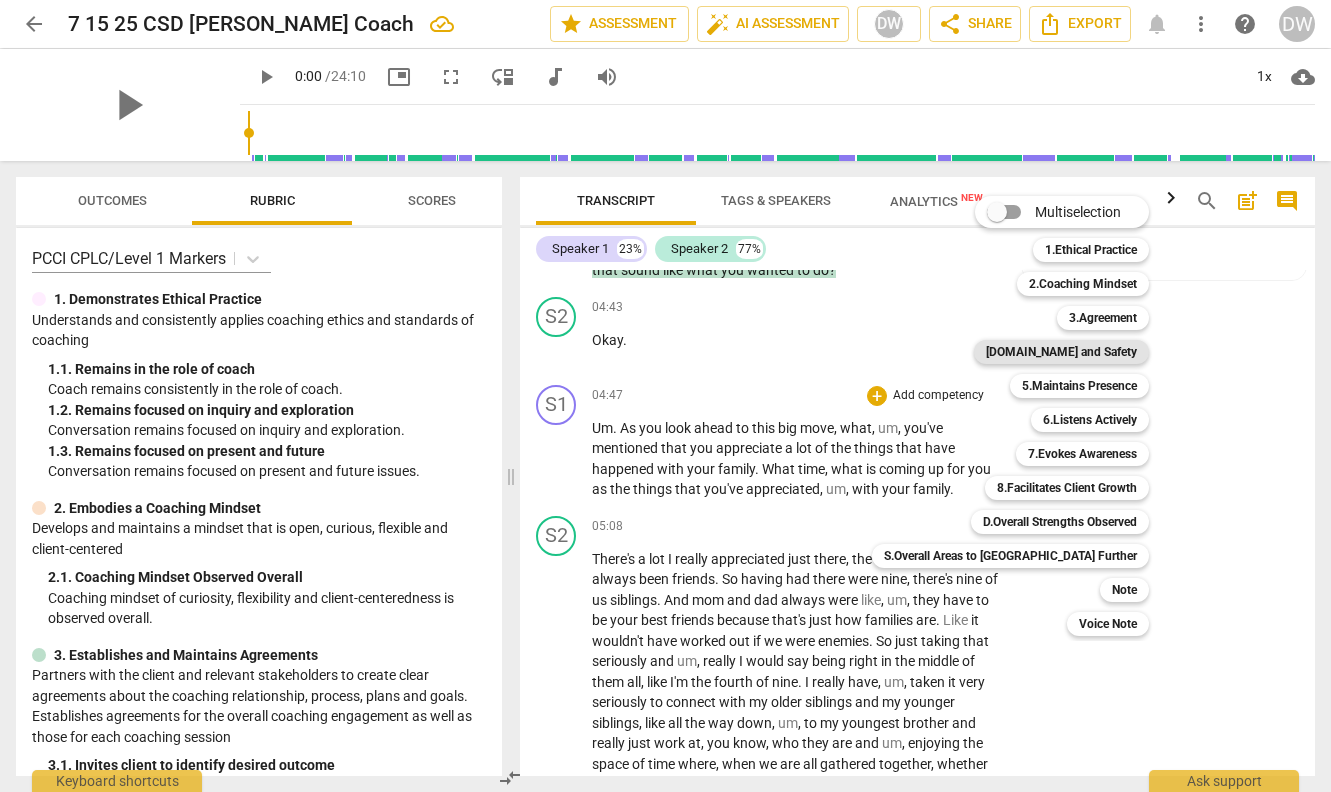 click on "[DOMAIN_NAME] and Safety" at bounding box center (1061, 352) 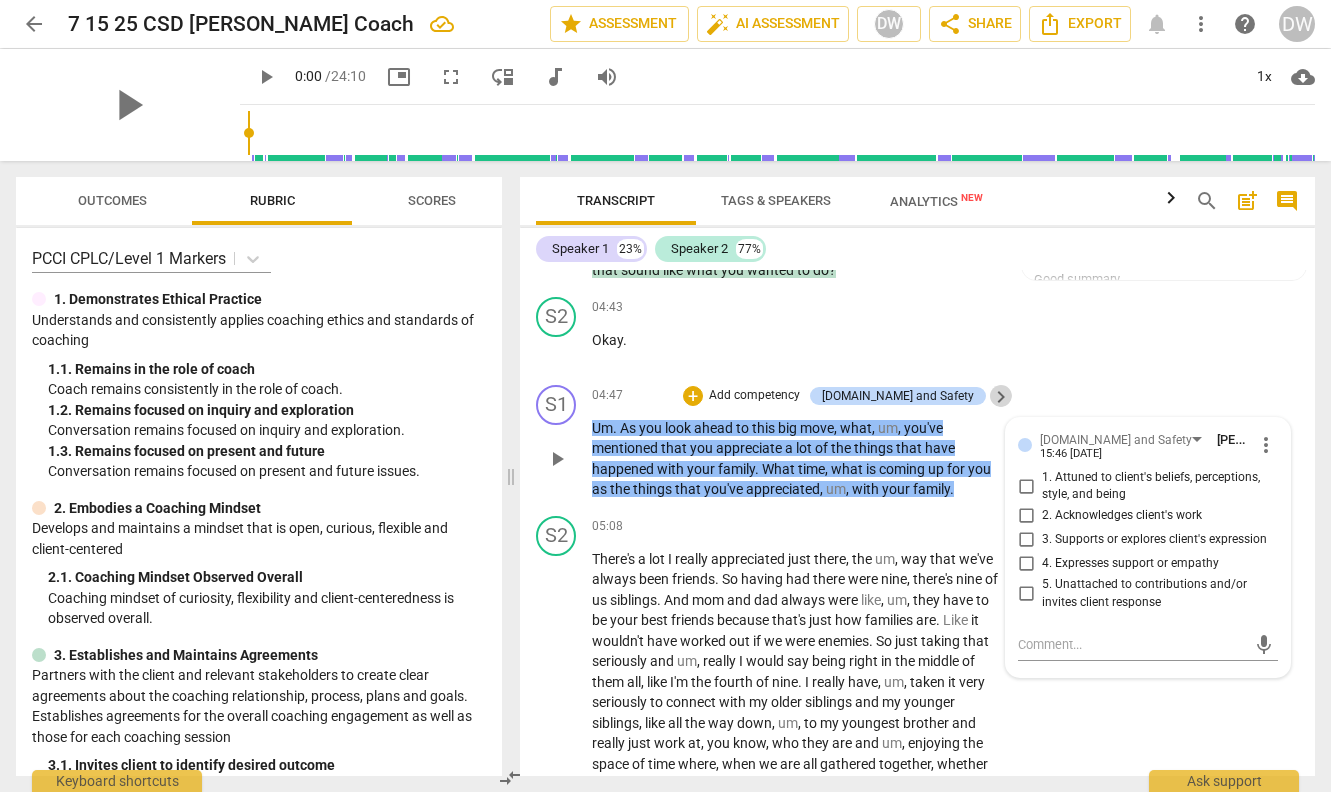 click on "keyboard_arrow_right" at bounding box center (1001, 397) 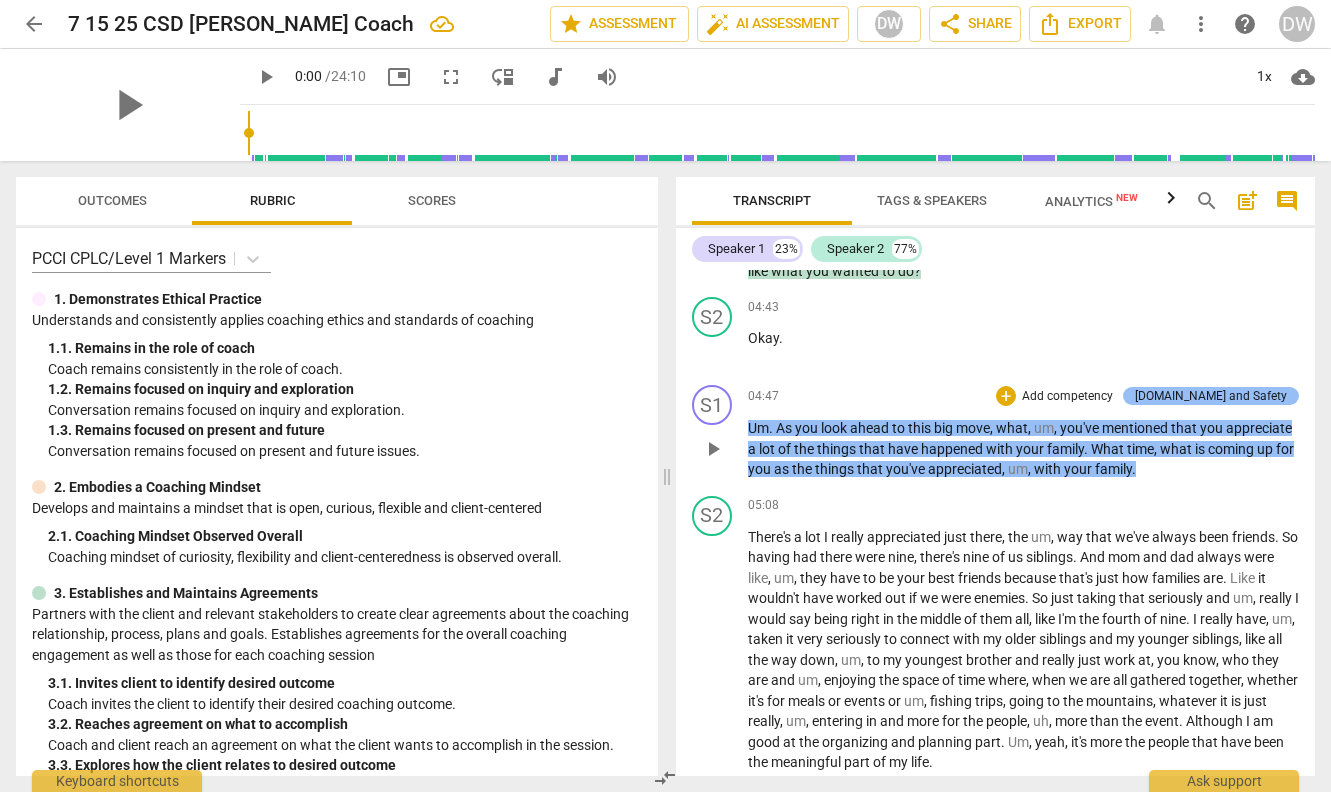 click on "[DOMAIN_NAME] and Safety" at bounding box center (1211, 396) 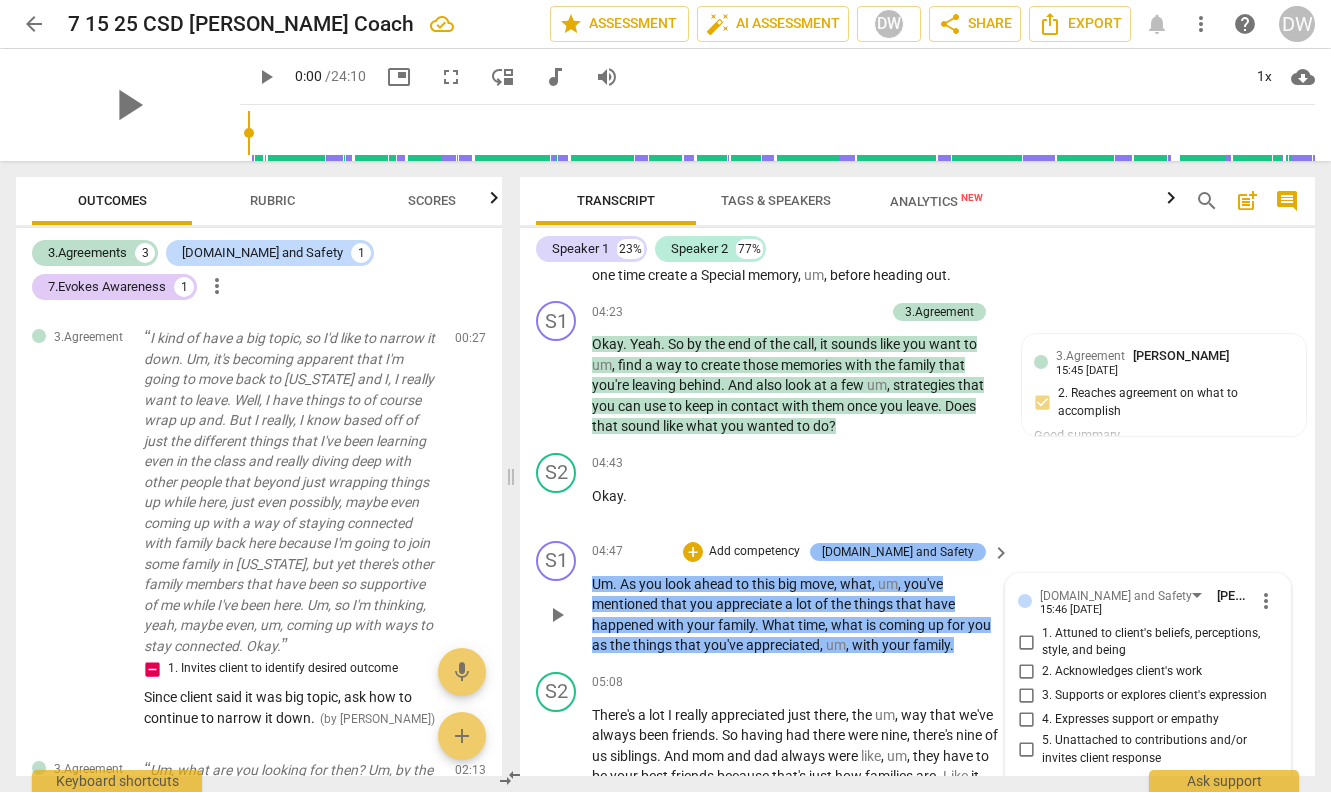 scroll, scrollTop: 1936, scrollLeft: 0, axis: vertical 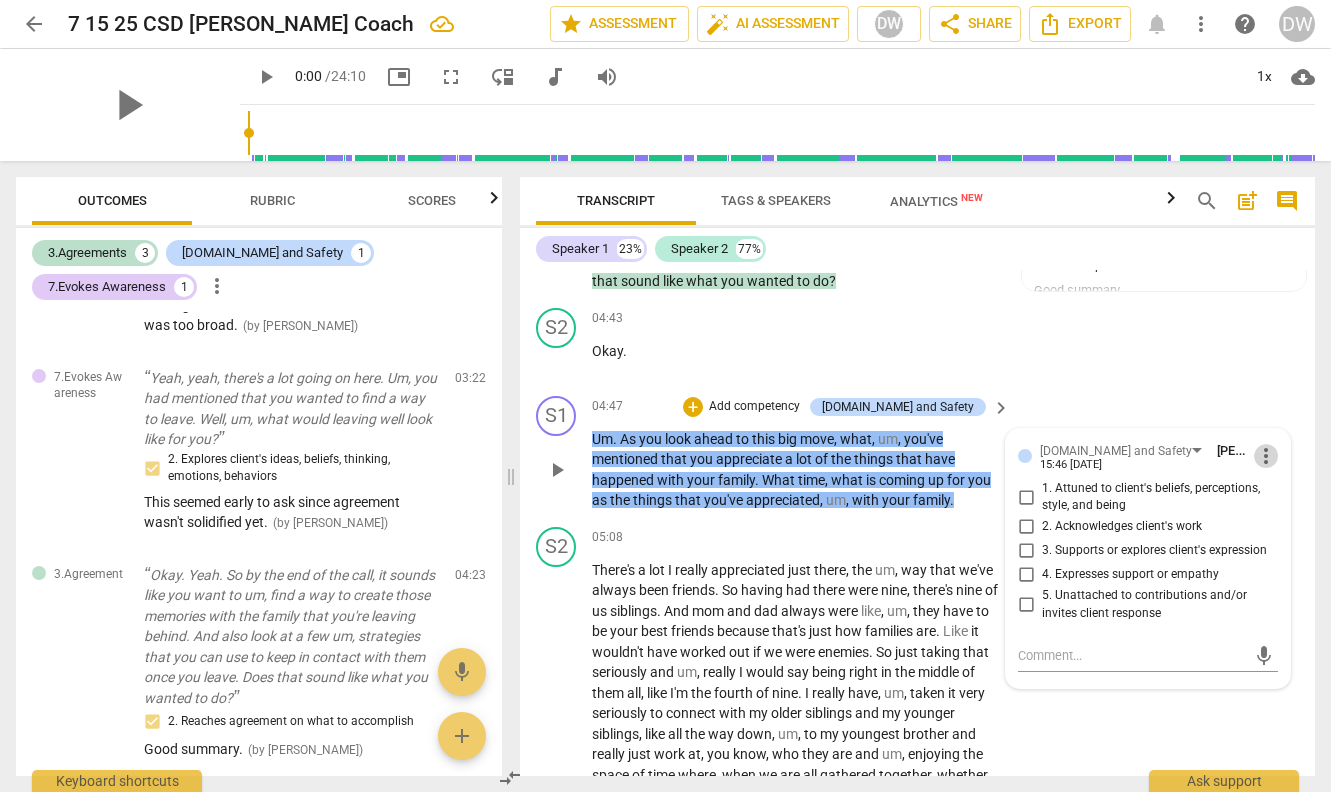 click on "more_vert" at bounding box center [1266, 456] 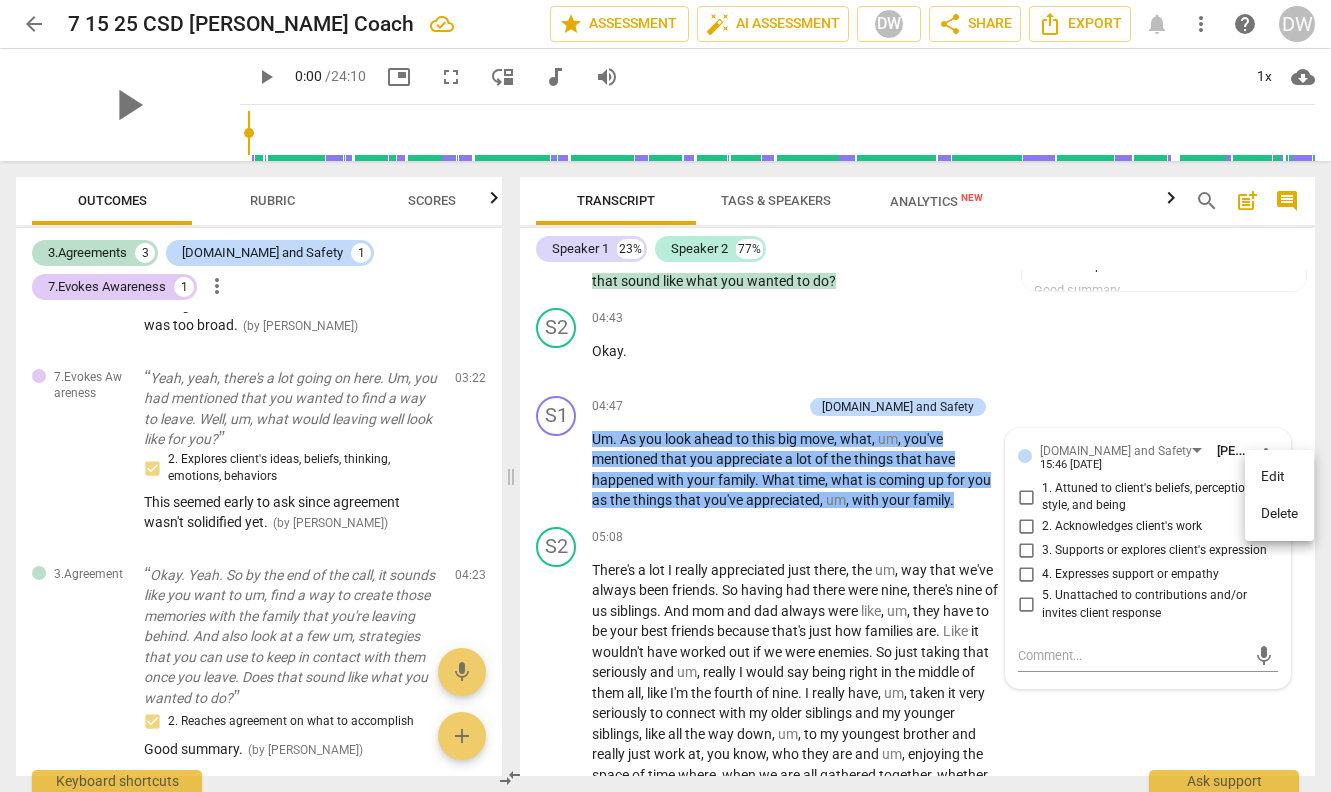 click on "Delete" at bounding box center (1279, 514) 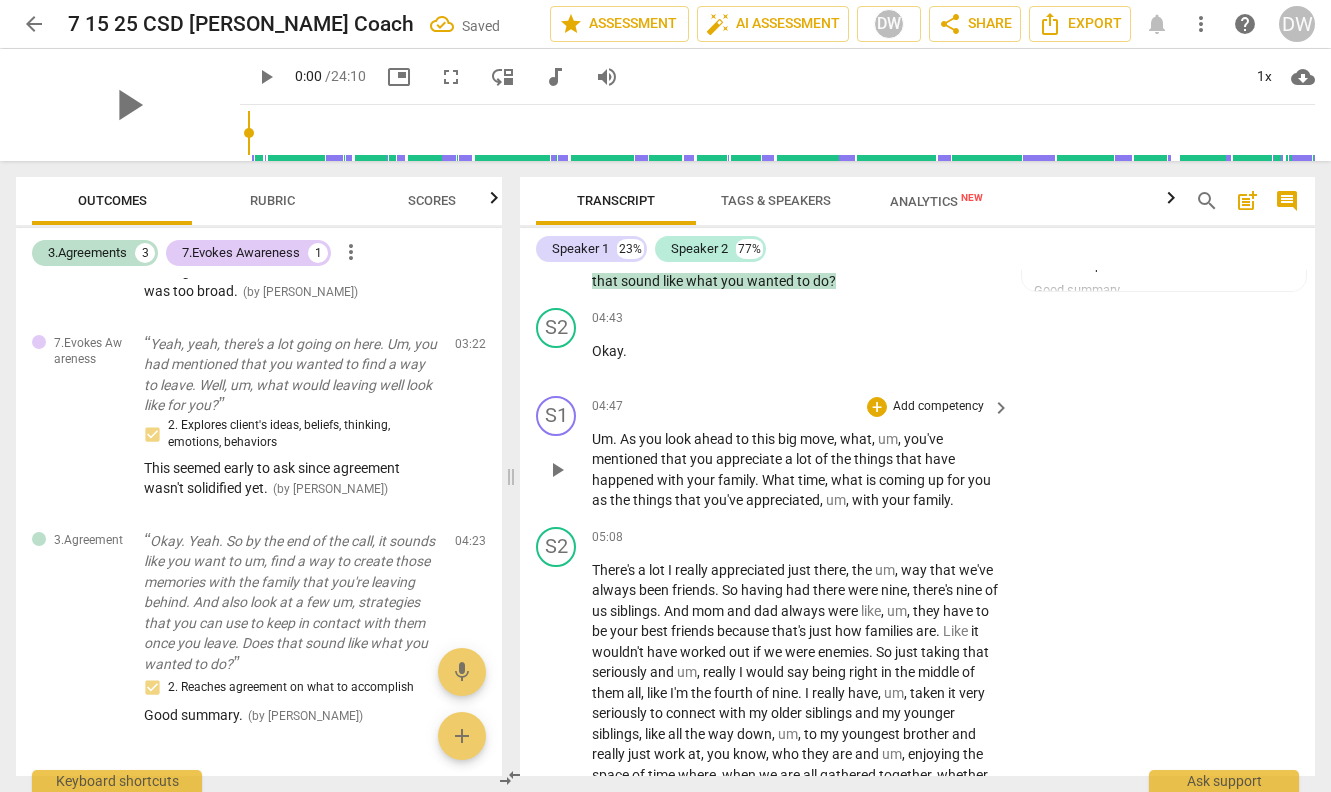 click on "Add competency" at bounding box center [938, 407] 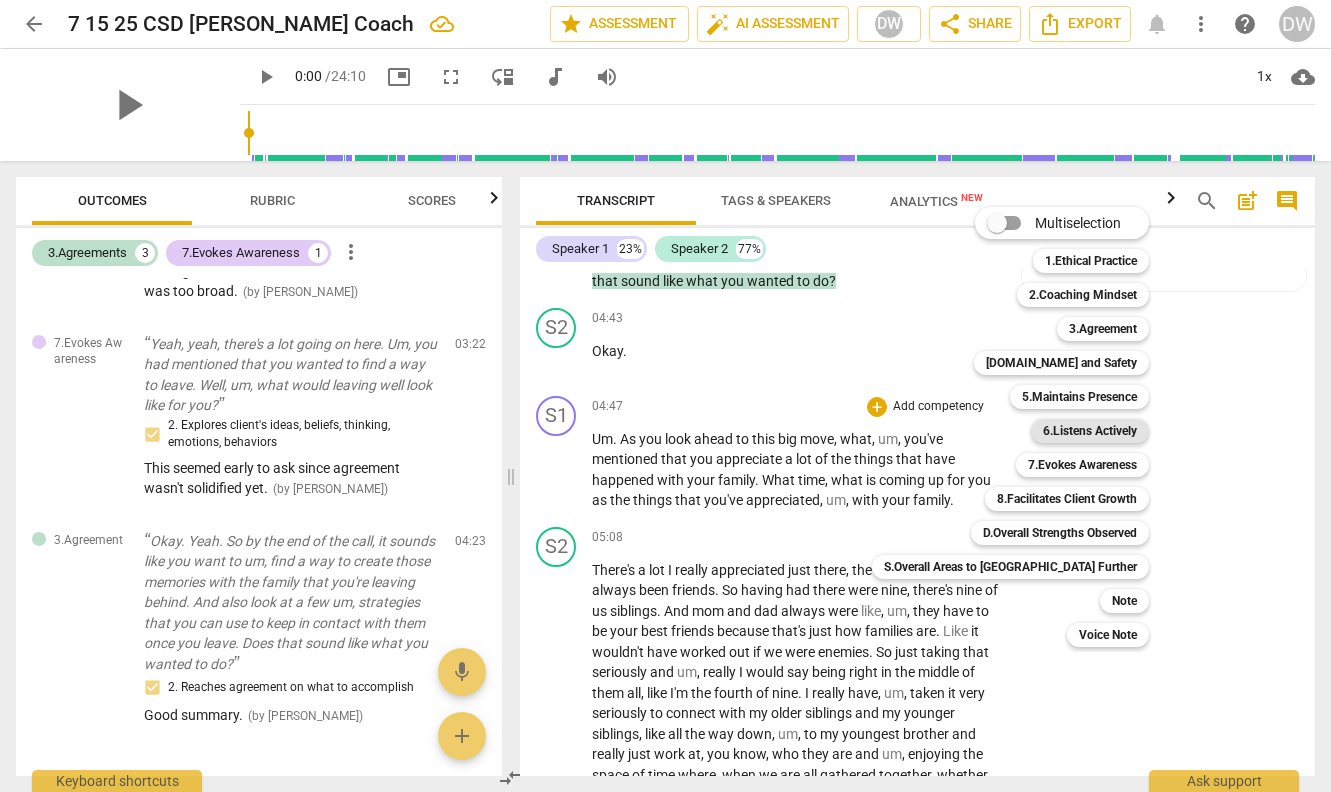 click on "6.Listens Actively" at bounding box center [1090, 431] 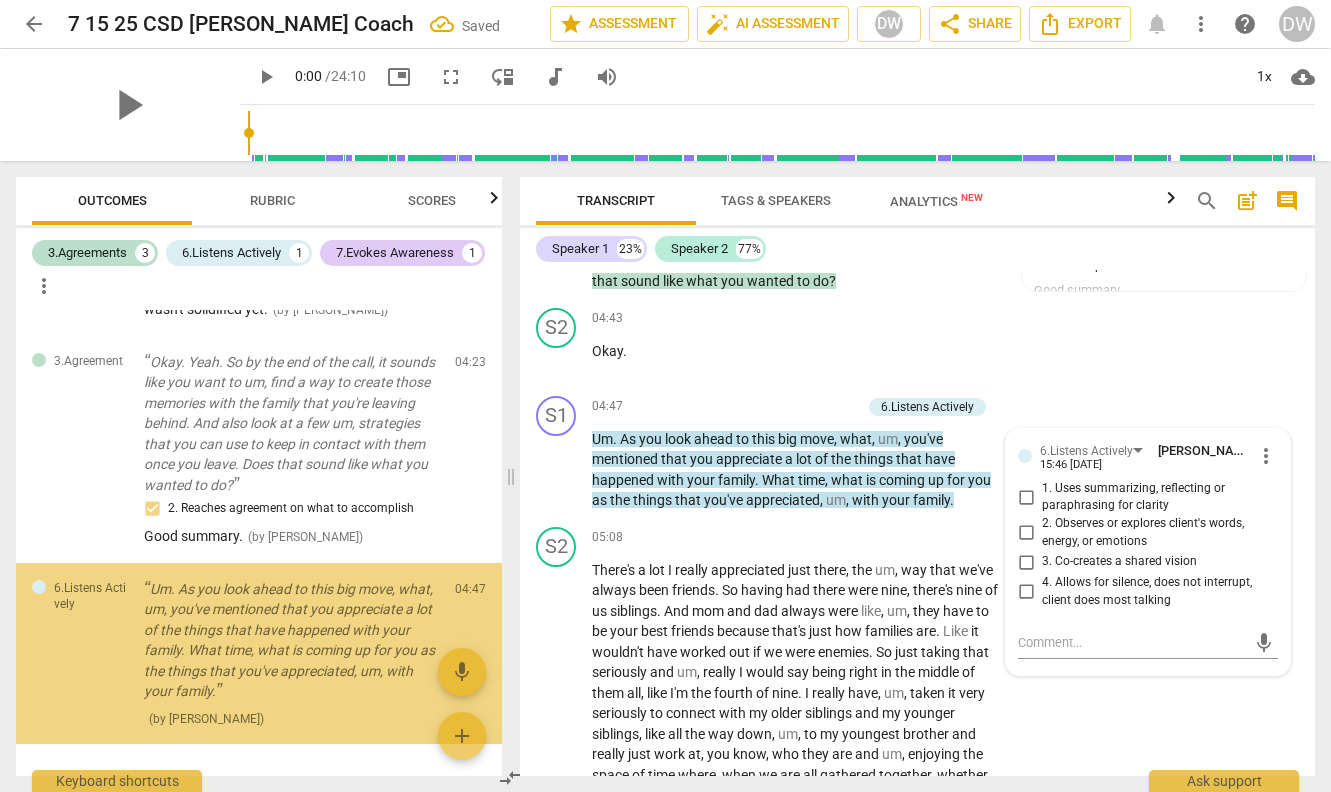scroll, scrollTop: 848, scrollLeft: 0, axis: vertical 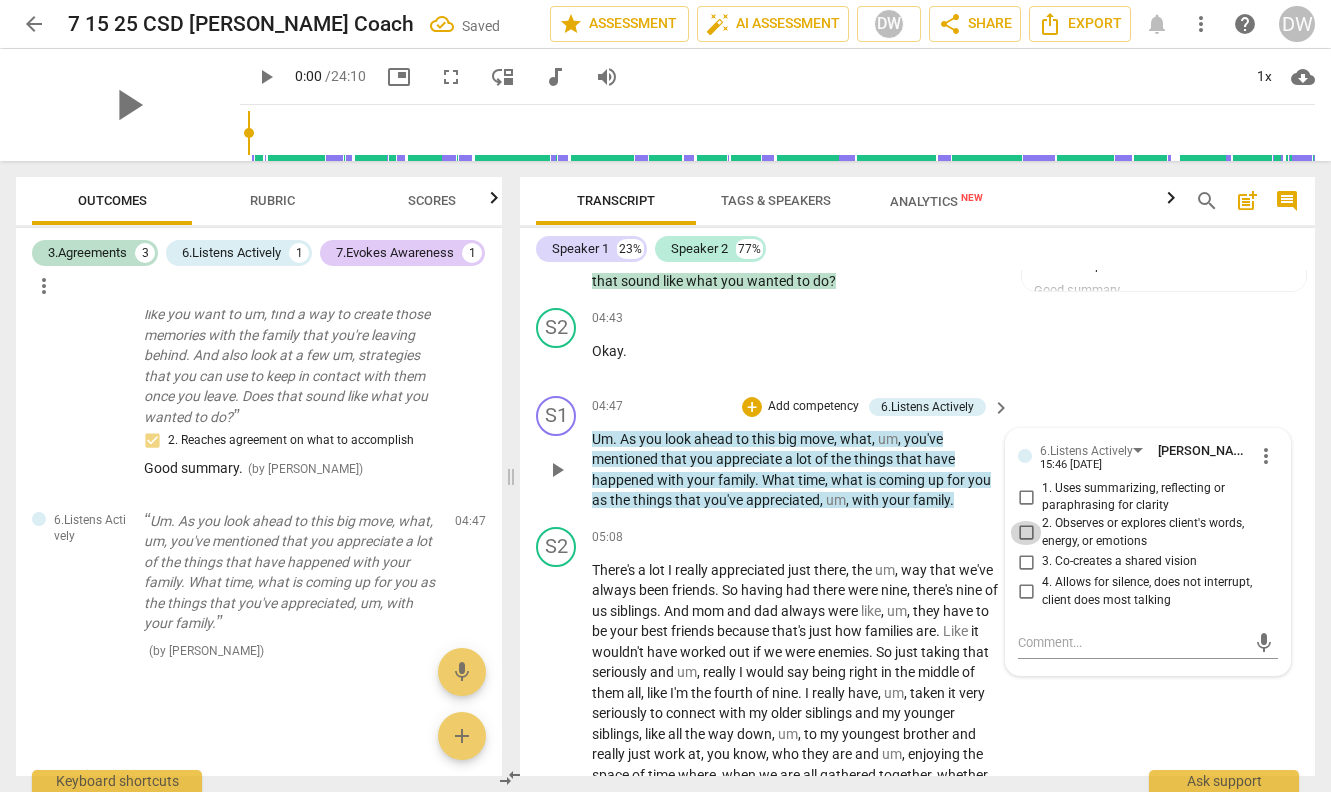 click on "2. Observes or explores client's words, energy, or emotions" at bounding box center (1026, 533) 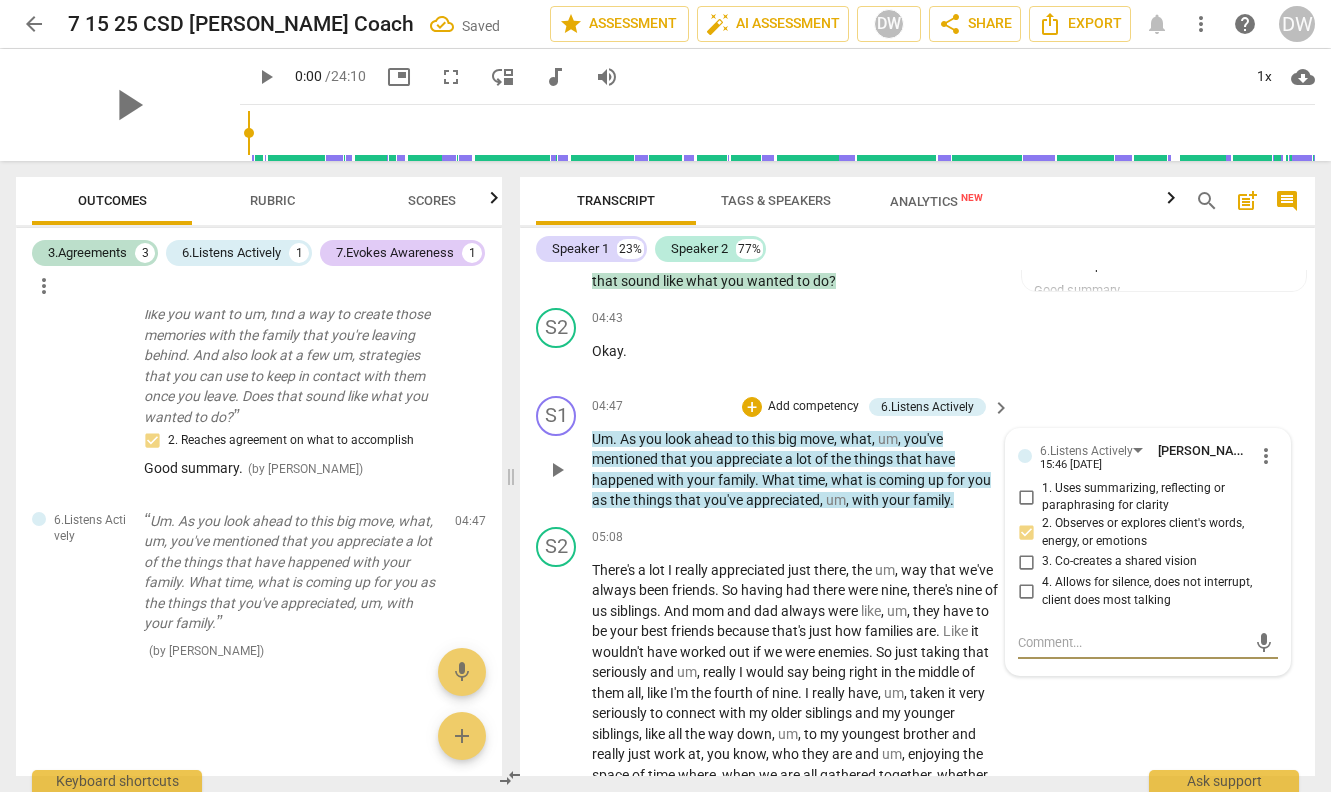 click at bounding box center [1132, 642] 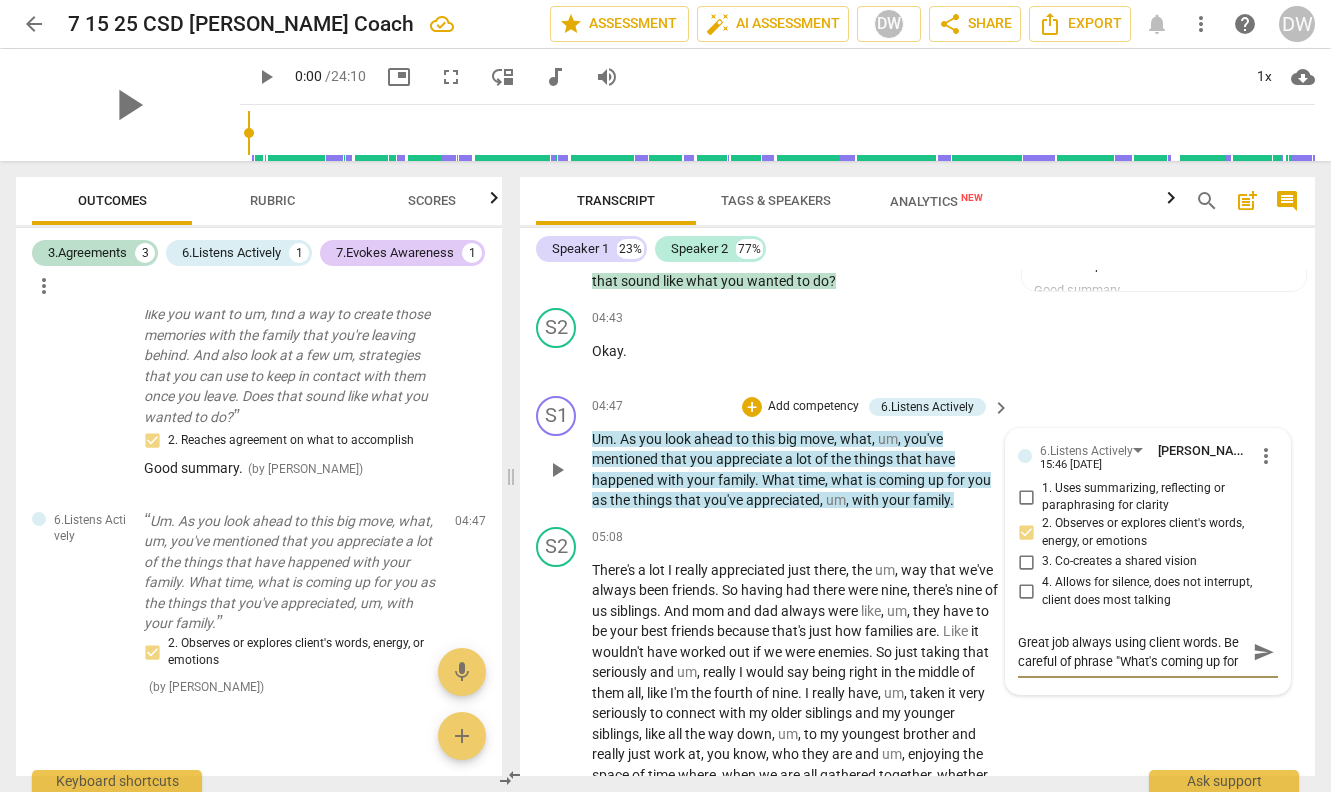 scroll, scrollTop: 17, scrollLeft: 0, axis: vertical 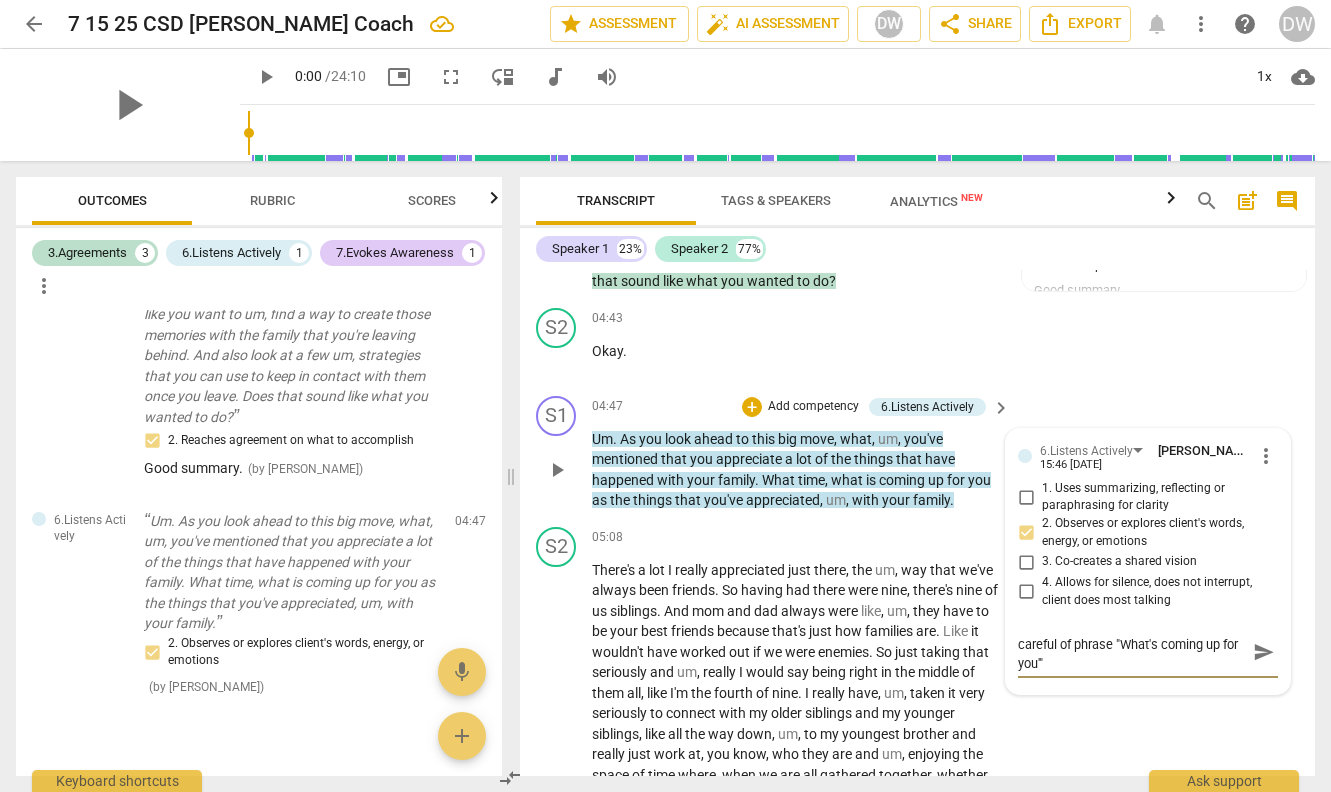click on "Great job always using client words. Be careful of phrase "What's coming up for you'"" at bounding box center [1132, 652] 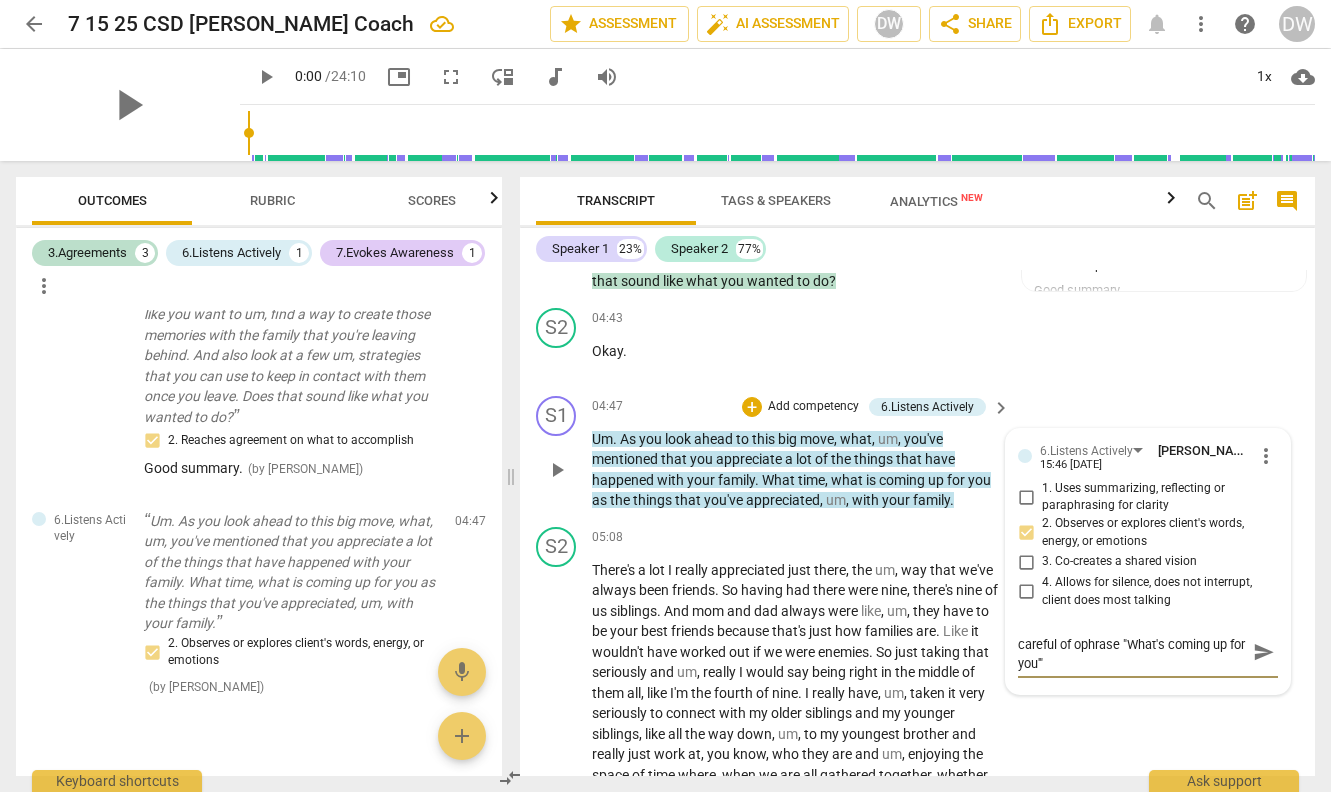 scroll, scrollTop: 0, scrollLeft: 0, axis: both 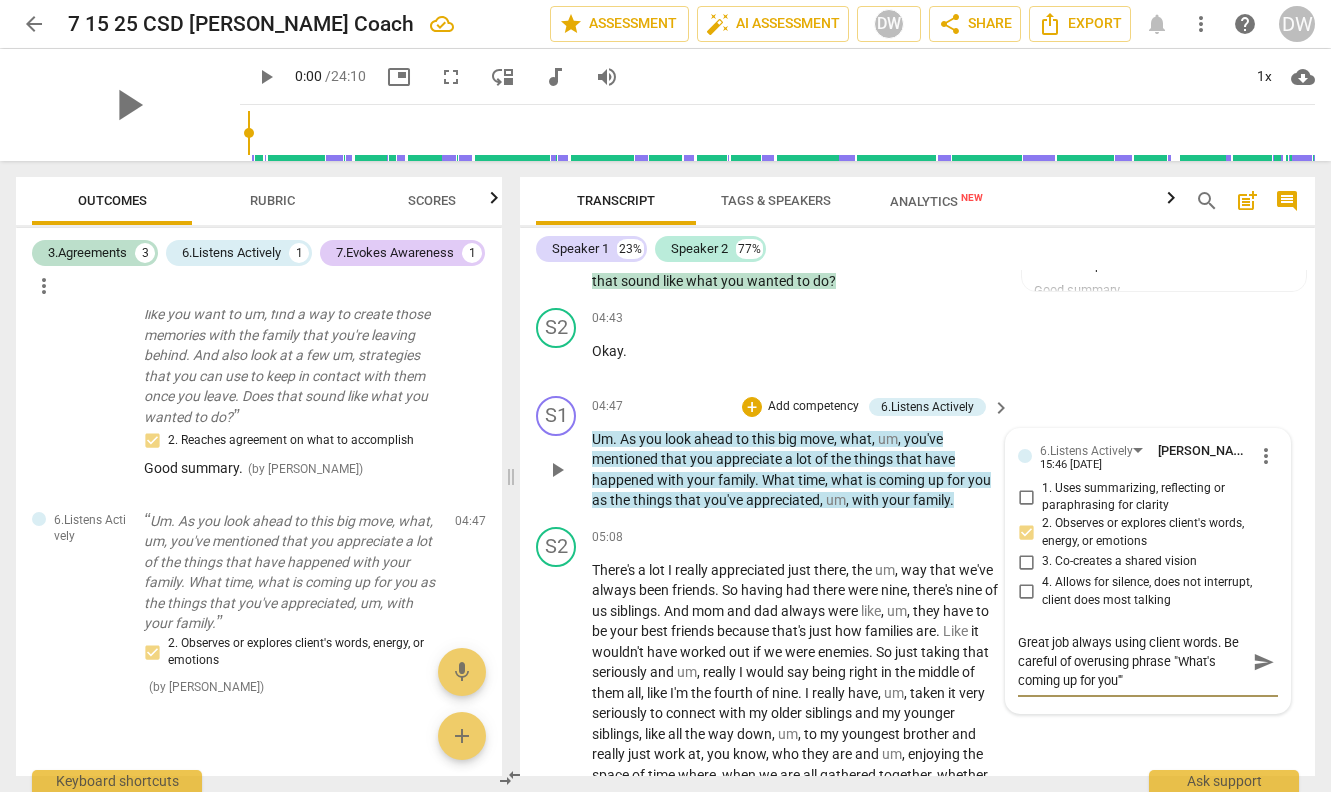 click on "Great job always using client words. Be careful of overusing phrase "What's coming up for you'"" at bounding box center [1132, 661] 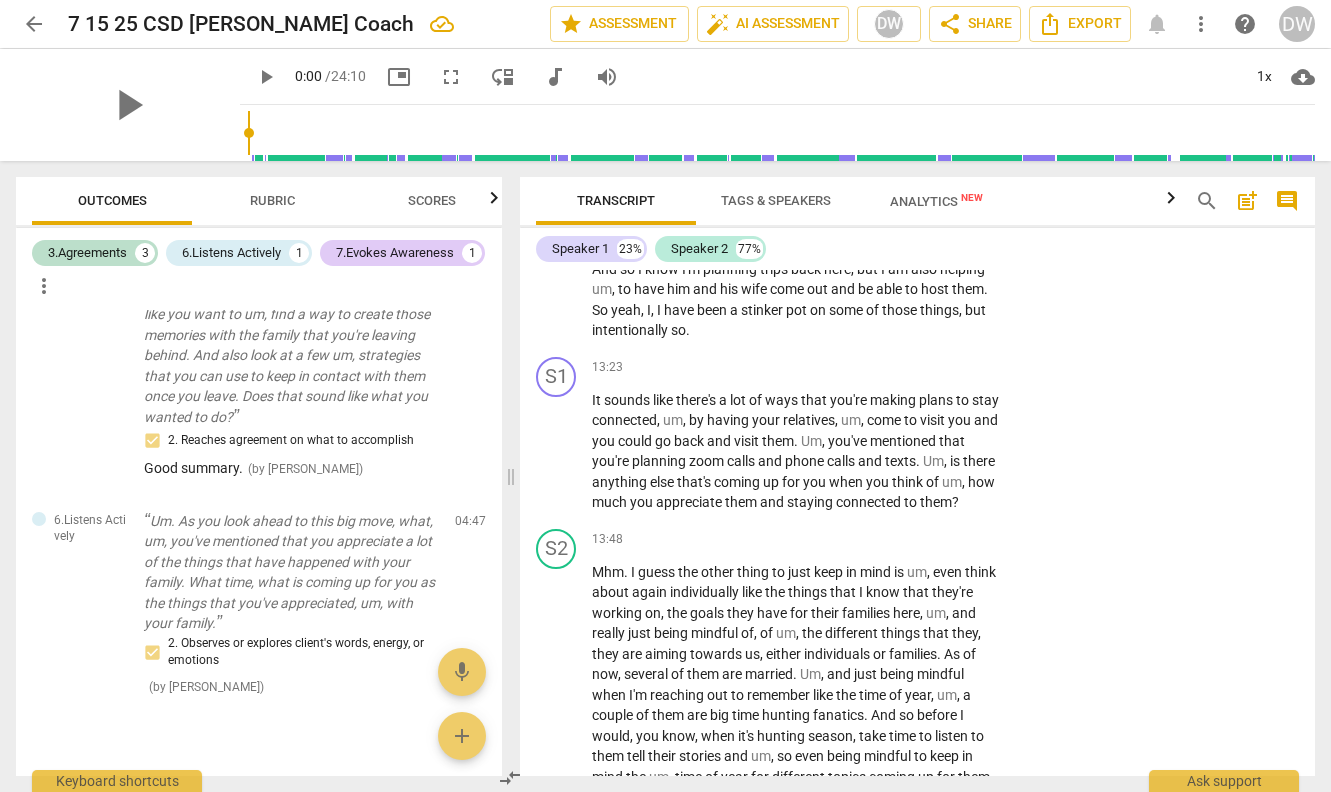 scroll, scrollTop: 4858, scrollLeft: 0, axis: vertical 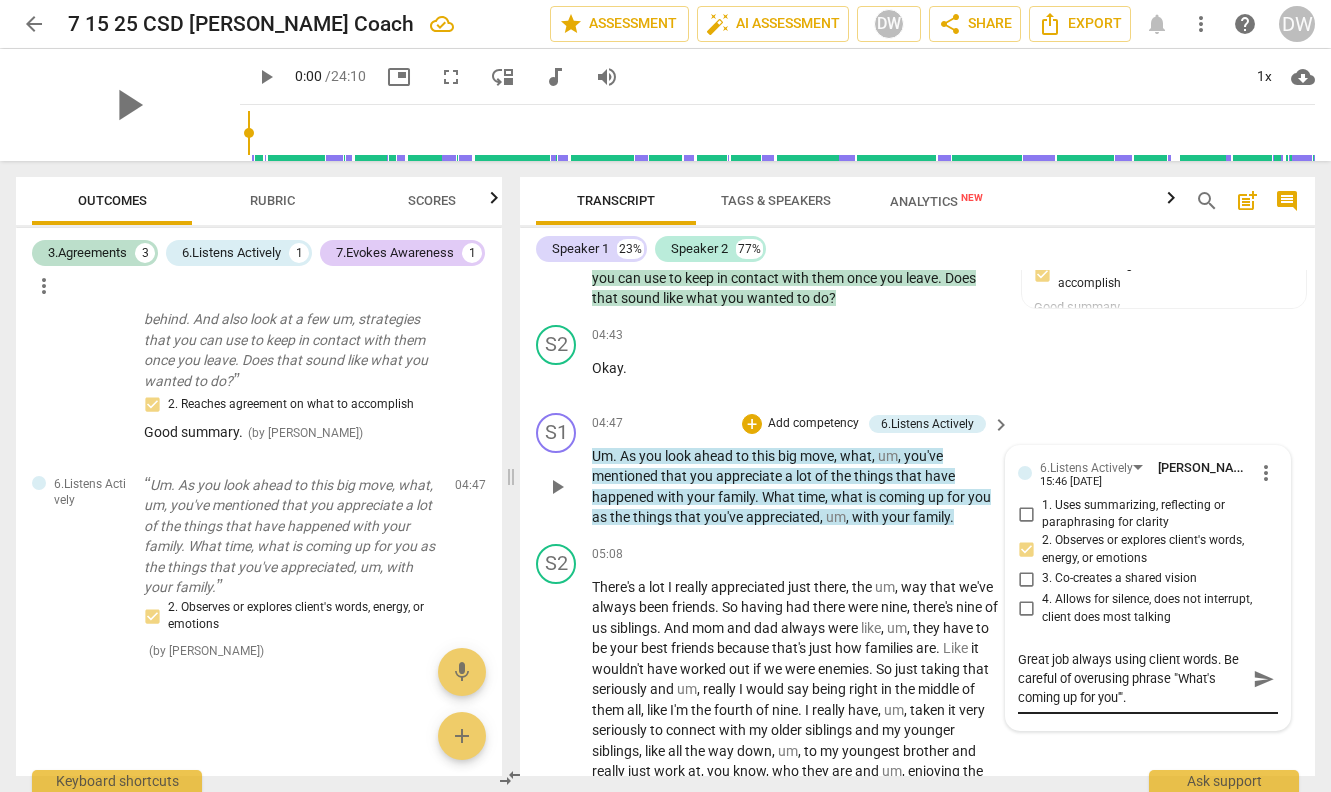 click on "Great job always using client words. Be careful of overusing phrase "What's coming up for you'"." at bounding box center (1132, 678) 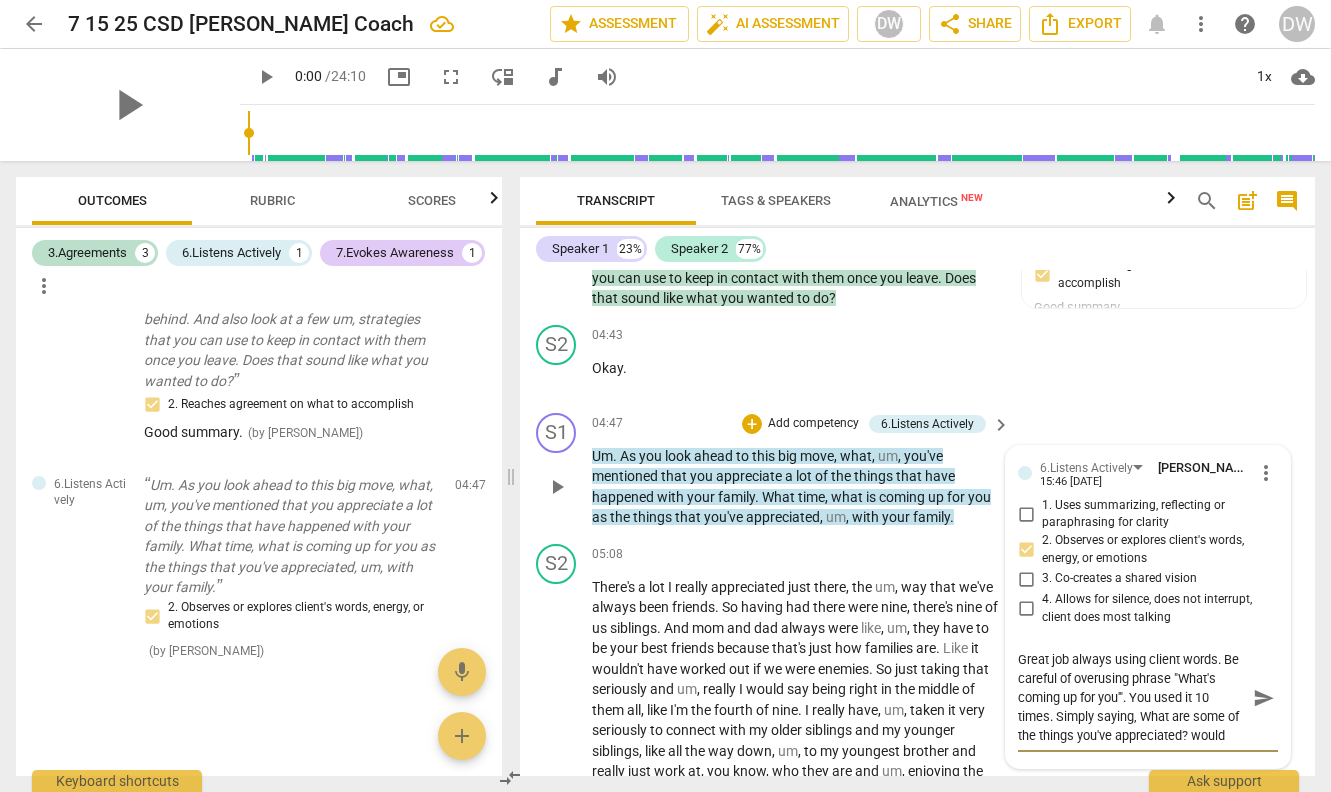 scroll, scrollTop: 17, scrollLeft: 0, axis: vertical 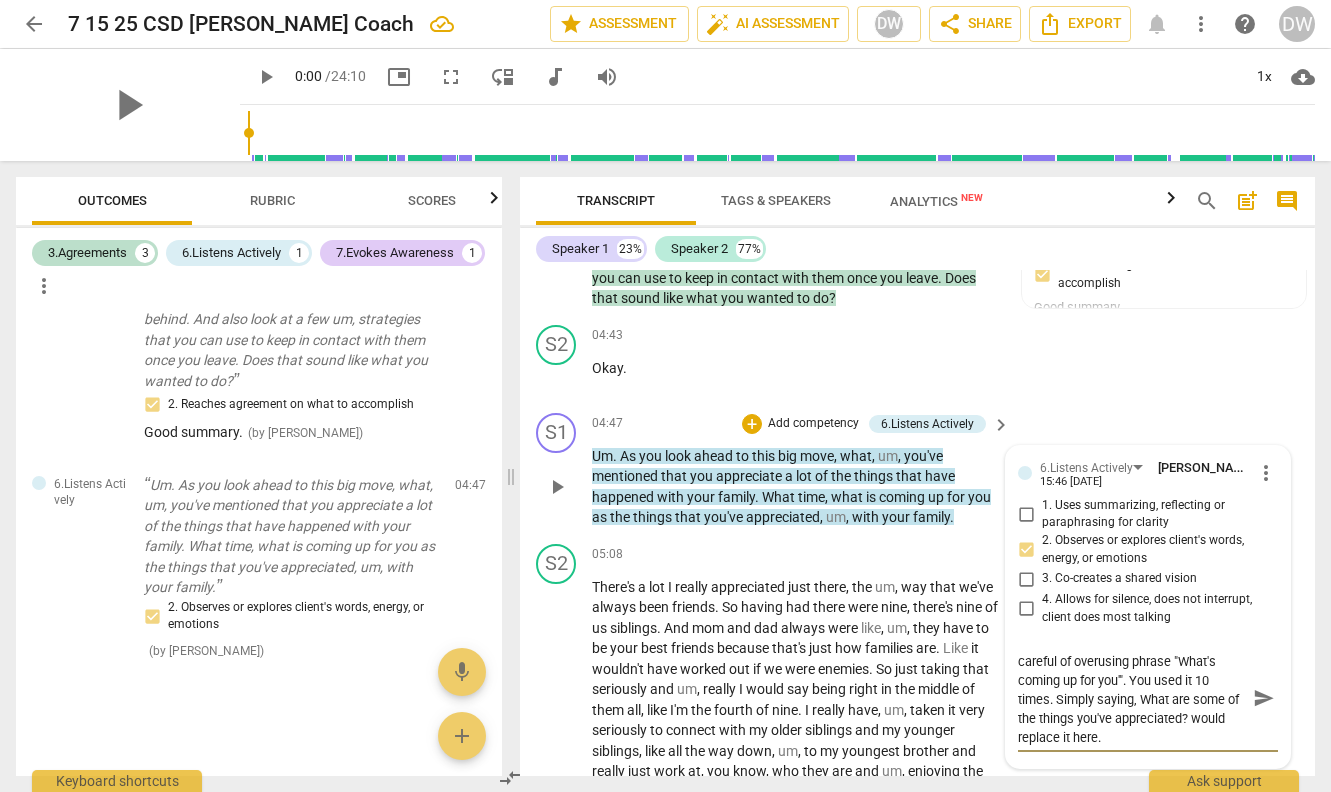 click on "send" at bounding box center [1264, 698] 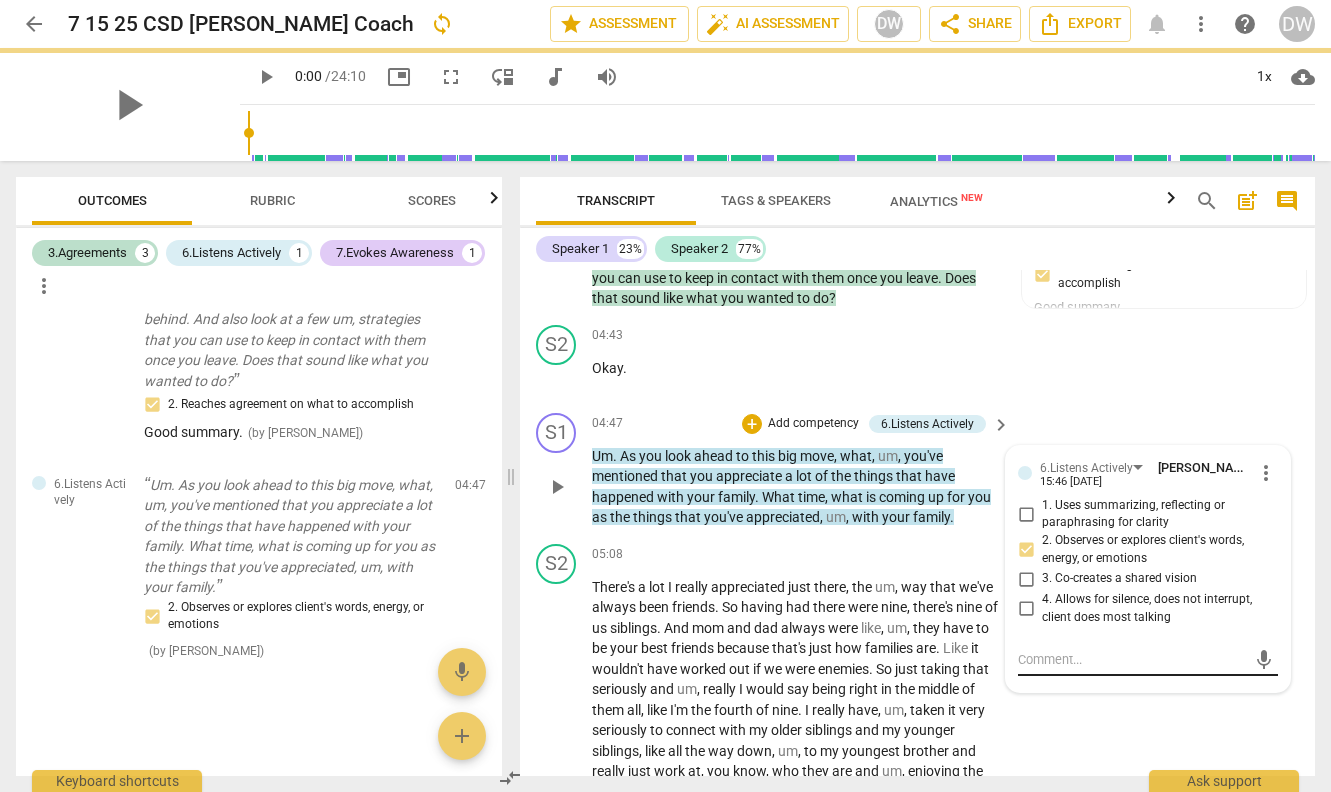 scroll, scrollTop: 0, scrollLeft: 0, axis: both 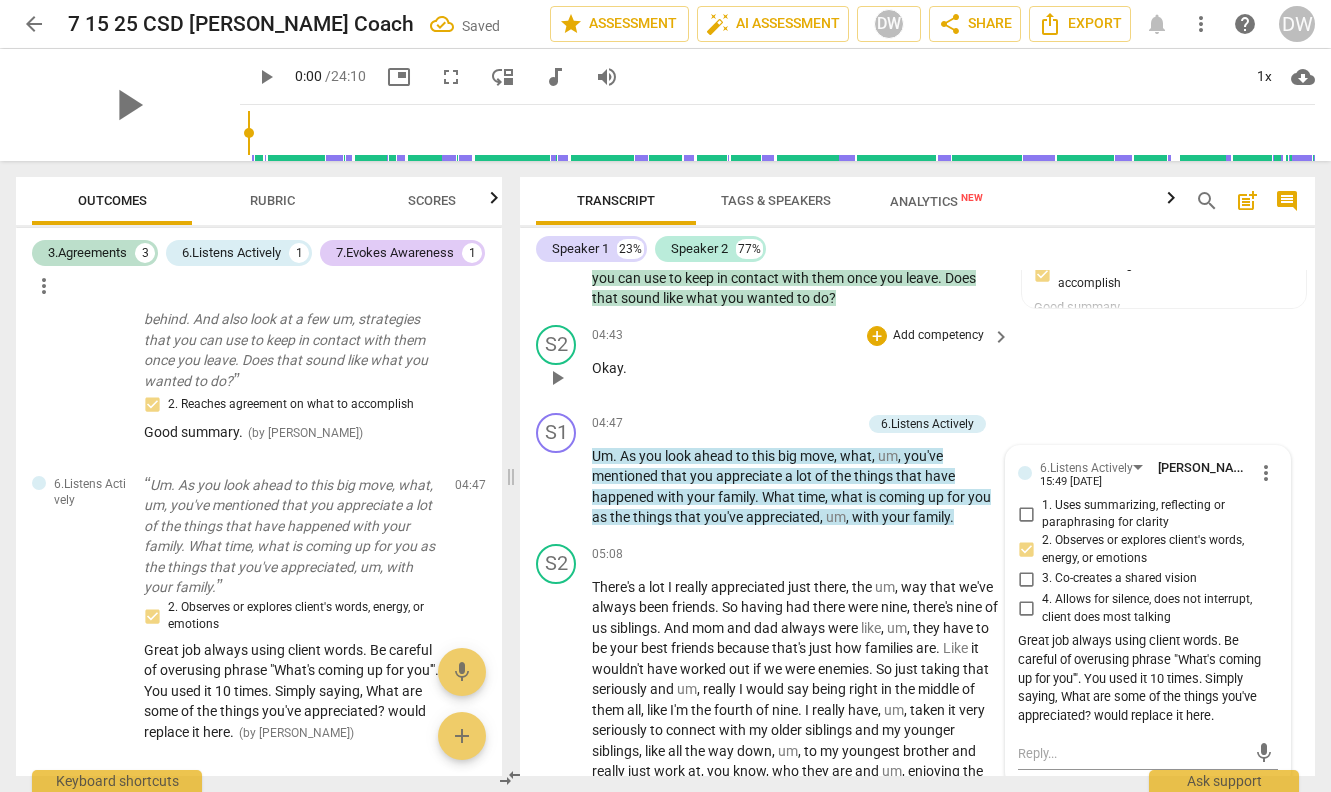 click on "S2 play_arrow pause 04:43 + Add competency keyboard_arrow_right Okay ." at bounding box center [917, 361] 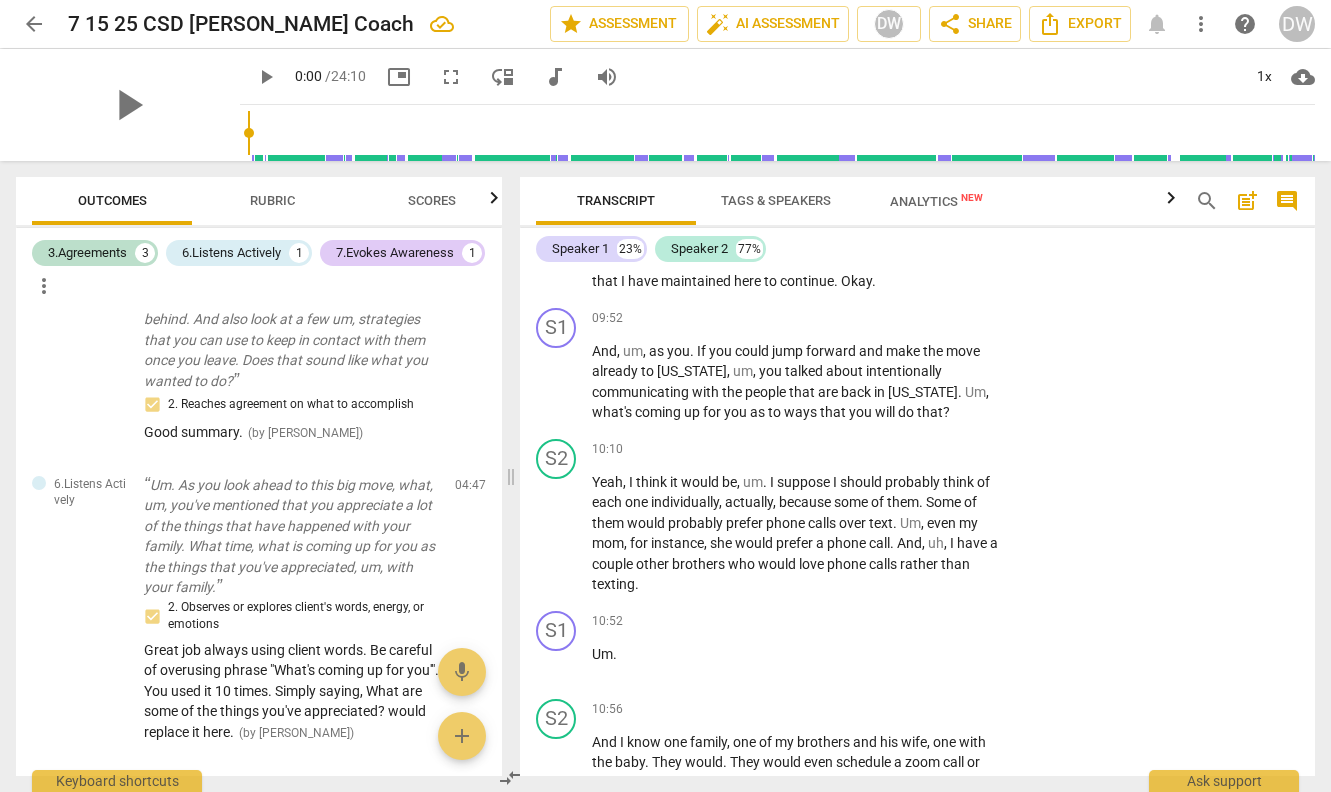 scroll, scrollTop: 3522, scrollLeft: 0, axis: vertical 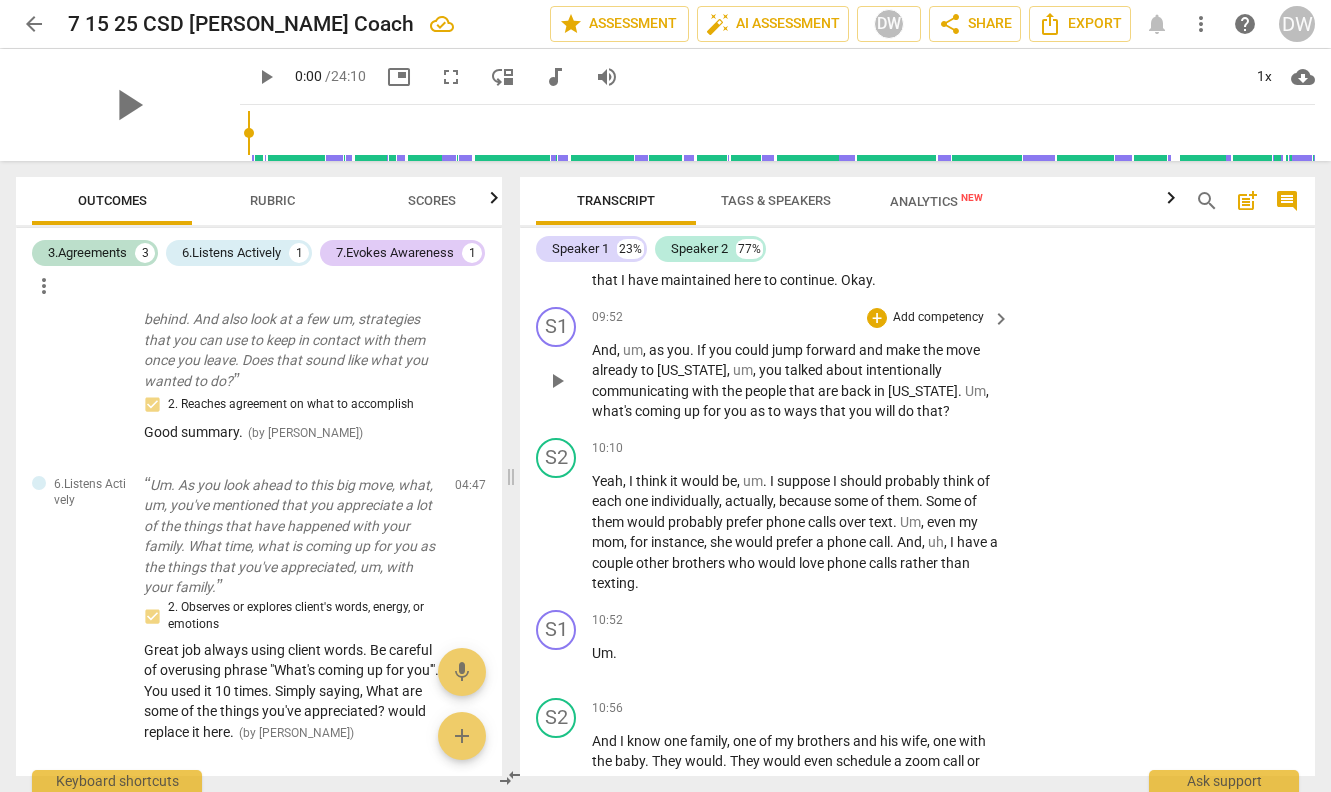 click on "Add competency" at bounding box center [938, 318] 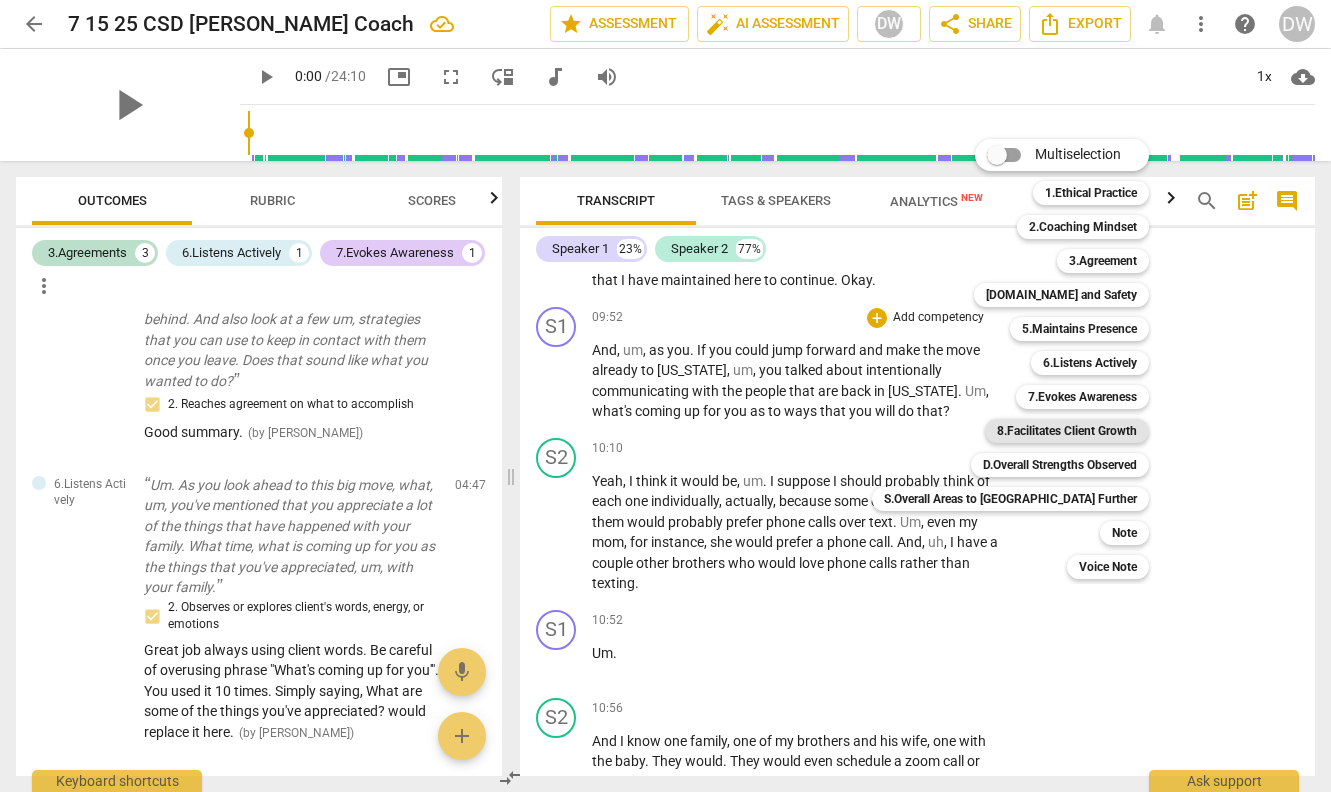 click on "8.Facilitates Client Growth" at bounding box center [1067, 431] 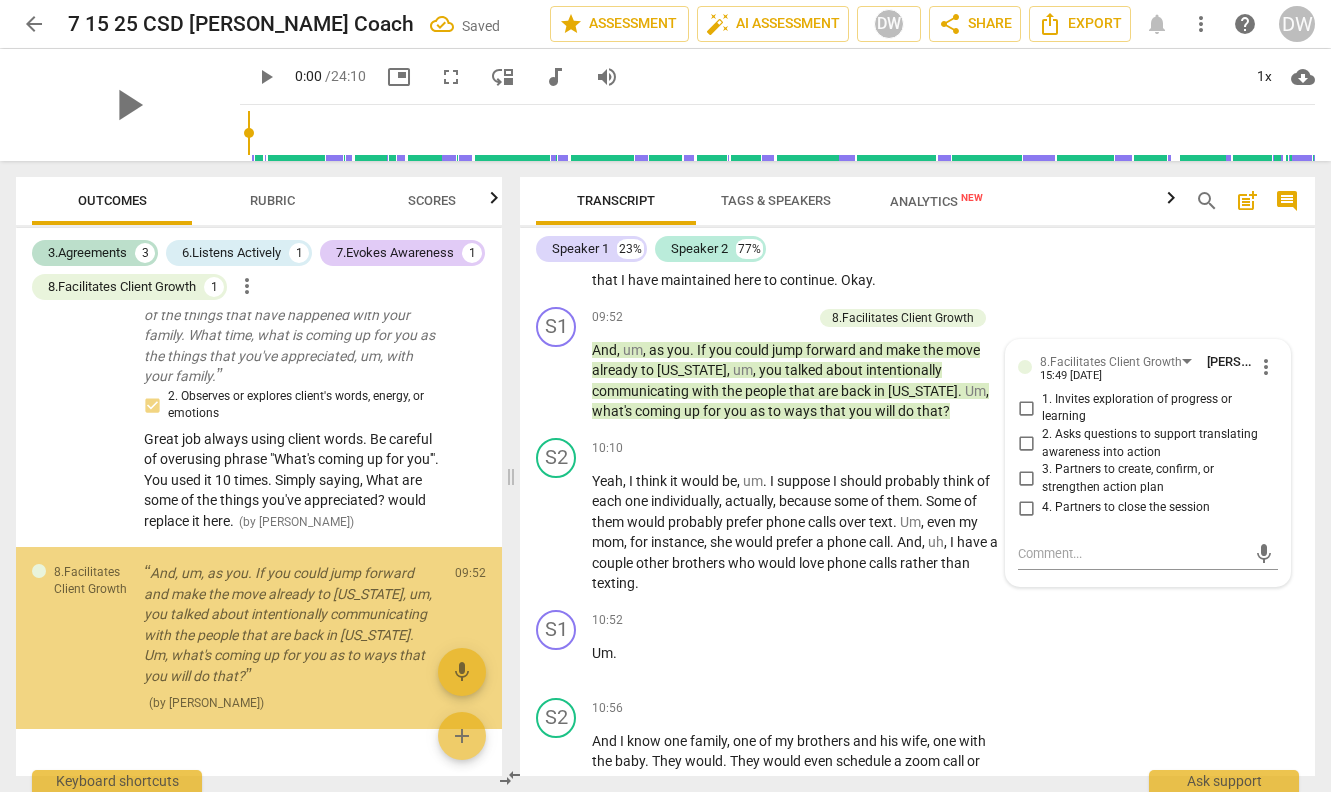 scroll, scrollTop: 1170, scrollLeft: 0, axis: vertical 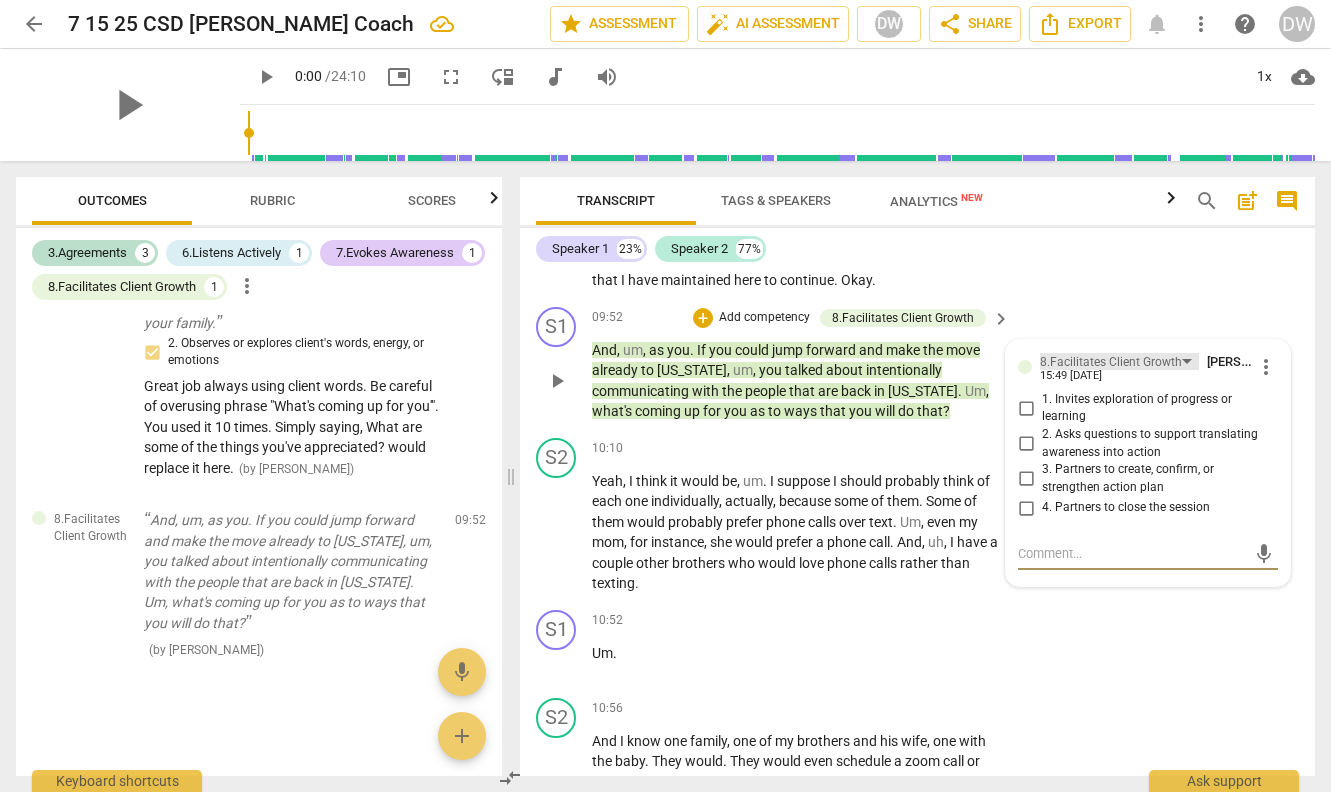 click on "8.Facilitates Client Growth" at bounding box center (1111, 362) 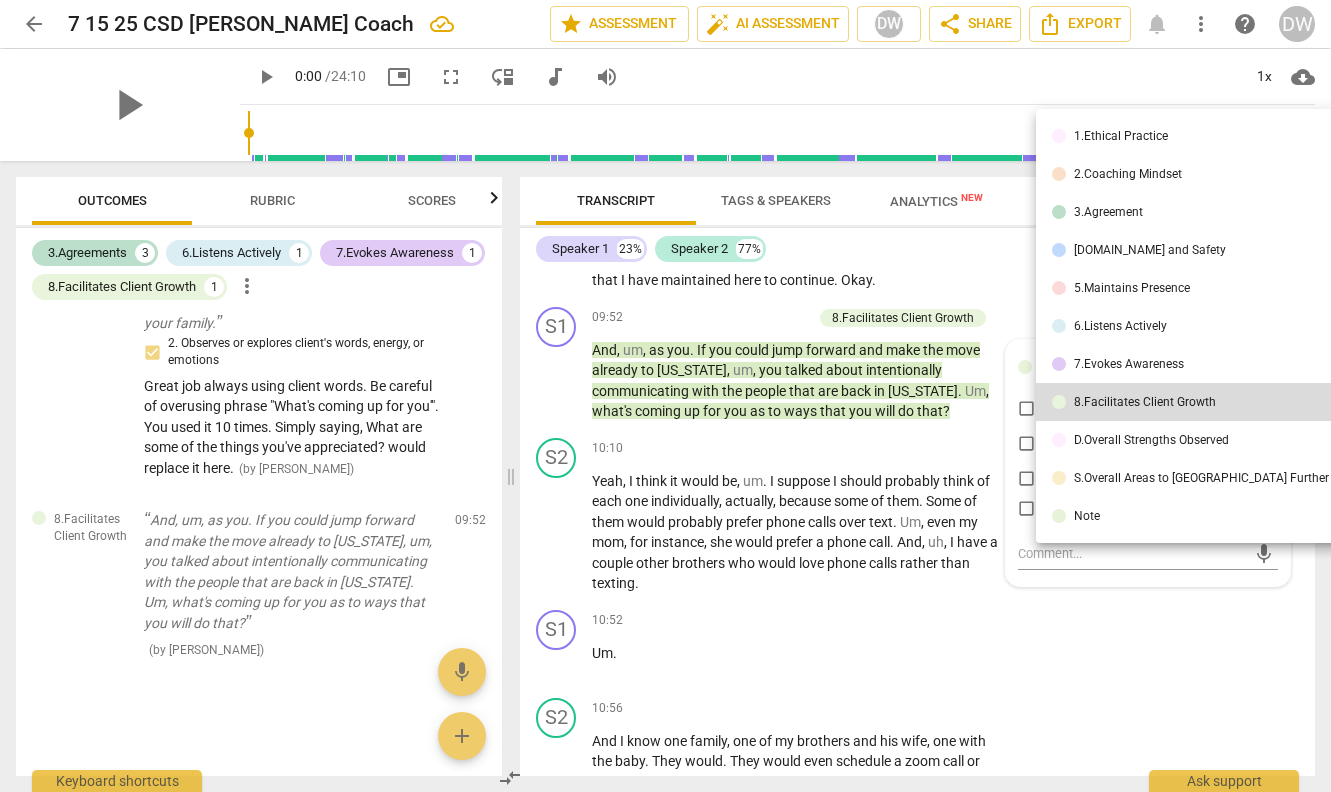 click on "7.Evokes Awareness" at bounding box center [1190, 364] 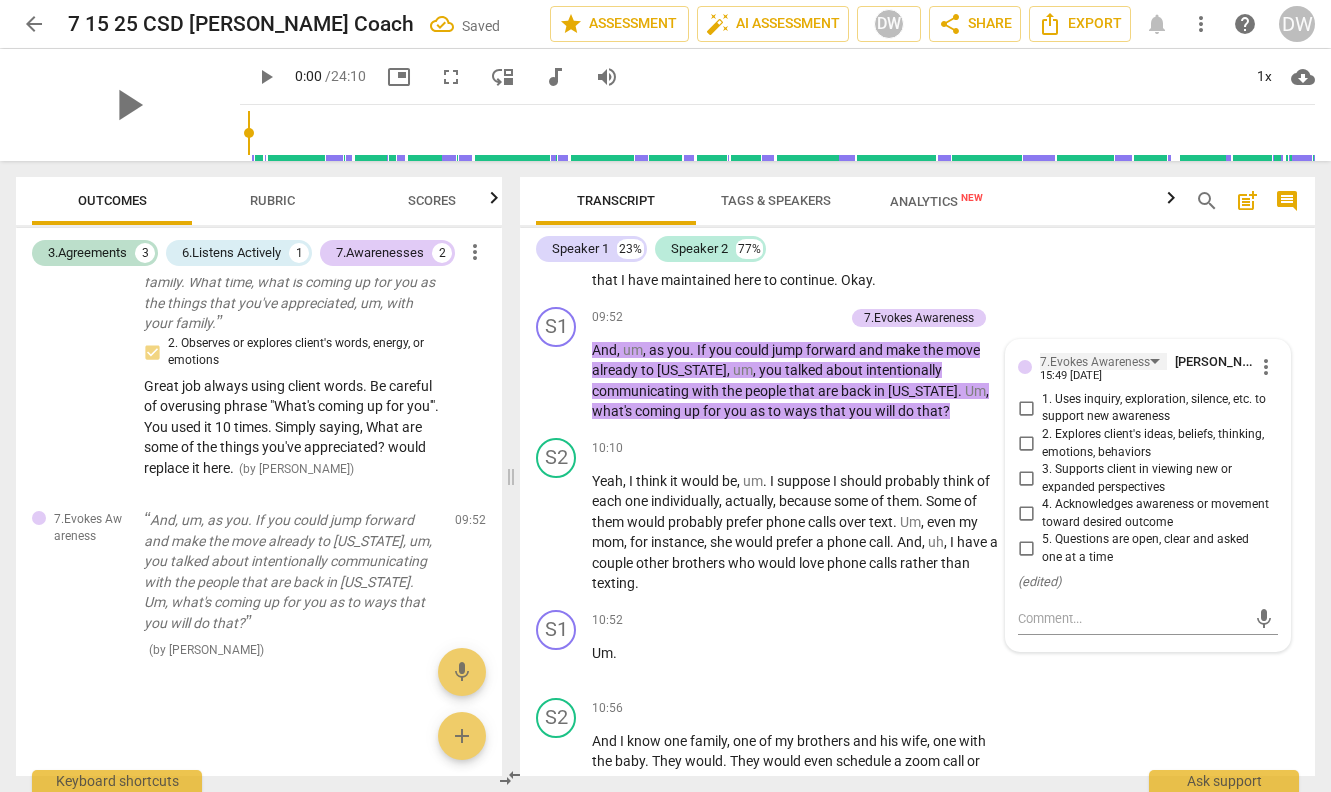 scroll, scrollTop: 1136, scrollLeft: 0, axis: vertical 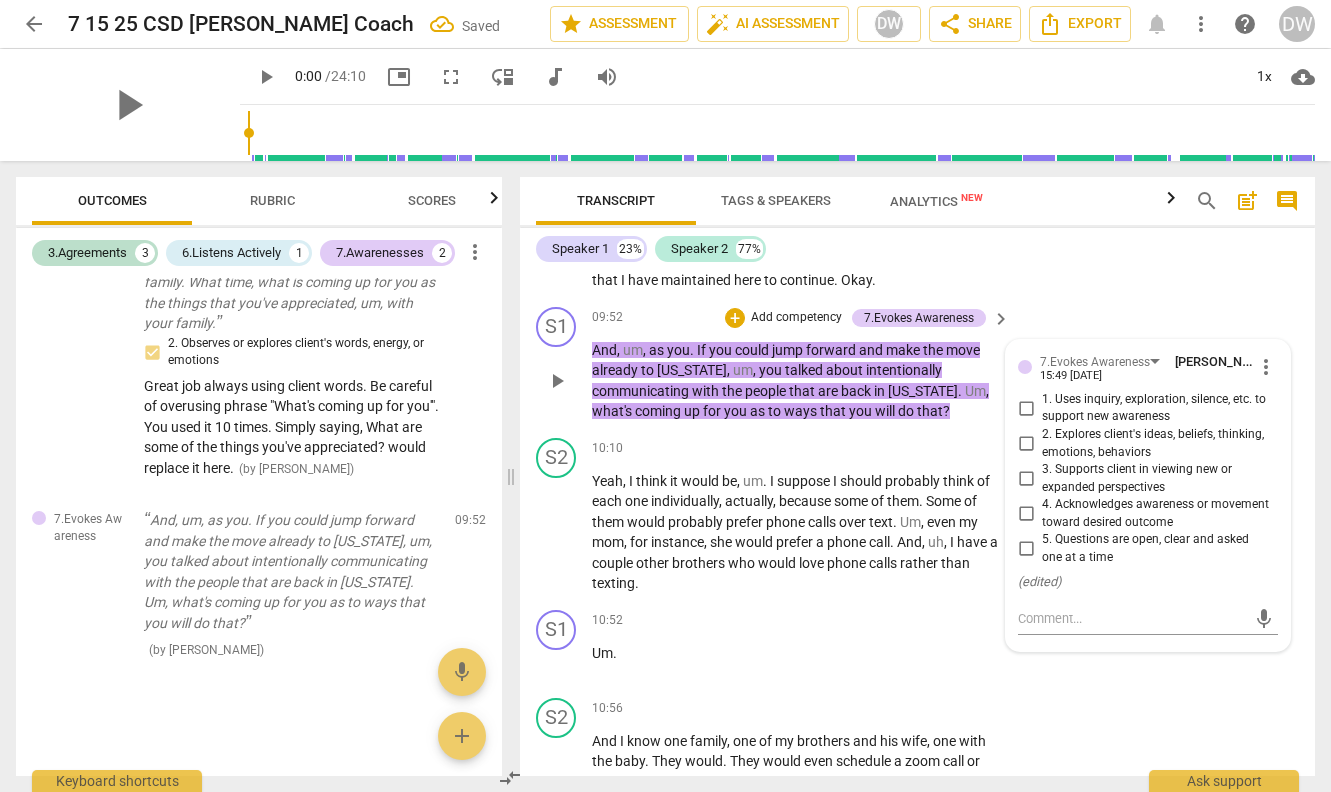 click on "3. Supports client in viewing new or expanded perspectives" at bounding box center (1026, 479) 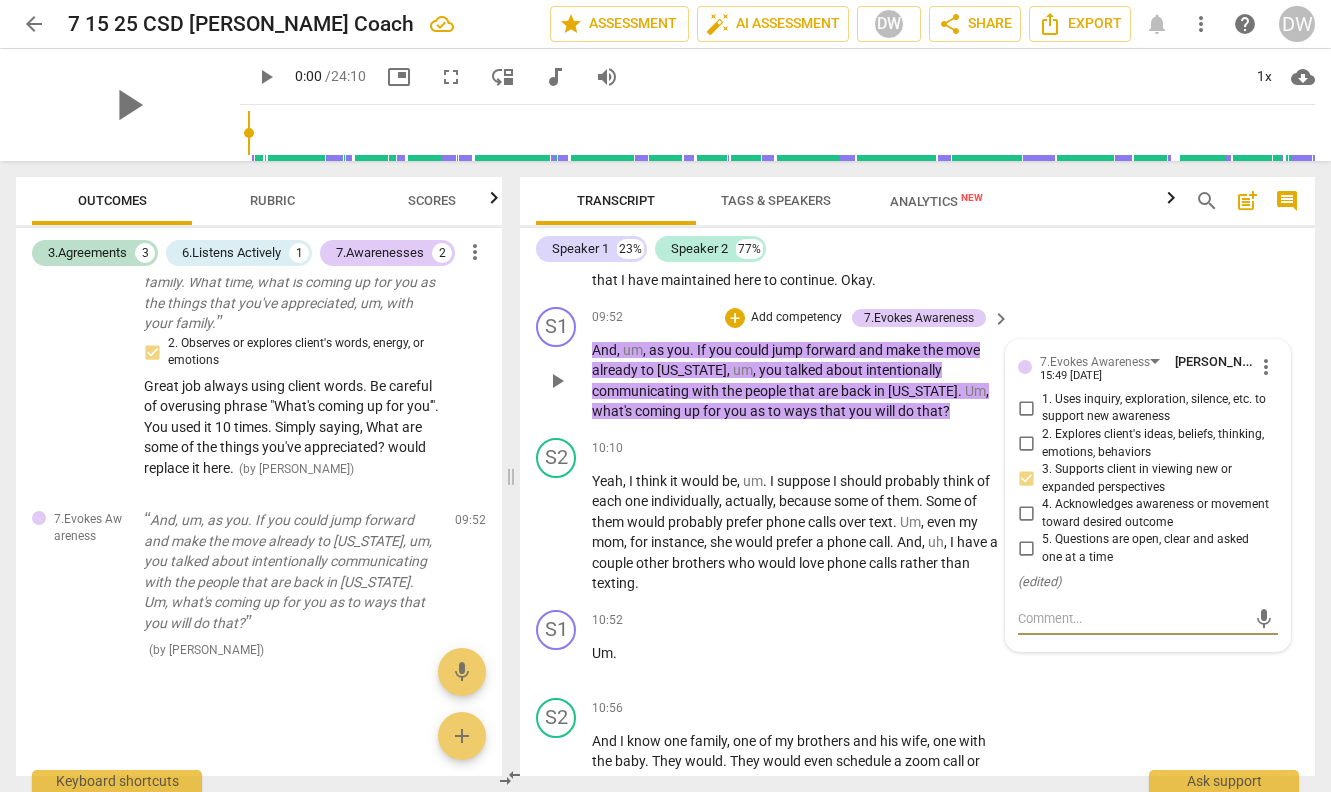 click at bounding box center [1132, 618] 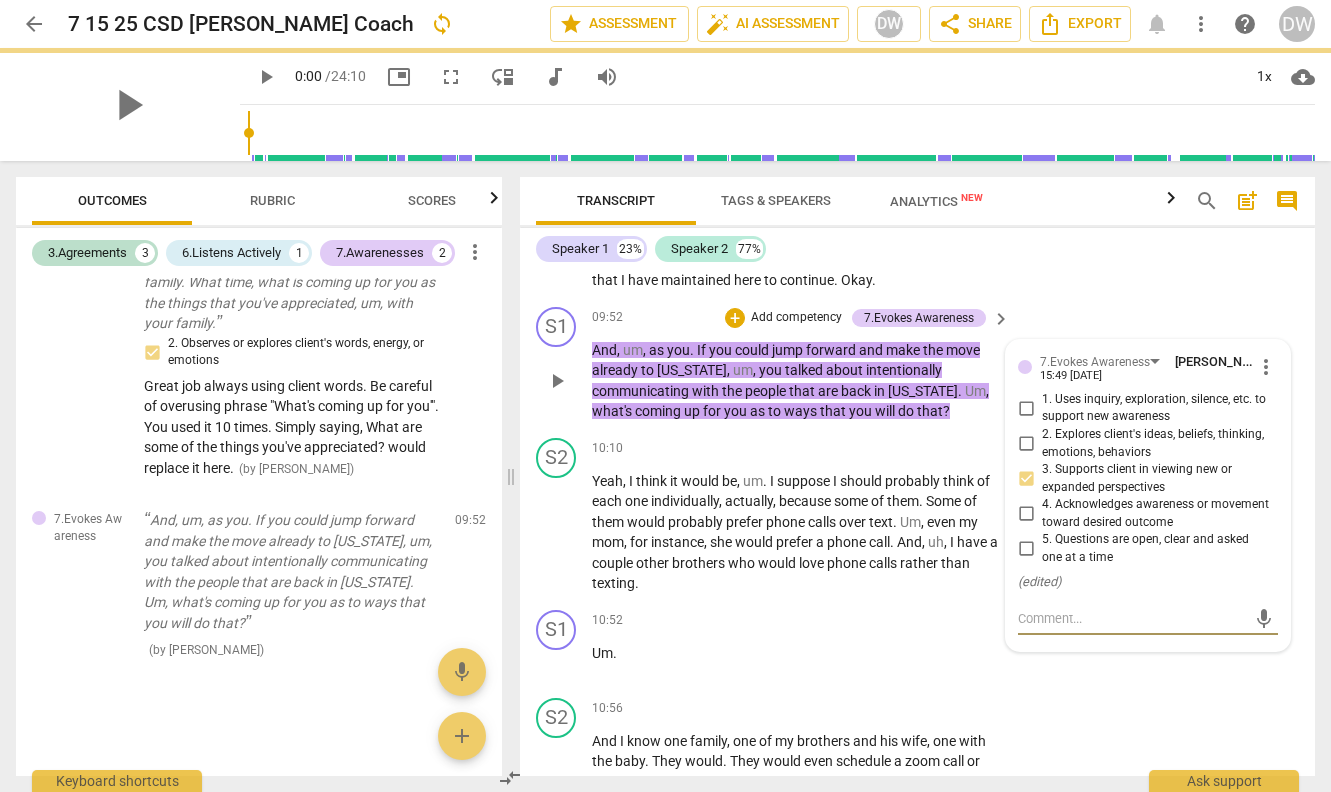 scroll, scrollTop: 1170, scrollLeft: 0, axis: vertical 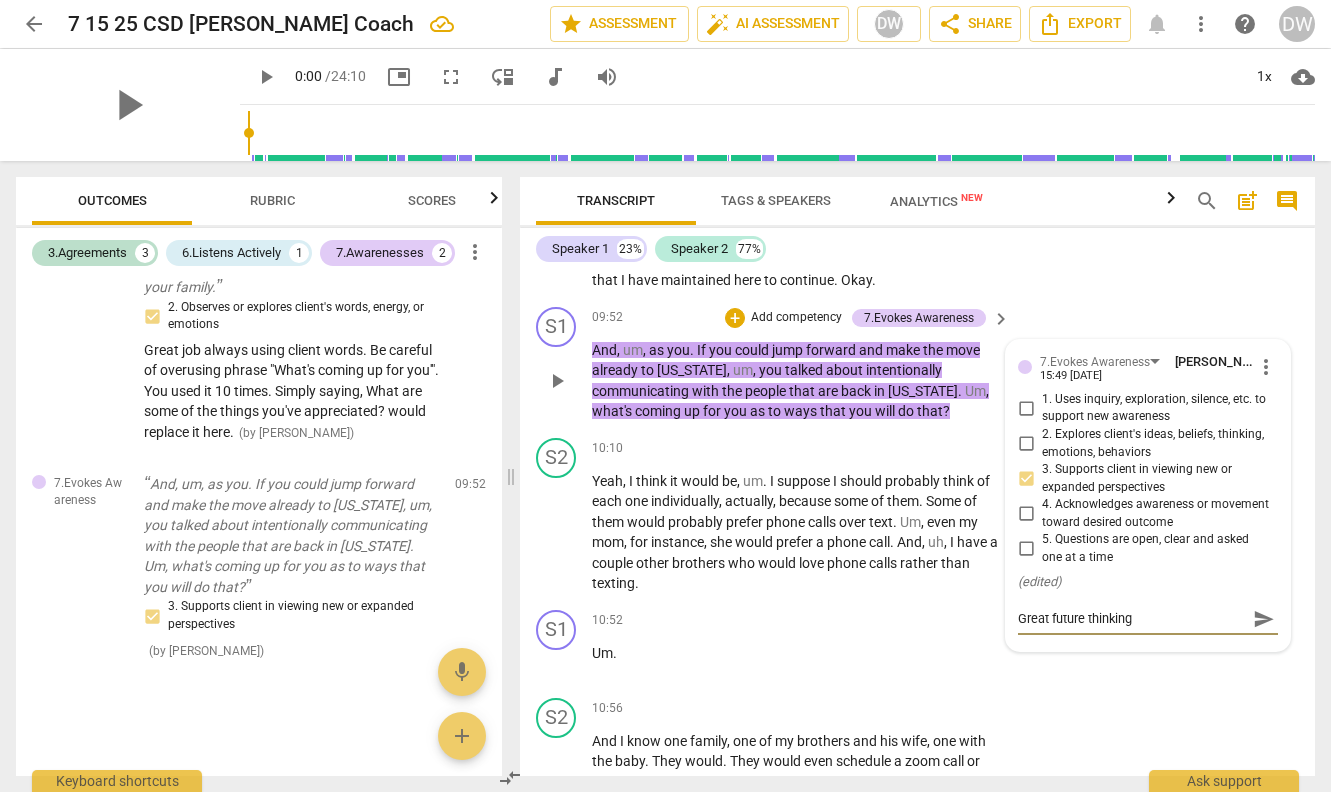 click on "send" at bounding box center (1263, 619) 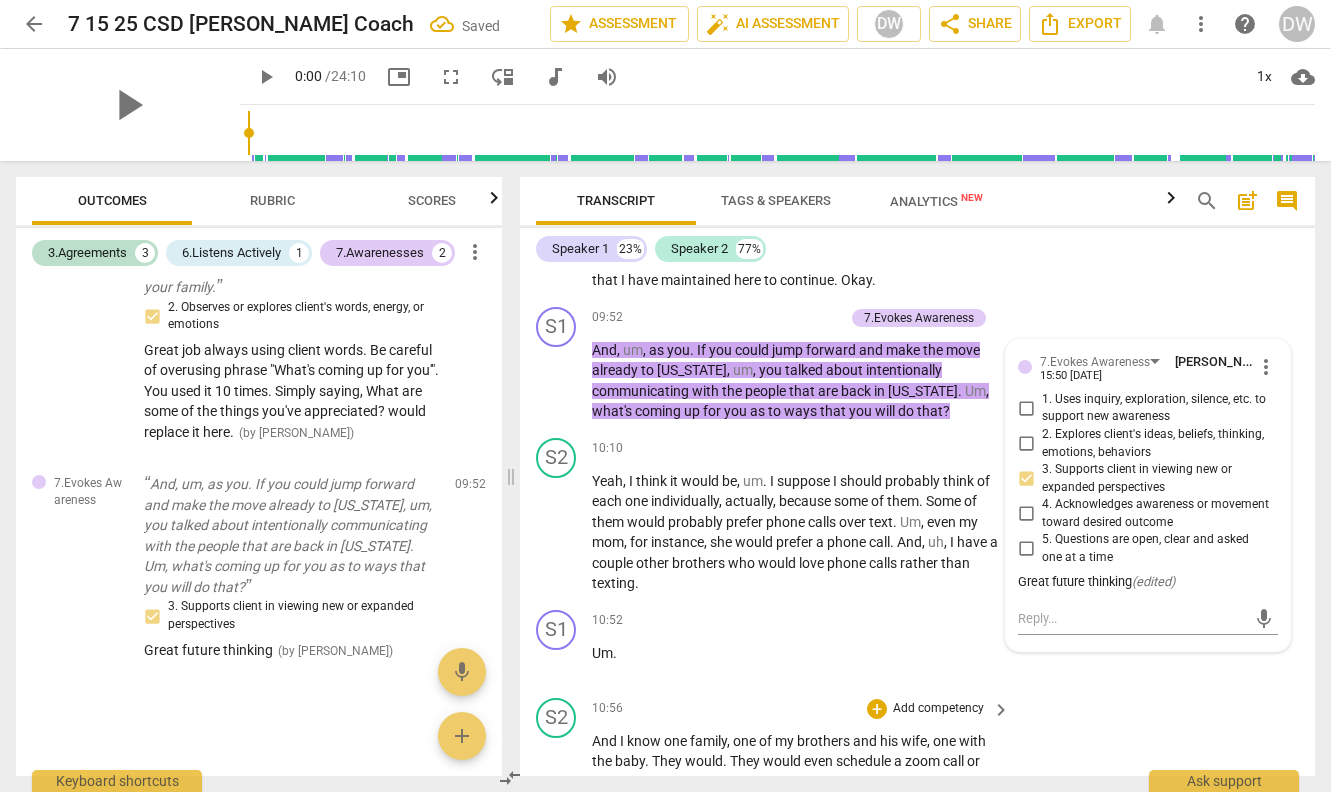 click on "S2 play_arrow pause 10:56 + Add competency keyboard_arrow_right And   I   know   one   family ,   one   of   my   brothers   and   his   wife ,   one   with   the   baby .   They   would .   They   would   even   schedule   a   zoom   call   or   video   call   with   me .   Um ,   so ,   yeah ,   there   are   several   ways   that .   Just   thinking   about   them   individually .   Yeah ,   there's   different   things   coming   up ,   for   sure .   So   I   should   write   that   one   down .   Think   of   them   individually ,   and   that'll   help .   Yeah ." at bounding box center [917, 776] 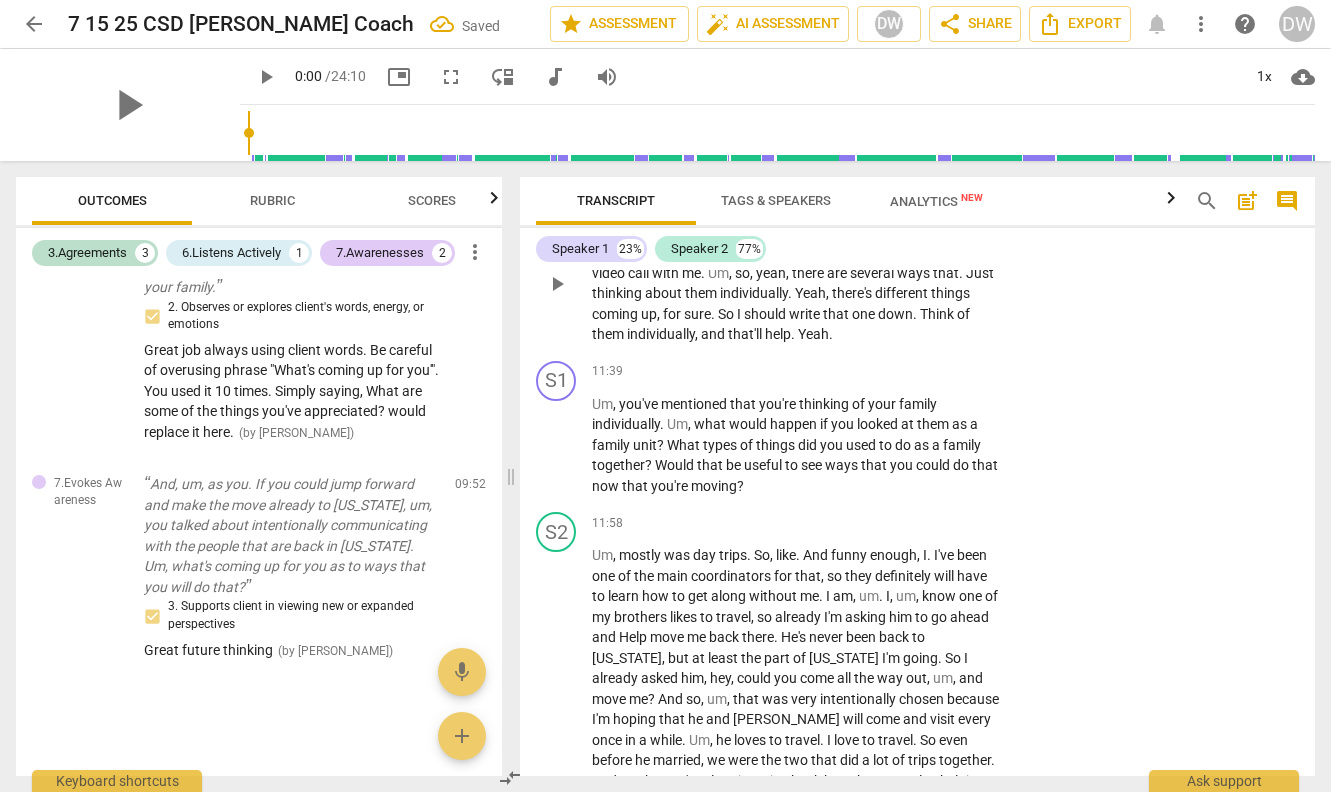 scroll, scrollTop: 4037, scrollLeft: 0, axis: vertical 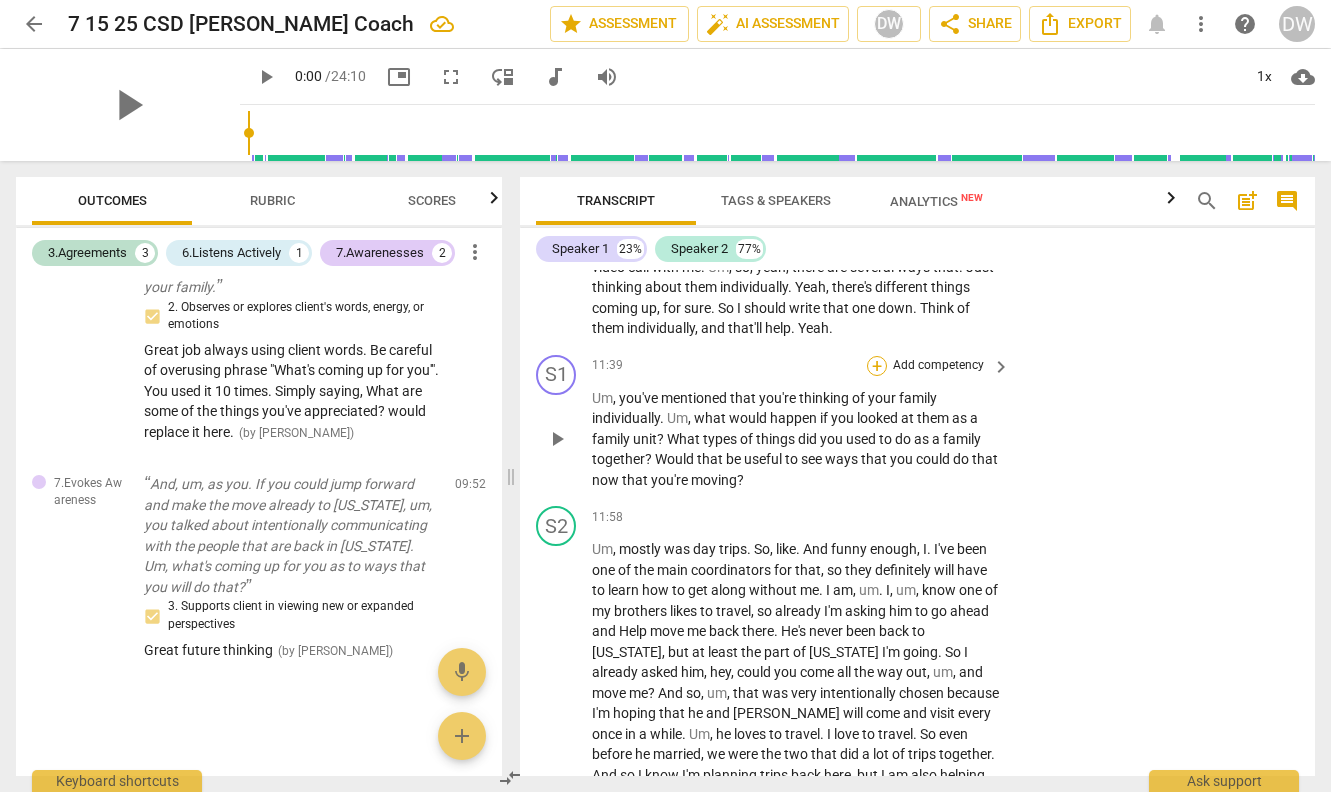 click on "+" at bounding box center [877, 366] 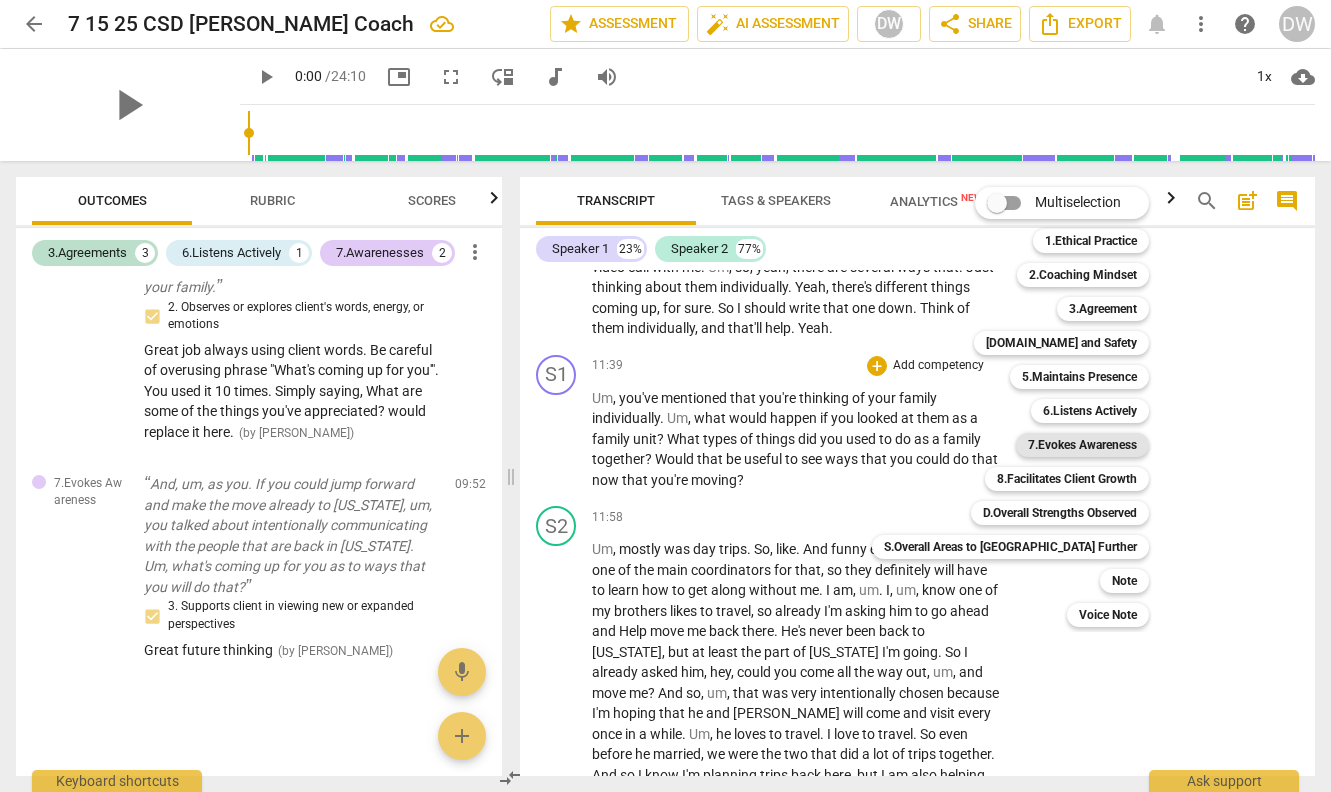 click on "7.Evokes Awareness" at bounding box center (1082, 445) 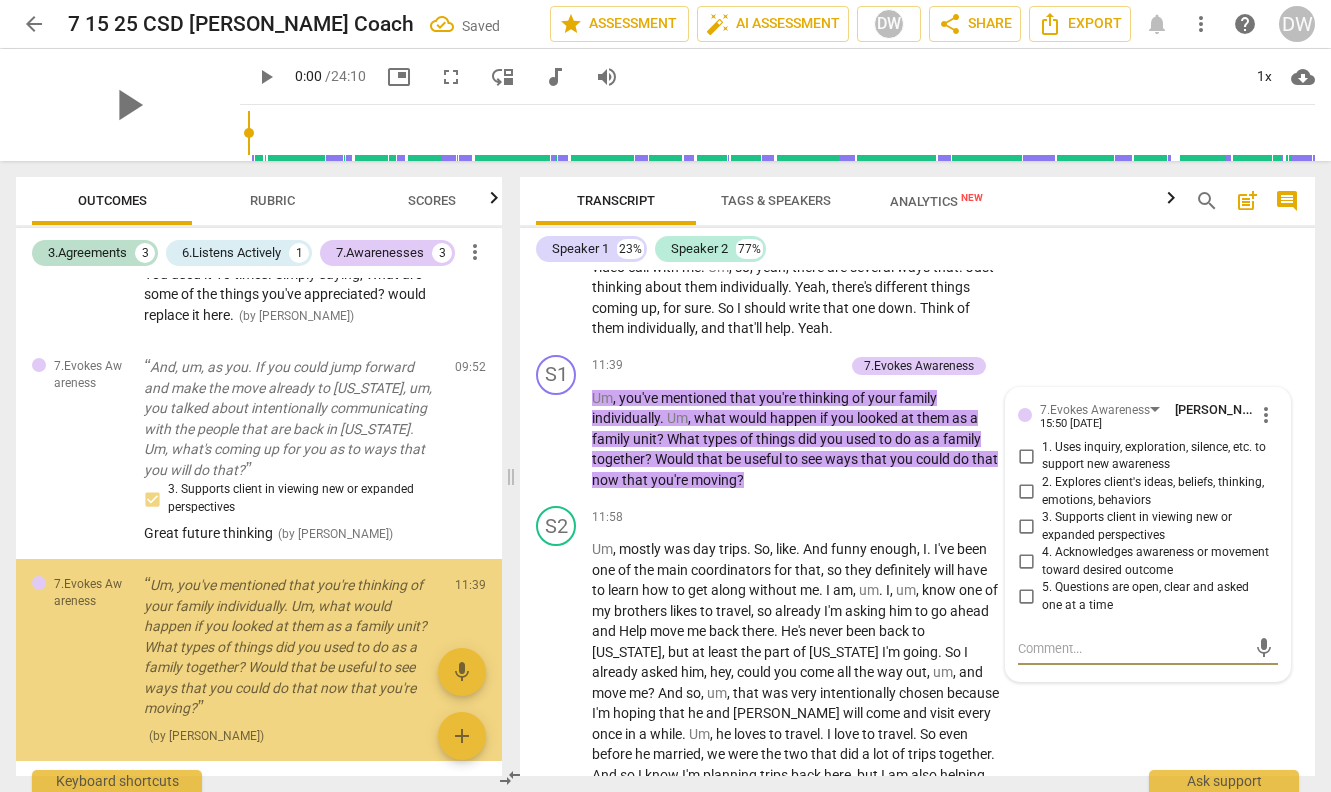 scroll, scrollTop: 1375, scrollLeft: 0, axis: vertical 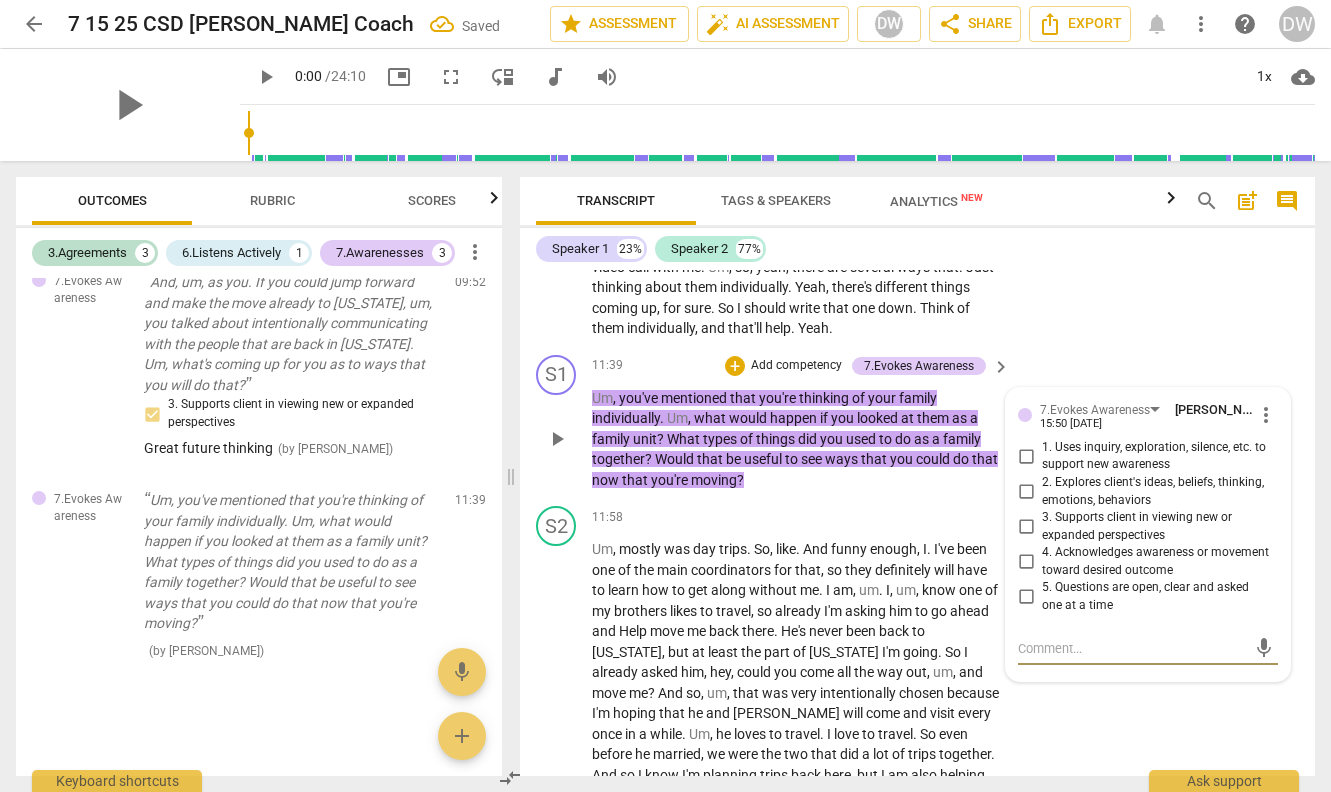 click on "2. Explores client's ideas, beliefs, thinking, emotions, behaviors" at bounding box center [1026, 492] 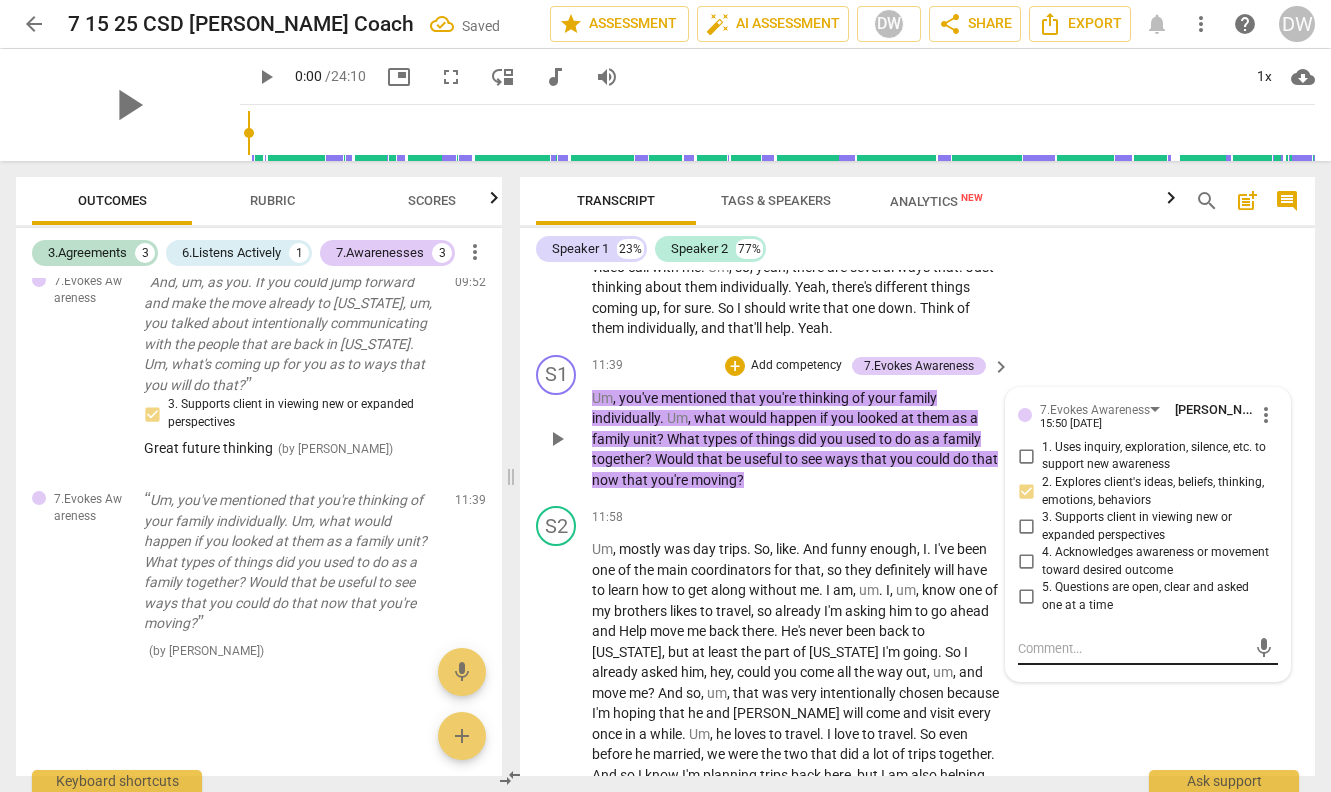 click at bounding box center [1132, 648] 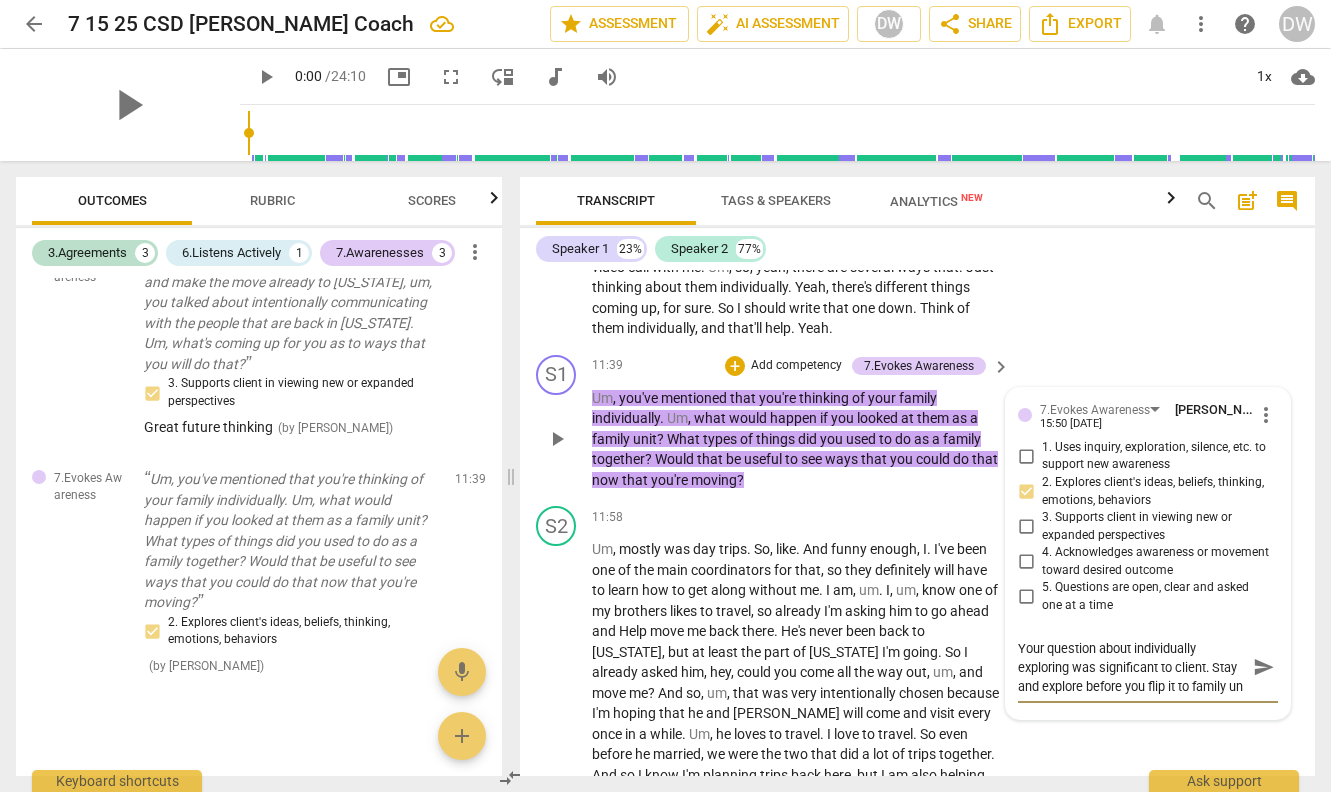 scroll, scrollTop: 17, scrollLeft: 0, axis: vertical 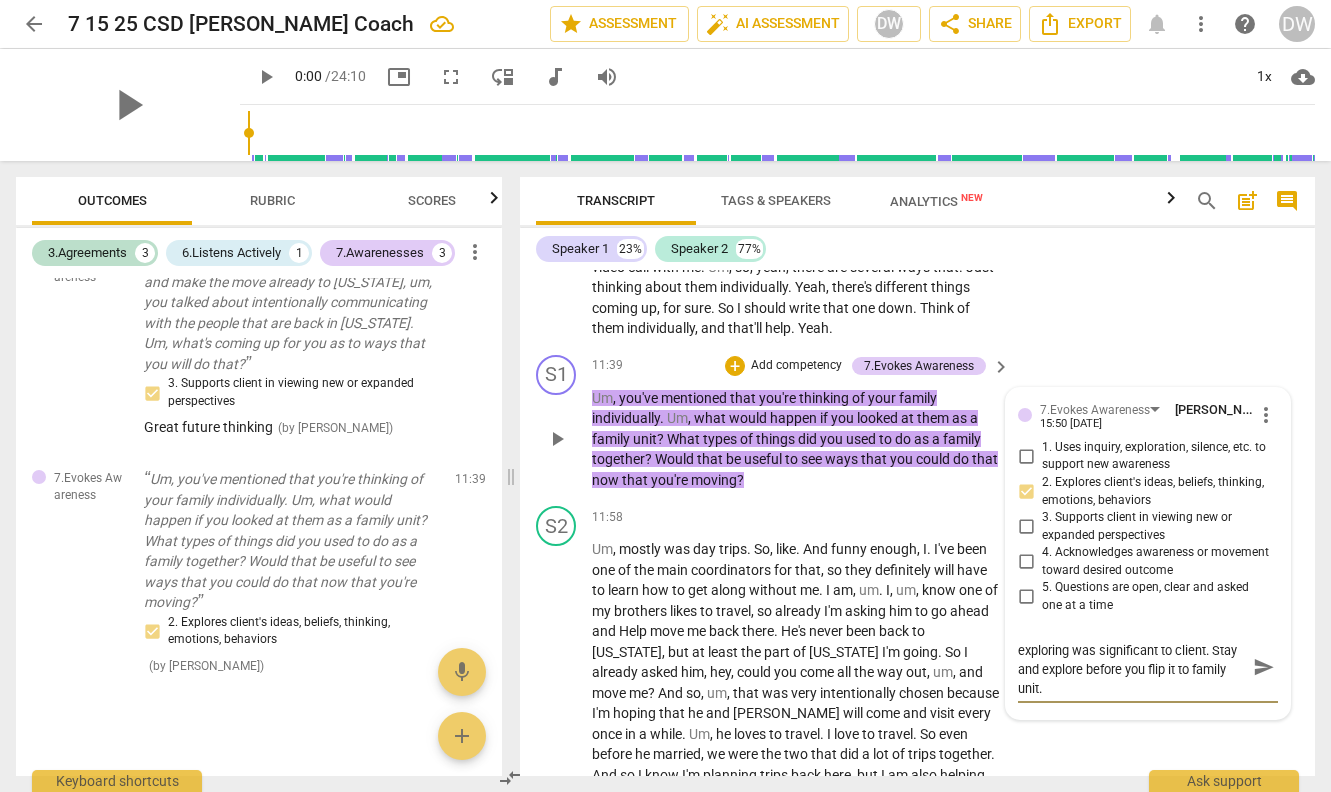 click on "send" at bounding box center (1264, 667) 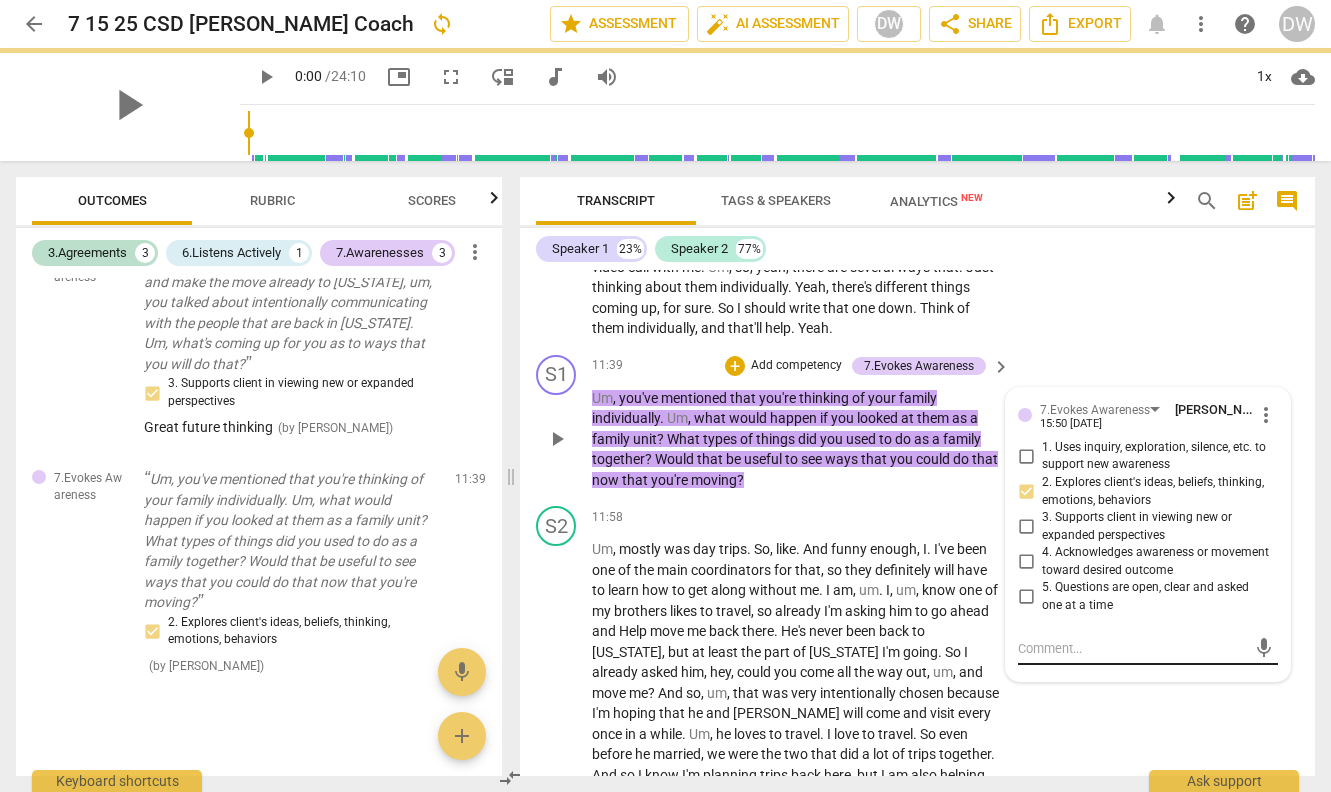 scroll, scrollTop: 0, scrollLeft: 0, axis: both 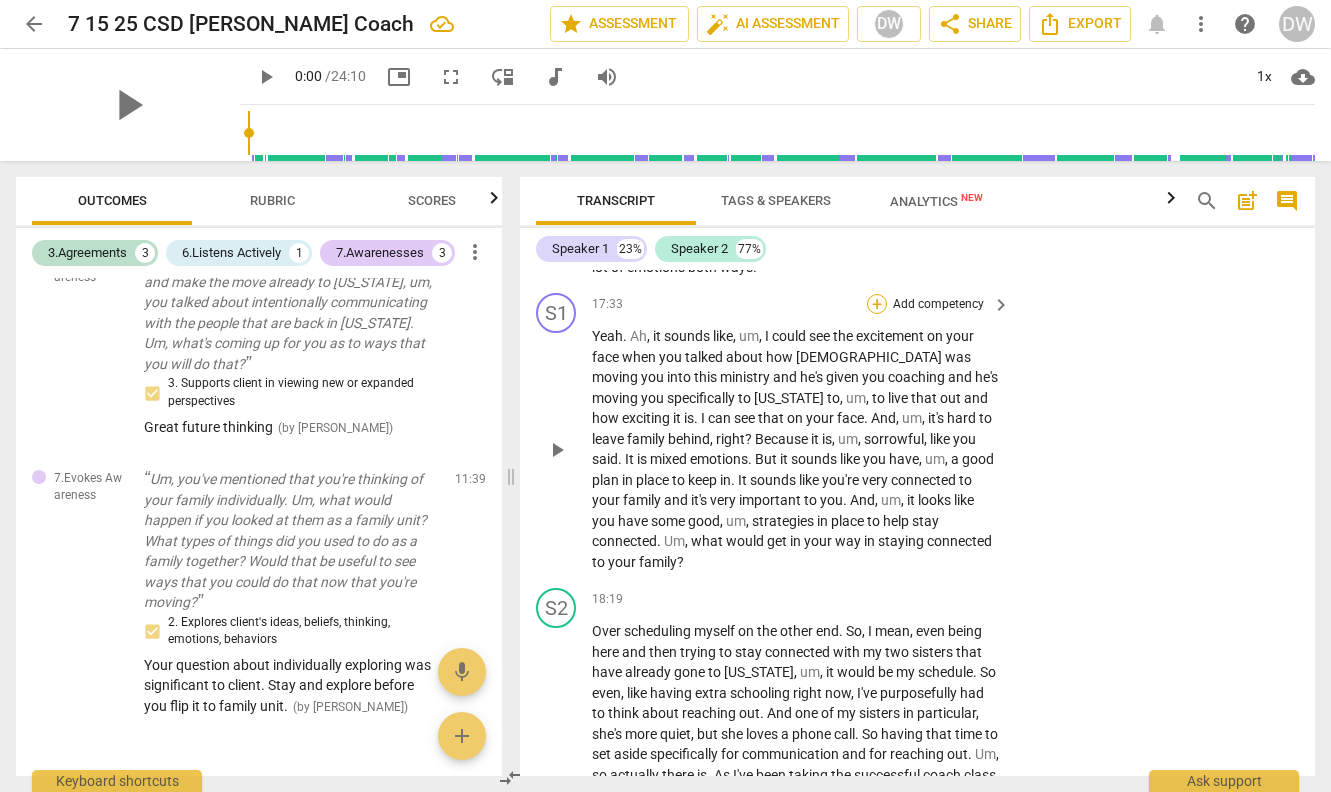 click on "+" at bounding box center (877, 304) 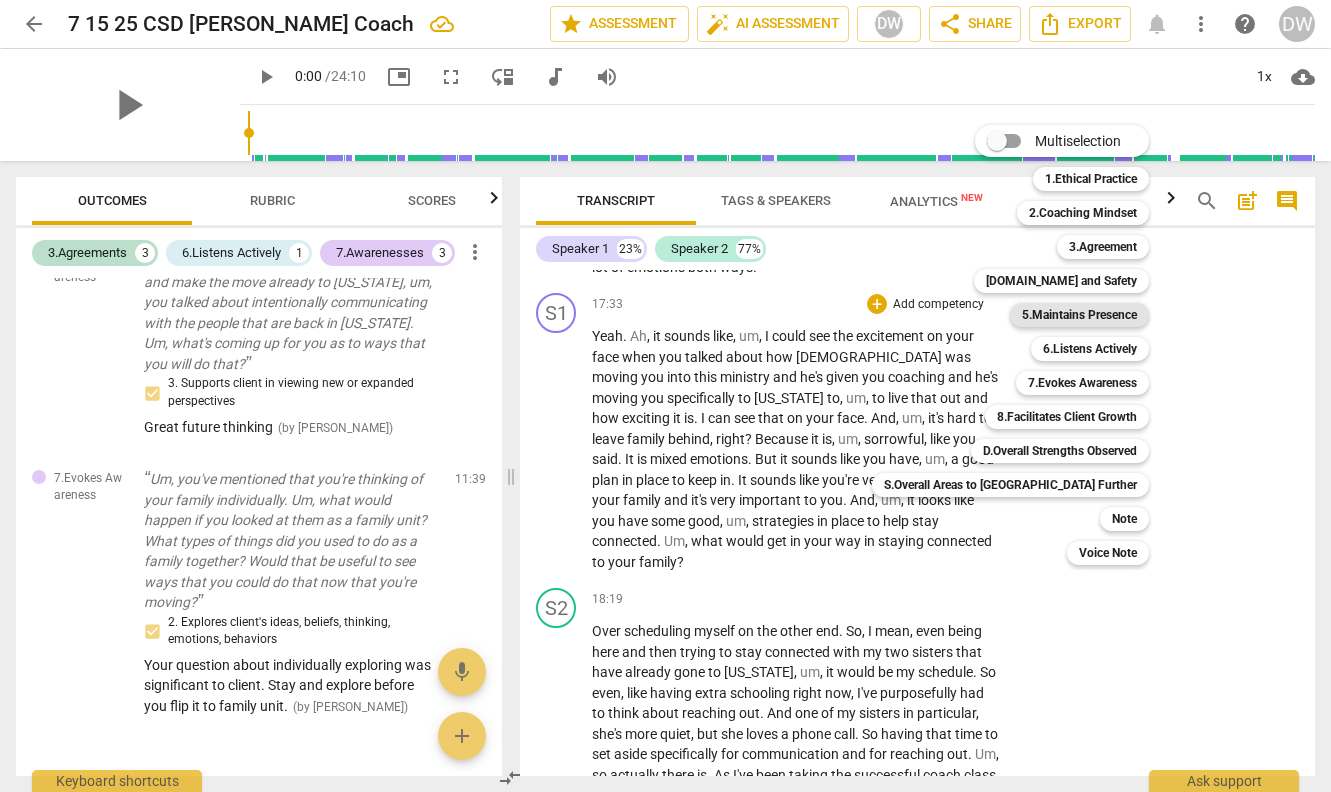 click on "5.Maintains Presence" at bounding box center (1079, 315) 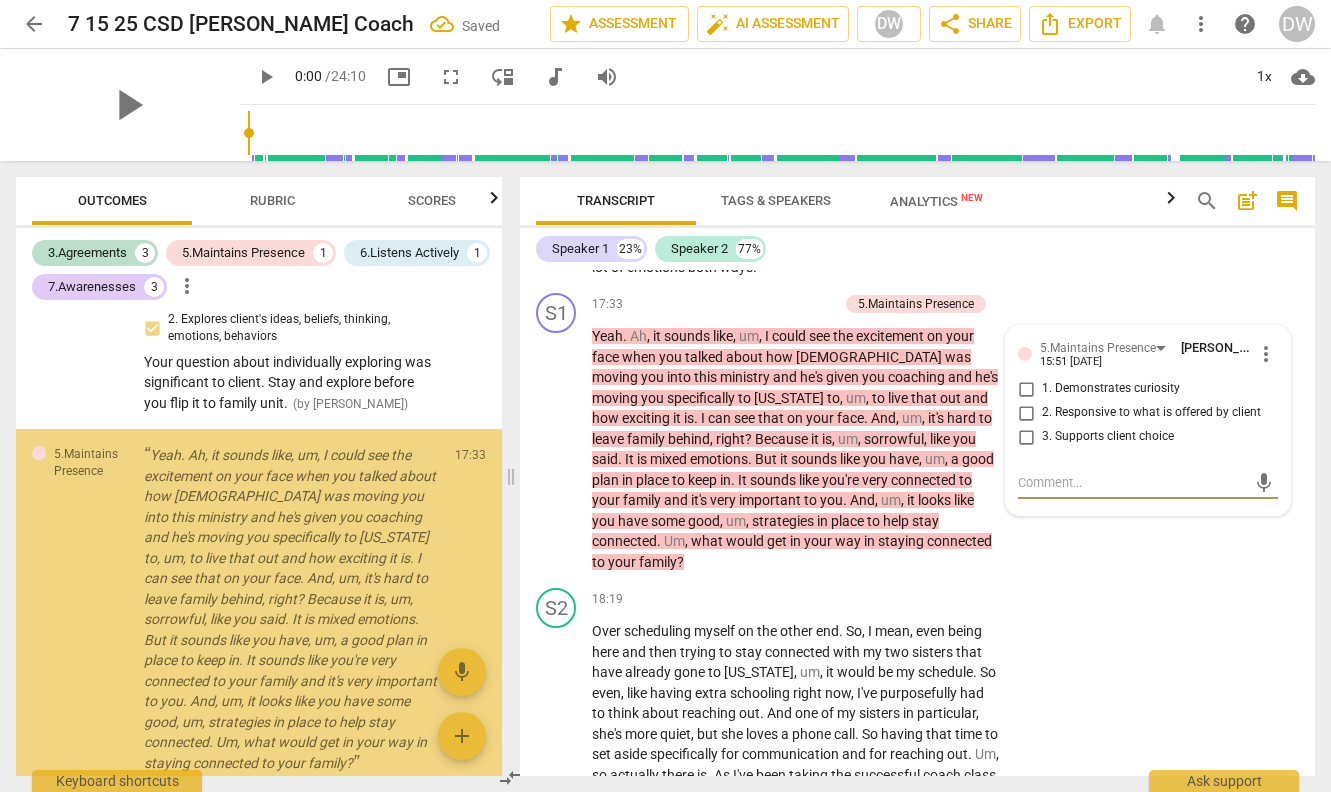 scroll, scrollTop: 1811, scrollLeft: 0, axis: vertical 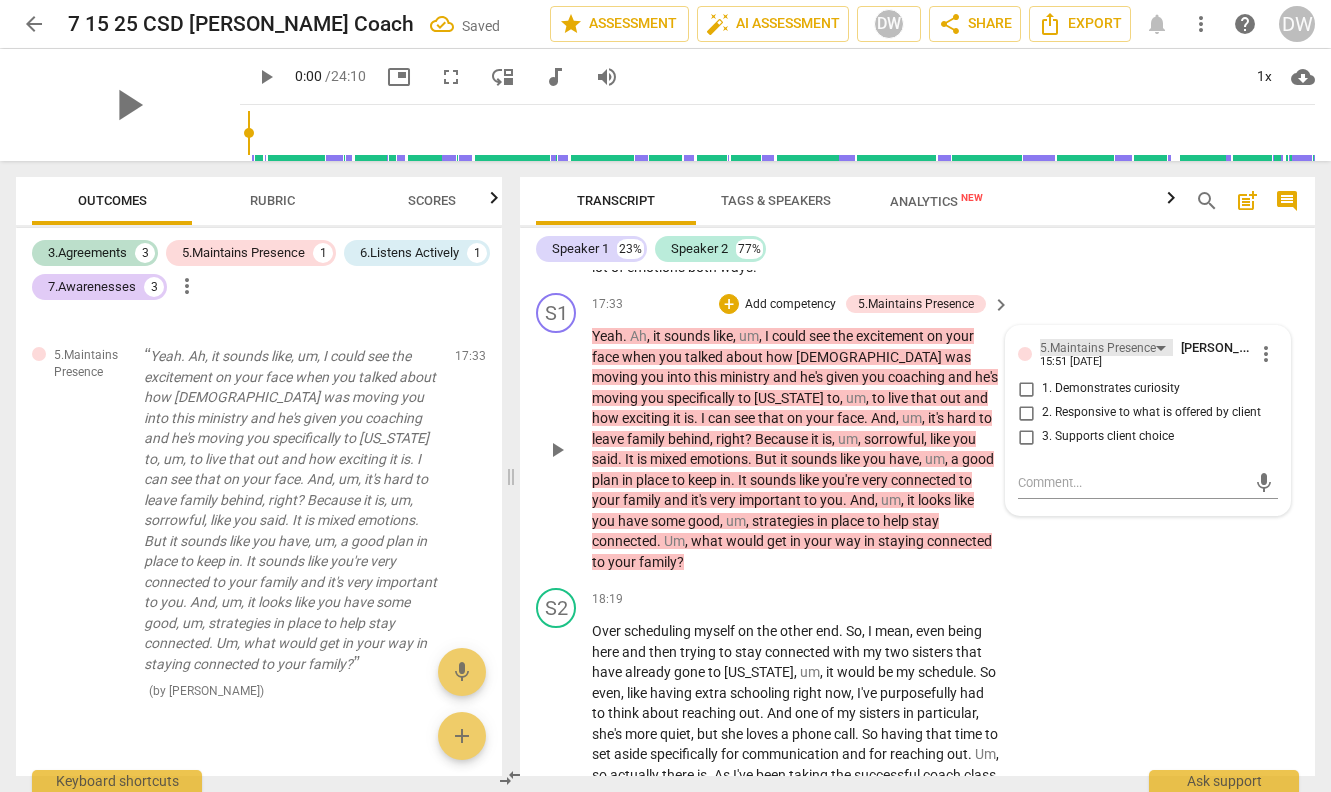click on "5.Maintains Presence" at bounding box center (1106, 347) 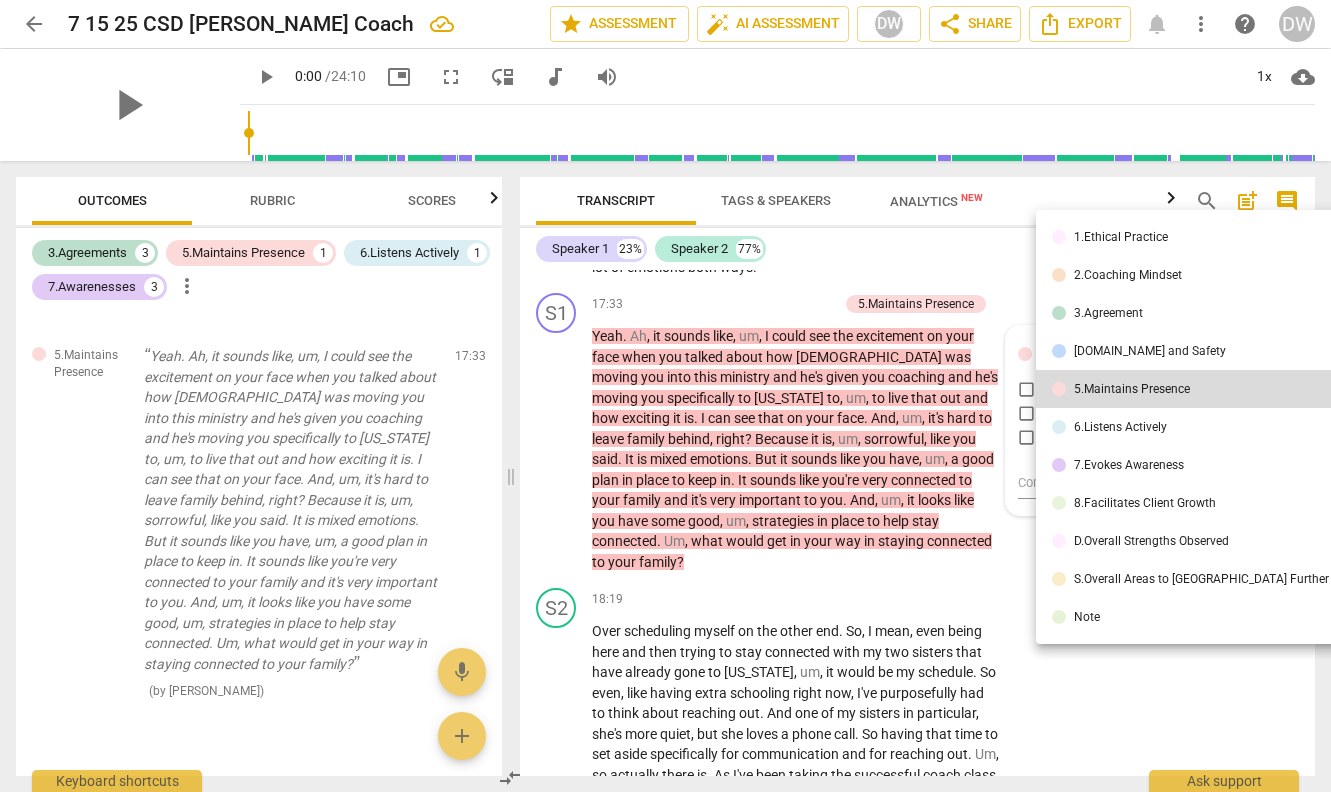 click on "6.Listens Actively" at bounding box center (1120, 427) 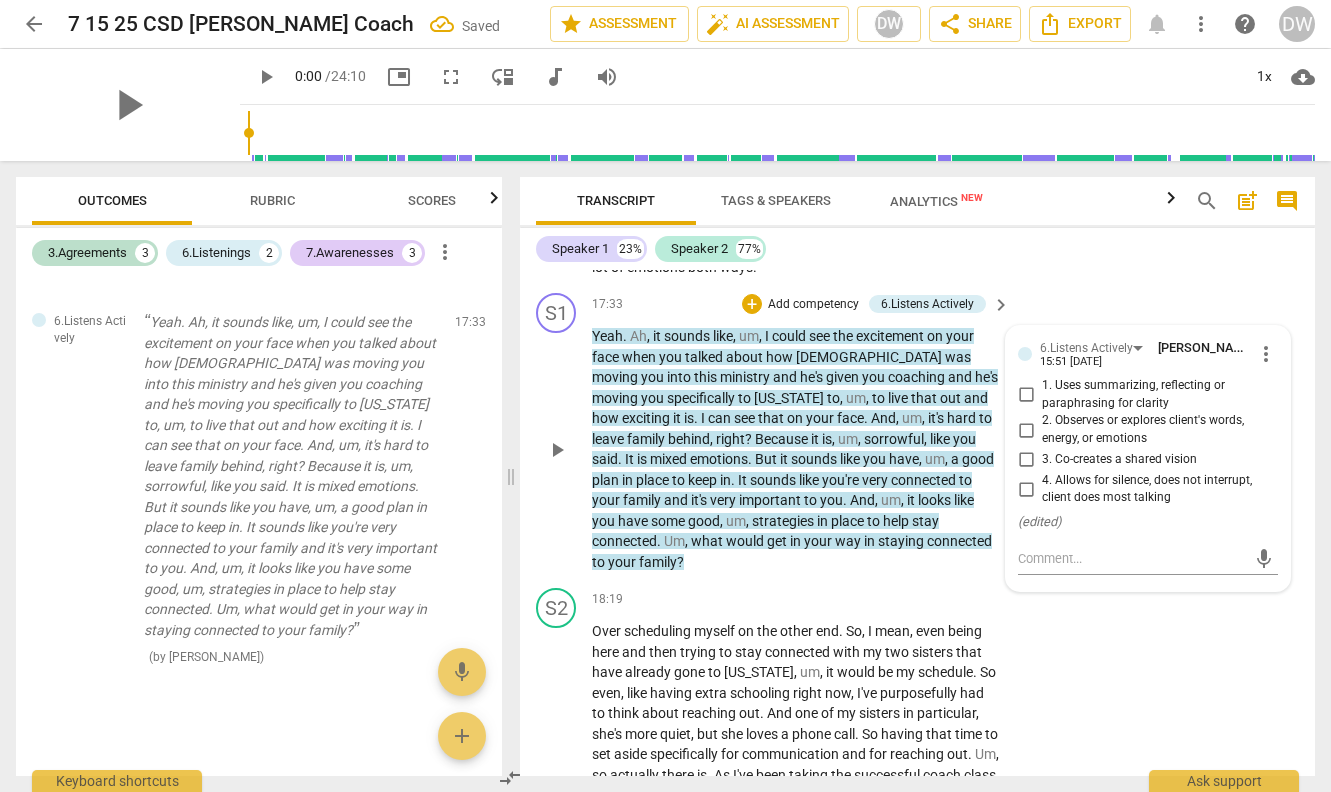 click on "2. Observes or explores client's words, energy, or emotions" at bounding box center (1026, 430) 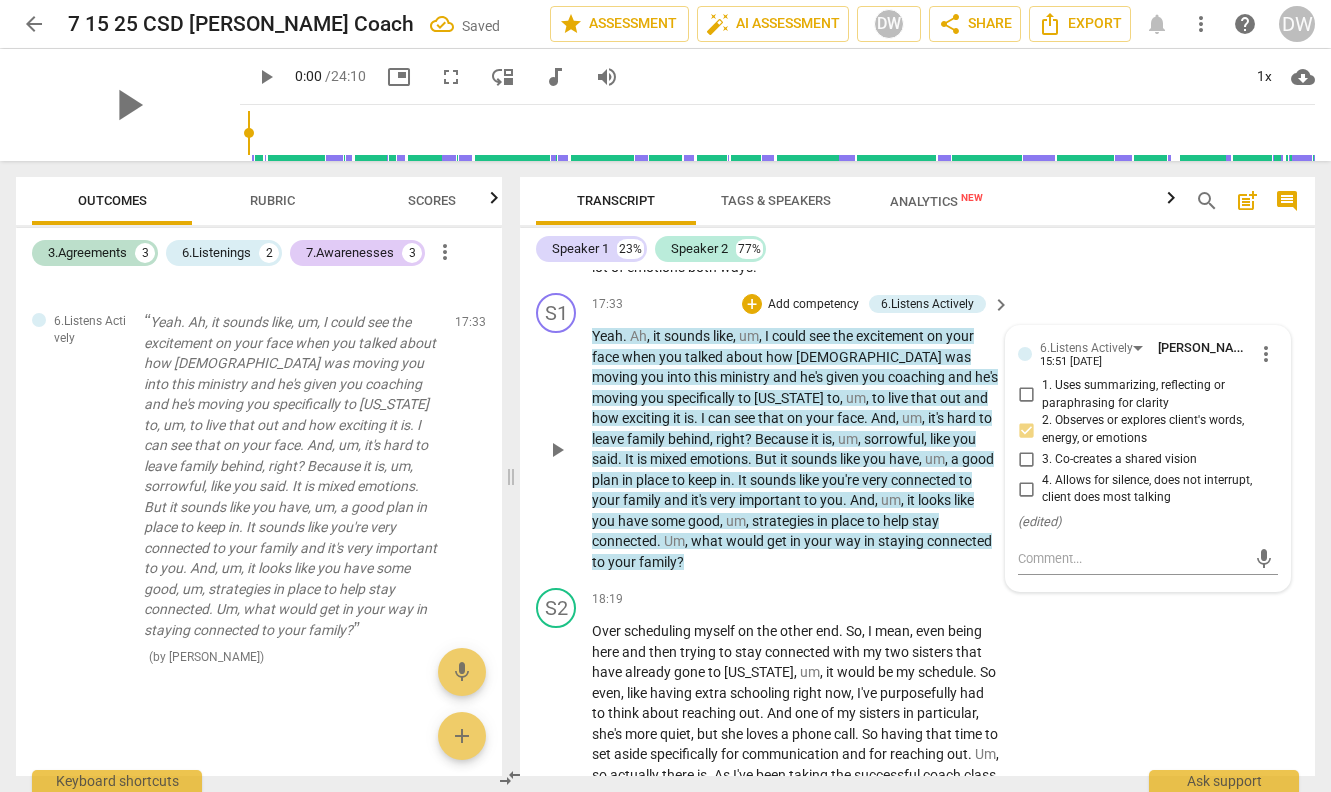 click on "2. Observes or explores client's words, energy, or emotions" at bounding box center (1026, 430) 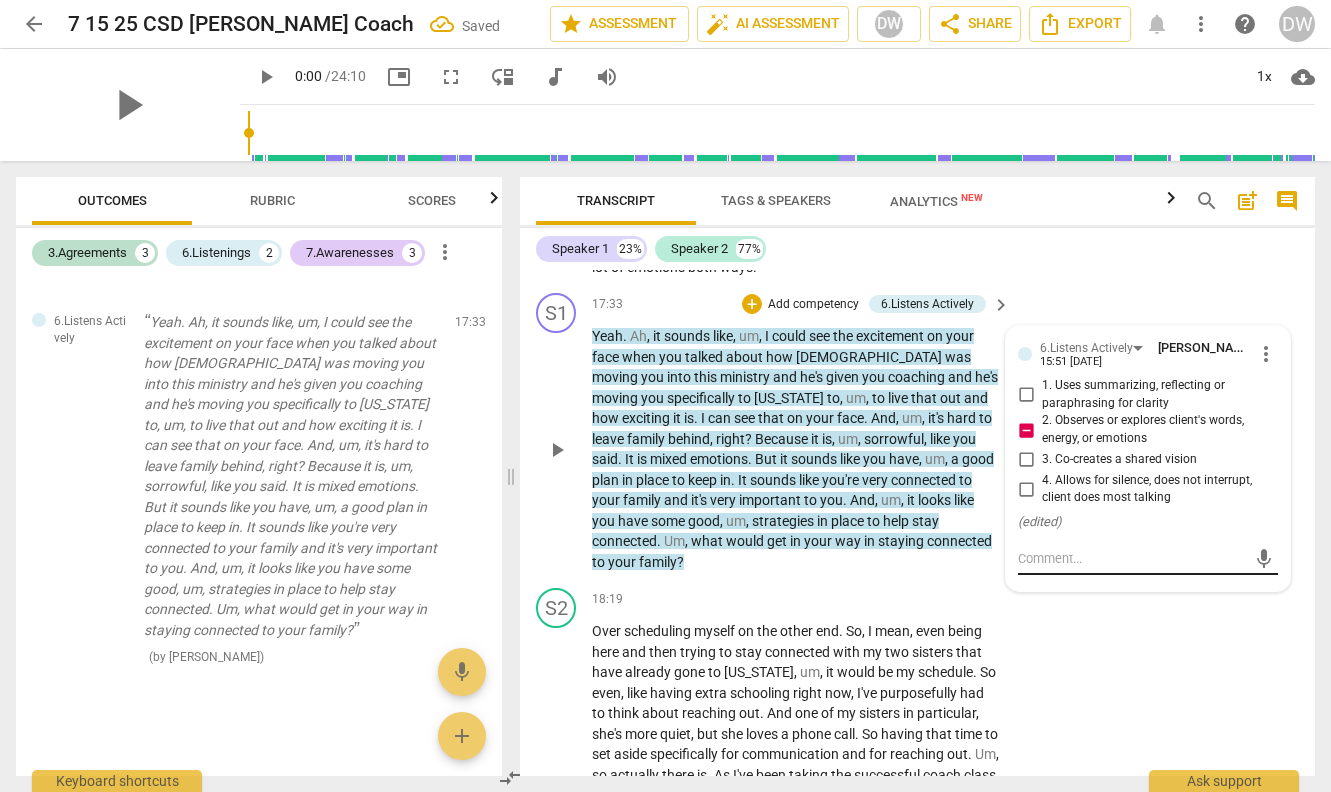 click at bounding box center [1132, 558] 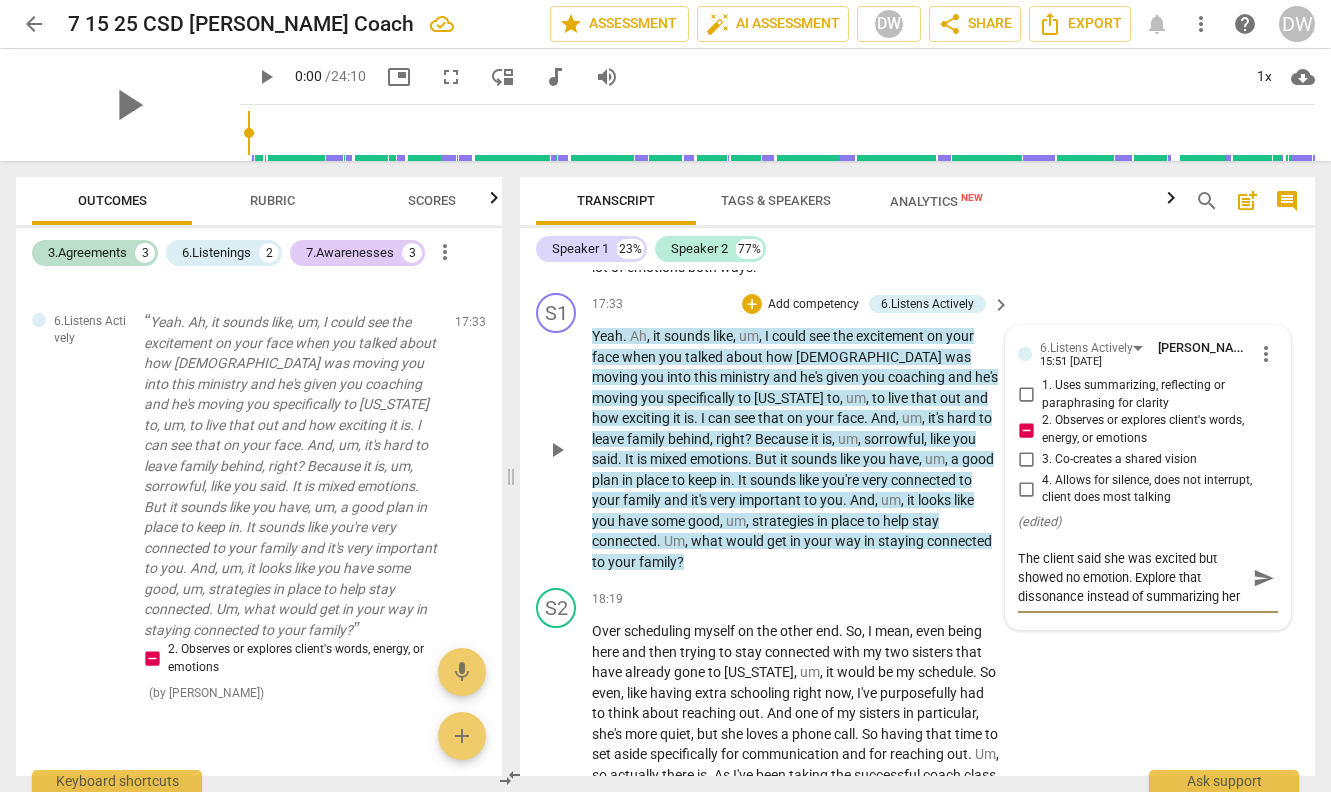 scroll, scrollTop: 18, scrollLeft: 0, axis: vertical 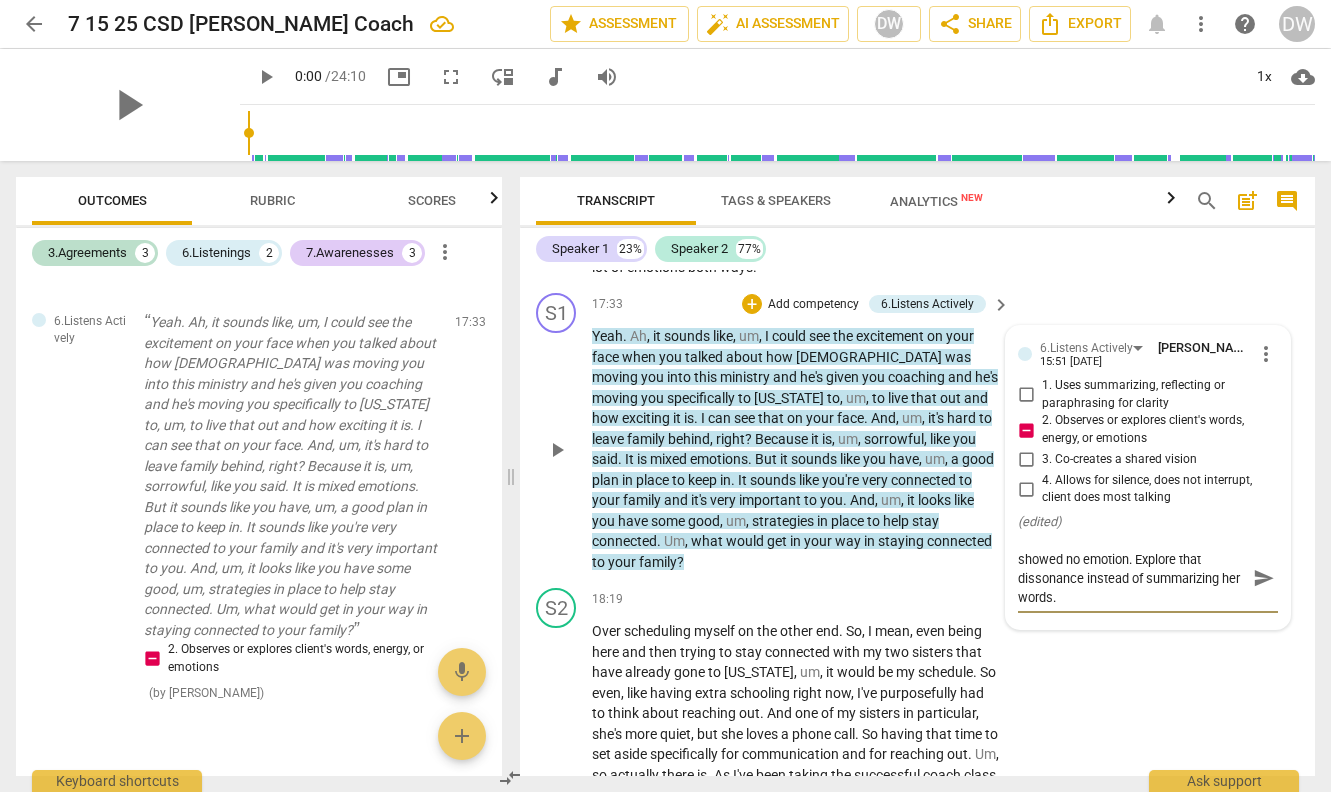 click on "send" at bounding box center (1264, 578) 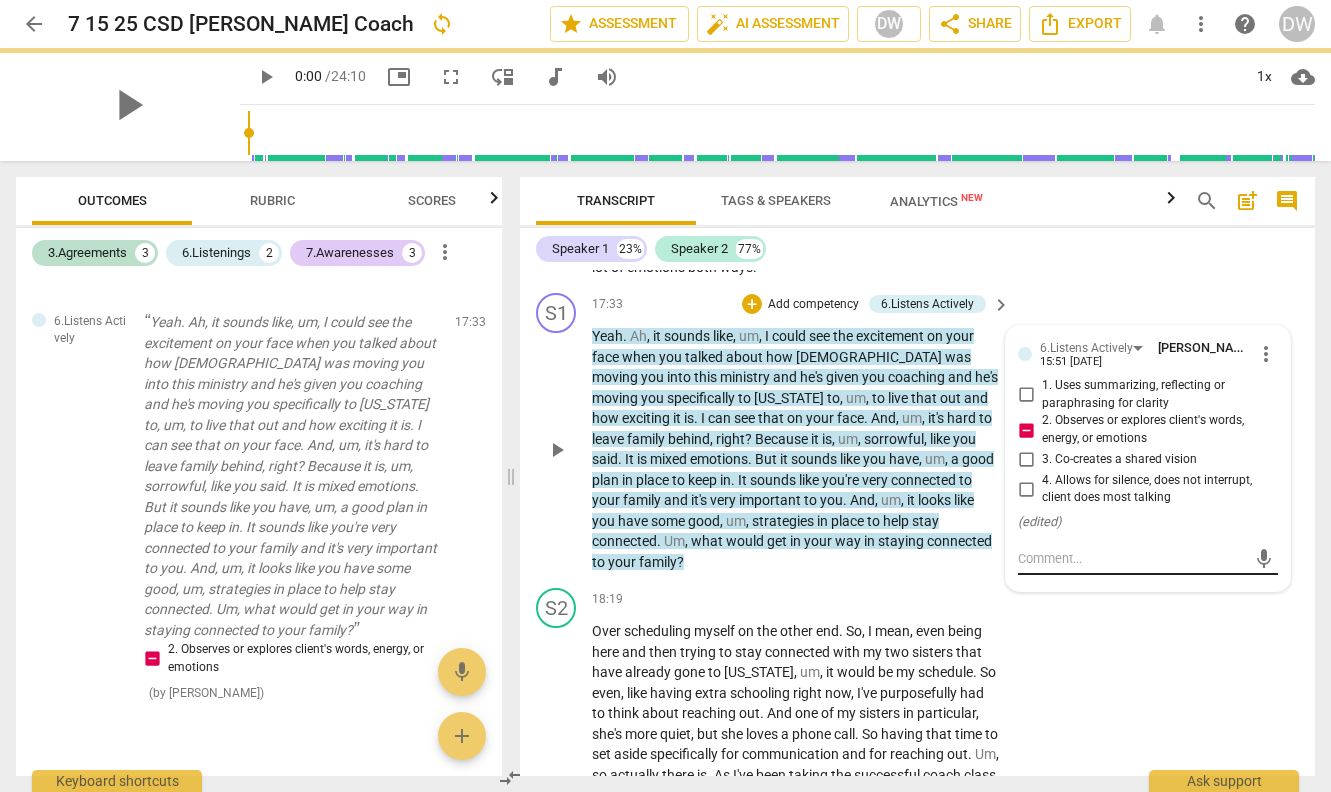 scroll, scrollTop: 0, scrollLeft: 0, axis: both 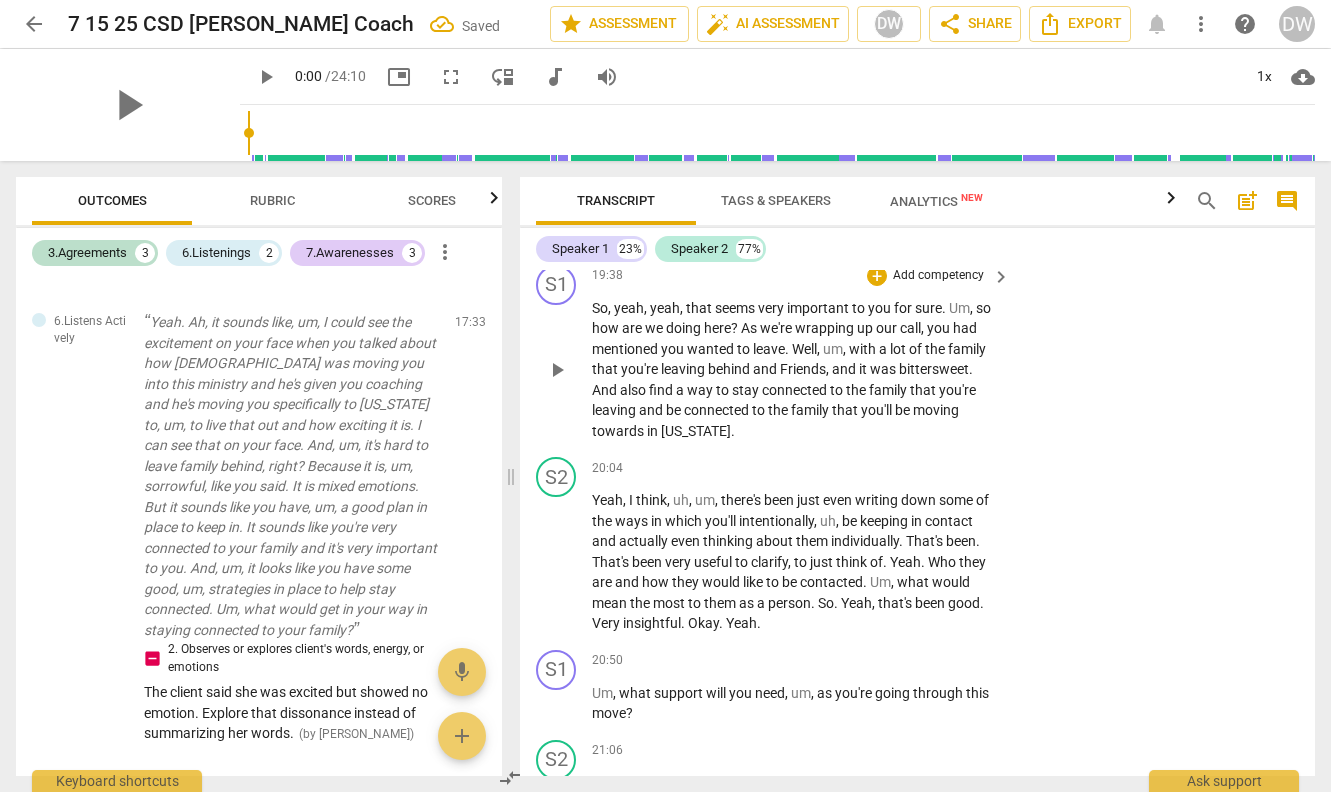 click on "Add competency" at bounding box center [938, 276] 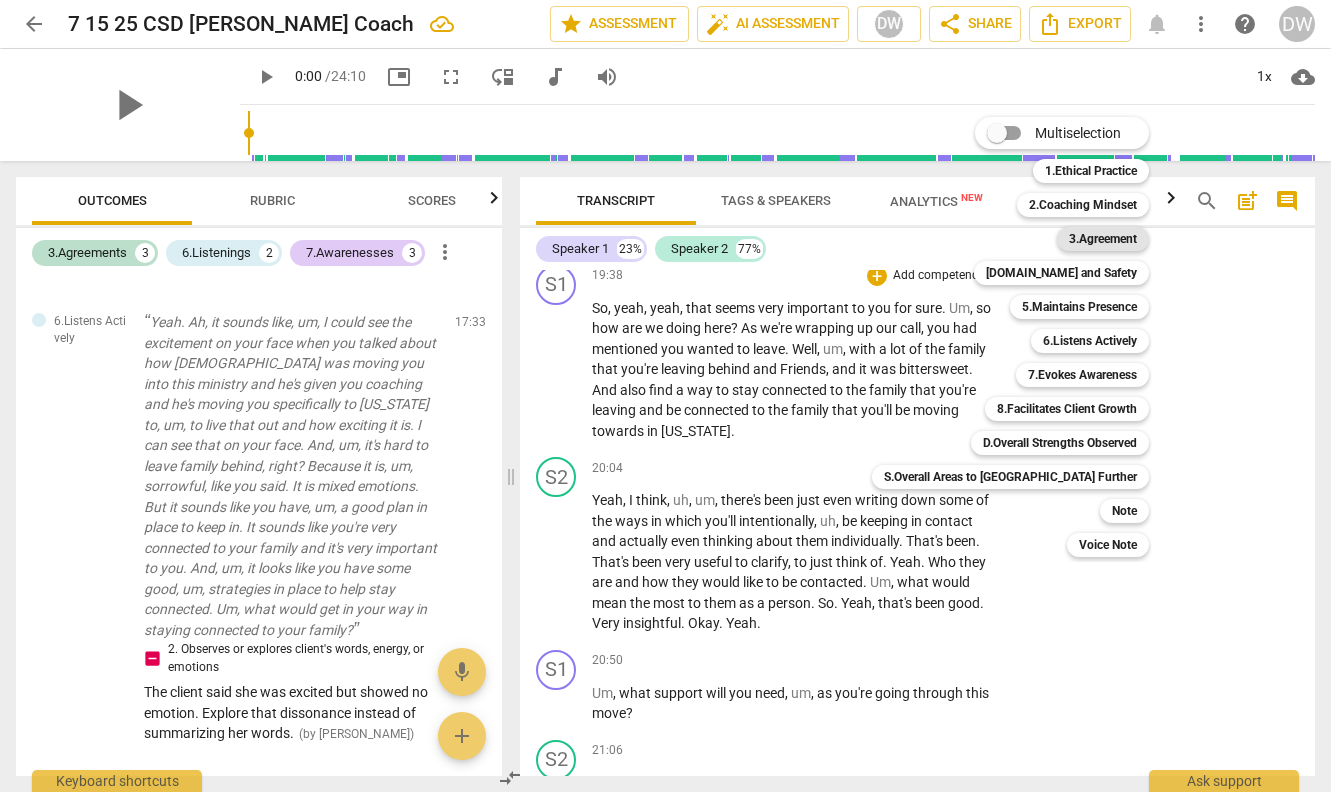 click on "3.Agreement" at bounding box center (1103, 239) 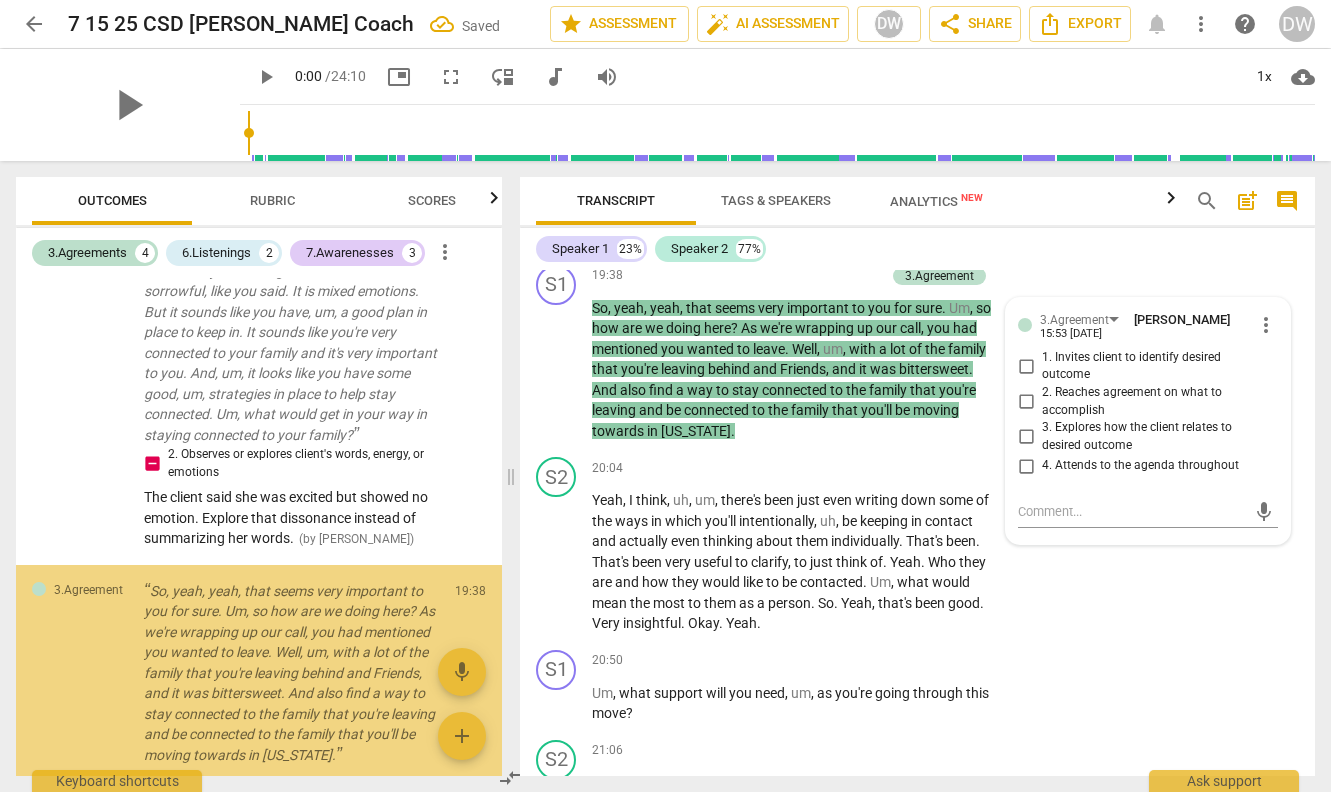 scroll, scrollTop: 2158, scrollLeft: 0, axis: vertical 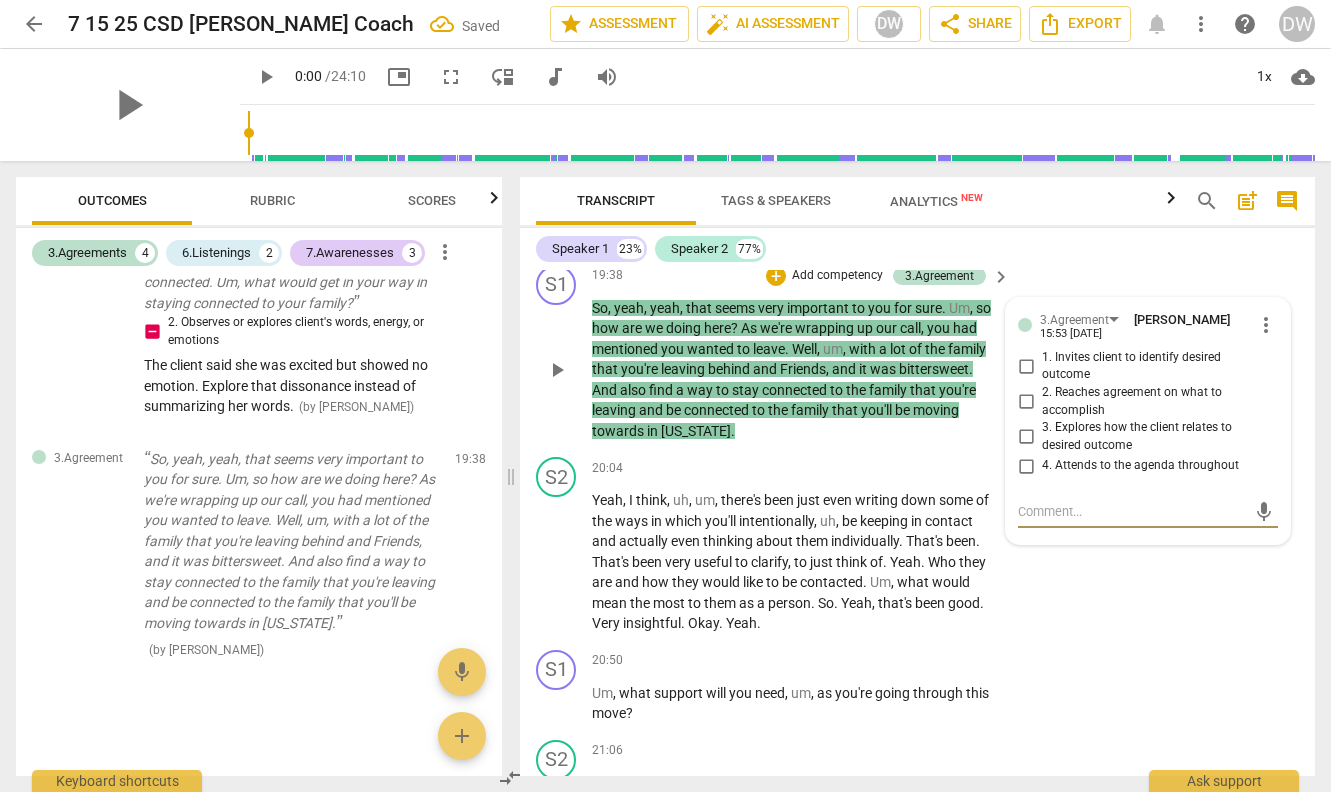 click on "4. Attends to the agenda throughout" at bounding box center [1026, 466] 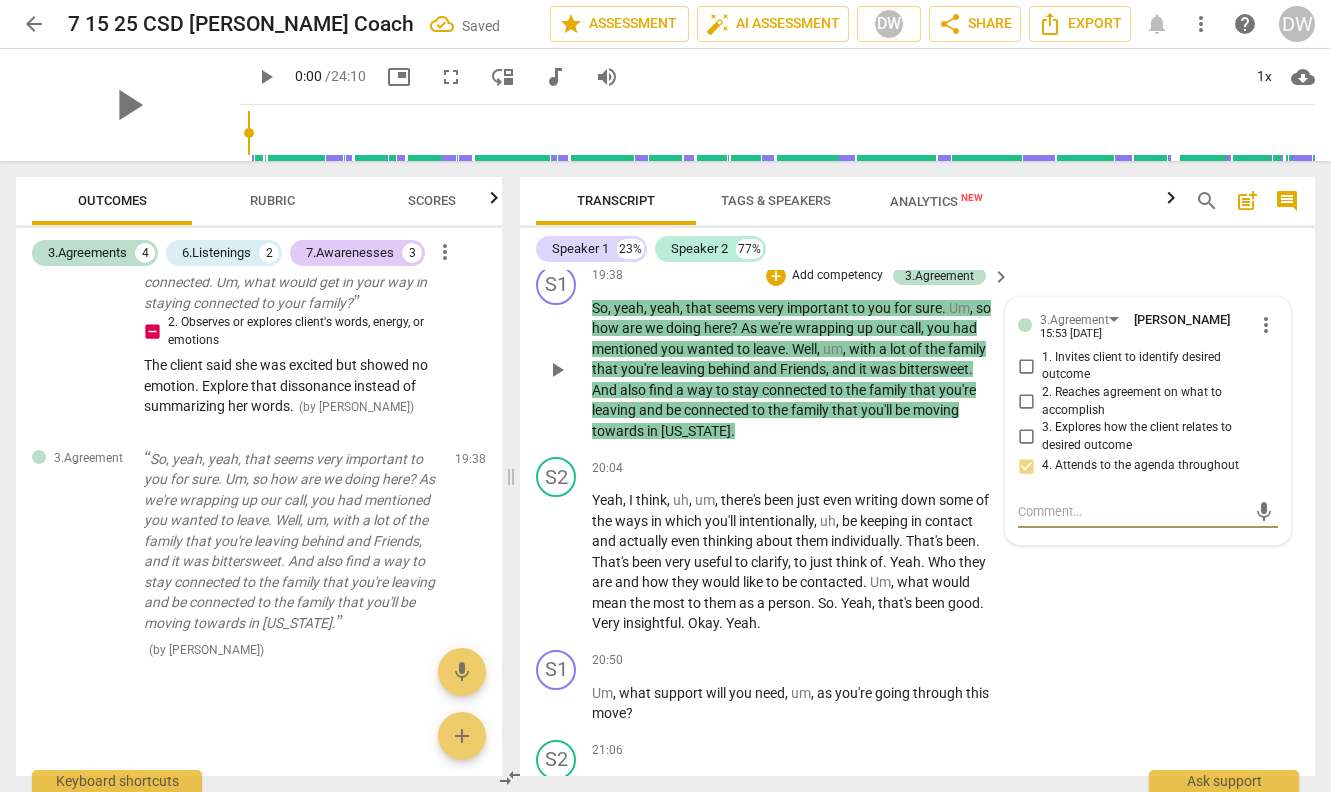 click at bounding box center [1132, 511] 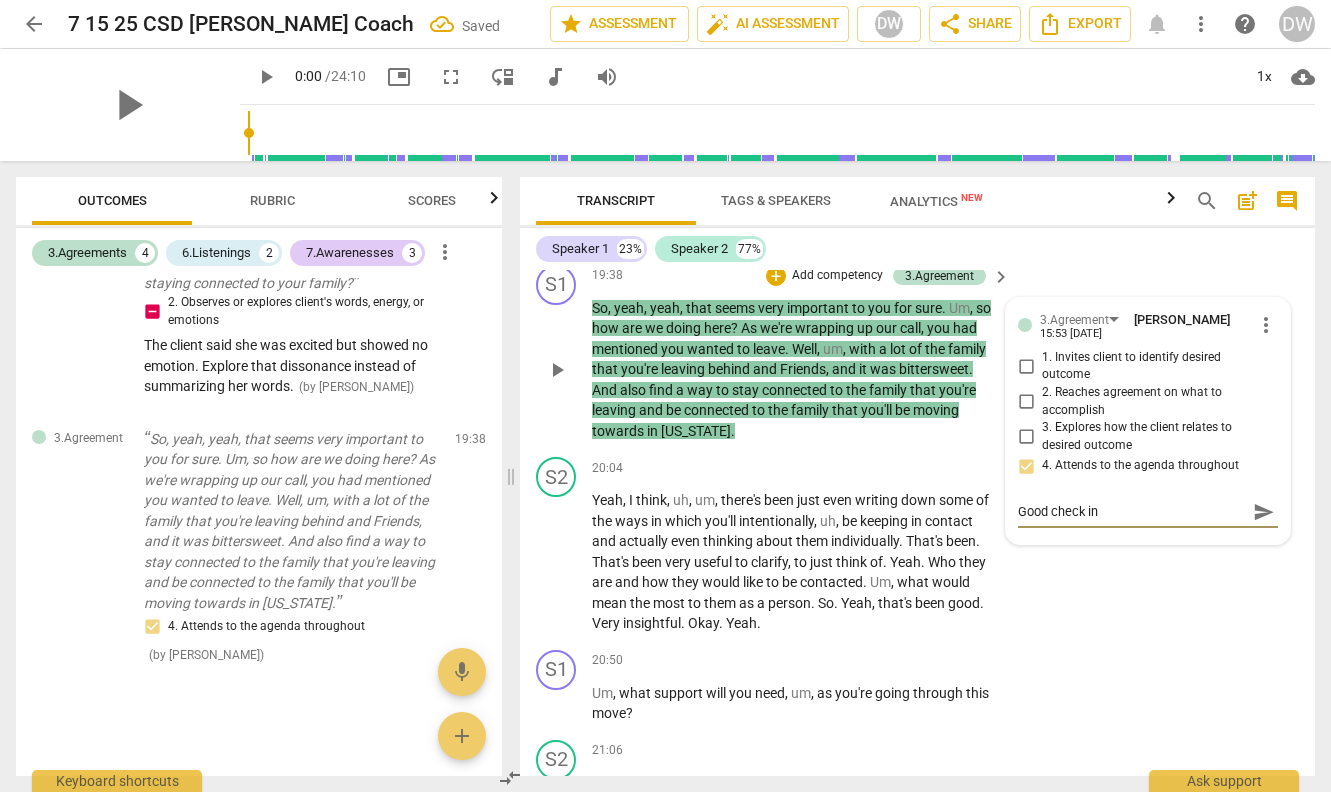 click on "send" at bounding box center (1264, 512) 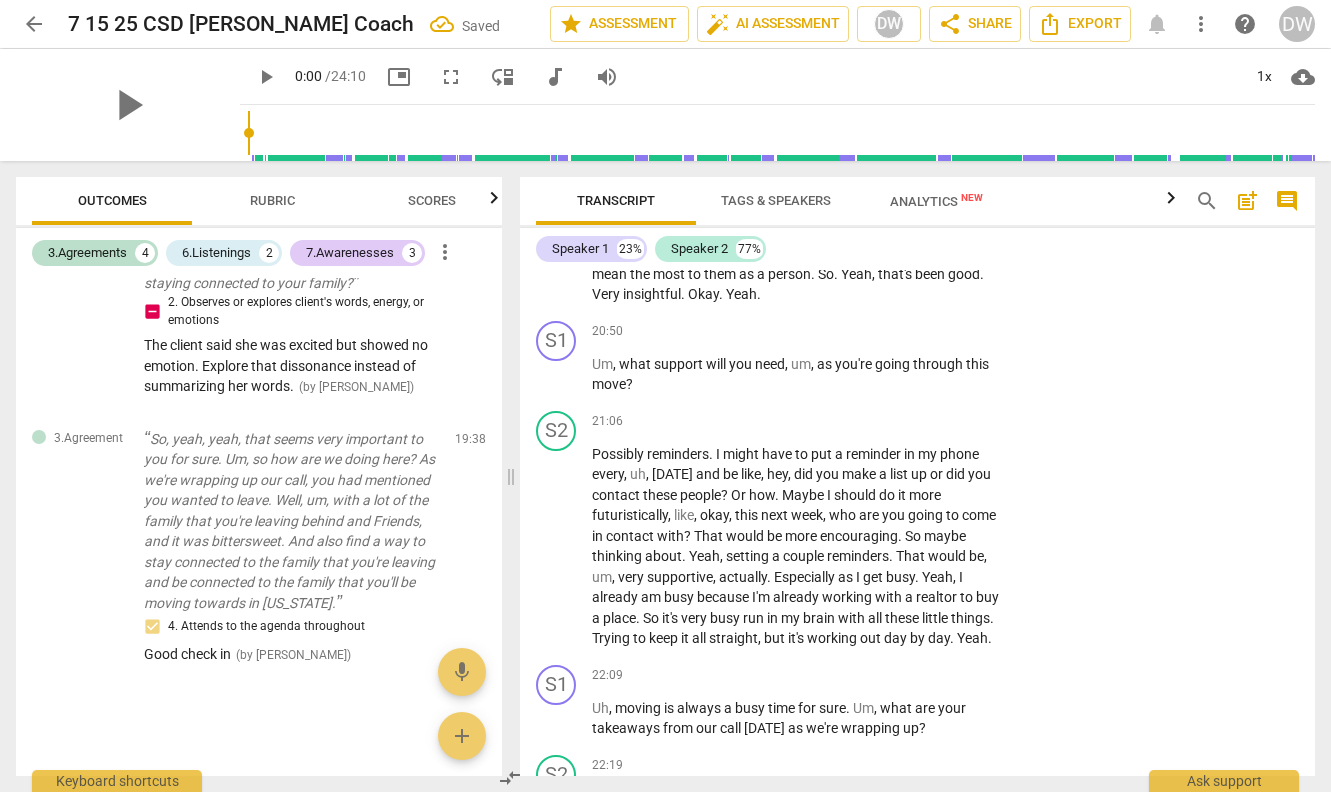 scroll, scrollTop: 6617, scrollLeft: 0, axis: vertical 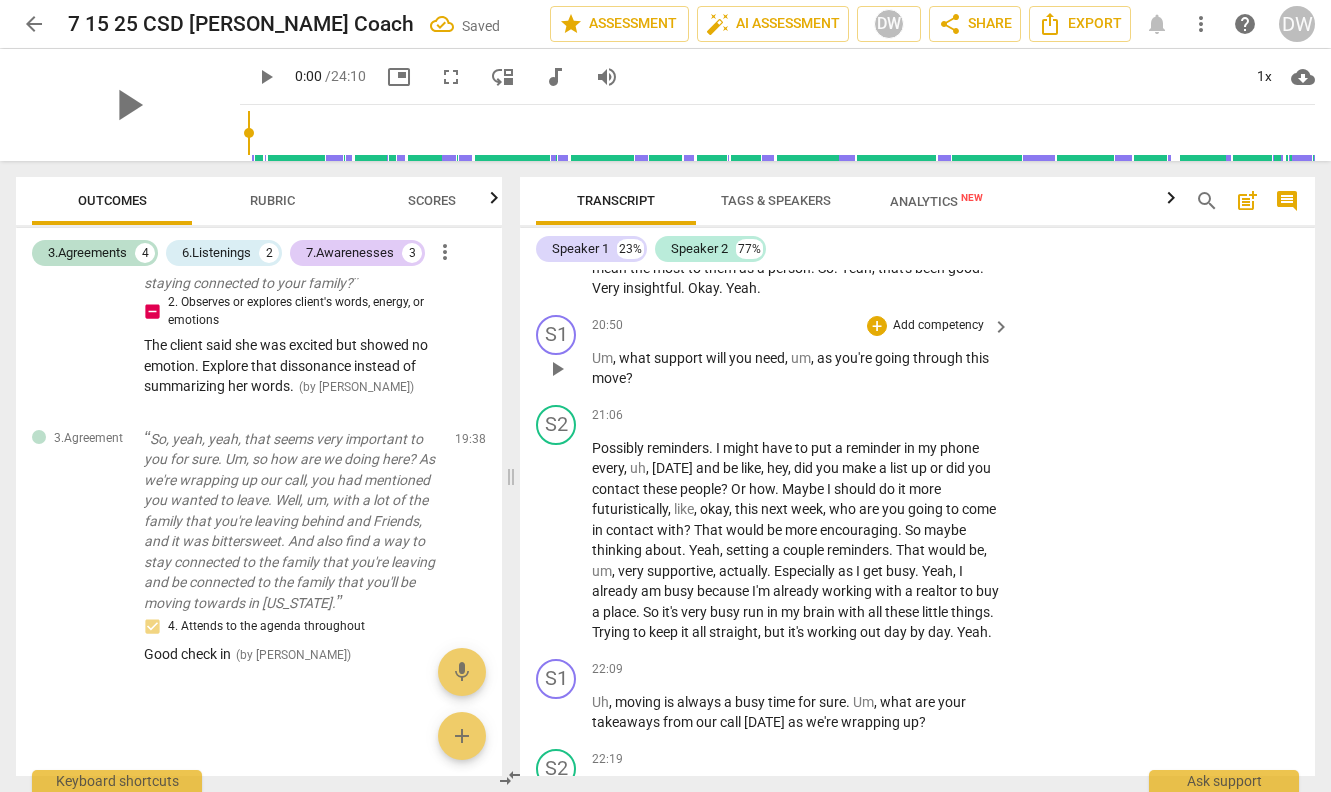 click on "Add competency" at bounding box center (938, 326) 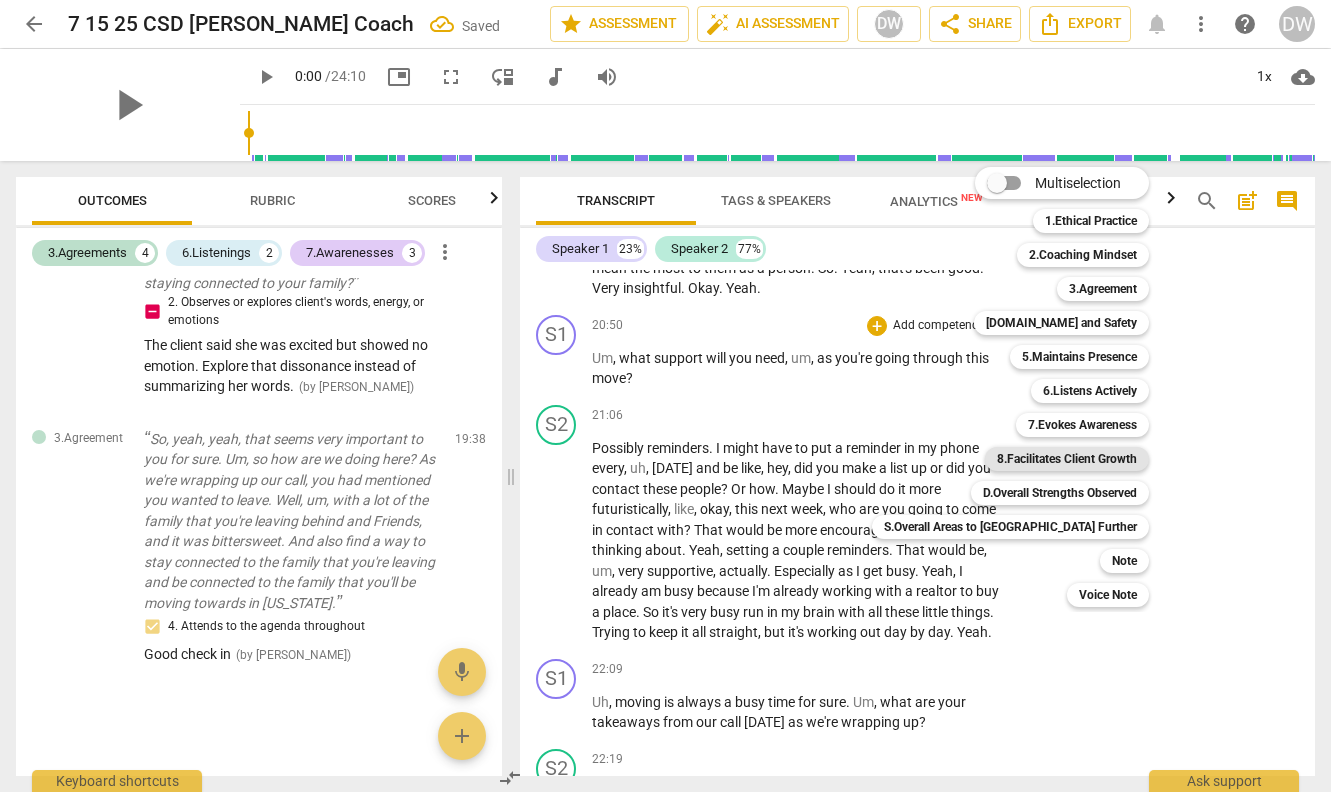 click on "8.Facilitates Client Growth" at bounding box center [1067, 459] 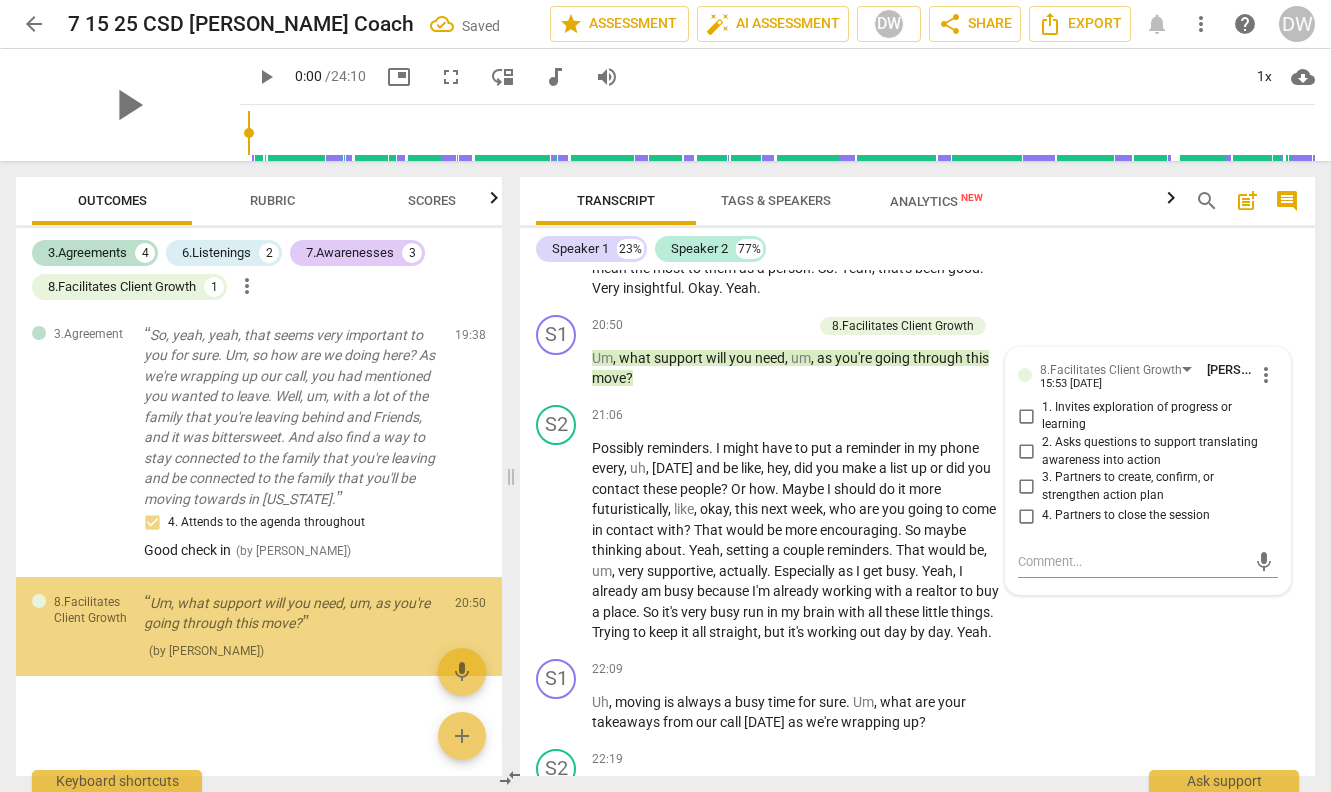 scroll, scrollTop: 2317, scrollLeft: 0, axis: vertical 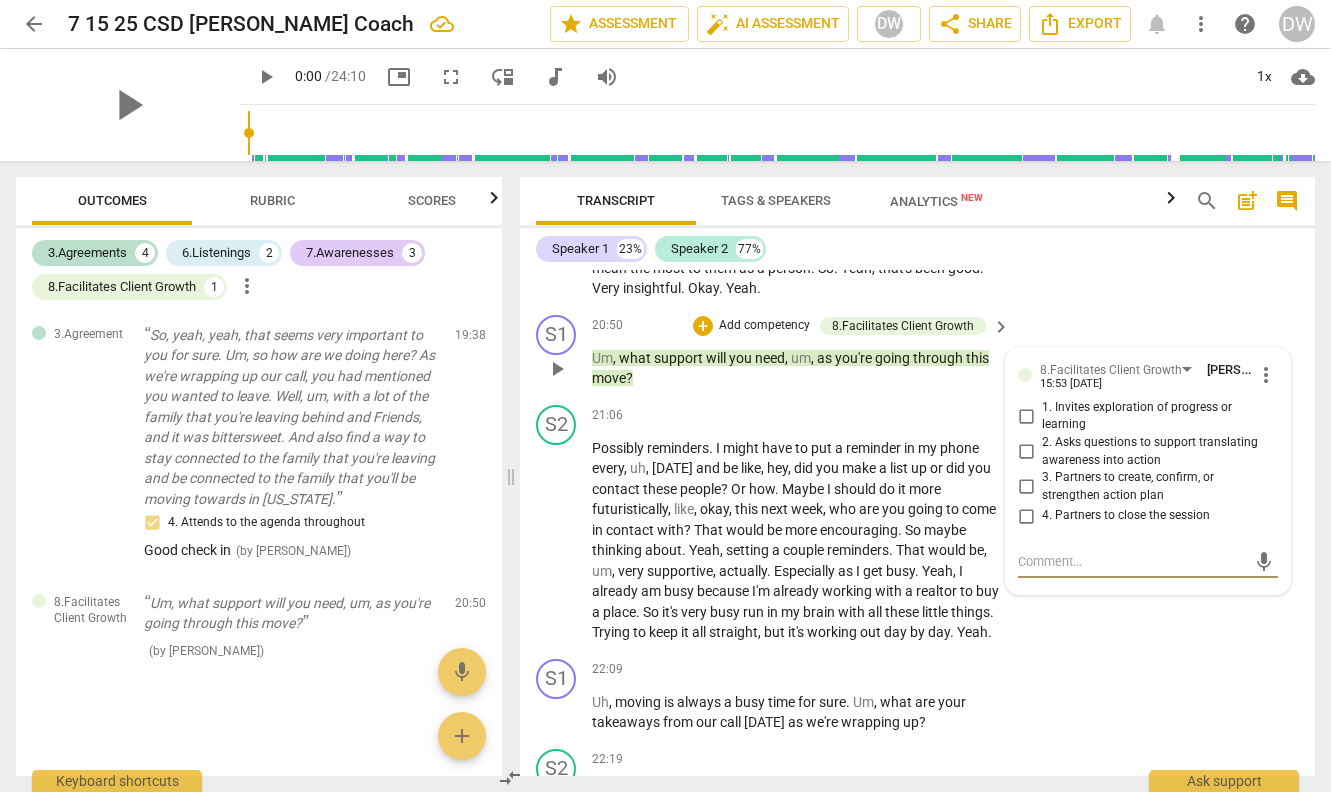 click on "3. Partners to create, confirm, or strengthen action plan" at bounding box center [1026, 487] 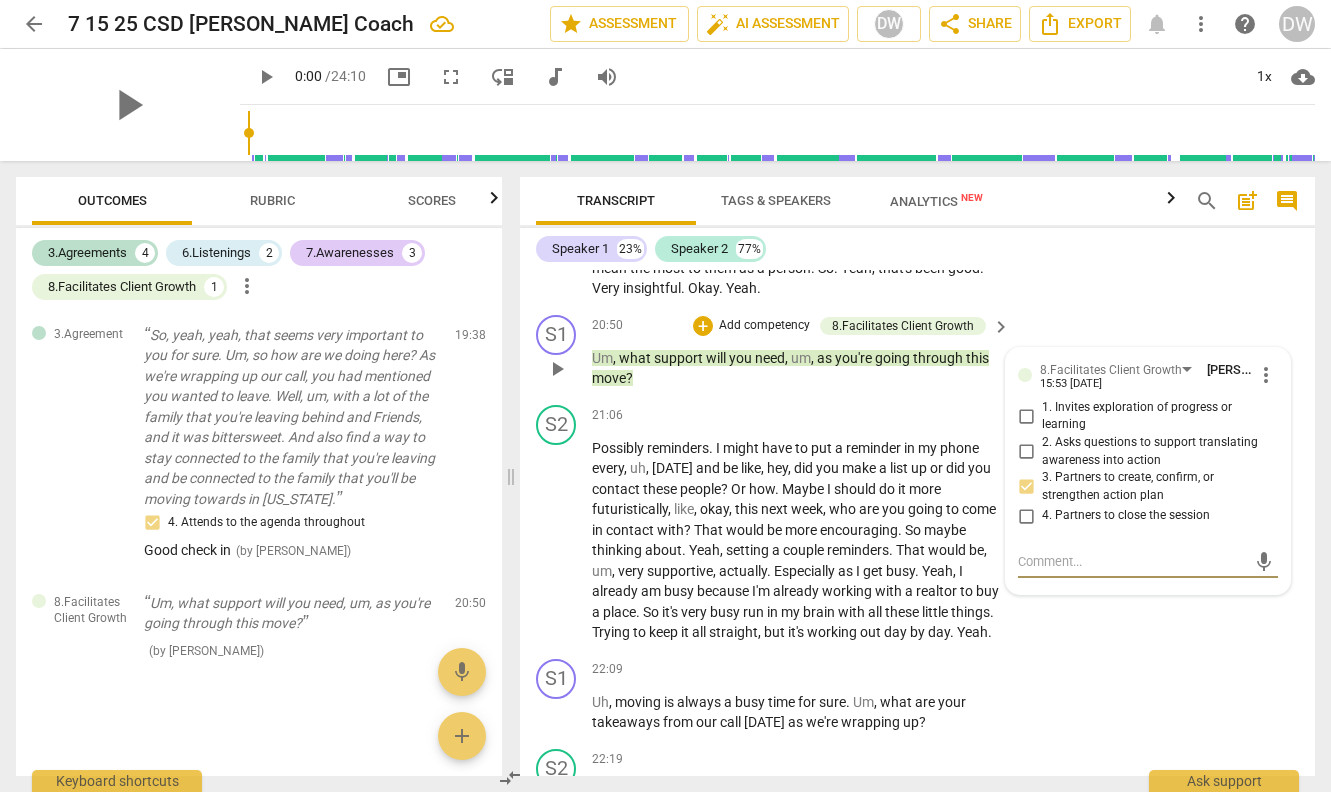click at bounding box center (1132, 561) 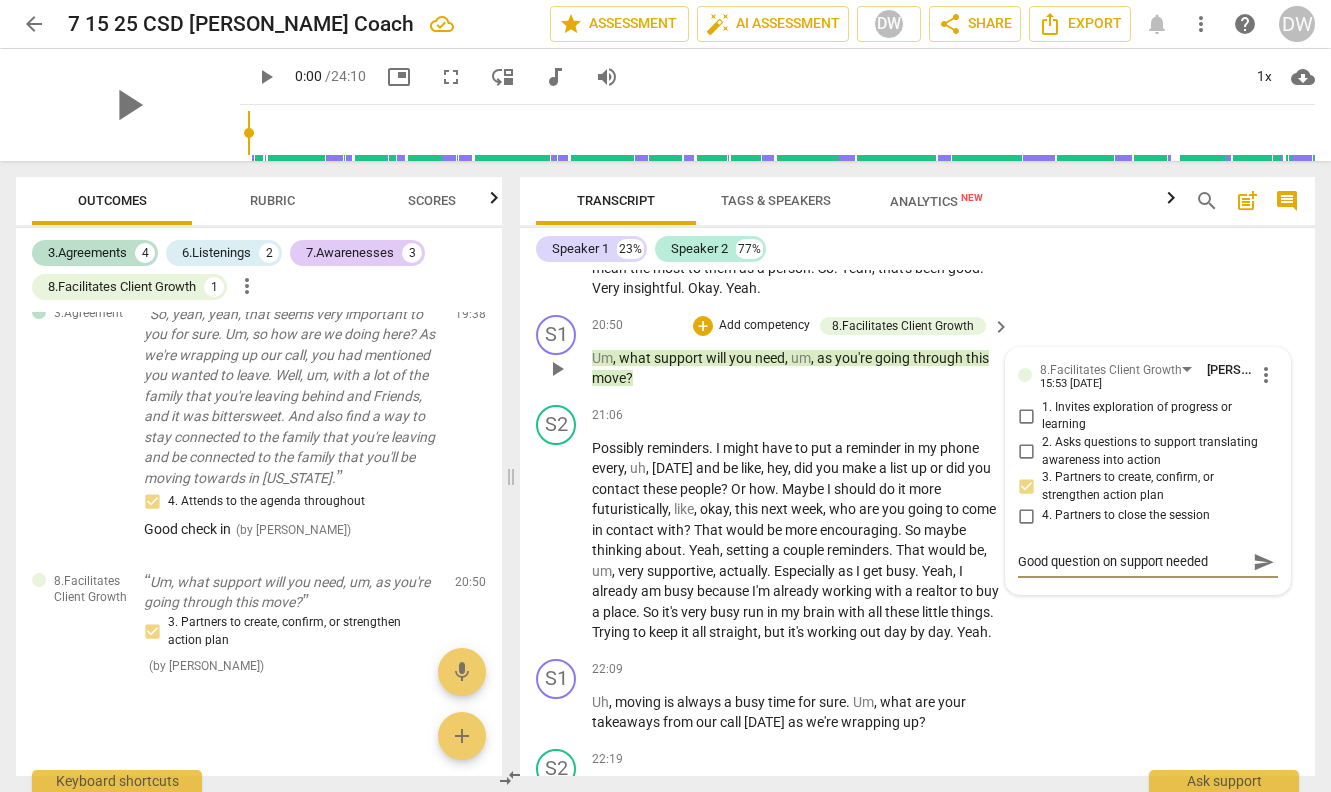 click on "send" at bounding box center (1264, 562) 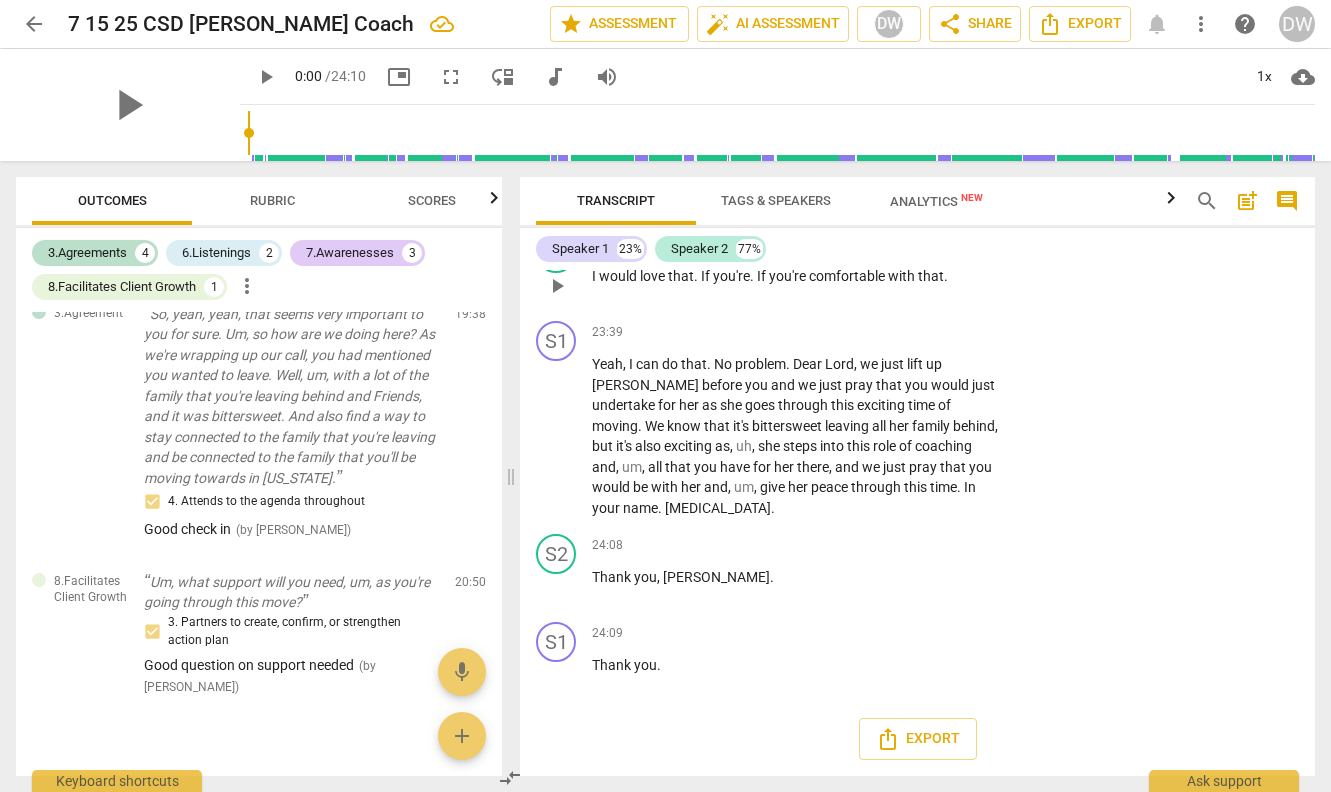 scroll, scrollTop: 7775, scrollLeft: 0, axis: vertical 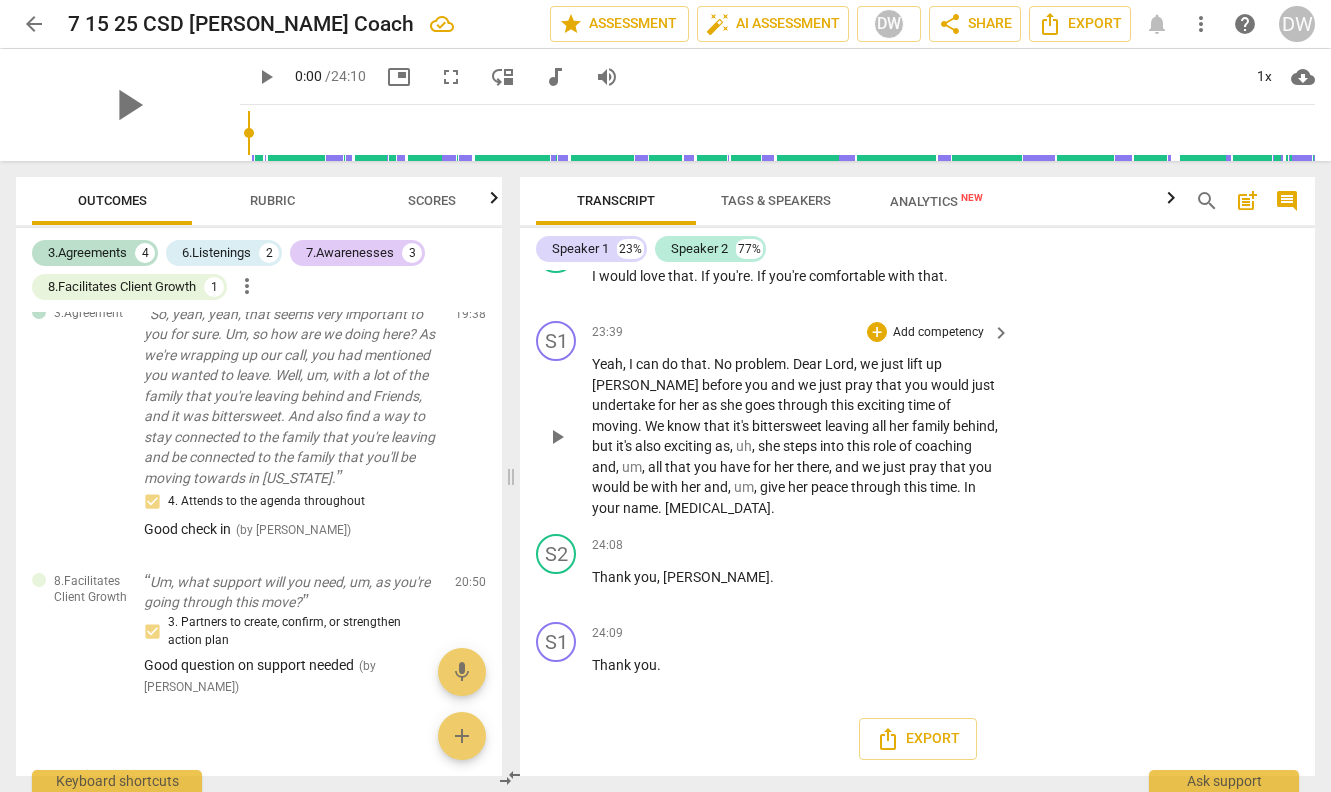click on "+ Add competency" at bounding box center [926, 332] 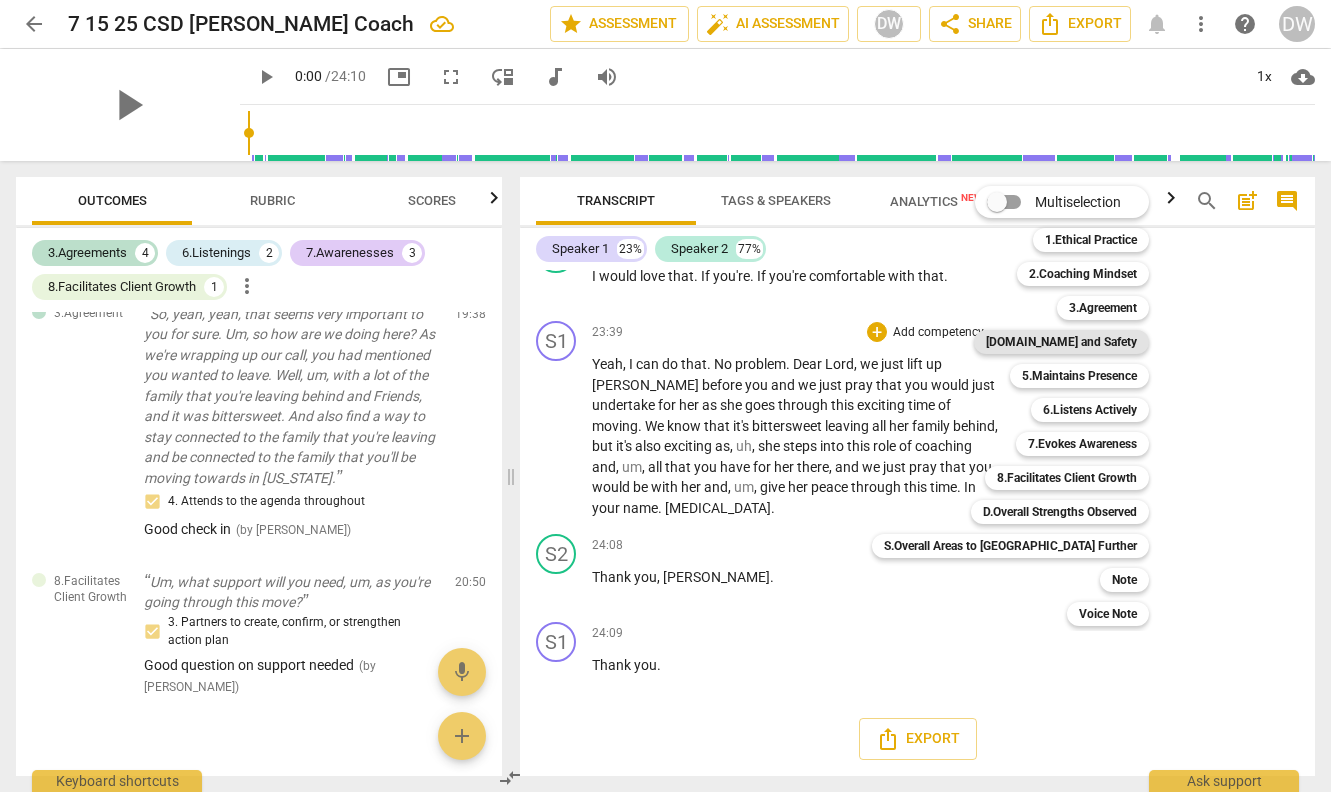 click on "[DOMAIN_NAME] and Safety" at bounding box center [1061, 342] 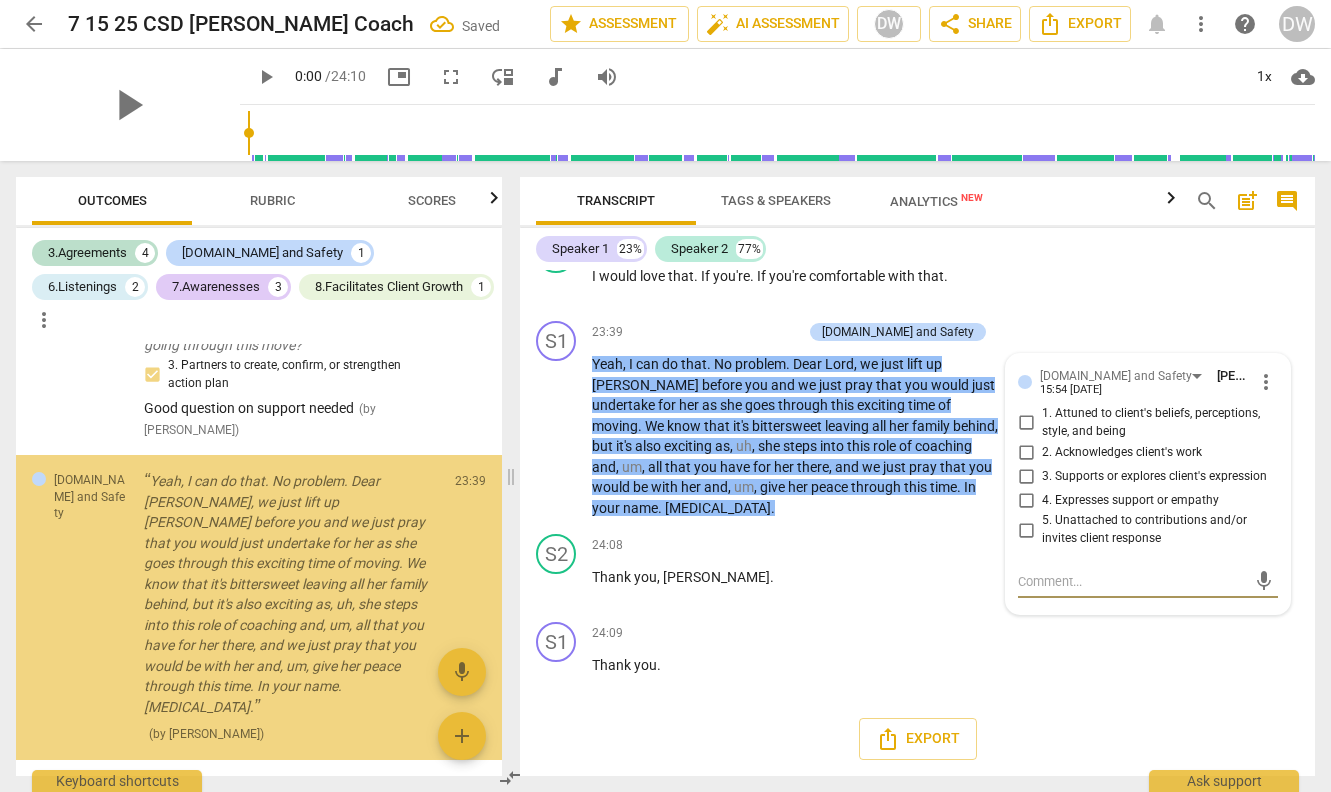 scroll, scrollTop: 2637, scrollLeft: 0, axis: vertical 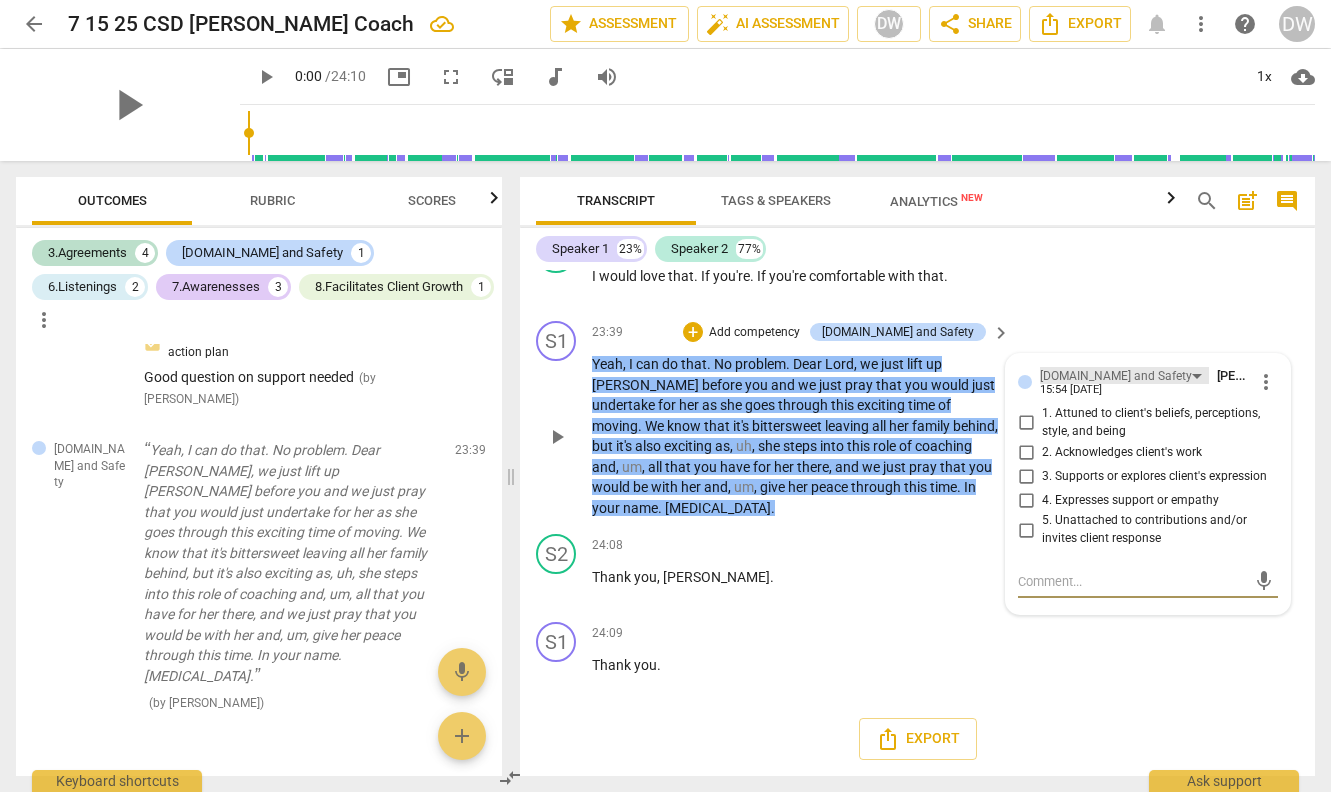 click on "[DOMAIN_NAME] and Safety" at bounding box center [1124, 375] 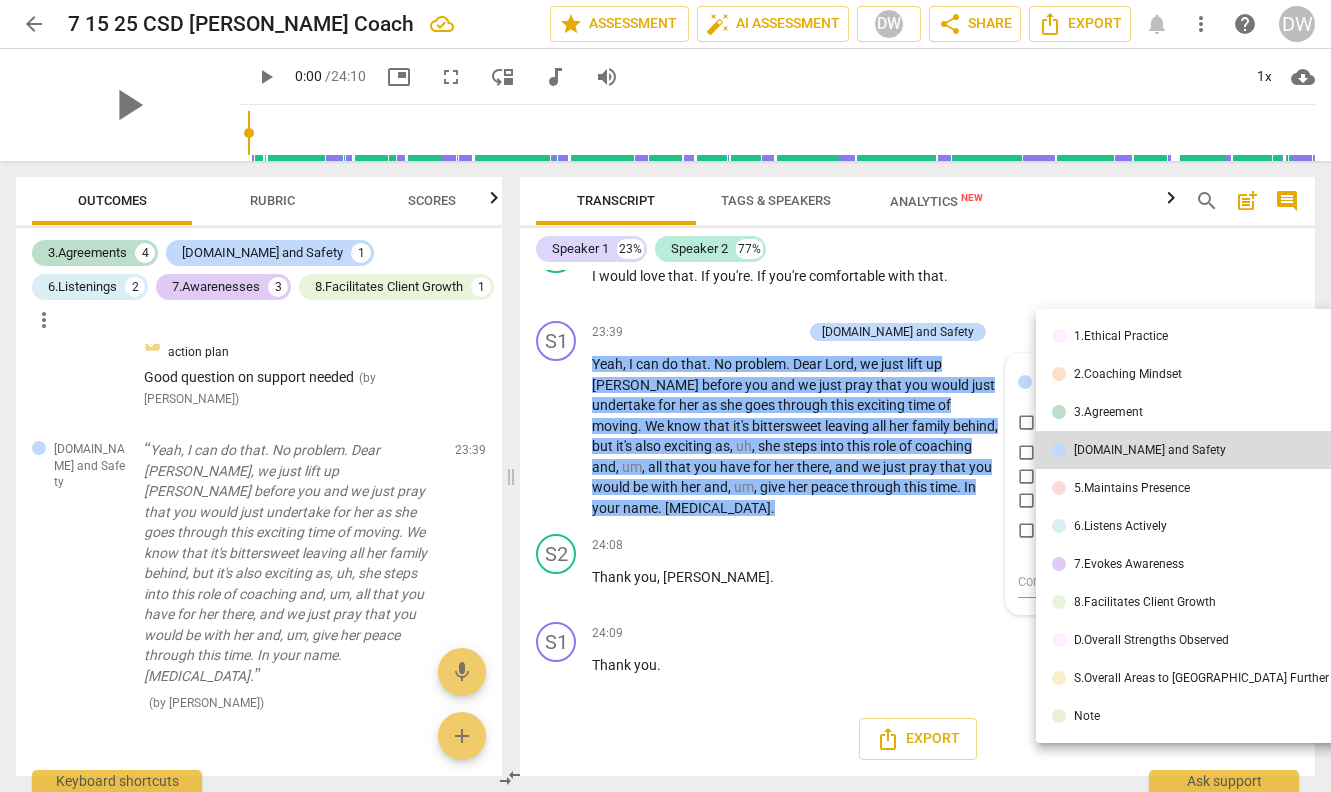 click at bounding box center [665, 396] 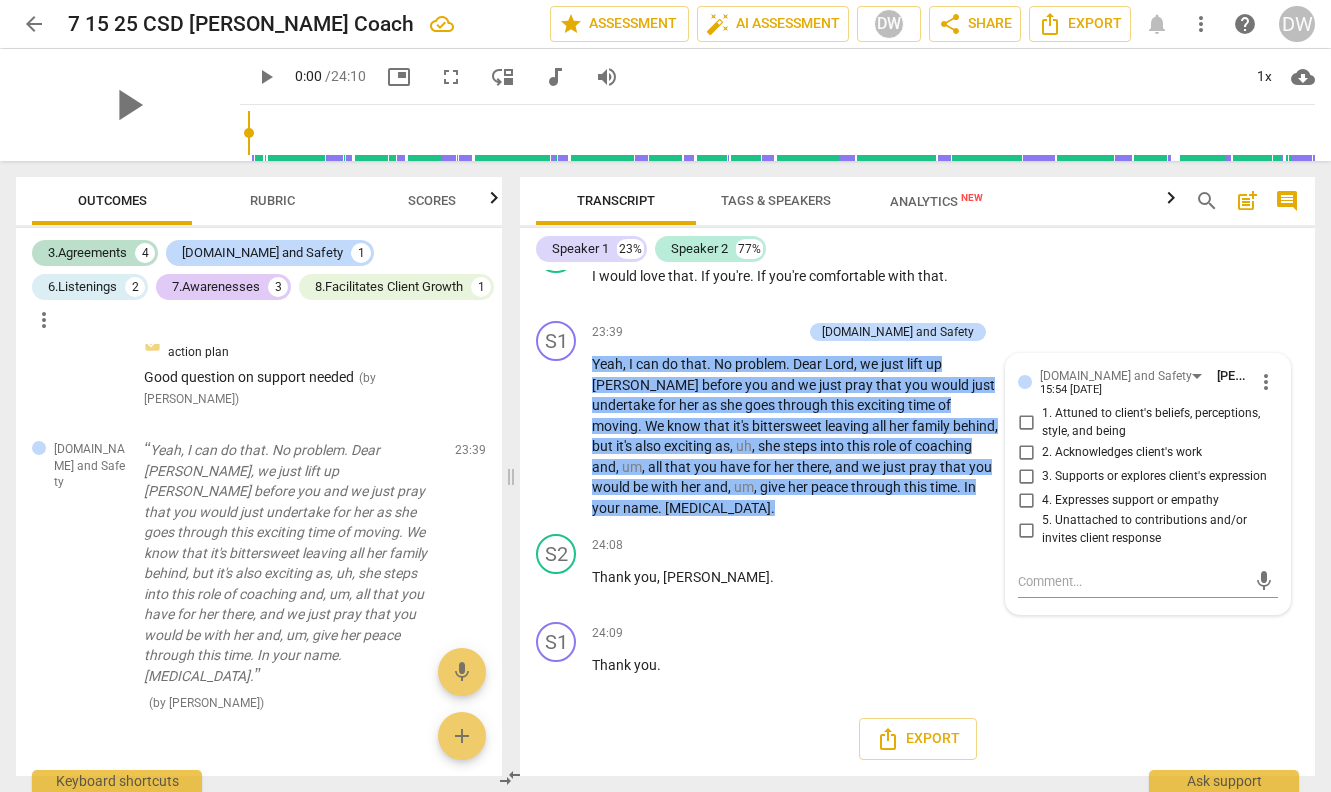 click on "[DOMAIN_NAME] and Safety" at bounding box center [898, 332] 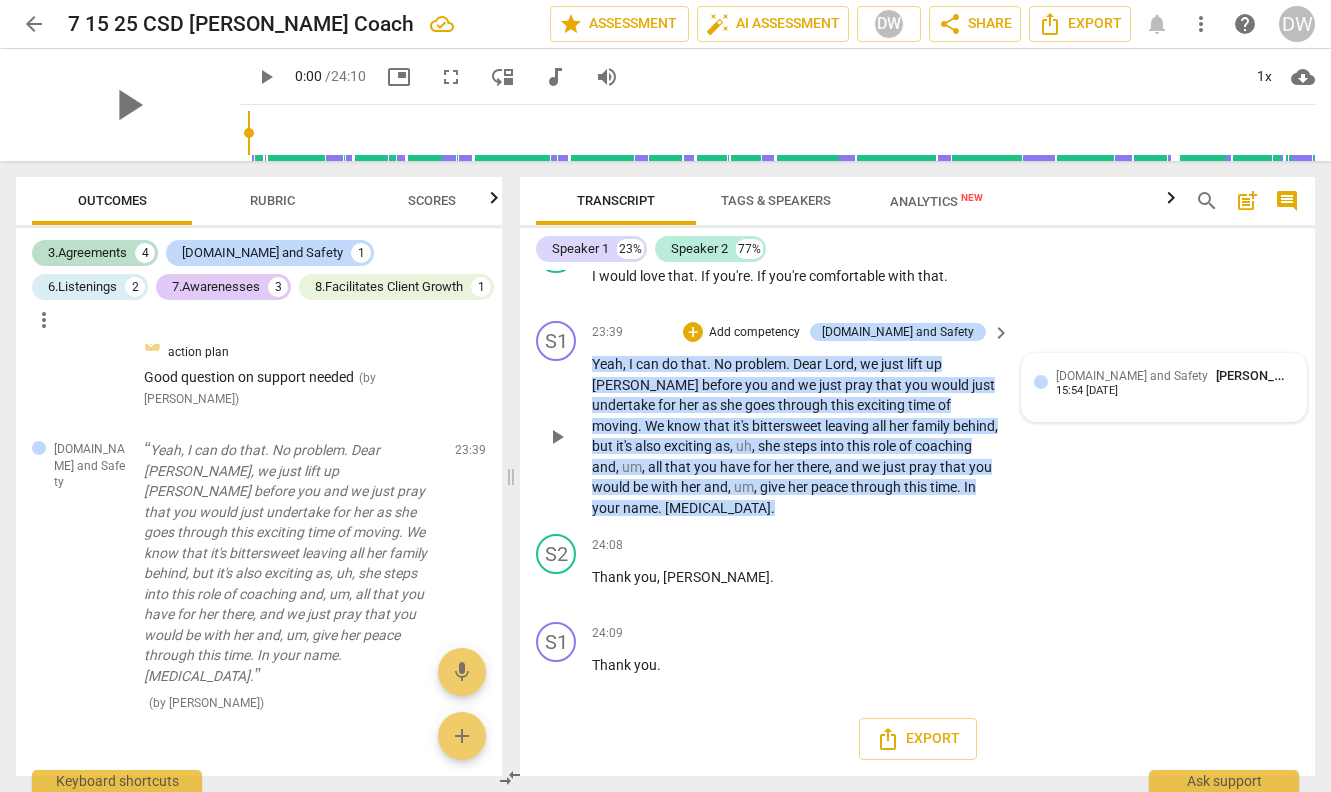 click on "[PERSON_NAME]" at bounding box center (1264, 375) 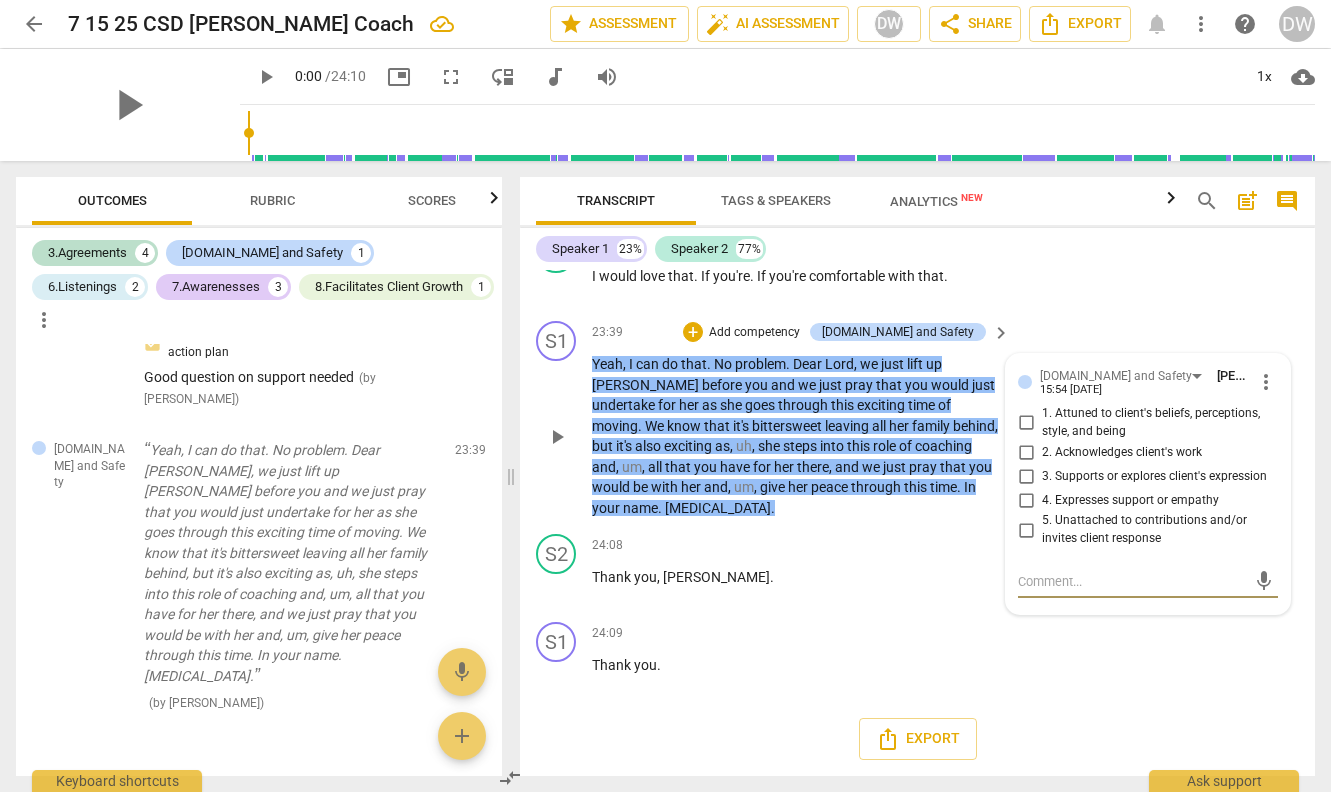 click on "more_vert" at bounding box center [1266, 382] 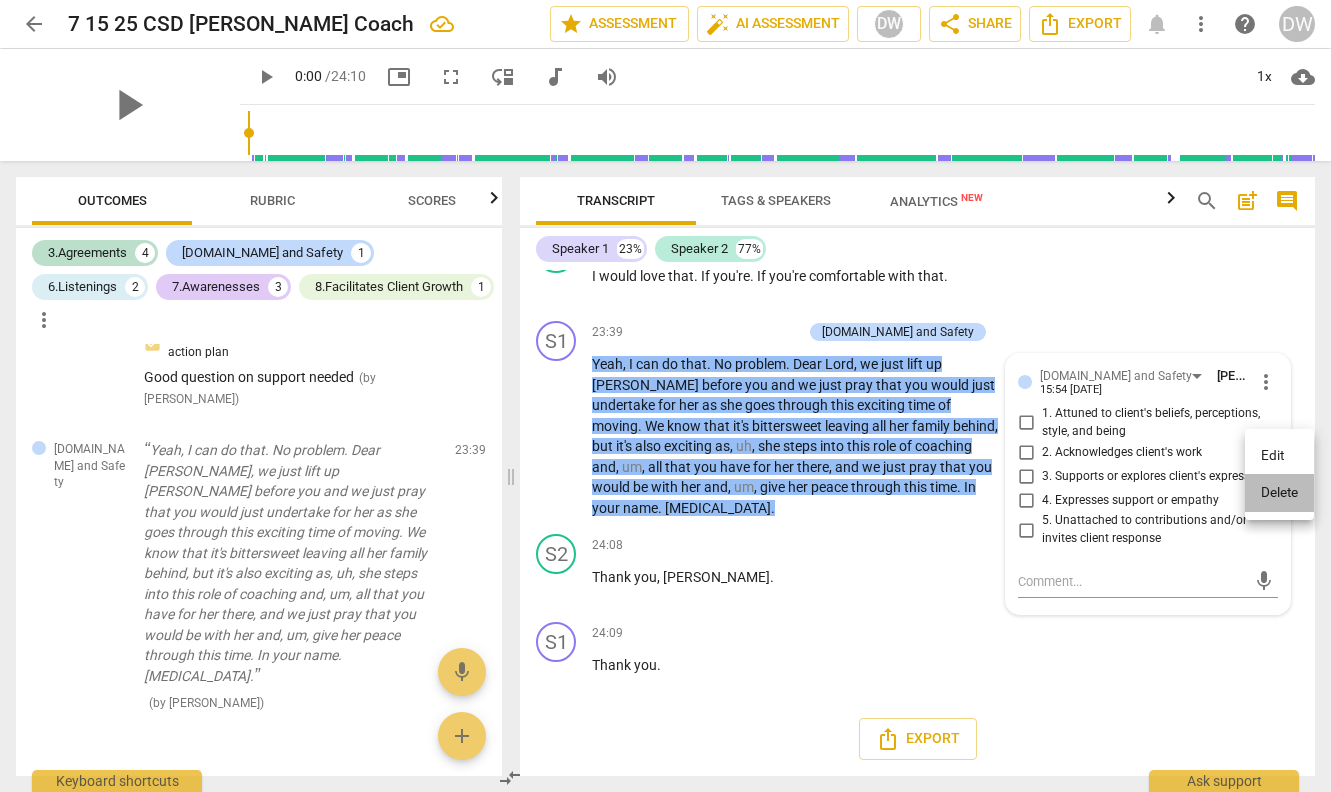 click on "Delete" at bounding box center [1279, 493] 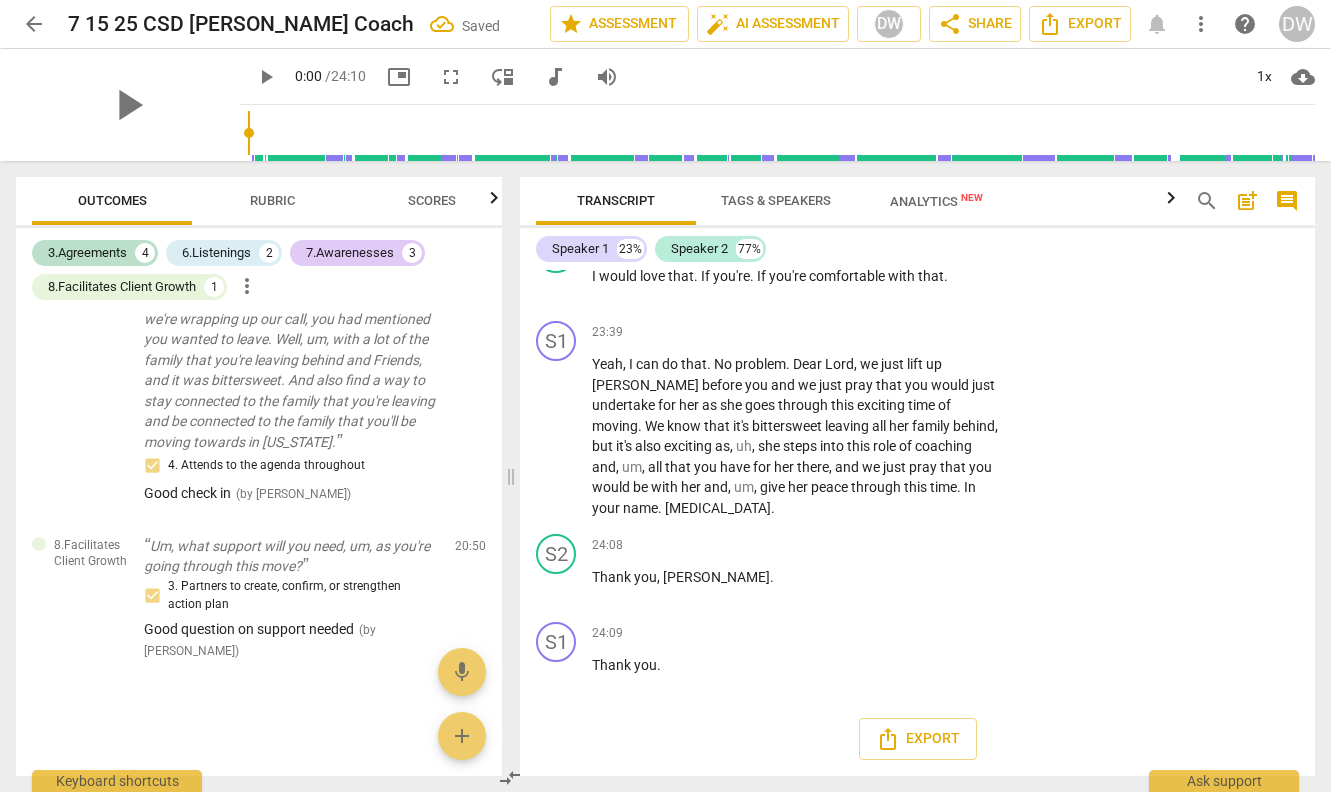 scroll, scrollTop: 2374, scrollLeft: 0, axis: vertical 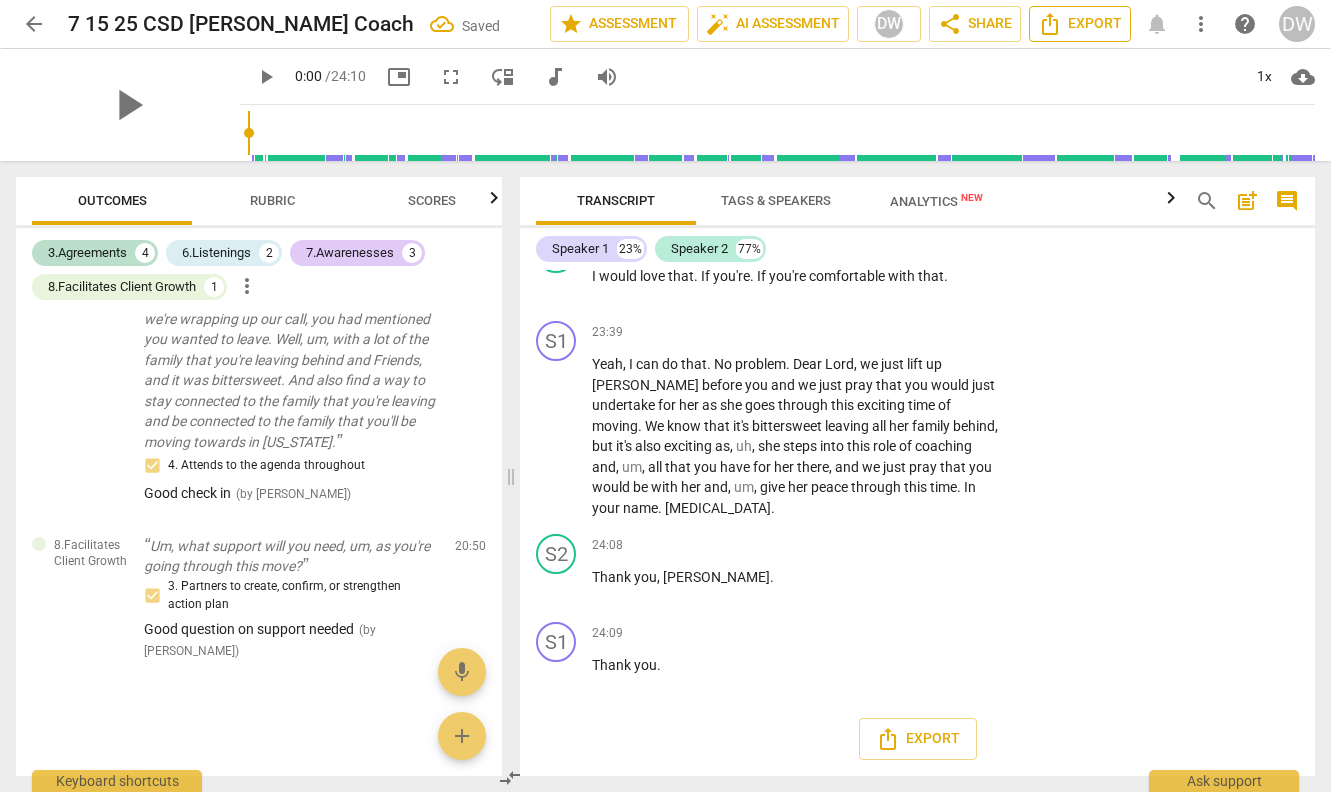 click on "Export" at bounding box center (1080, 24) 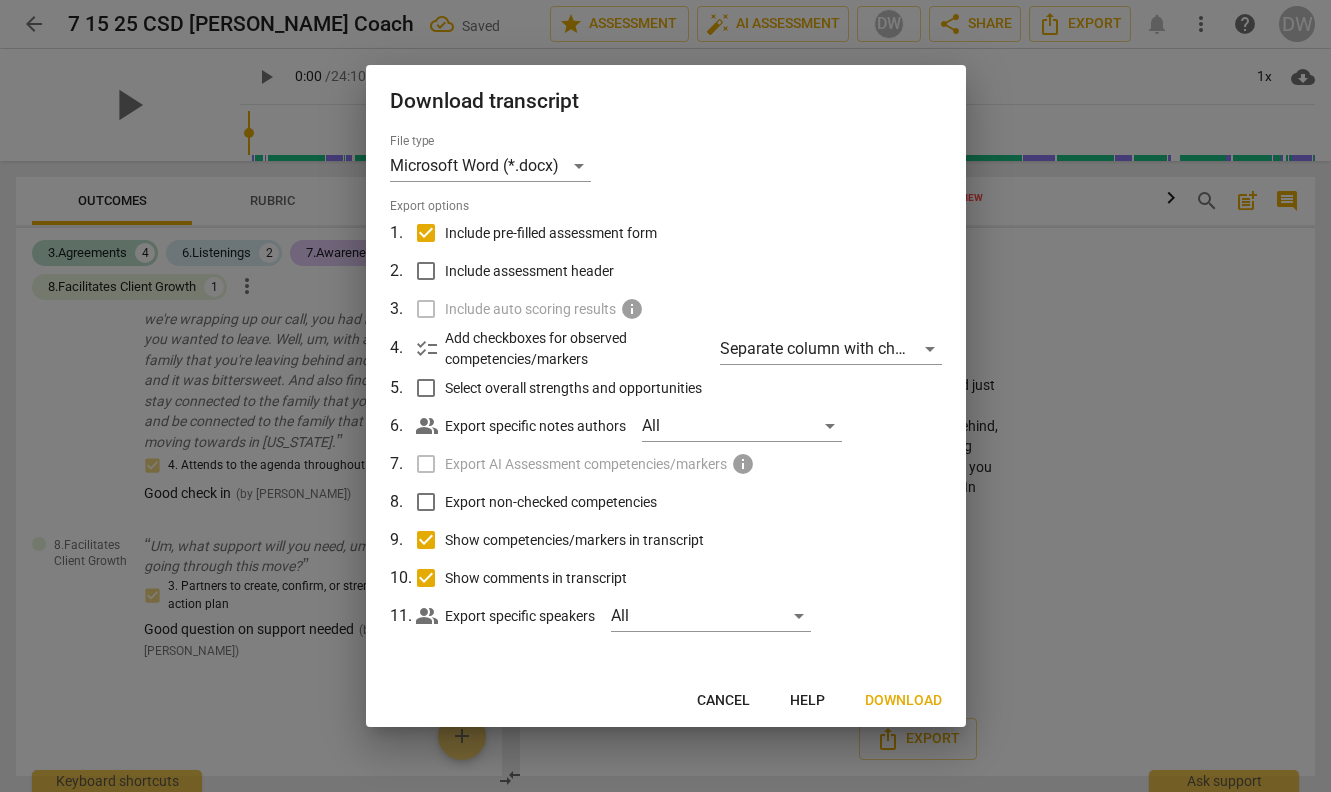 click on "Download" at bounding box center (903, 701) 